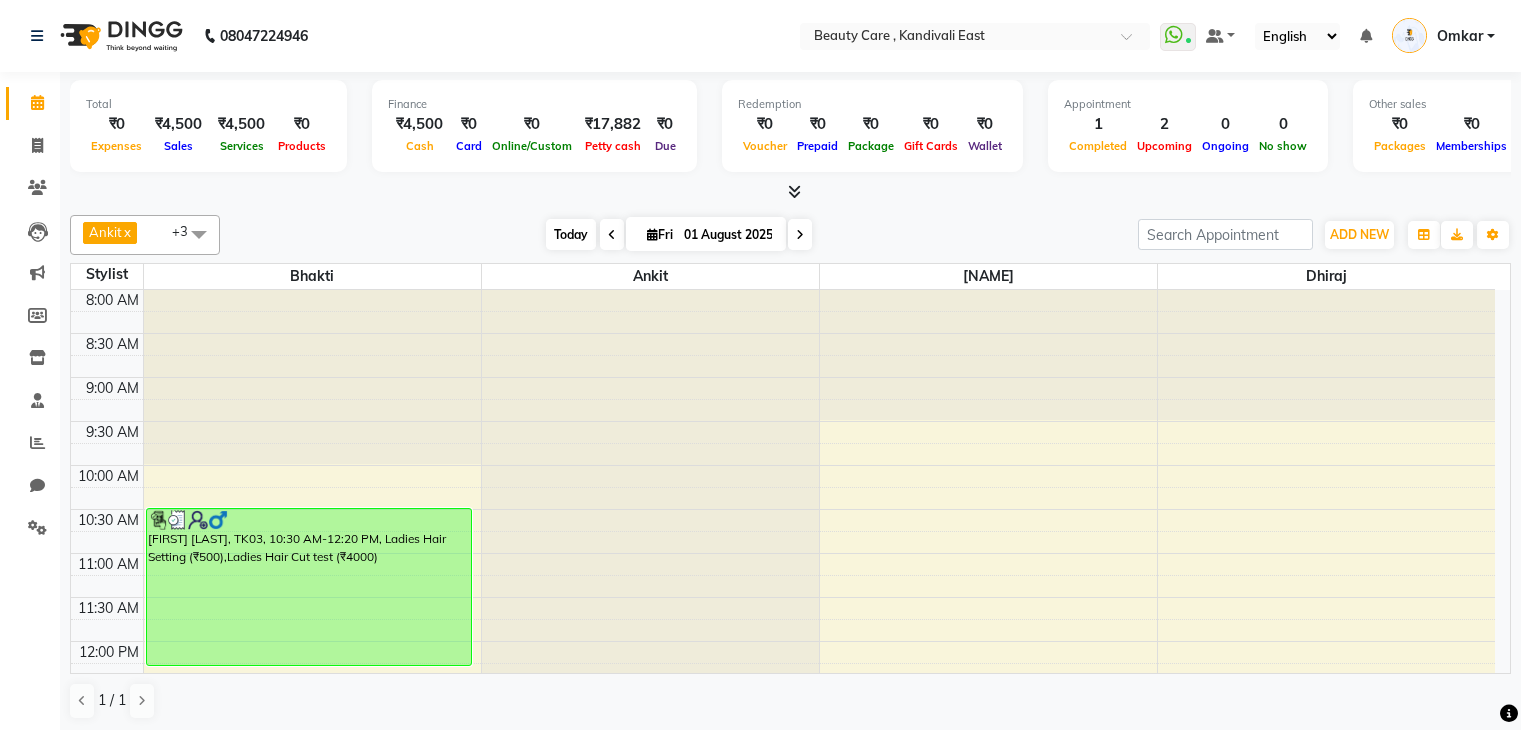 scroll, scrollTop: 1, scrollLeft: 0, axis: vertical 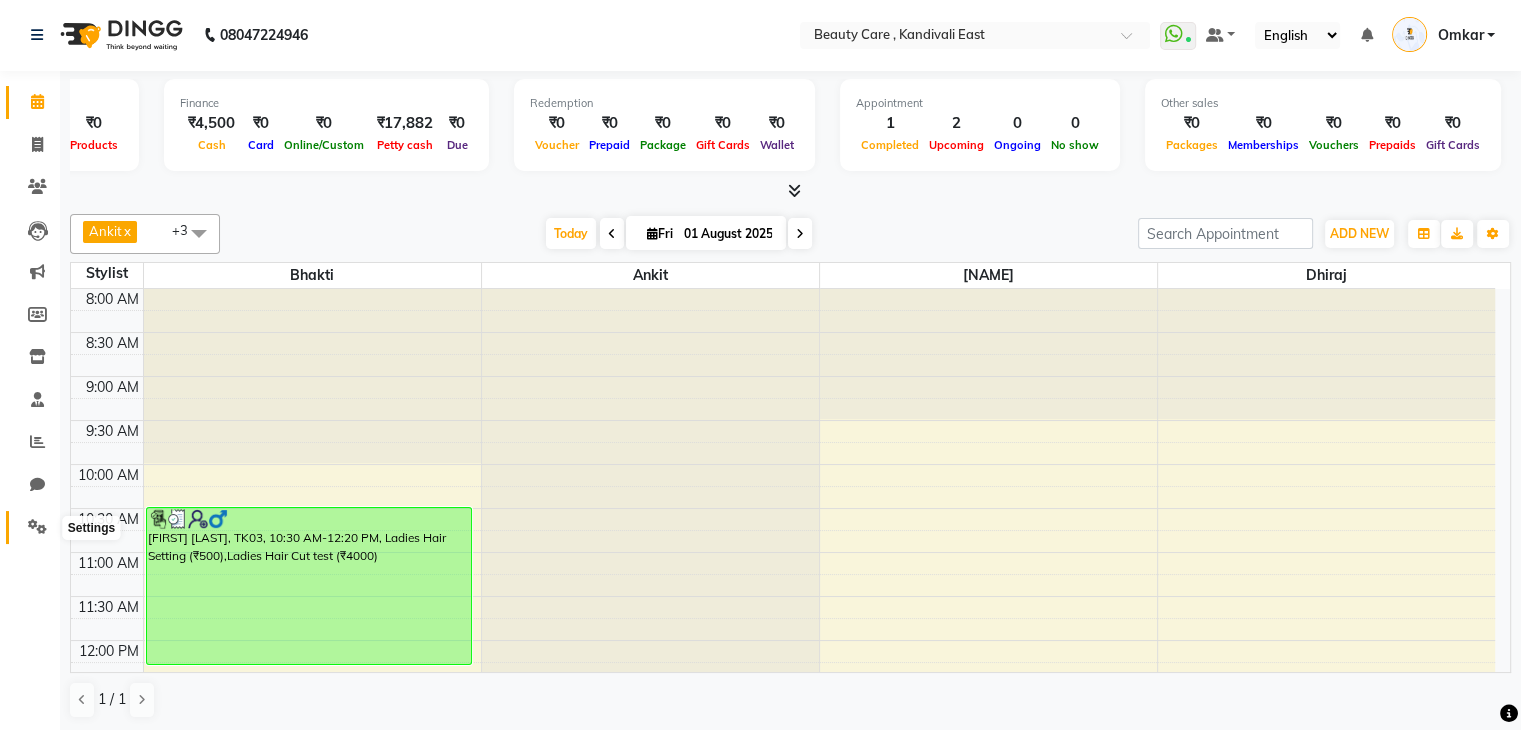 click 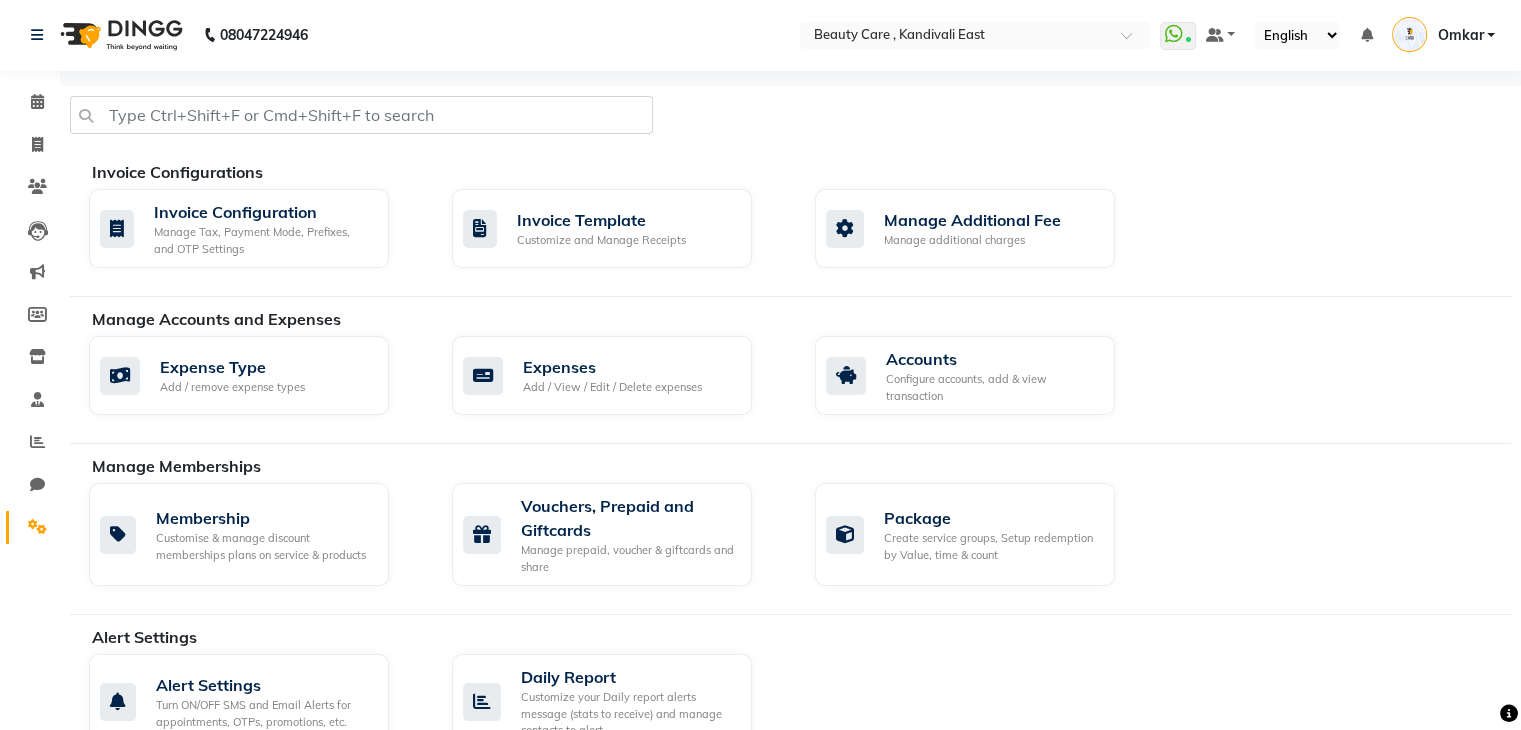 click on "Settings" 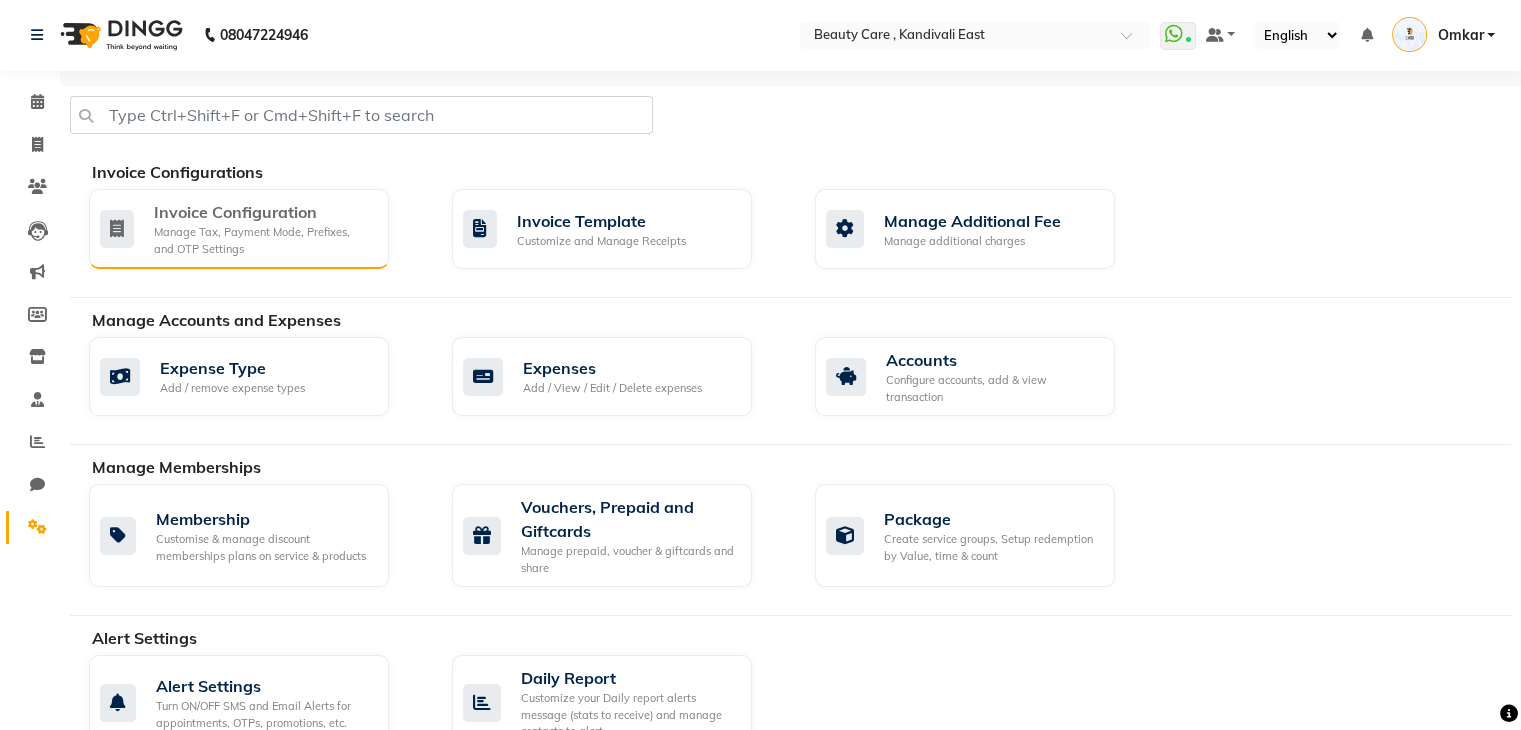 click on "Invoice Configuration Manage Tax, Payment Mode, Prefixes, and OTP Settings" 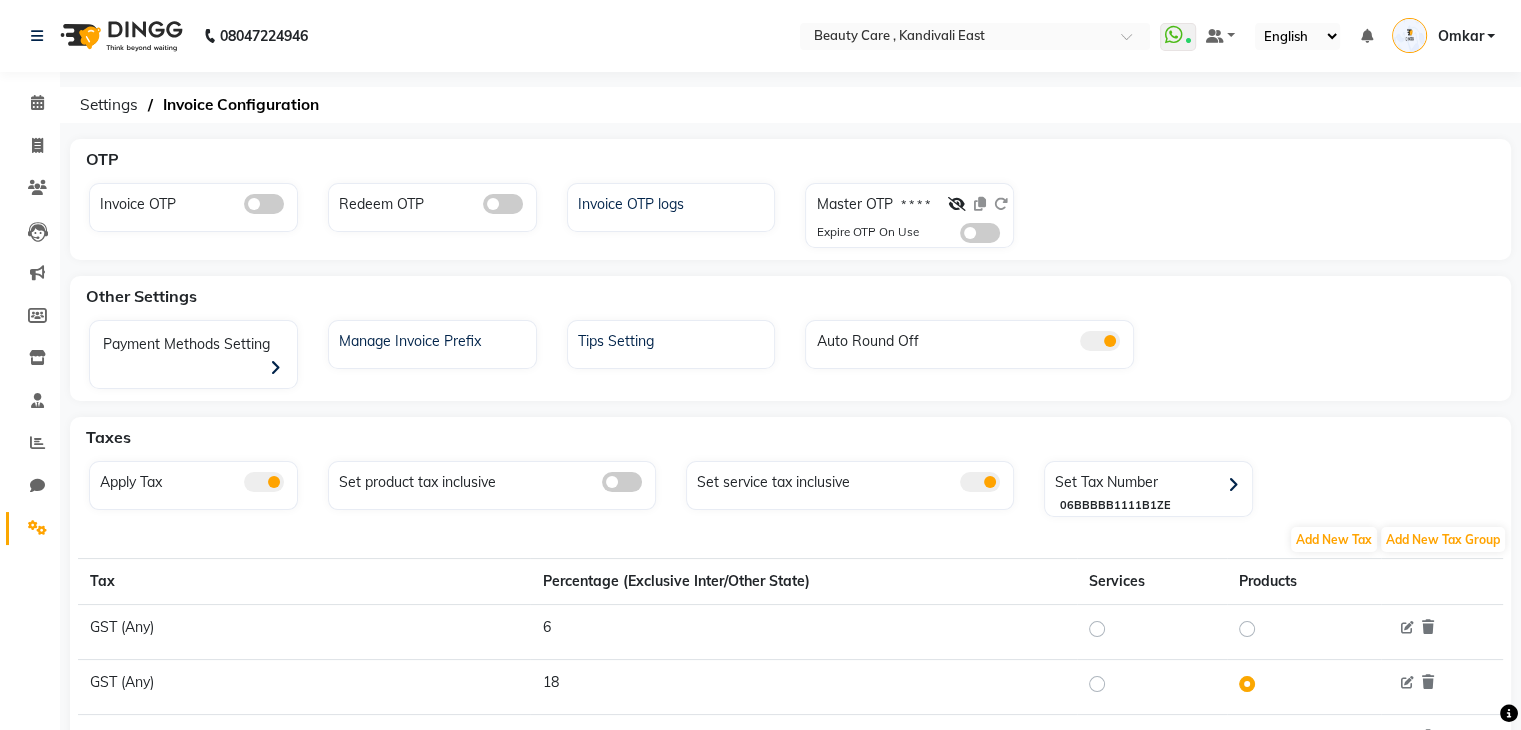 scroll, scrollTop: 40, scrollLeft: 0, axis: vertical 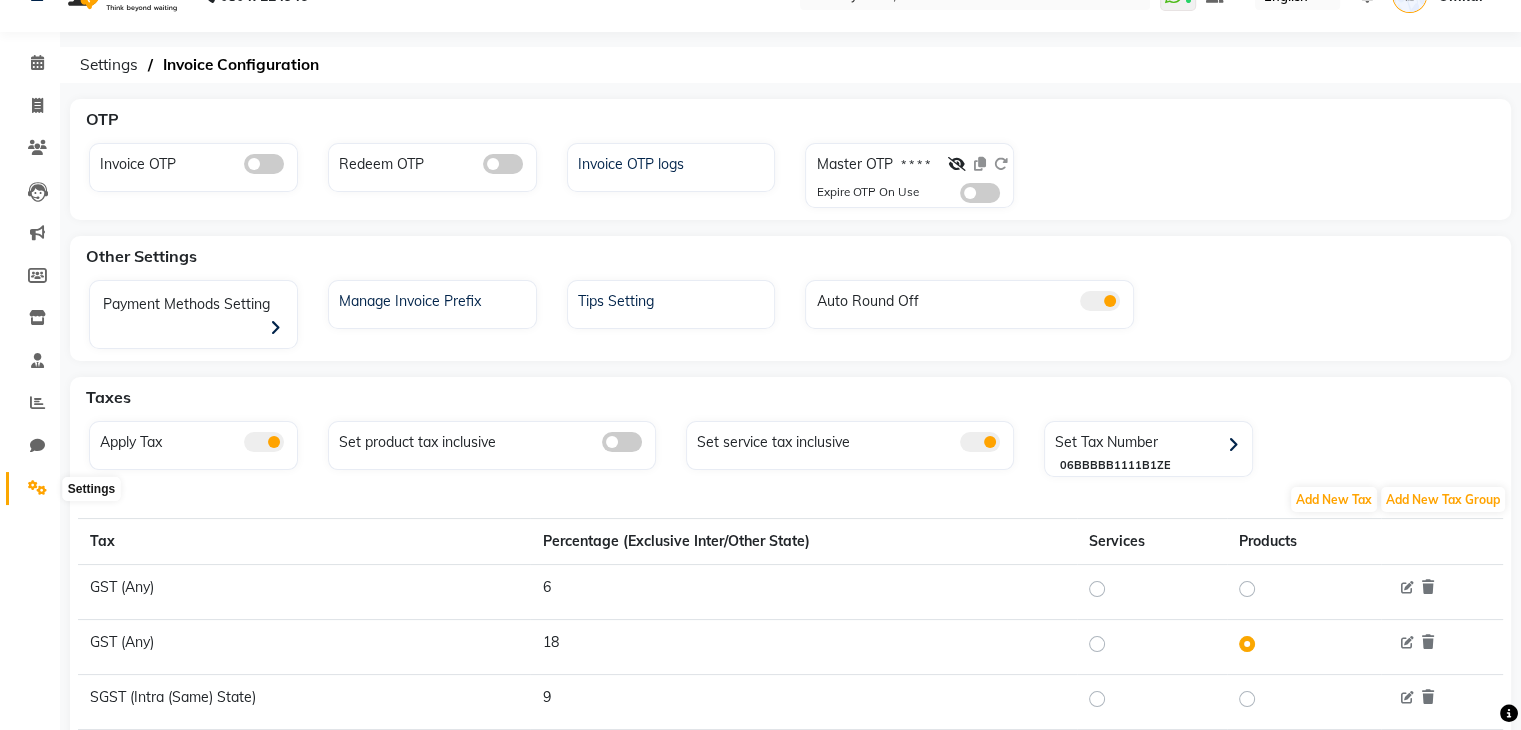 click 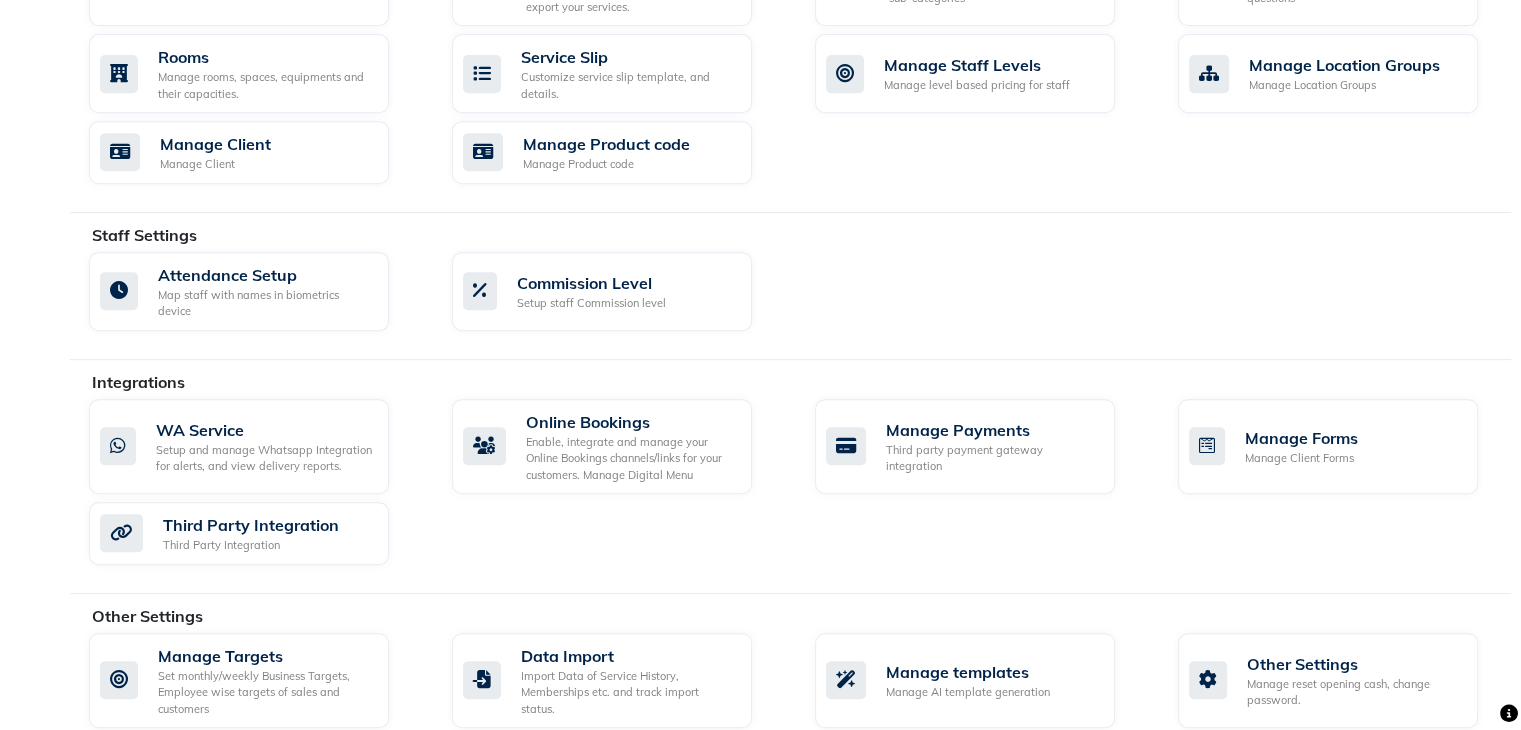 scroll, scrollTop: 978, scrollLeft: 0, axis: vertical 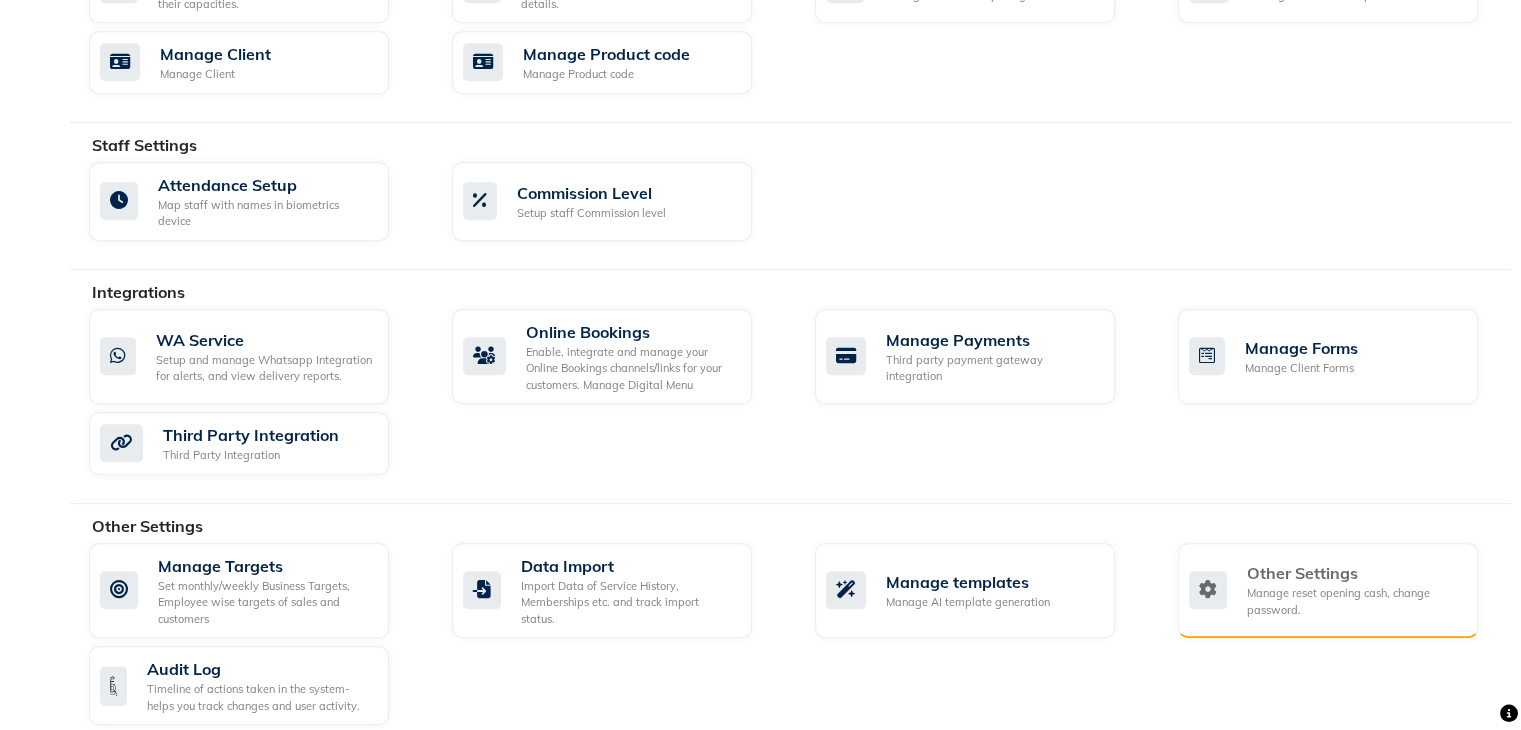 click on "Other Settings Manage reset opening cash, change password." 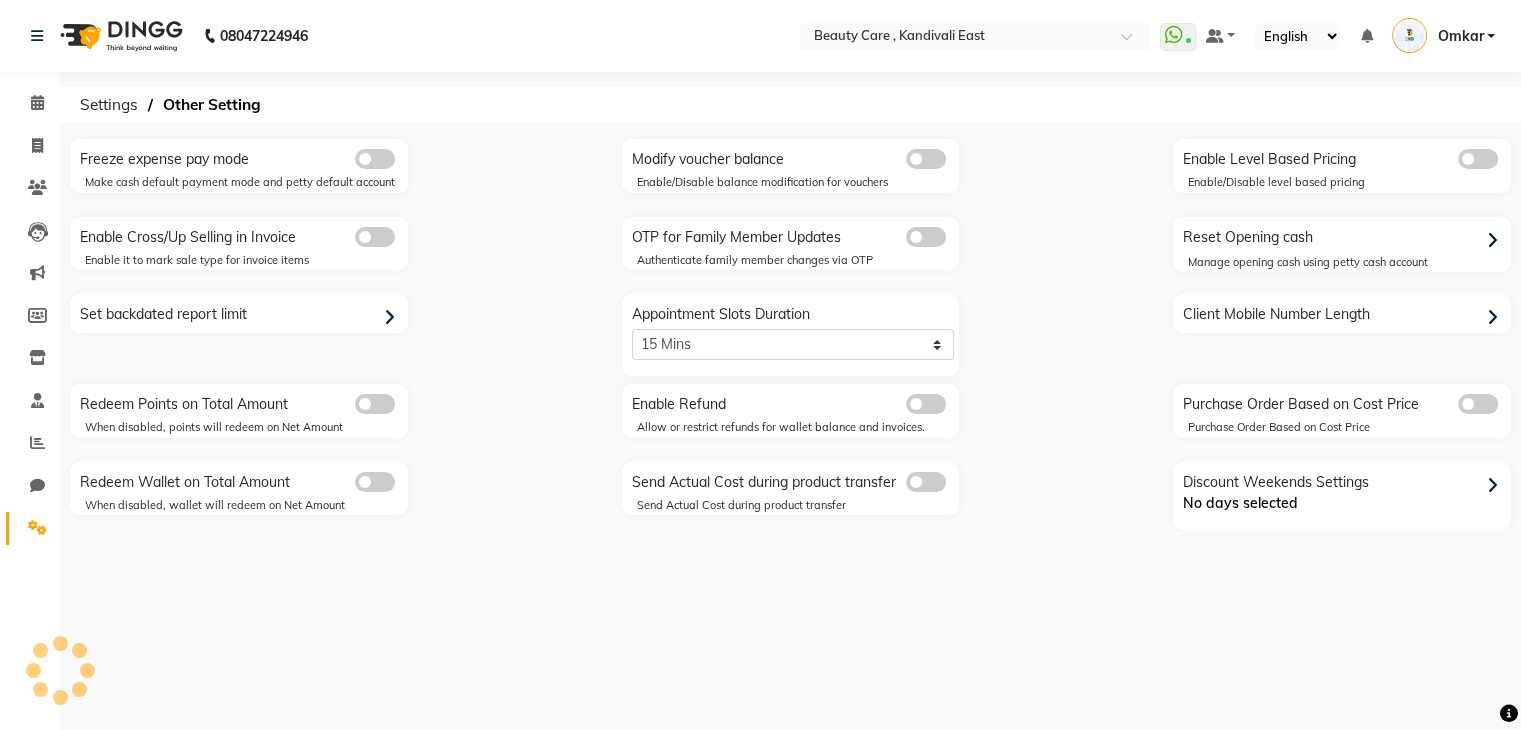 scroll, scrollTop: 0, scrollLeft: 0, axis: both 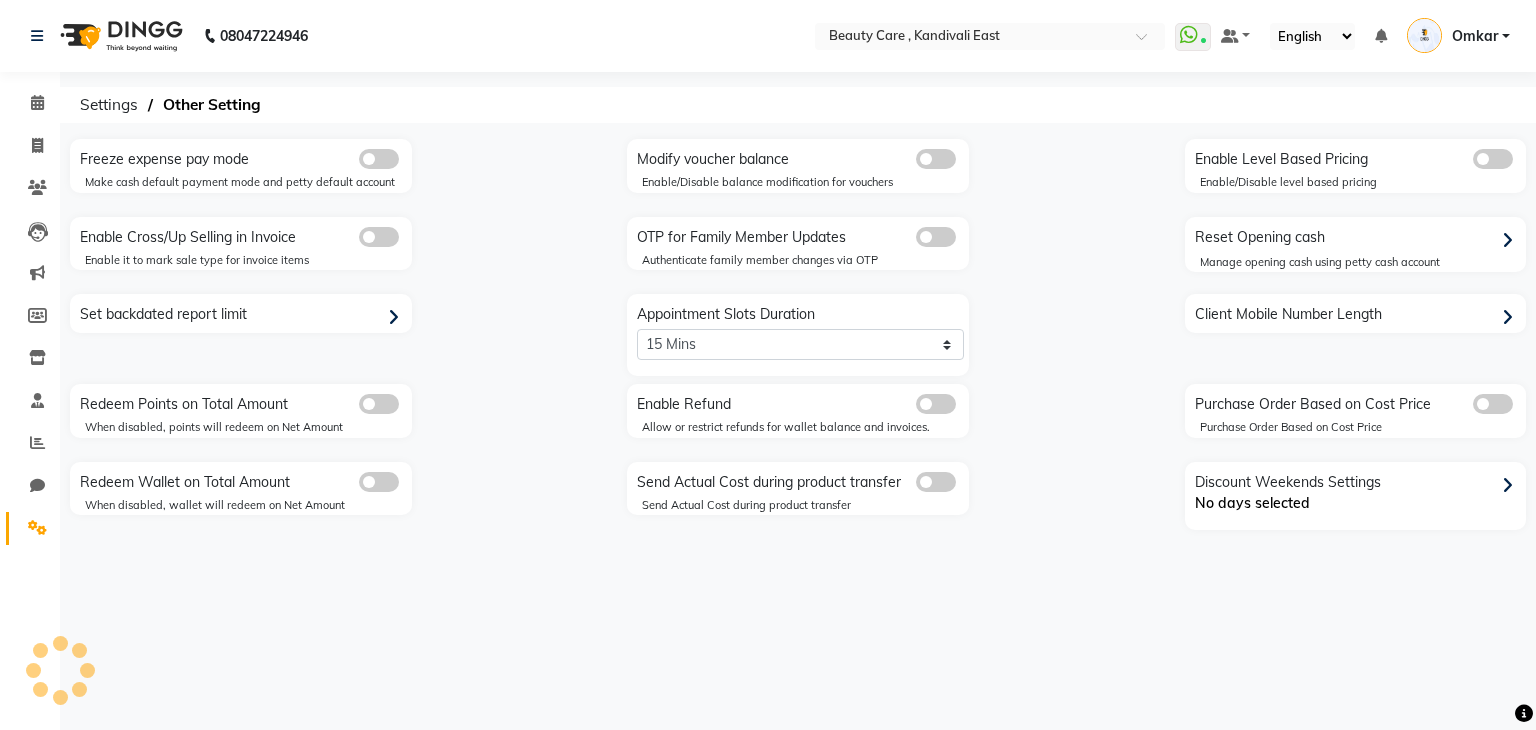 select on "0: 5" 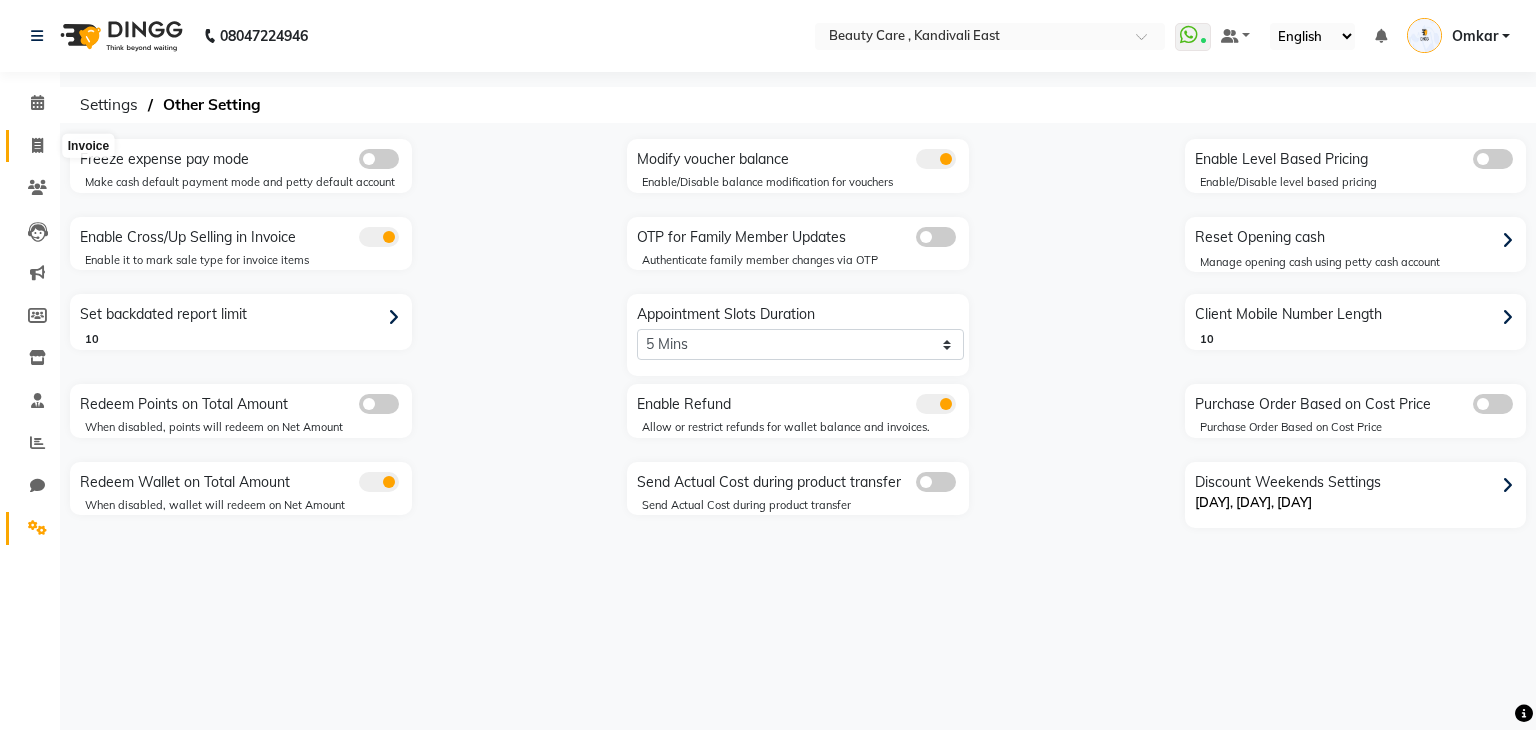 click 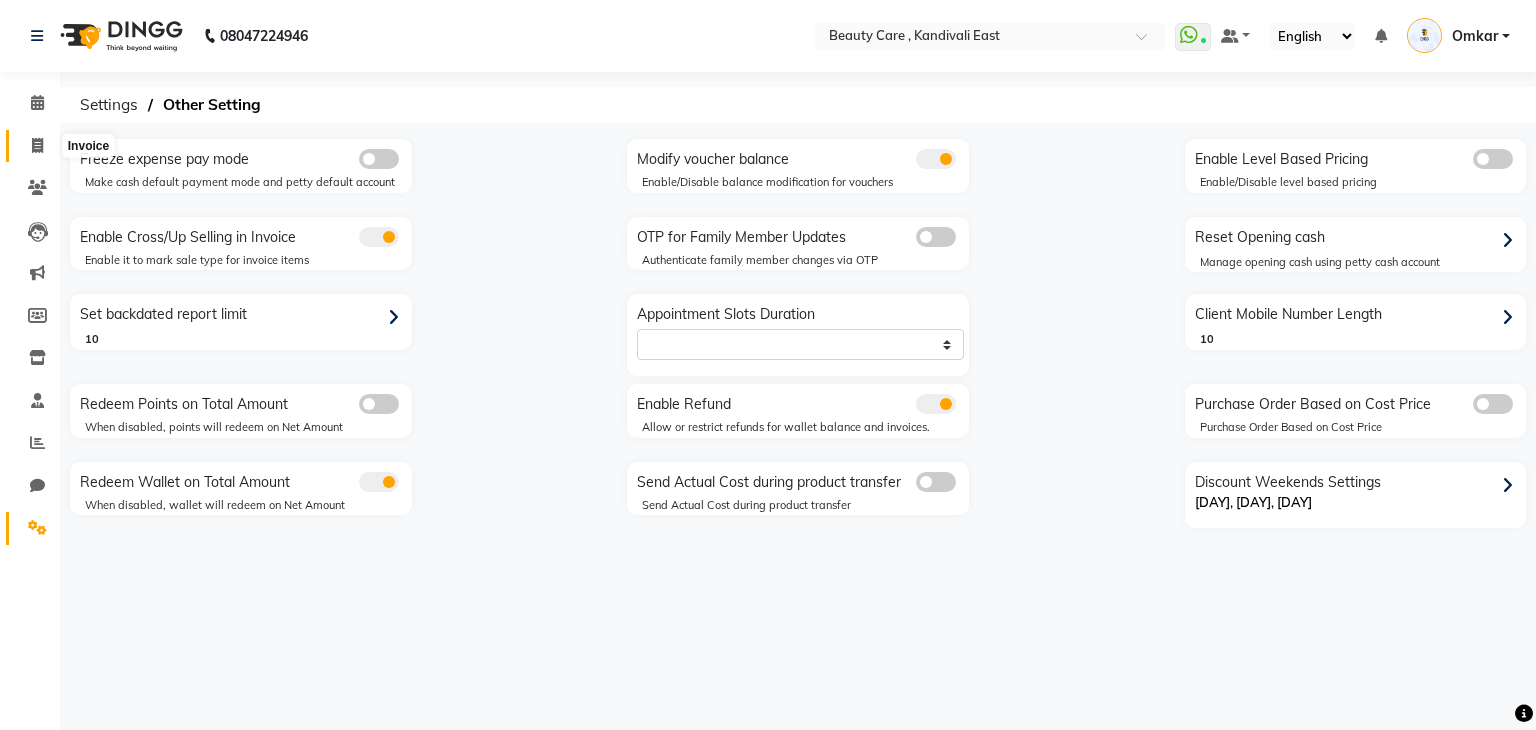 select on "service" 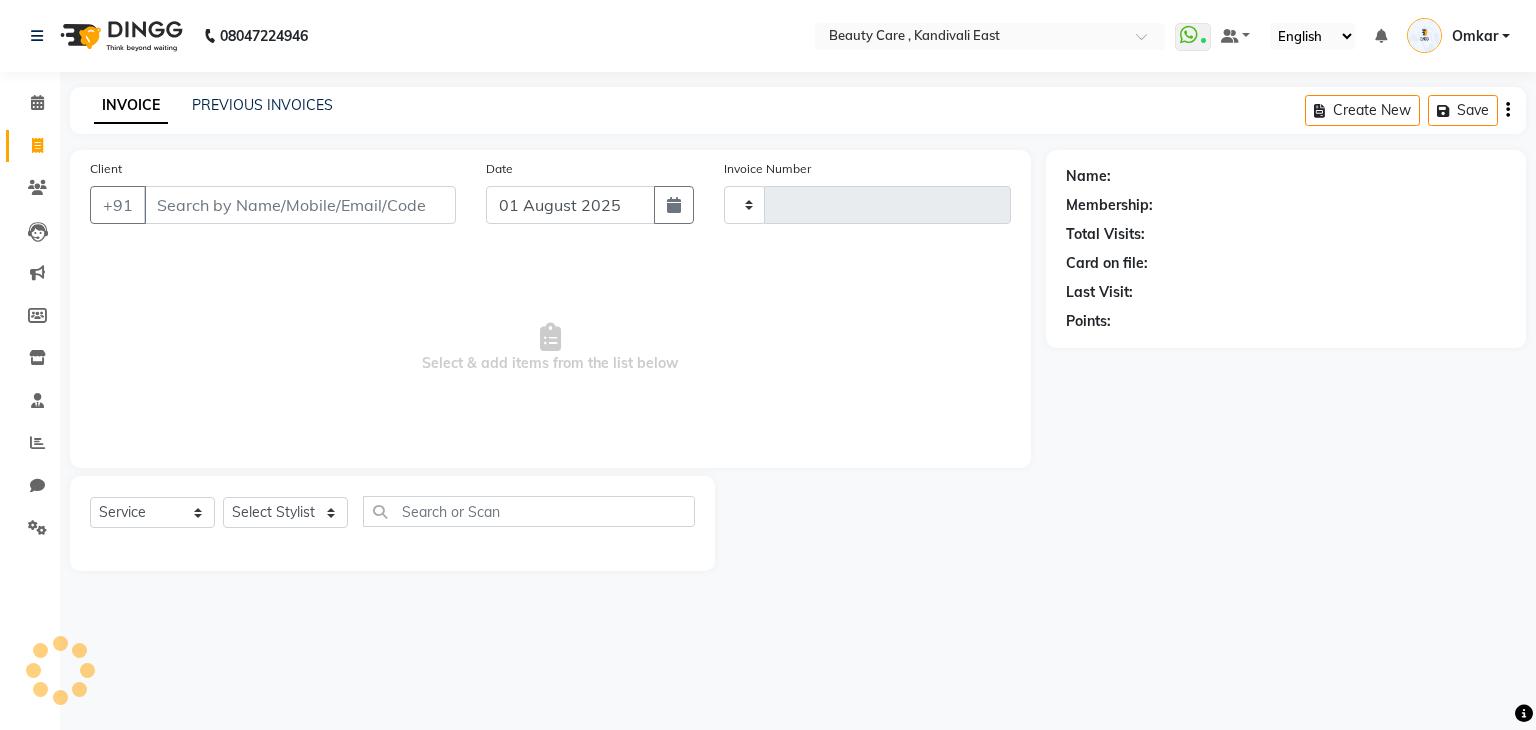 type on "2325" 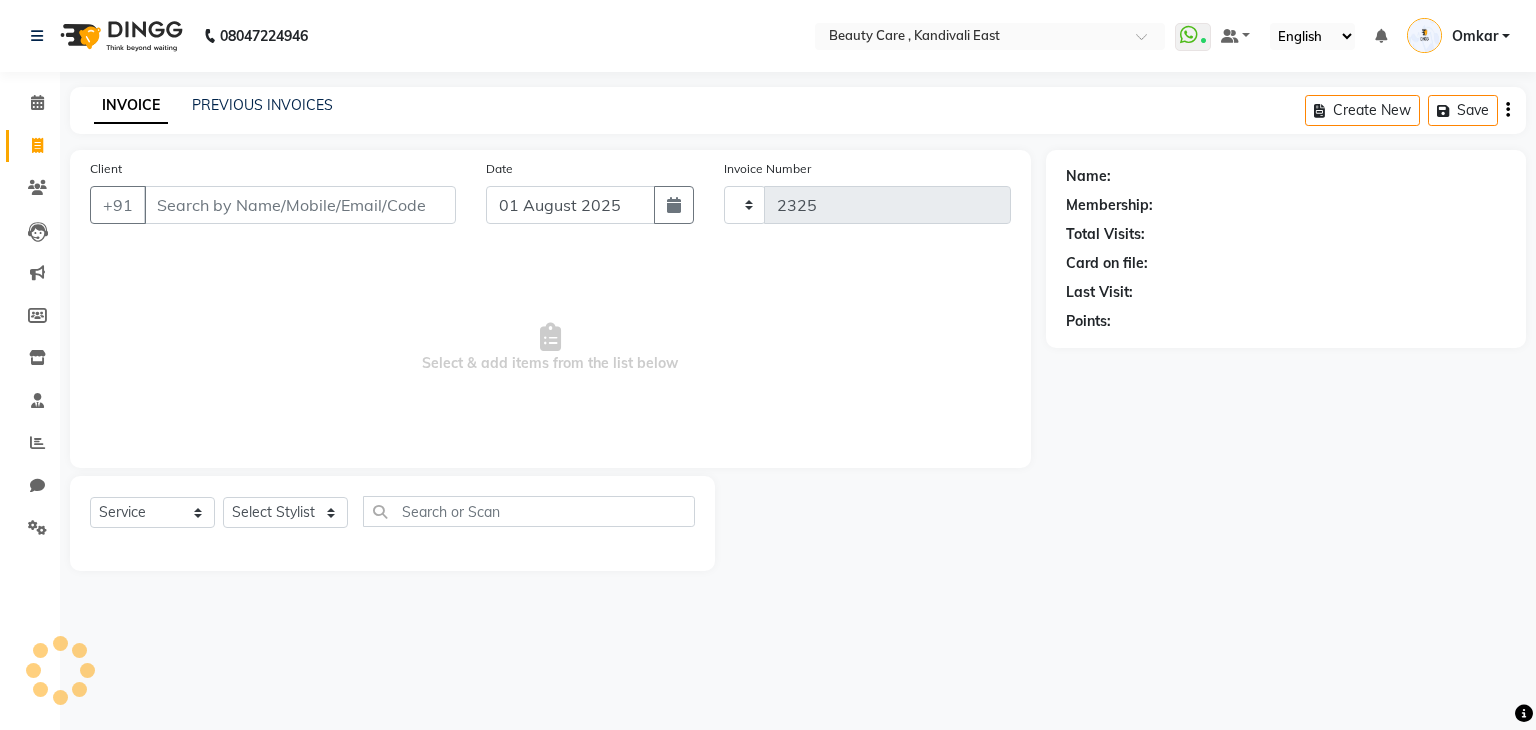 select on "5646" 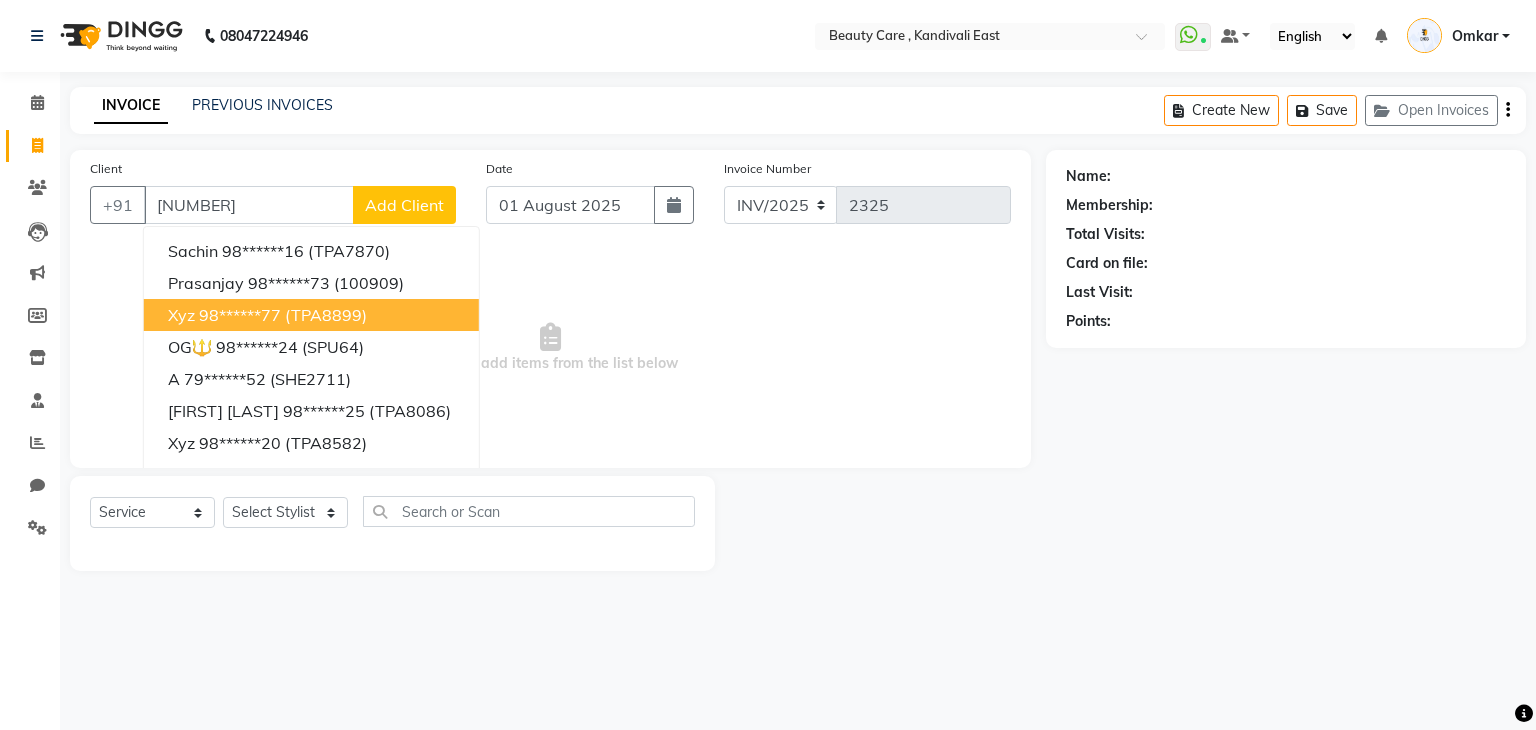 click on "xyz [PHONE] (TPA8899)" at bounding box center (311, 315) 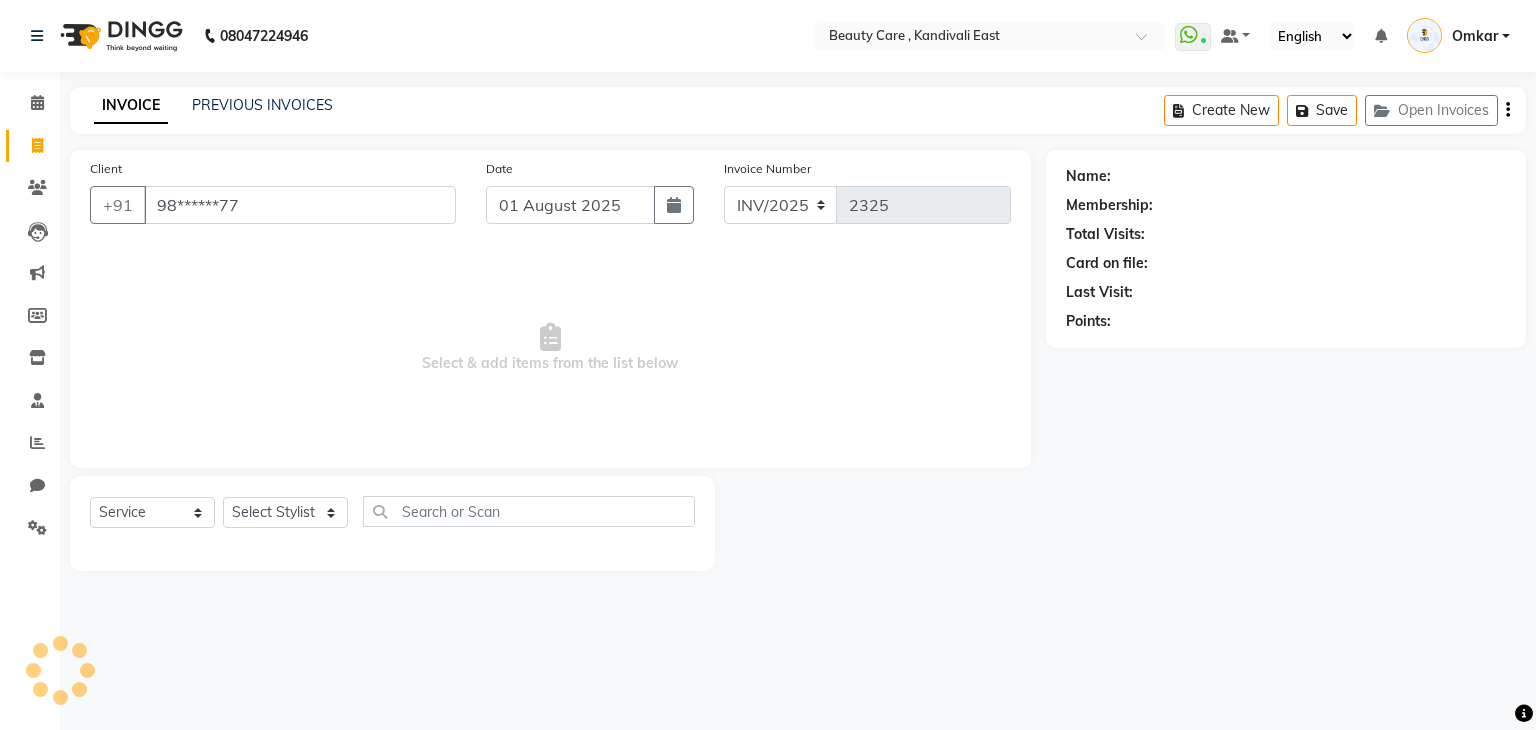 type on "98******77" 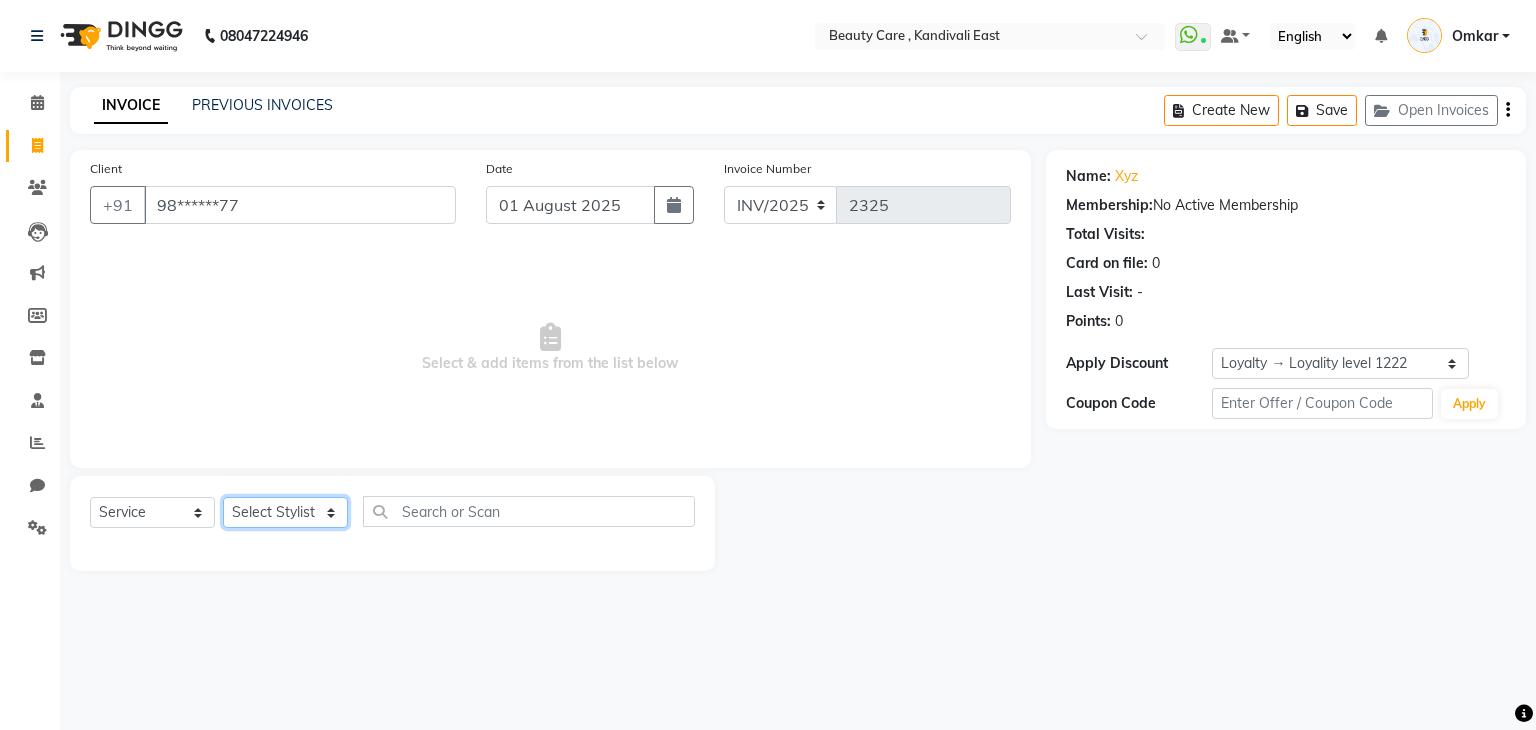click on "Select Stylist AAAAA Admin A Jagdish K Akshay Ankit Arvind Ashvin asif Avinash Avneesh  [FIRST] bhavesh Bikesh Demo staff  dhiraj DINGG Staff Disha Divyani Ganesh harsh JAGDISH kiran Komal Mahendra Vishwakarma MANDEEP KAUR  Manual Test DND Neeraj Rode new staff Ninad  Omkar play salon Prakash Pranav Pranil Praveen Priyanka QA Staff-1 Rahul ram Ross Geller Ruchi Rupal Samyak Saraf Sandhya Sanjeevni shivam StaffForReports staff-qa-1 staff-qa-2 staff-qa-3 Sukanya sumit Sumit Kadam Sushmita test Test Staff Vidhi xyz sa" 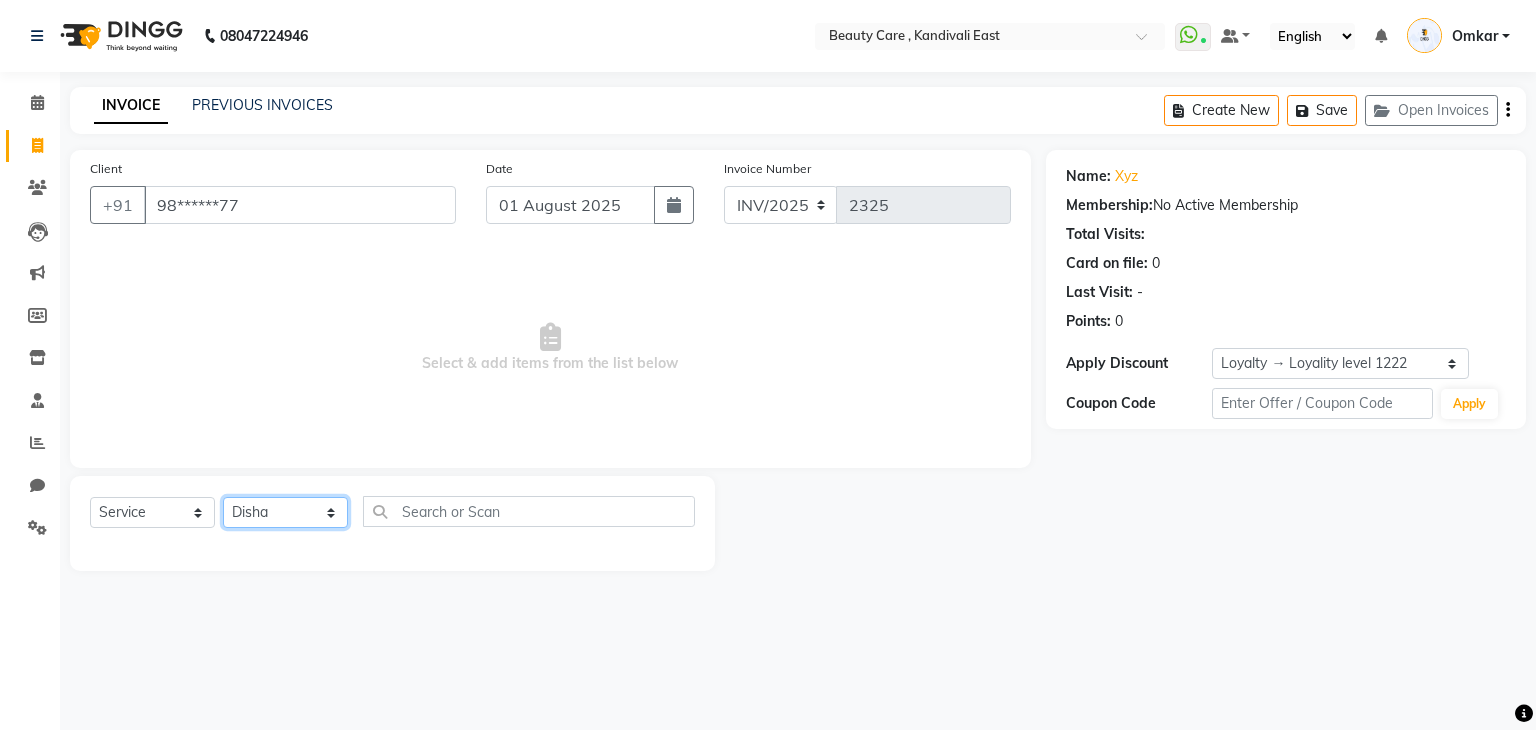 click on "Select Stylist AAAAA Admin A Jagdish K Akshay Ankit Arvind Ashvin asif Avinash Avneesh  [FIRST] bhavesh Bikesh Demo staff  dhiraj DINGG Staff Disha Divyani Ganesh harsh JAGDISH kiran Komal Mahendra Vishwakarma MANDEEP KAUR  Manual Test DND Neeraj Rode new staff Ninad  Omkar play salon Prakash Pranav Pranil Praveen Priyanka QA Staff-1 Rahul ram Ross Geller Ruchi Rupal Samyak Saraf Sandhya Sanjeevni shivam StaffForReports staff-qa-1 staff-qa-2 staff-qa-3 Sukanya sumit Sumit Kadam Sushmita test Test Staff Vidhi xyz sa" 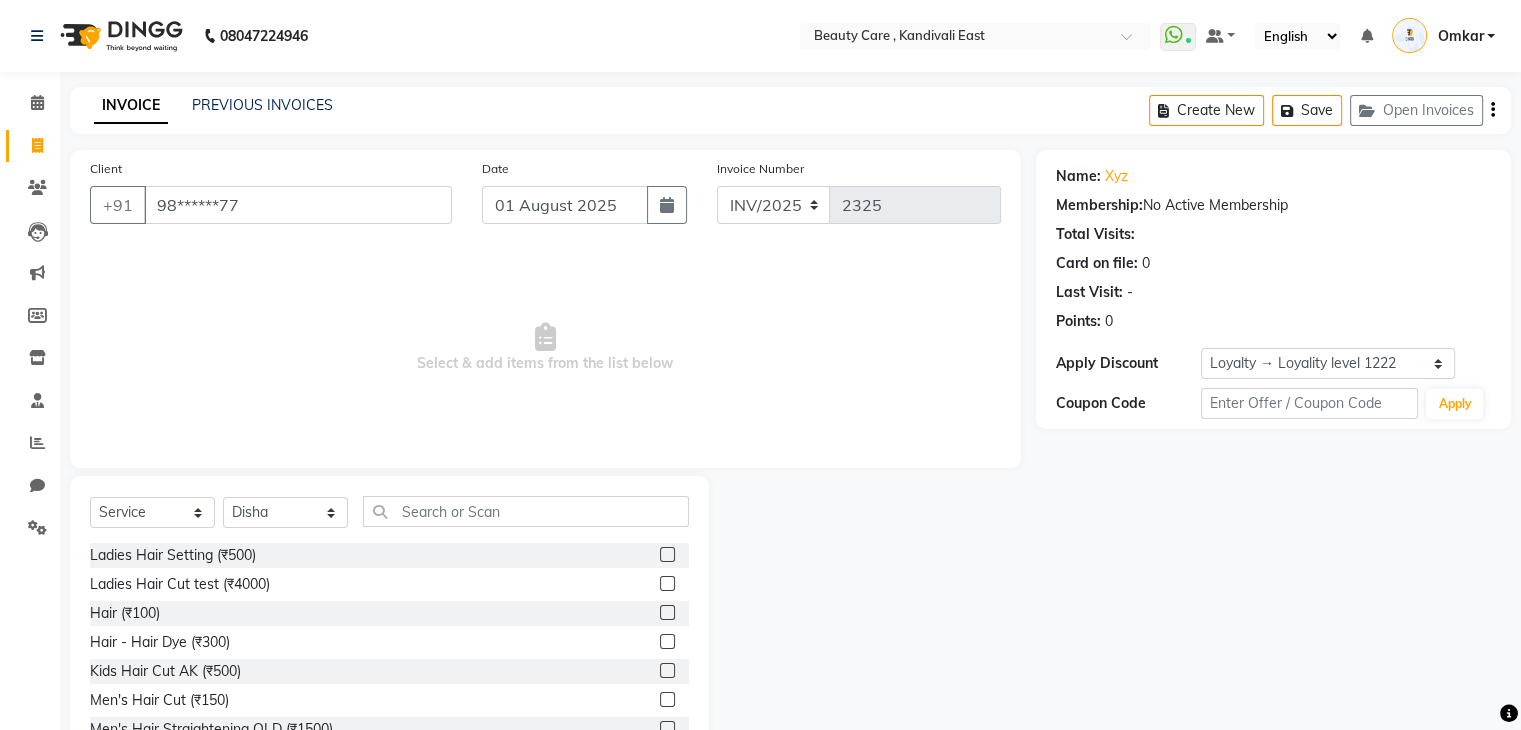click 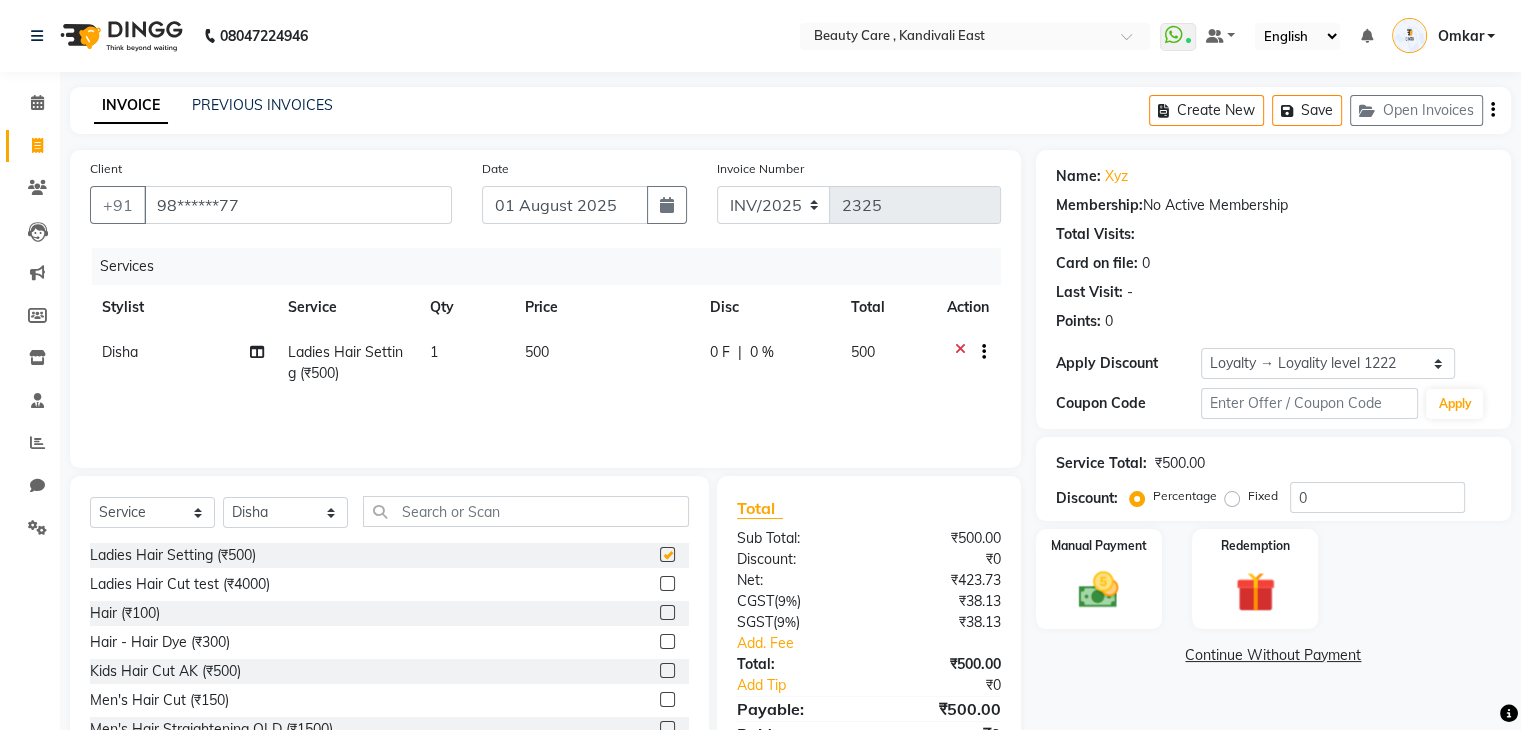 checkbox on "false" 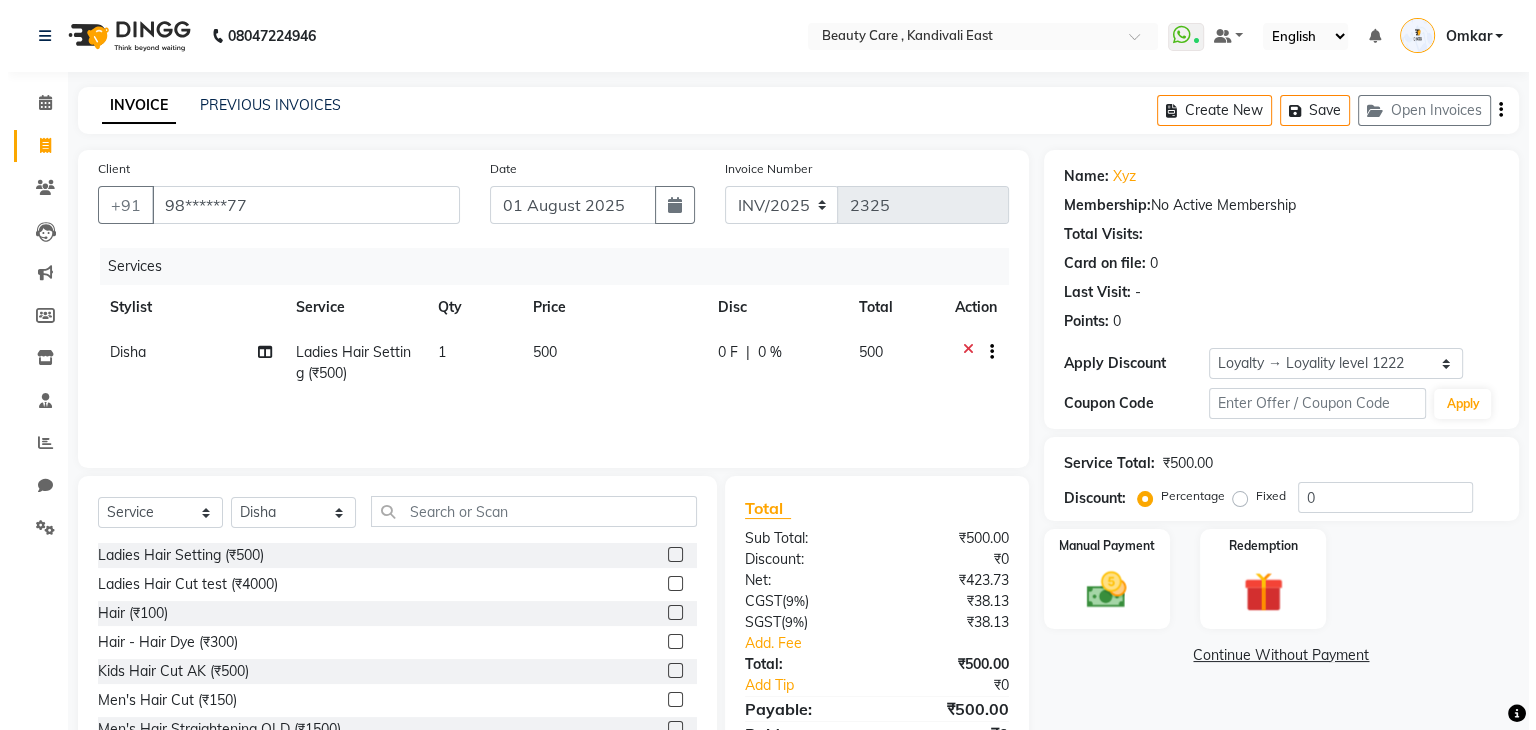 scroll, scrollTop: 92, scrollLeft: 0, axis: vertical 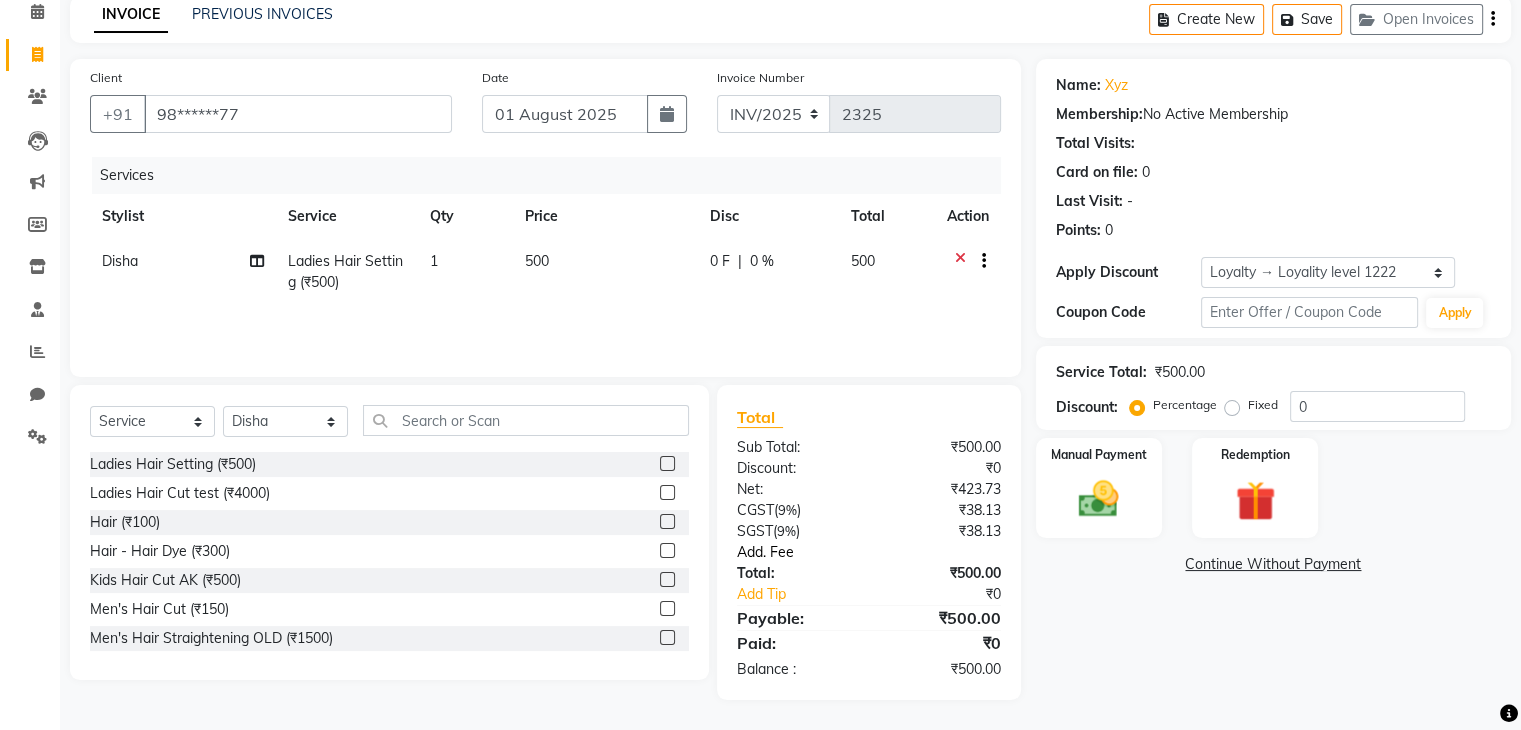 click on "Add. Fee" 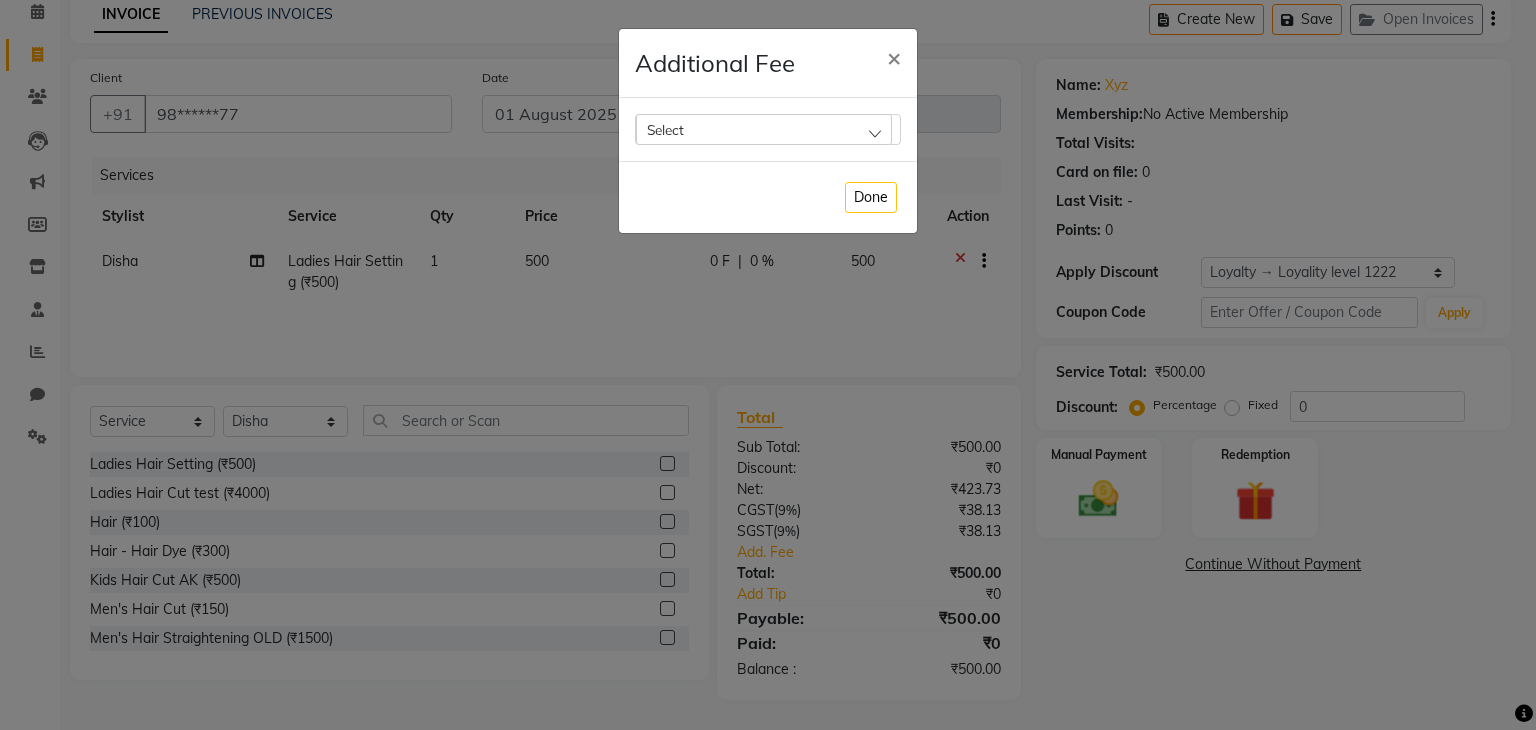 click on "Select" 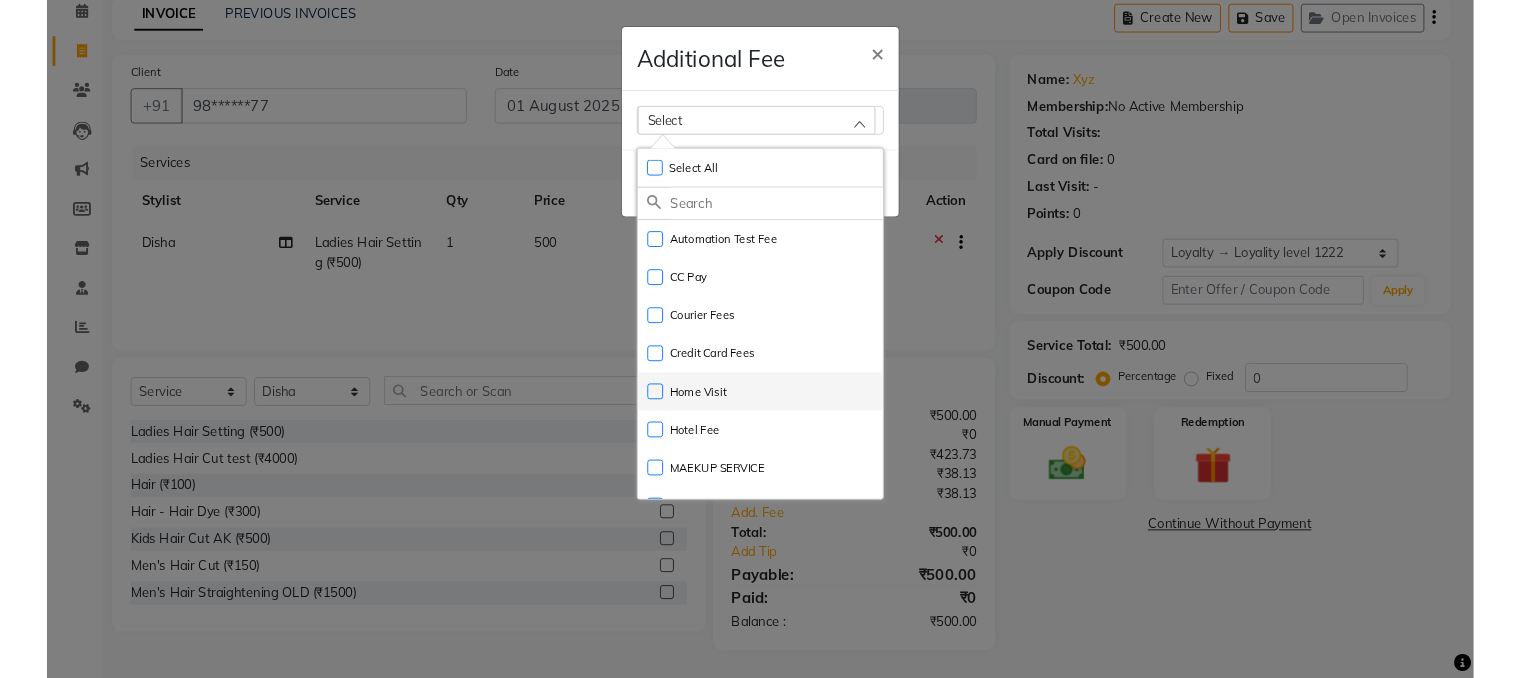 scroll, scrollTop: 32, scrollLeft: 0, axis: vertical 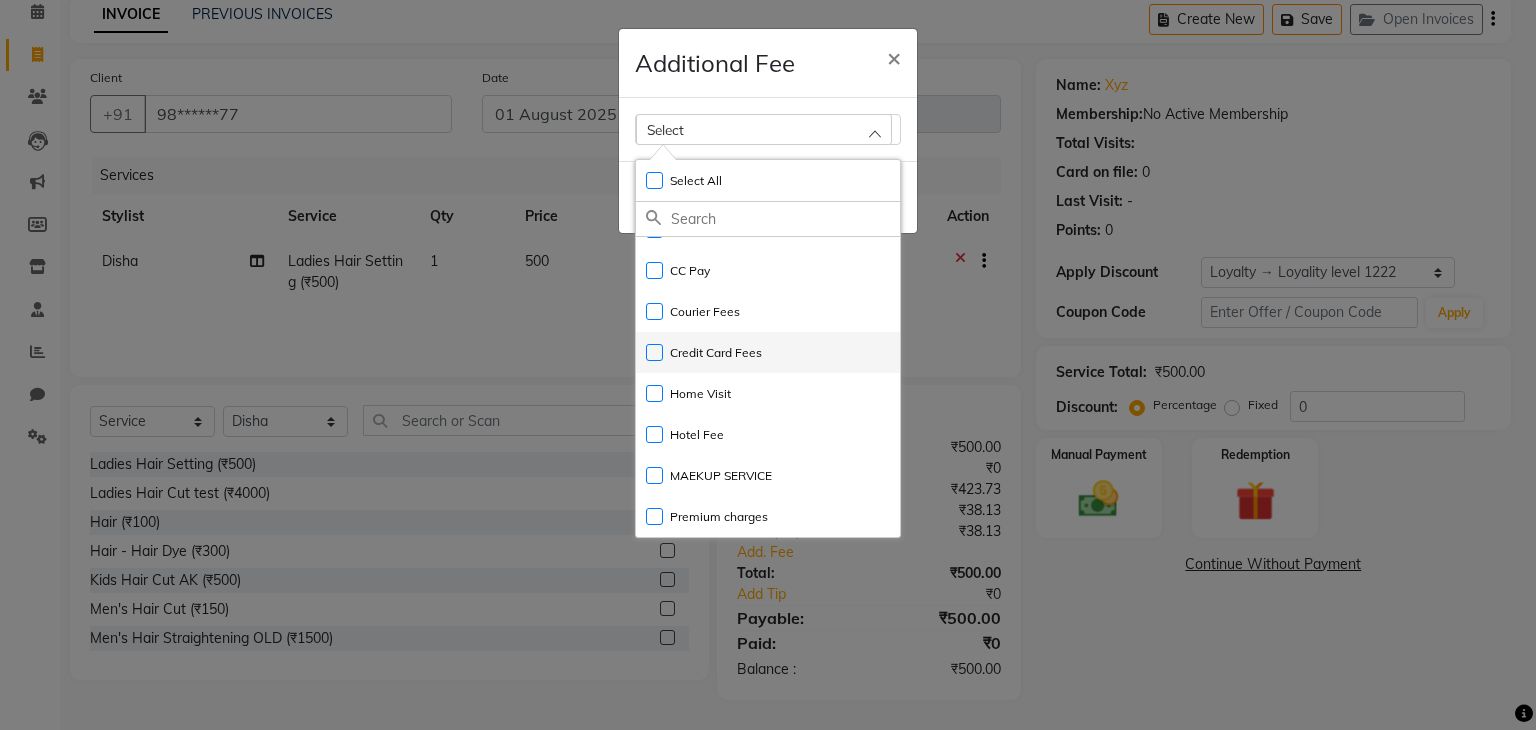 click on "Credit Card Fees" 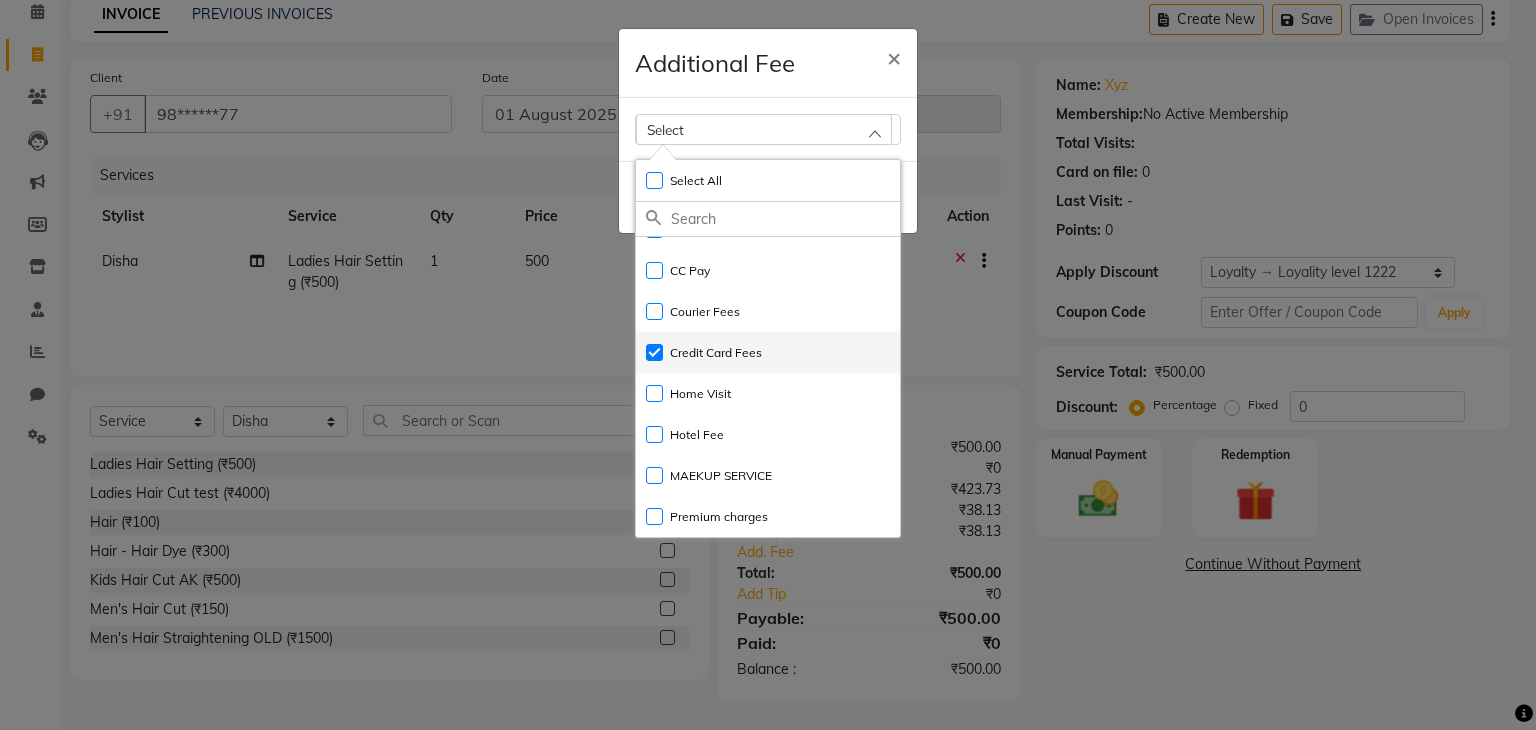 checkbox on "true" 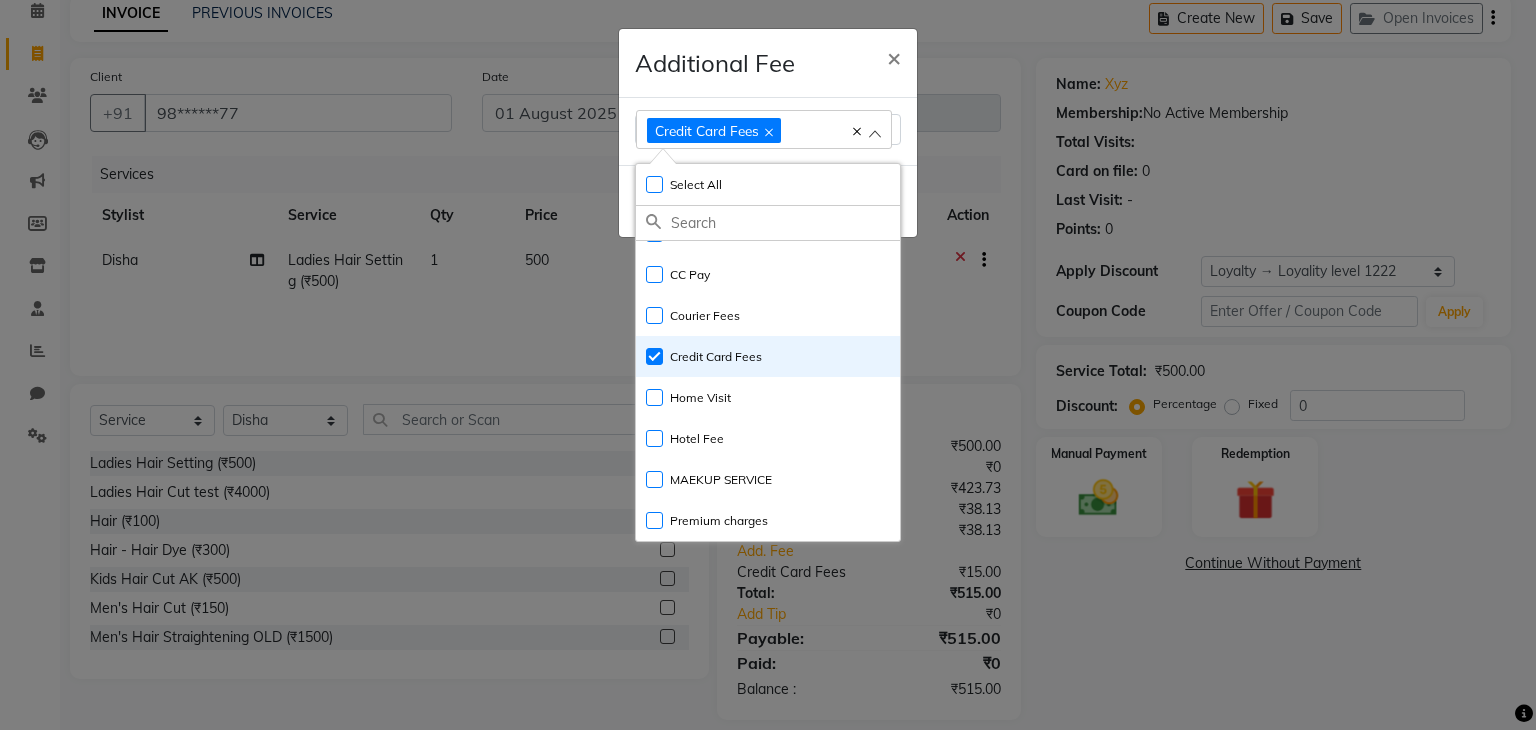 click on "Done" 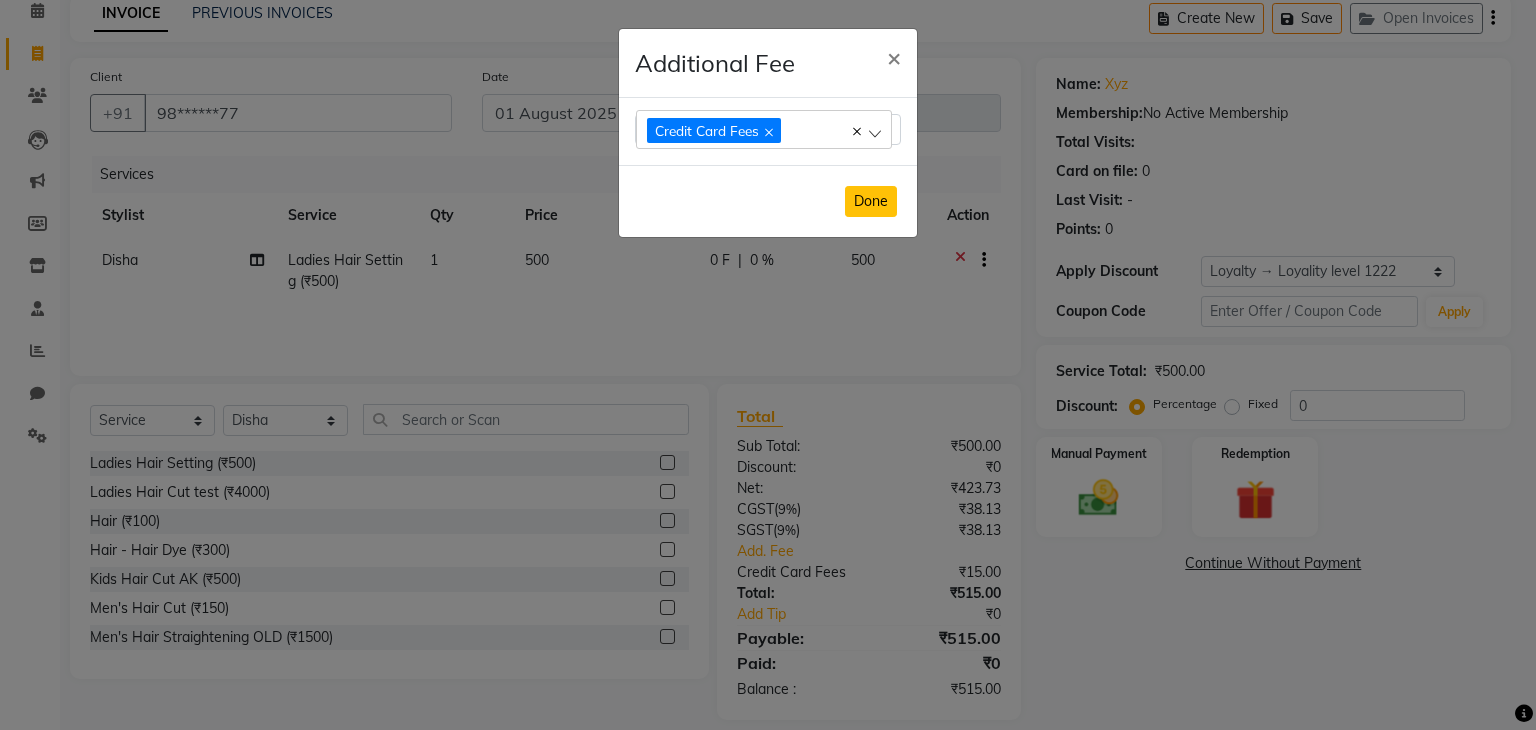 click on "Done" 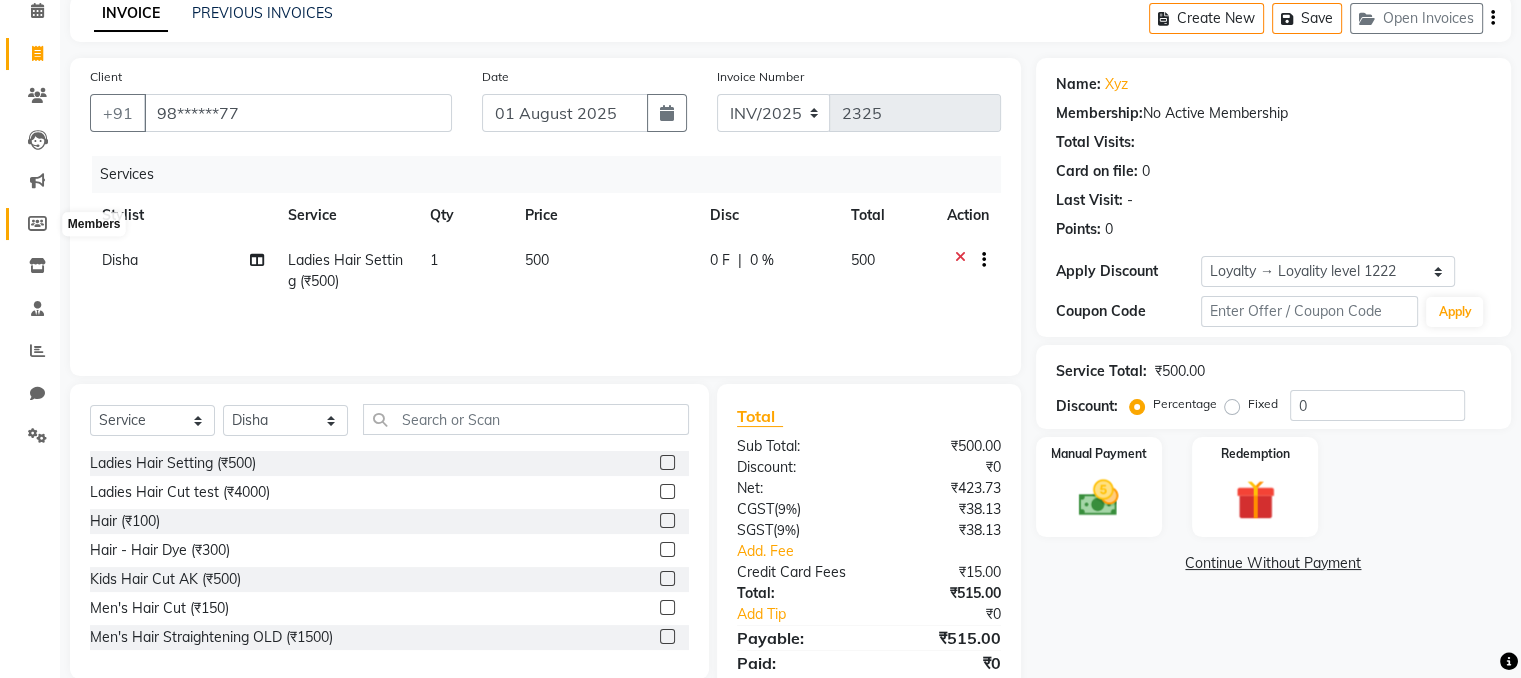 scroll, scrollTop: 0, scrollLeft: 0, axis: both 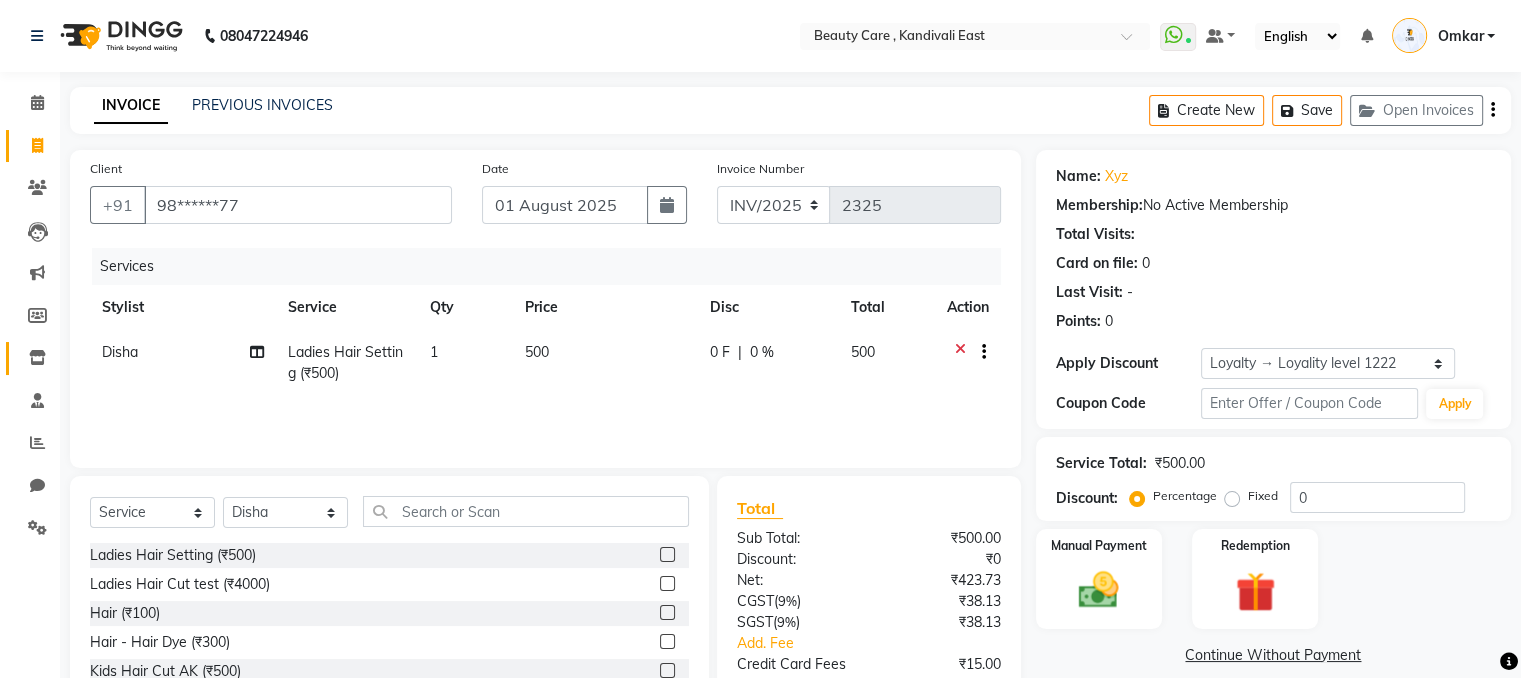click on "Inventory" 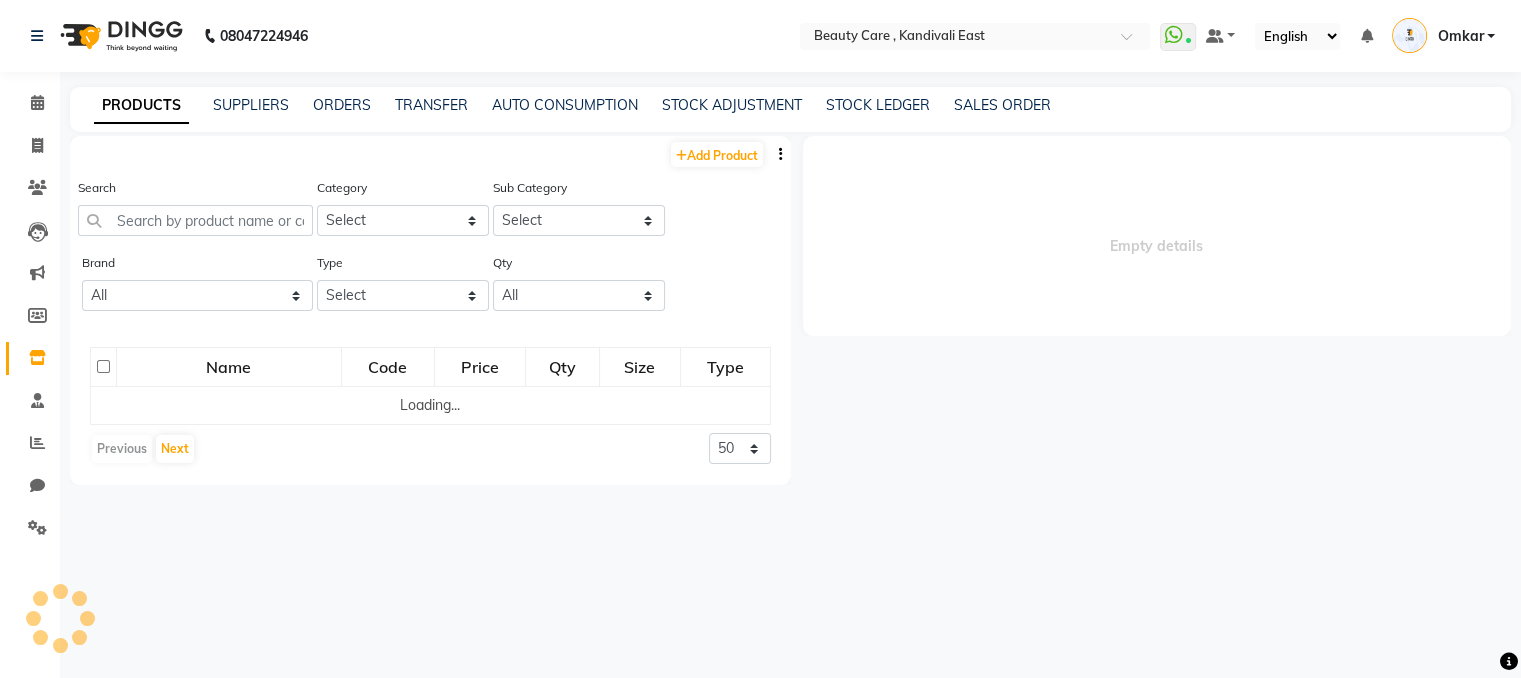 select 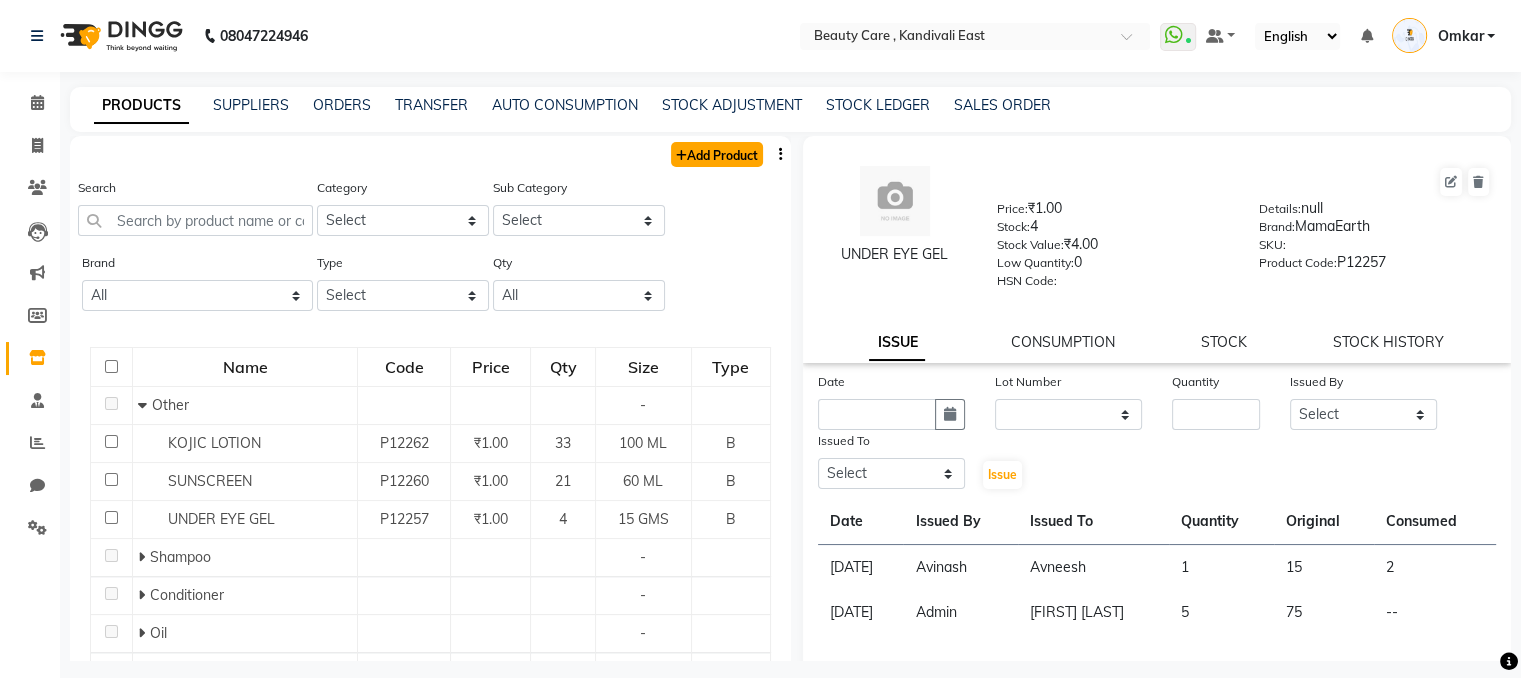 click on "Add Product" 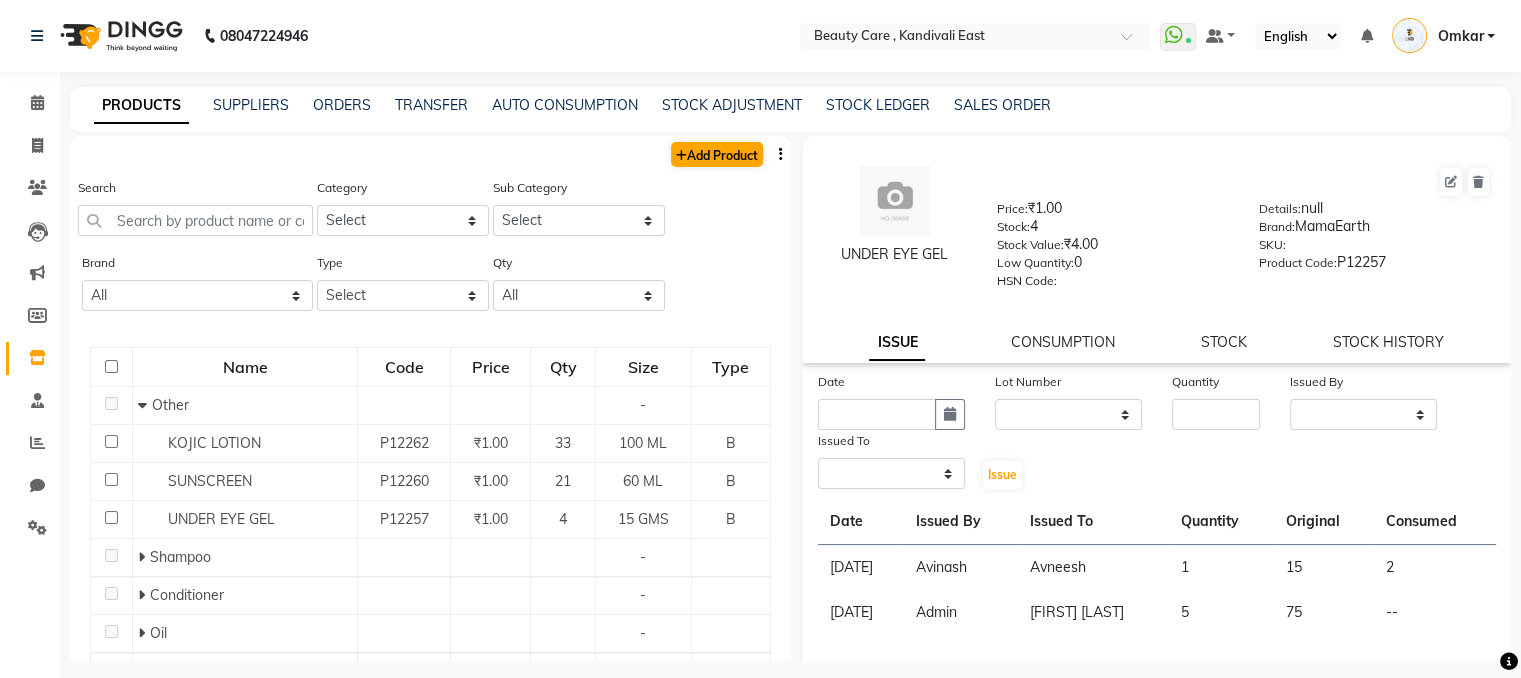 select on "true" 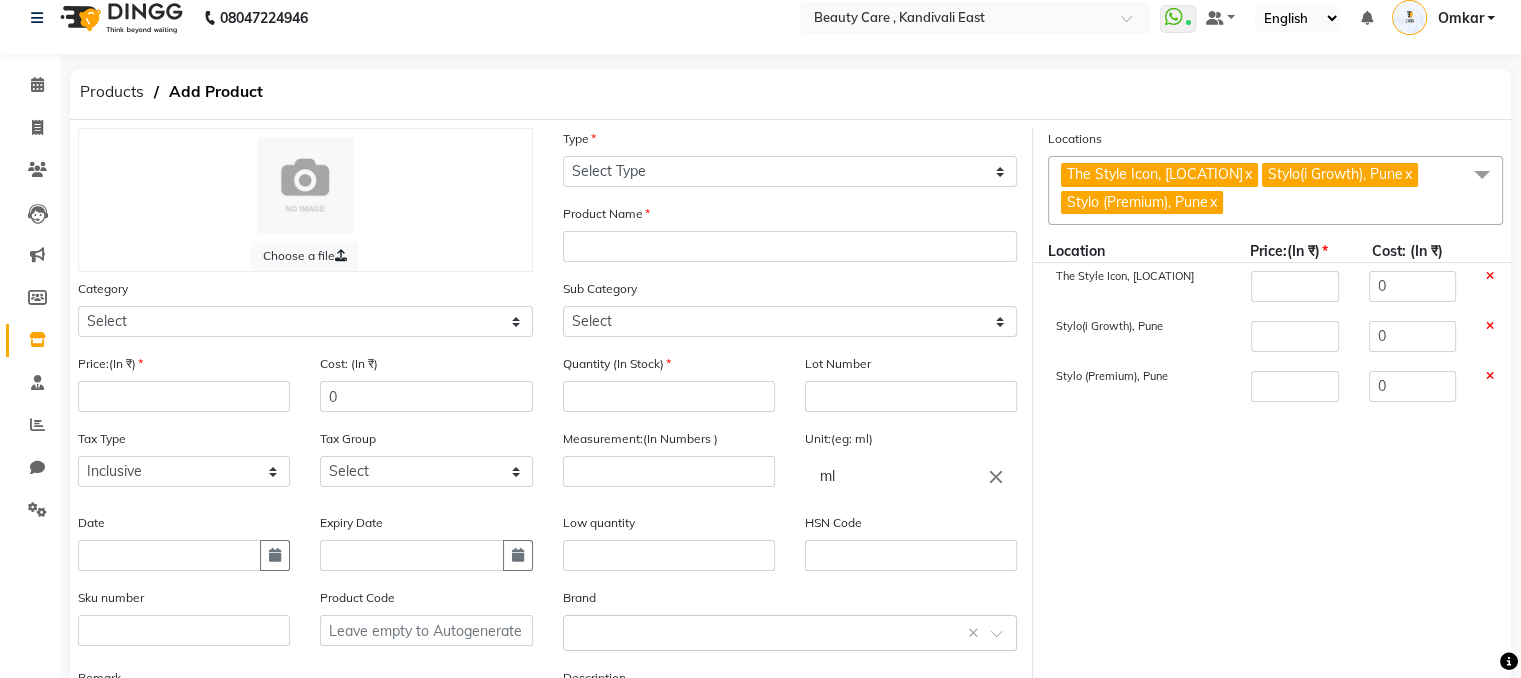 scroll, scrollTop: 31, scrollLeft: 0, axis: vertical 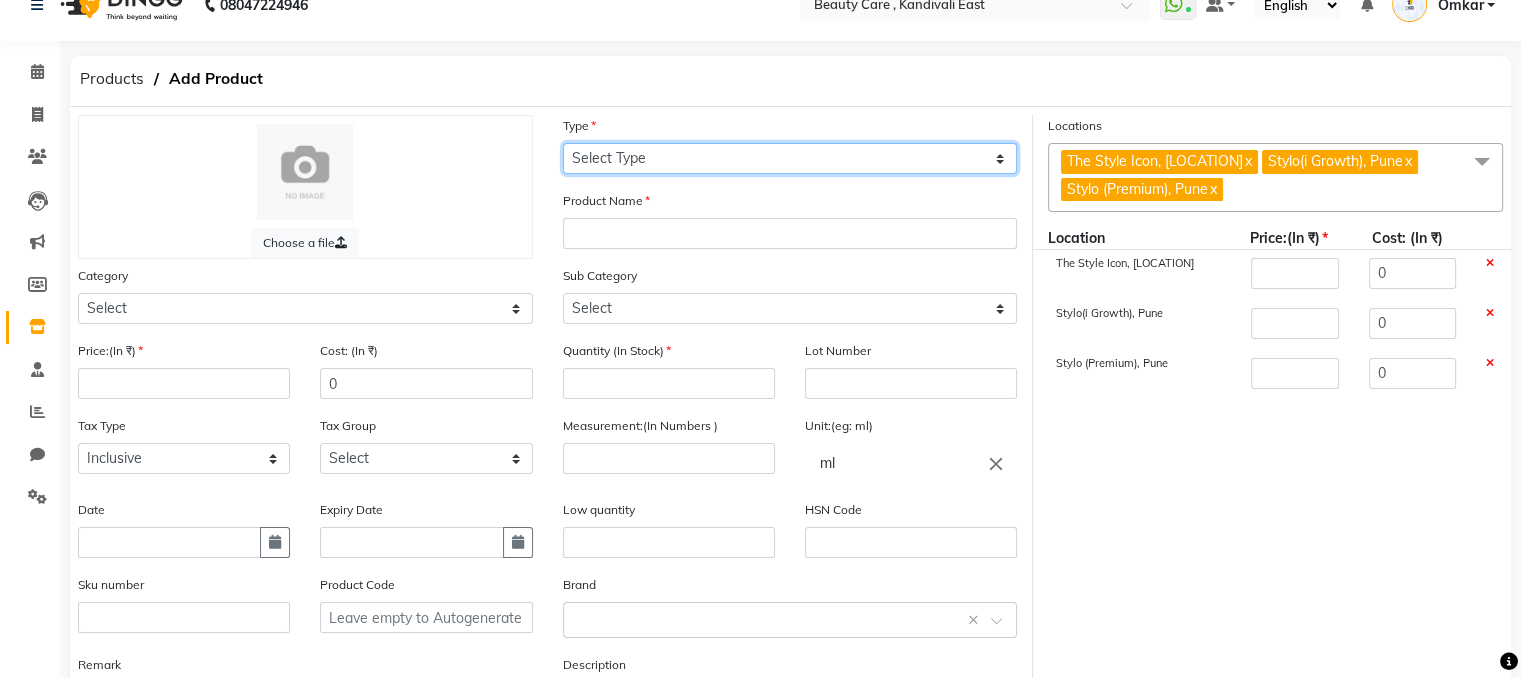 click on "Select Type Both Retail Consumable" 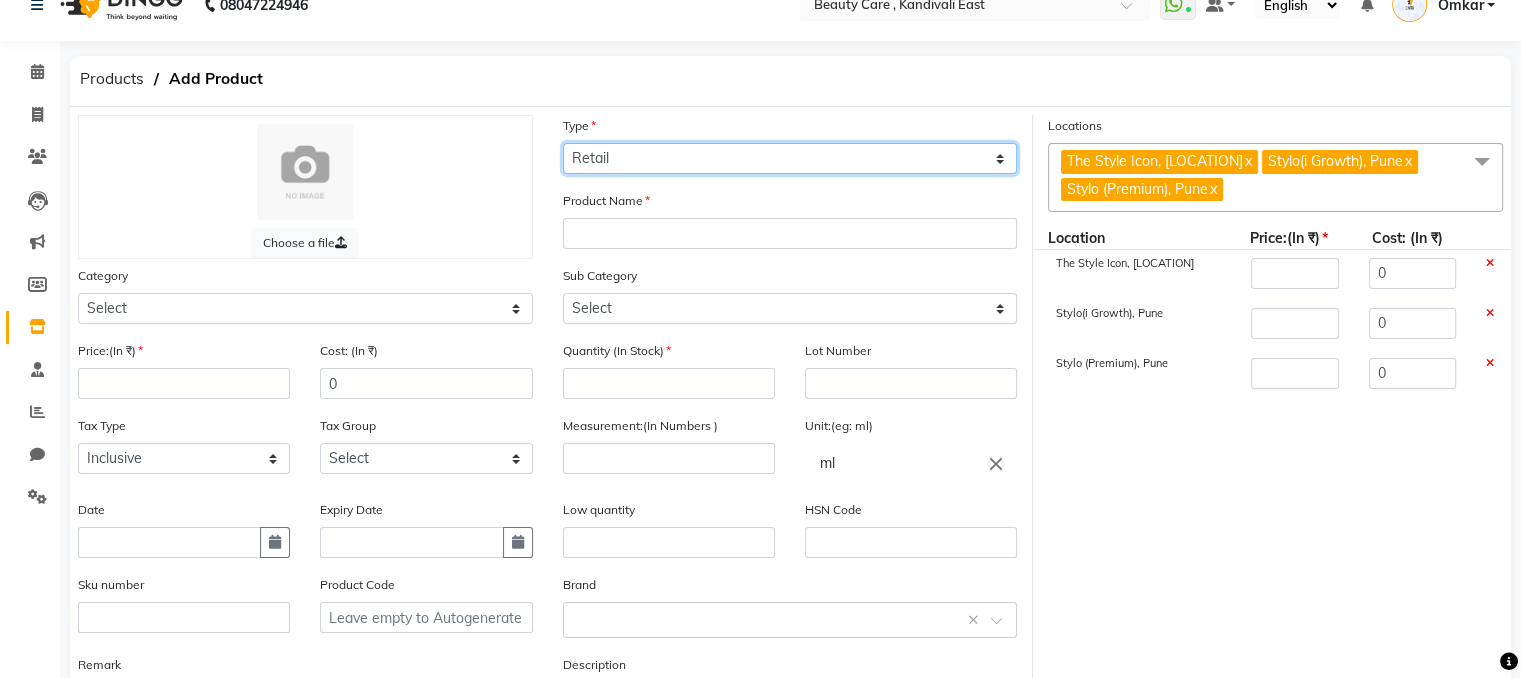 click on "Select Type Both Retail Consumable" 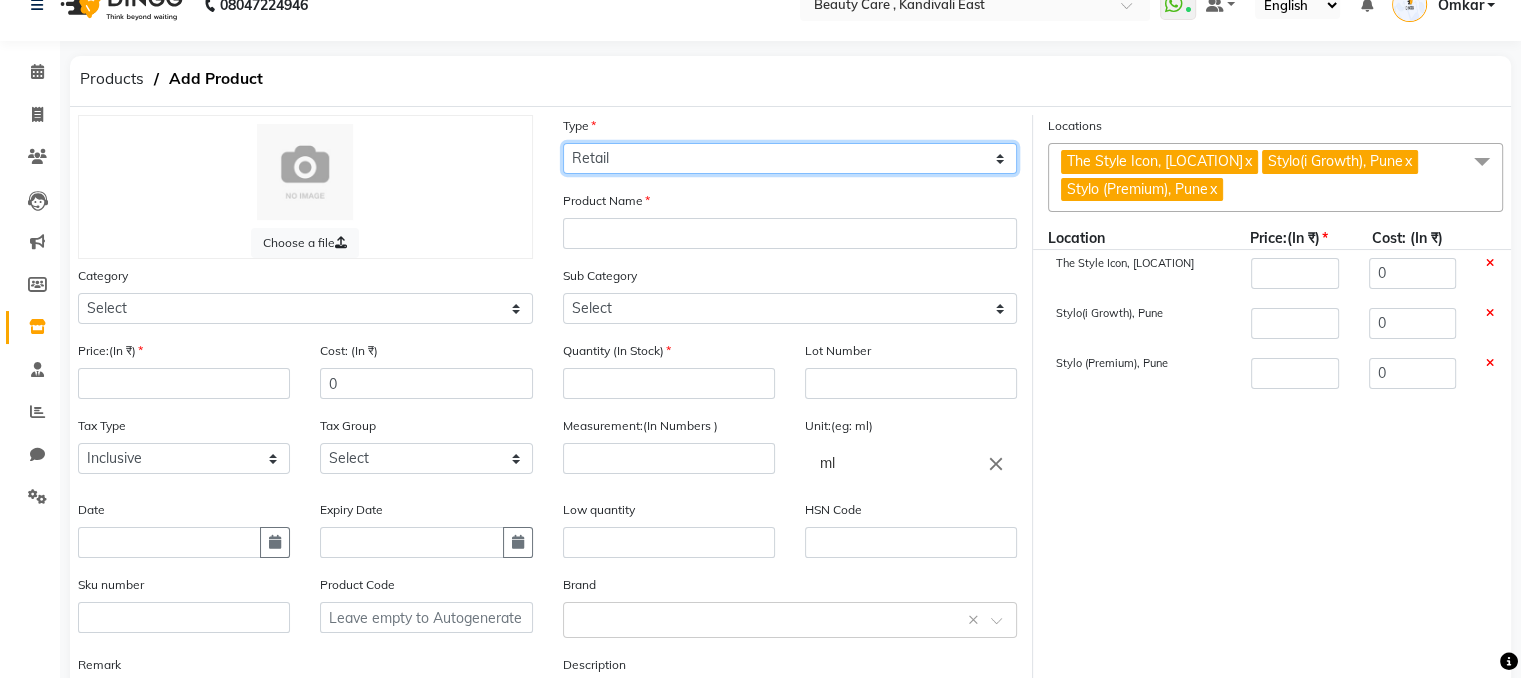 select on "B" 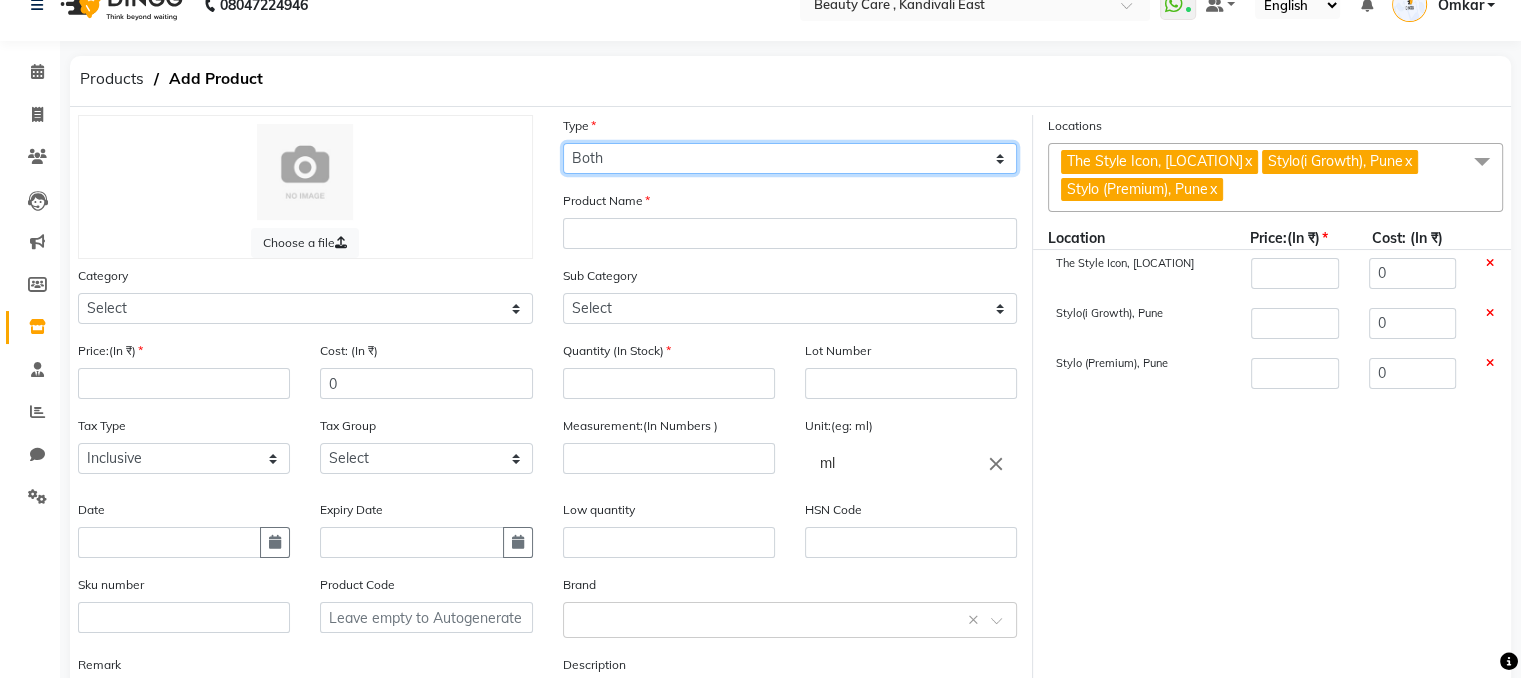 click on "Select Type Both Retail Consumable" 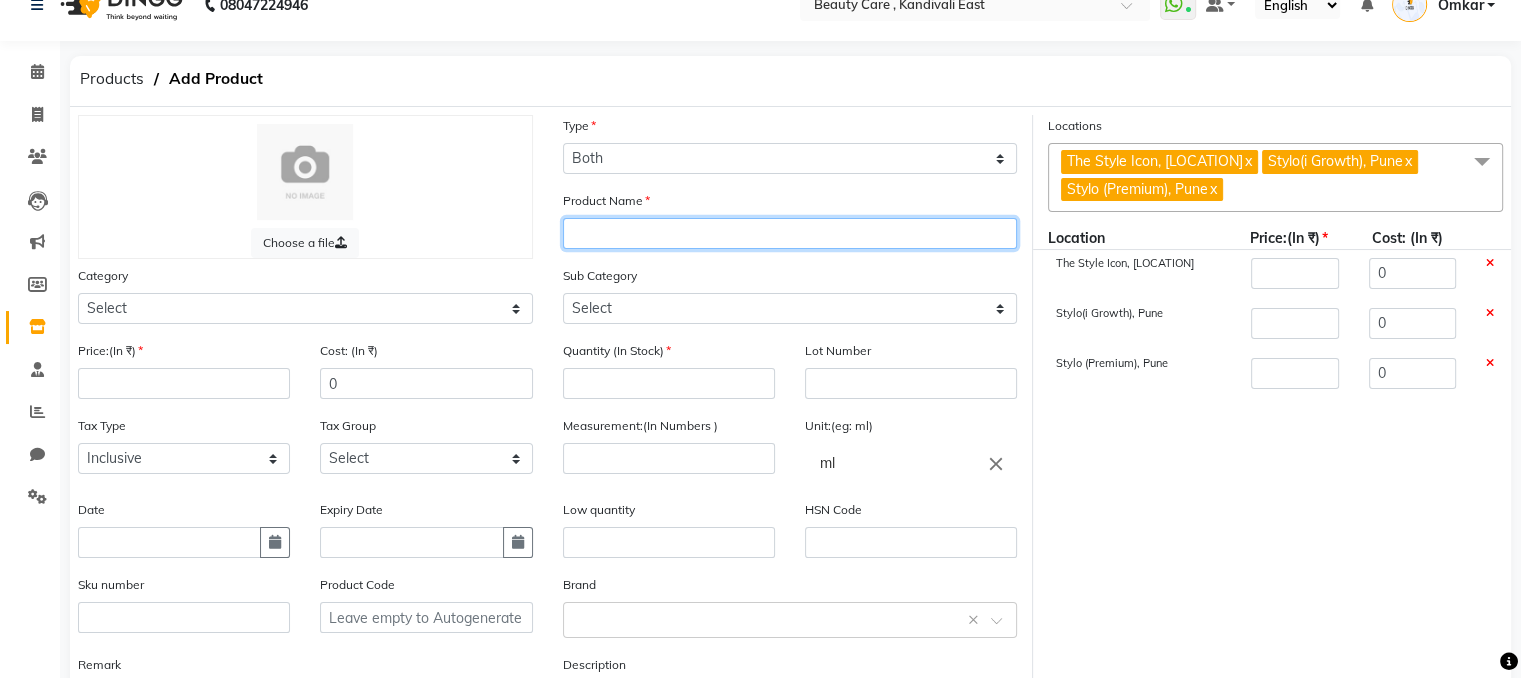 click 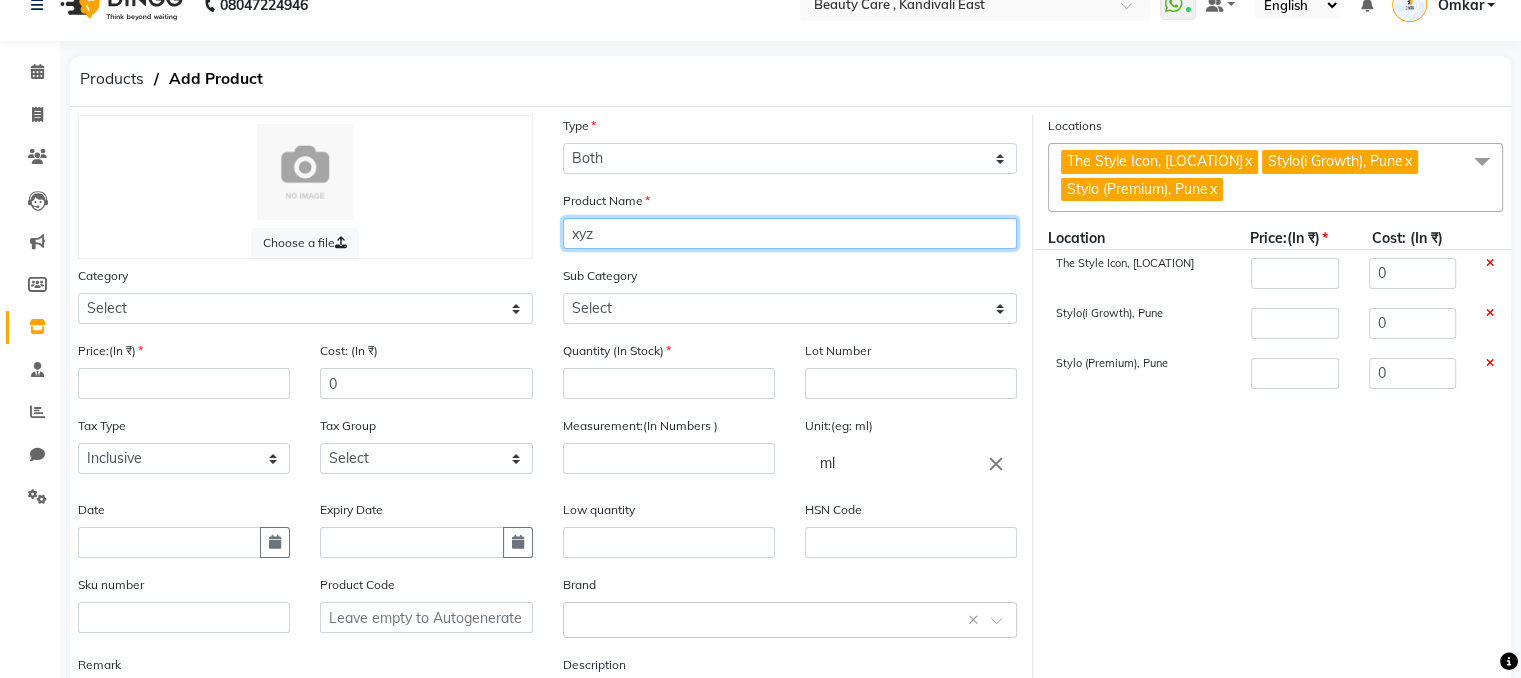 type on "xyz" 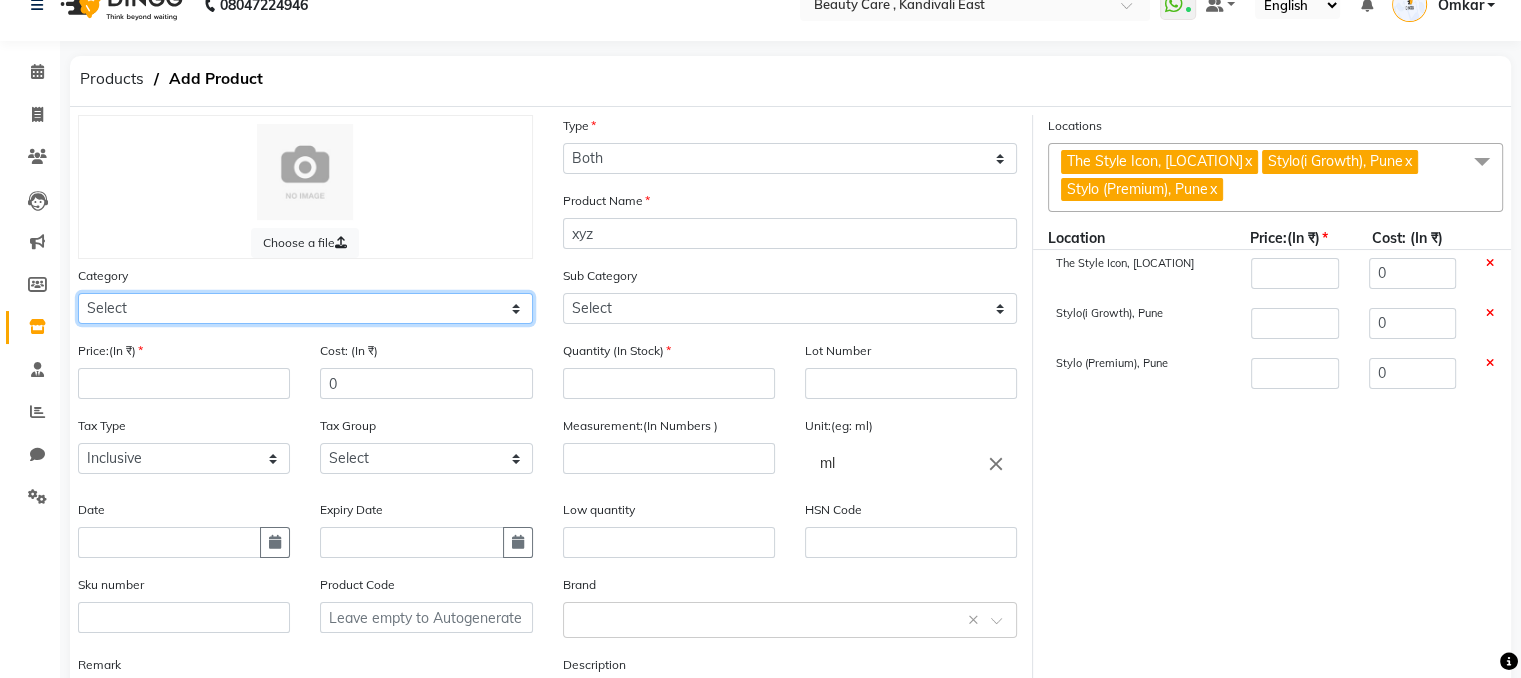 click on "Select Hair Personal Care Appliances Makeup Skin Beard Waxing Disposable Threading Hands and Feet Beauty Planet Botox Cadiveu Casmara Cheryls Loreal Olaplex Hair Only Test Demo Housekeeping Nail Makeup Nails Sales Veh Booking Amt Hair..Lorial Hair..Schwarzkopf B\Other XYZ AK57 Test  MORFOSE Food hair face wash test-qa-category Other" 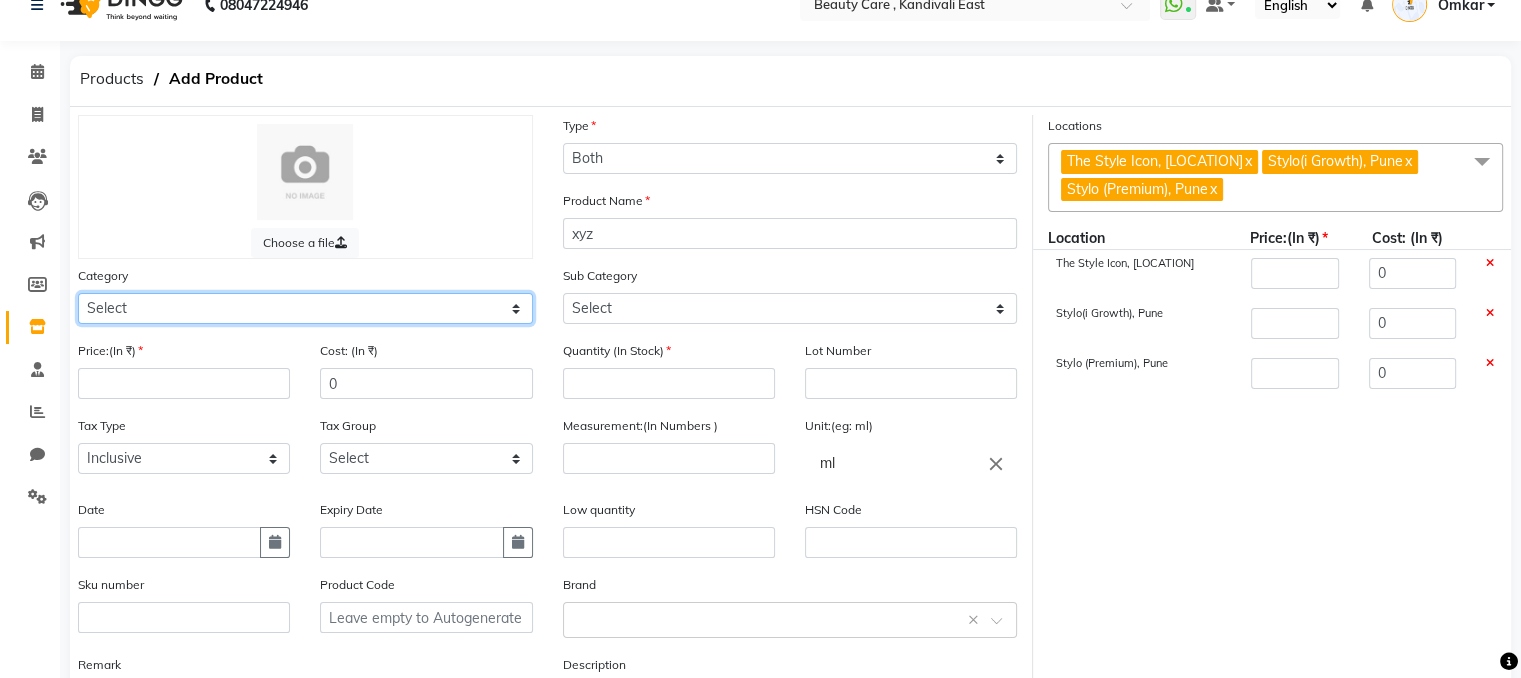 select on "101100" 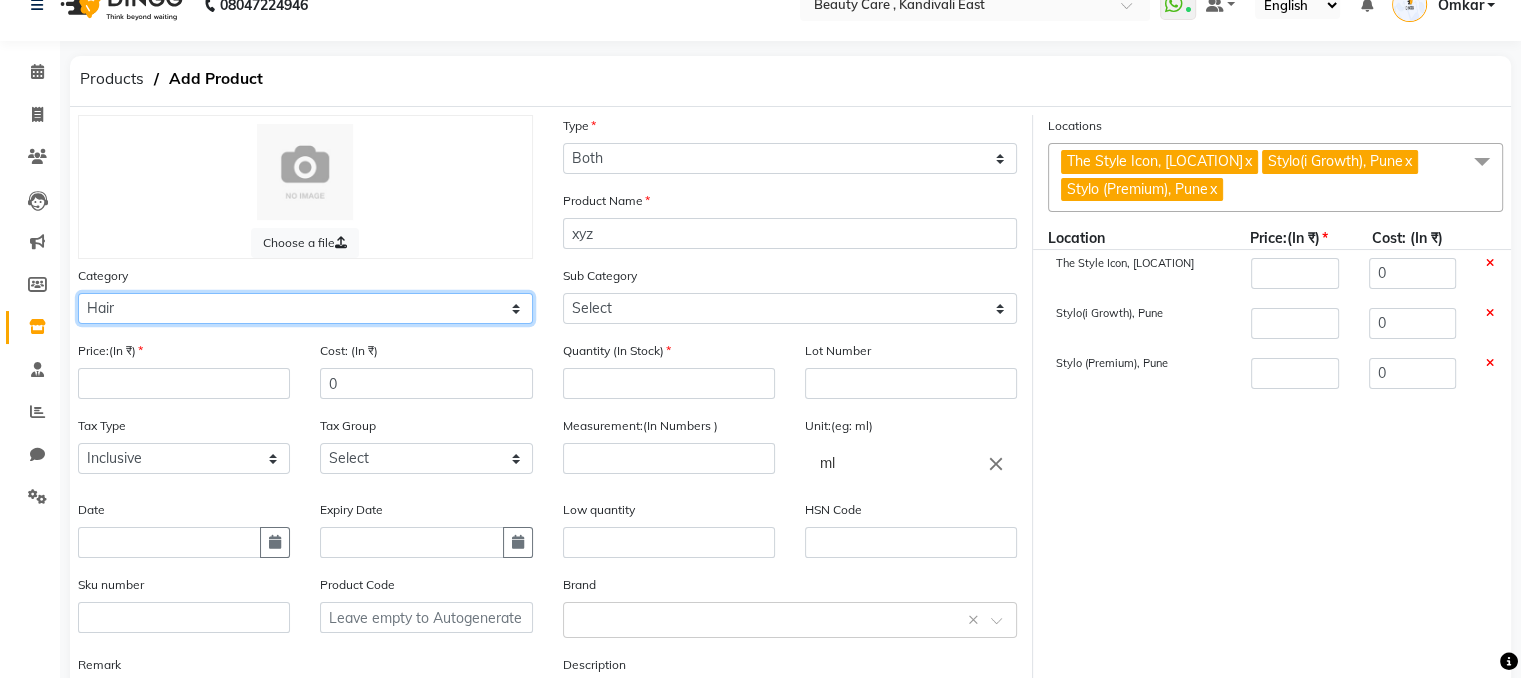 click on "Select Hair Personal Care Appliances Makeup Skin Beard Waxing Disposable Threading Hands and Feet Beauty Planet Botox Cadiveu Casmara Cheryls Loreal Olaplex Hair Only Test Demo Housekeeping Nail Makeup Nails Sales Veh Booking Amt Hair..Lorial Hair..Schwarzkopf B\Other XYZ AK57 Test  MORFOSE Food hair face wash test-qa-category Other" 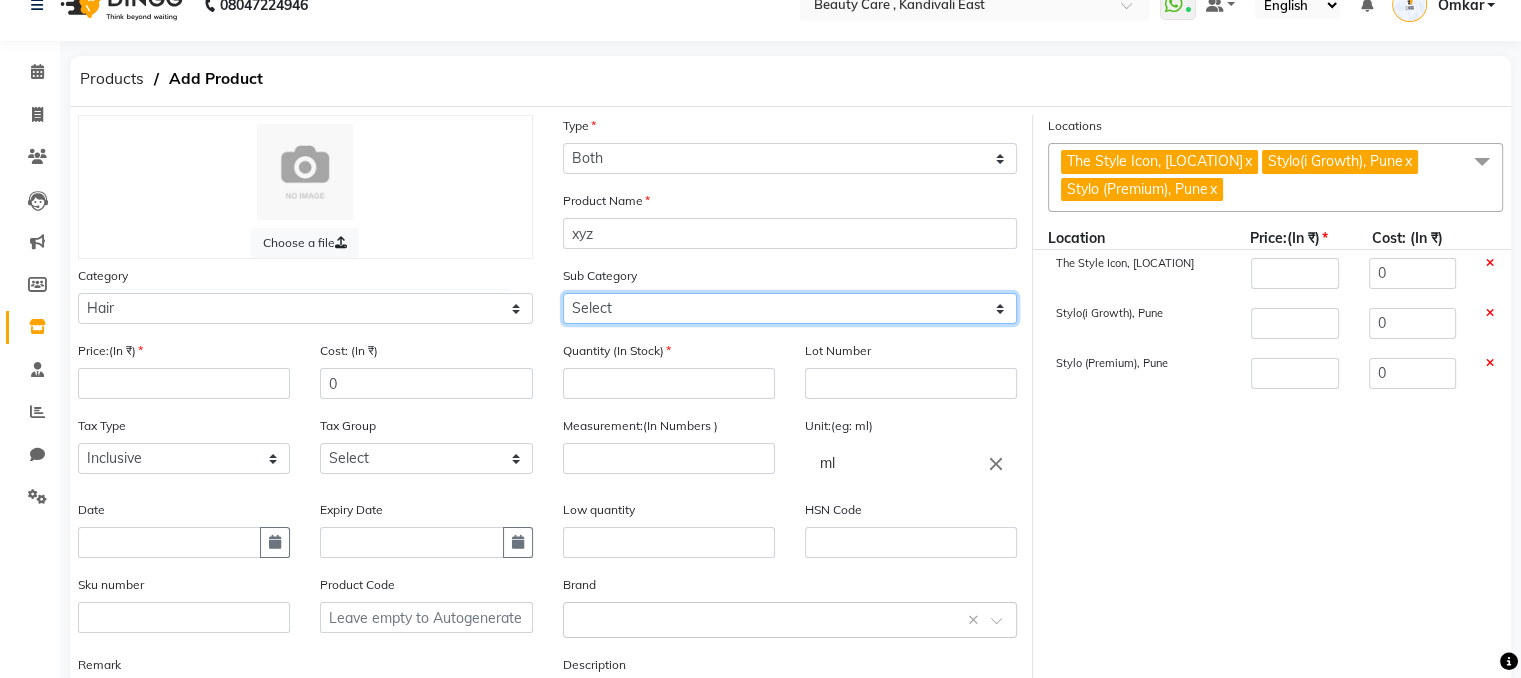 click on "Select Conditioner Shampoo Cream Mask Oil Serum Color Appliances Treatment Styling Kit & Combo Combo Other Other Serum2 MAJIREL 10 Extensions colorcare shampoo Developer Shampoo" 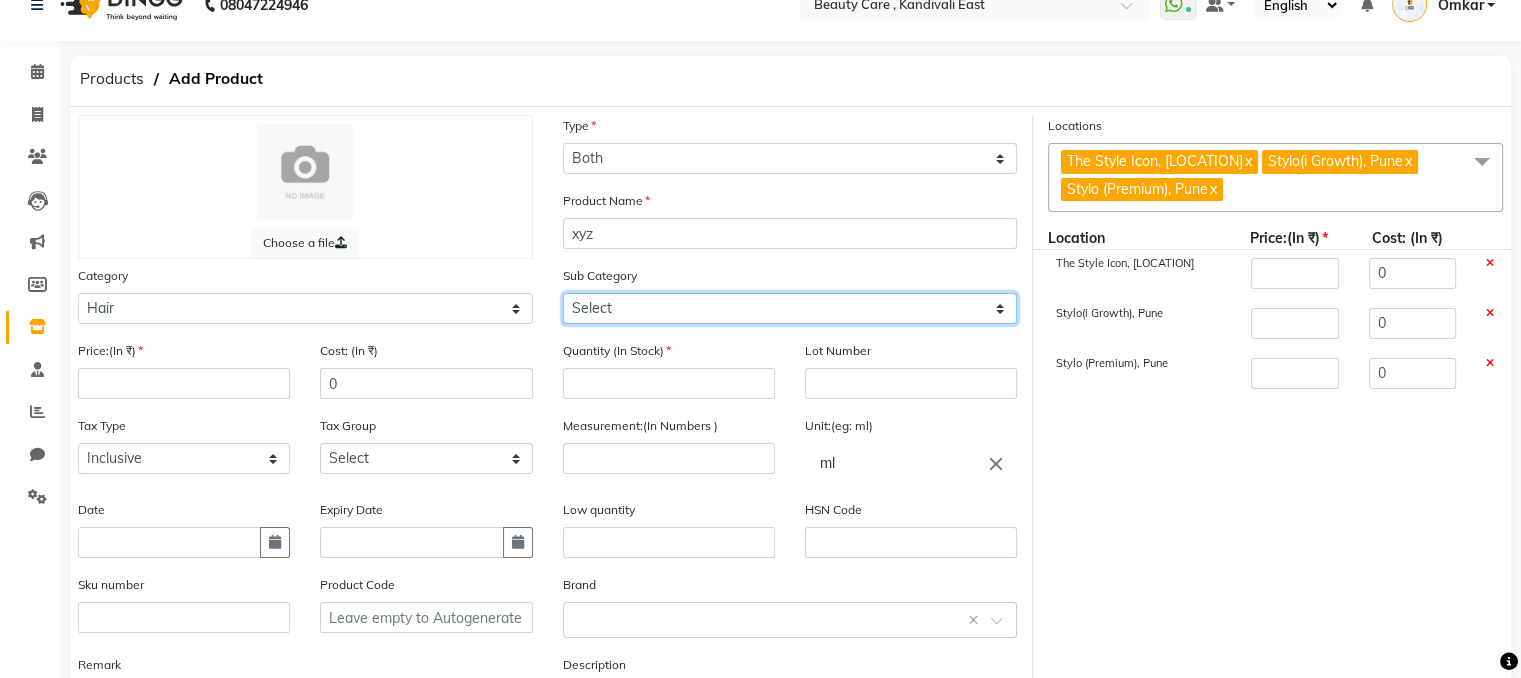 select on "101101" 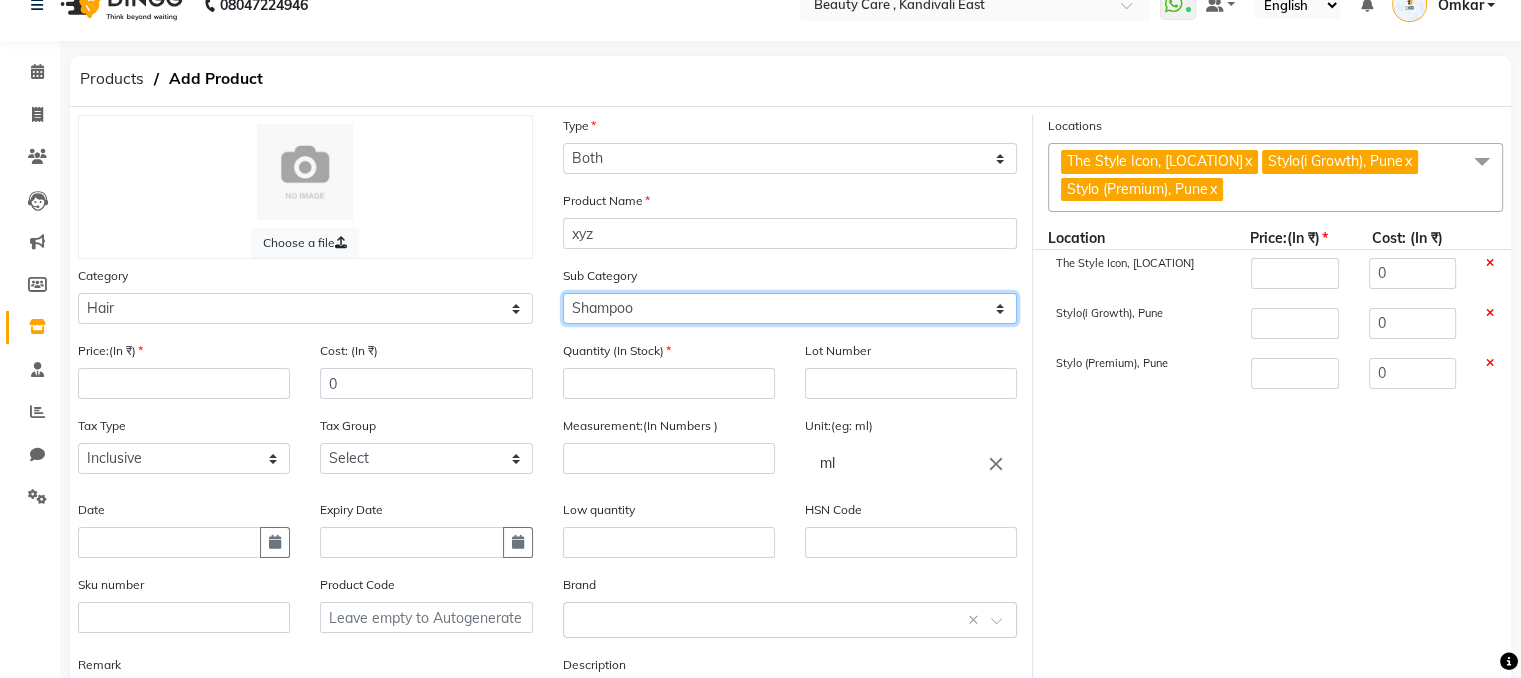 click on "Select Conditioner Shampoo Cream Mask Oil Serum Color Appliances Treatment Styling Kit & Combo Combo Other Other Serum2 MAJIREL 10 Extensions colorcare shampoo Developer Shampoo" 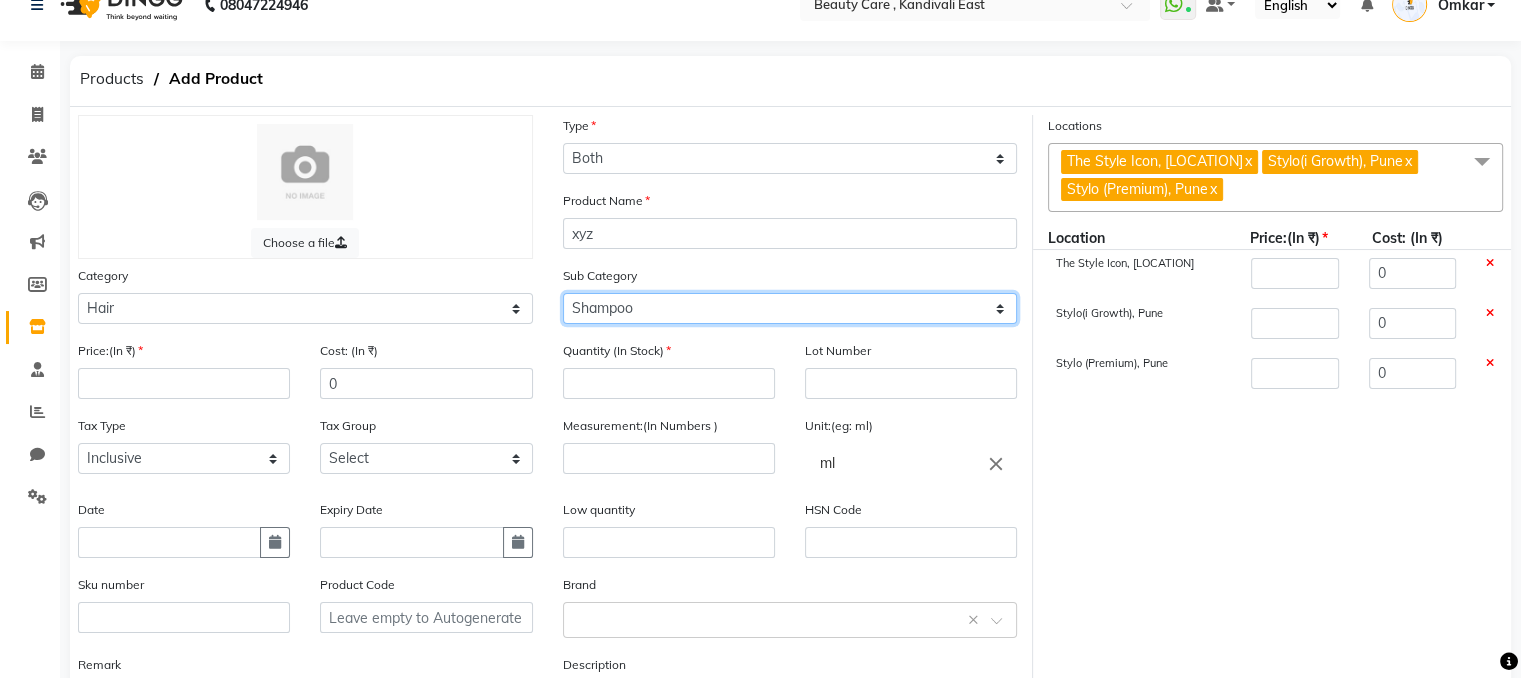 scroll, scrollTop: 118, scrollLeft: 0, axis: vertical 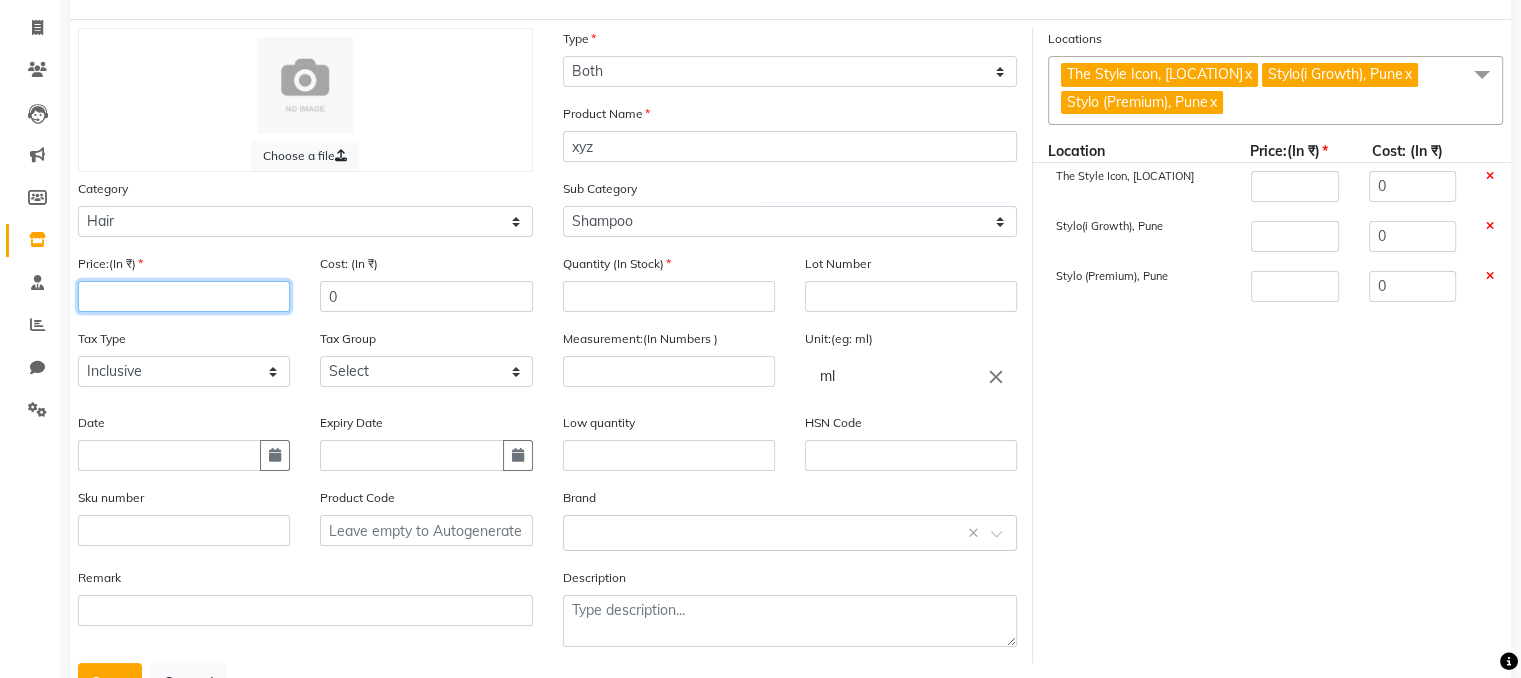click 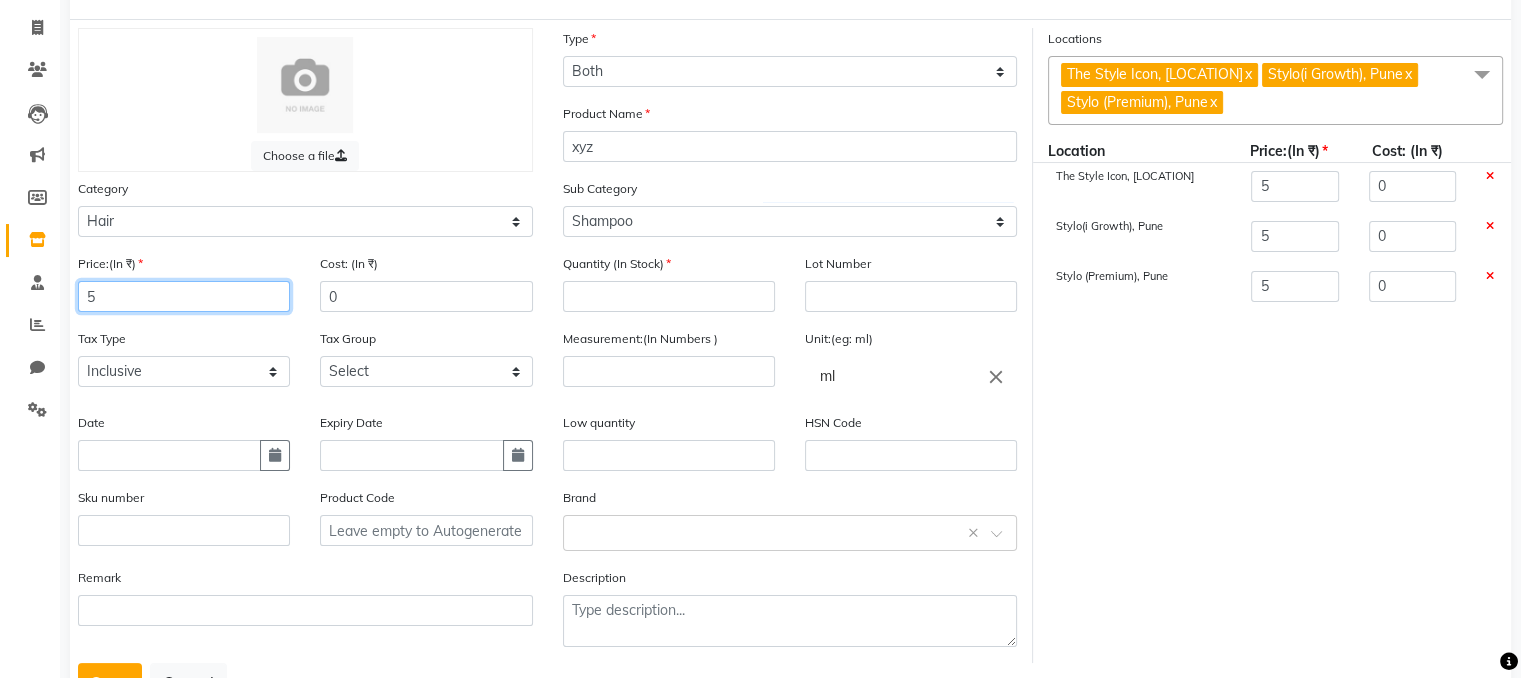type on "50" 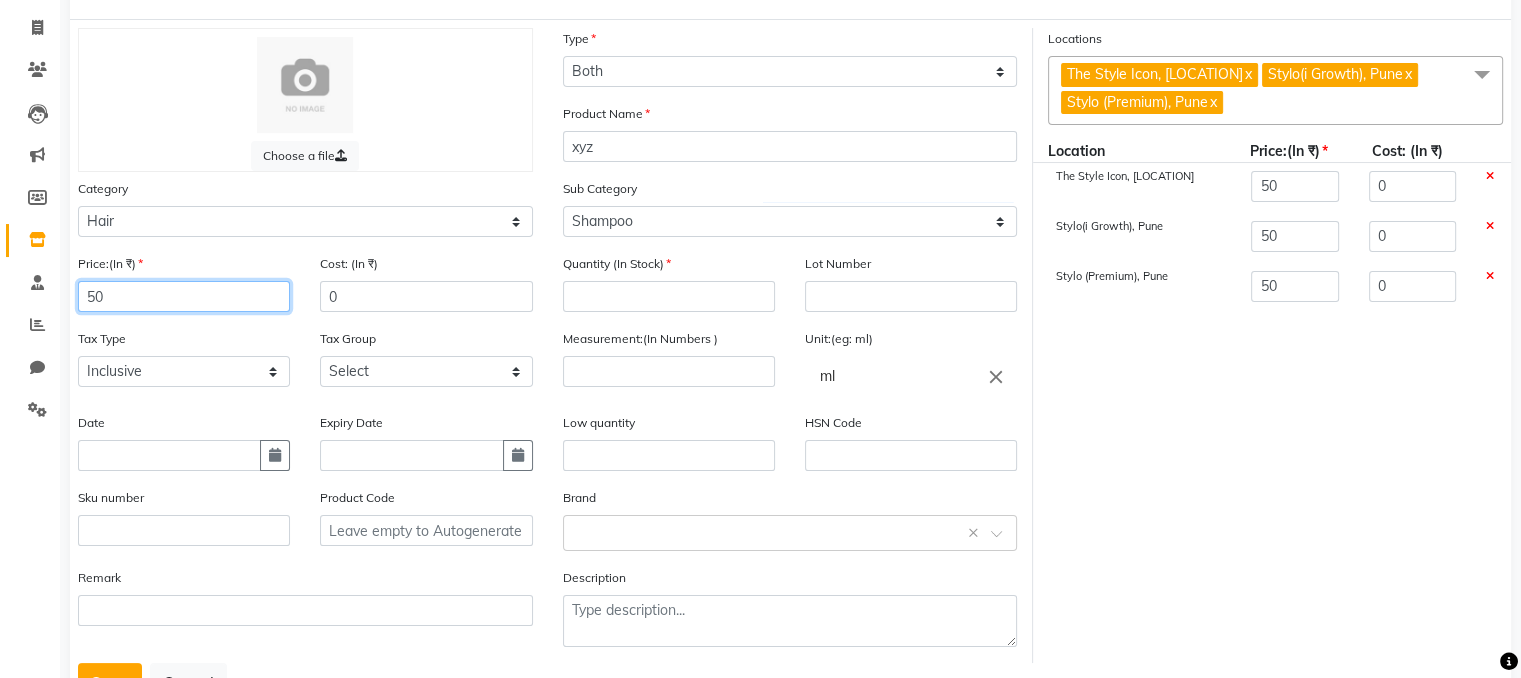 type on "500" 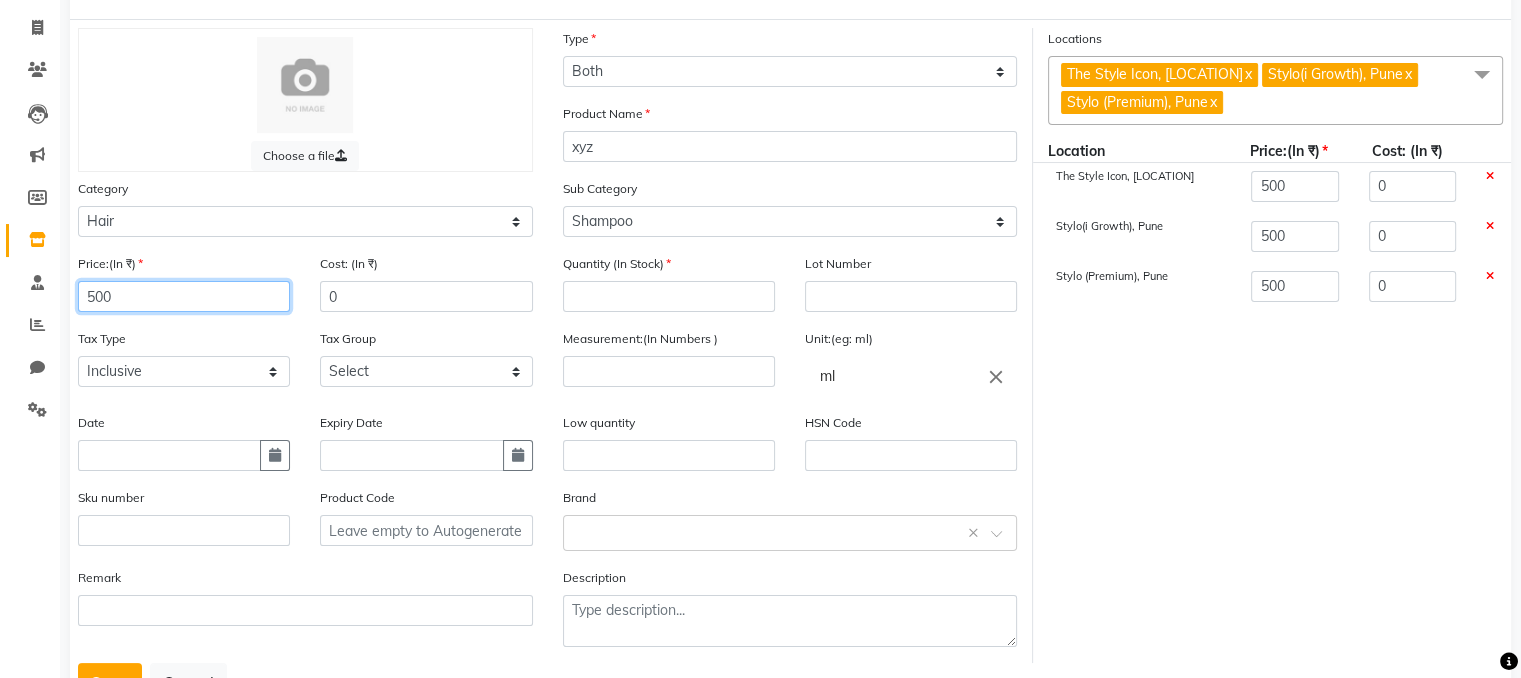 type on "500" 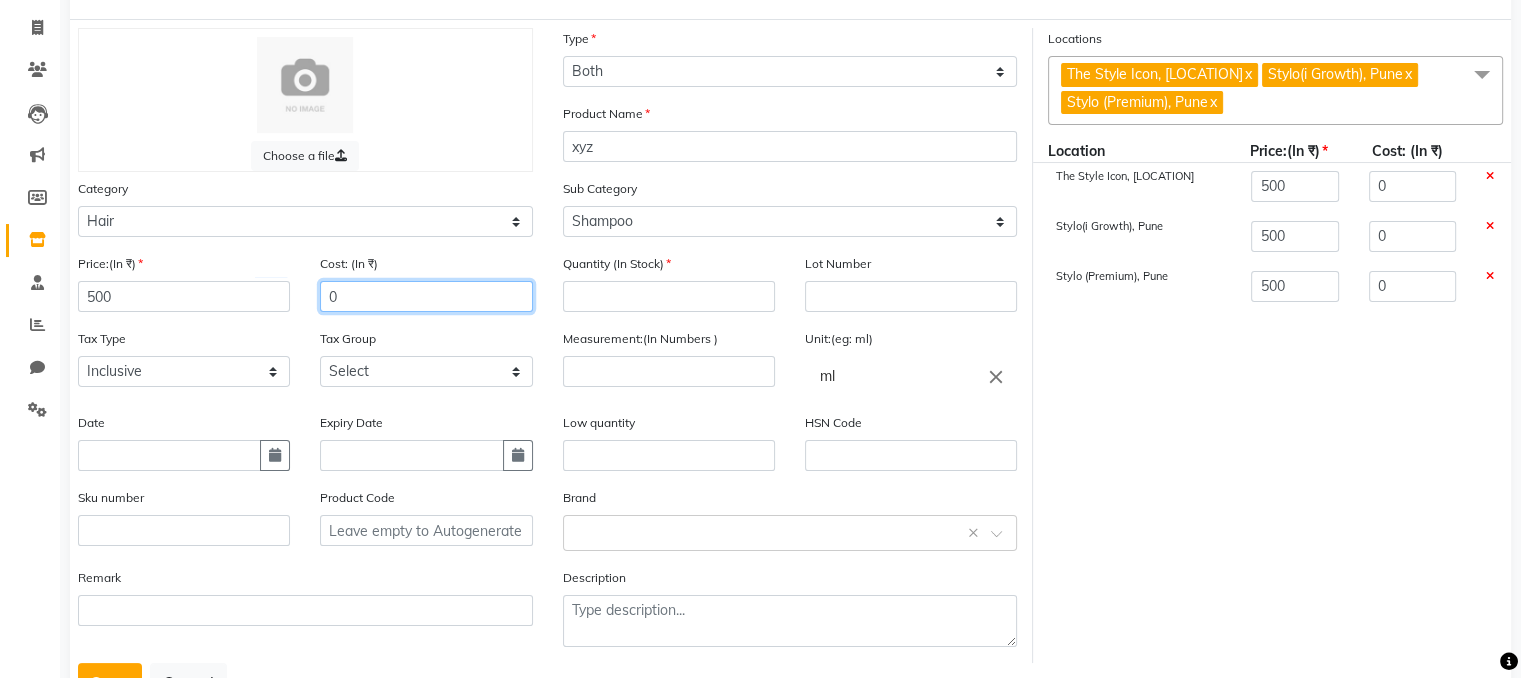 click on "0" 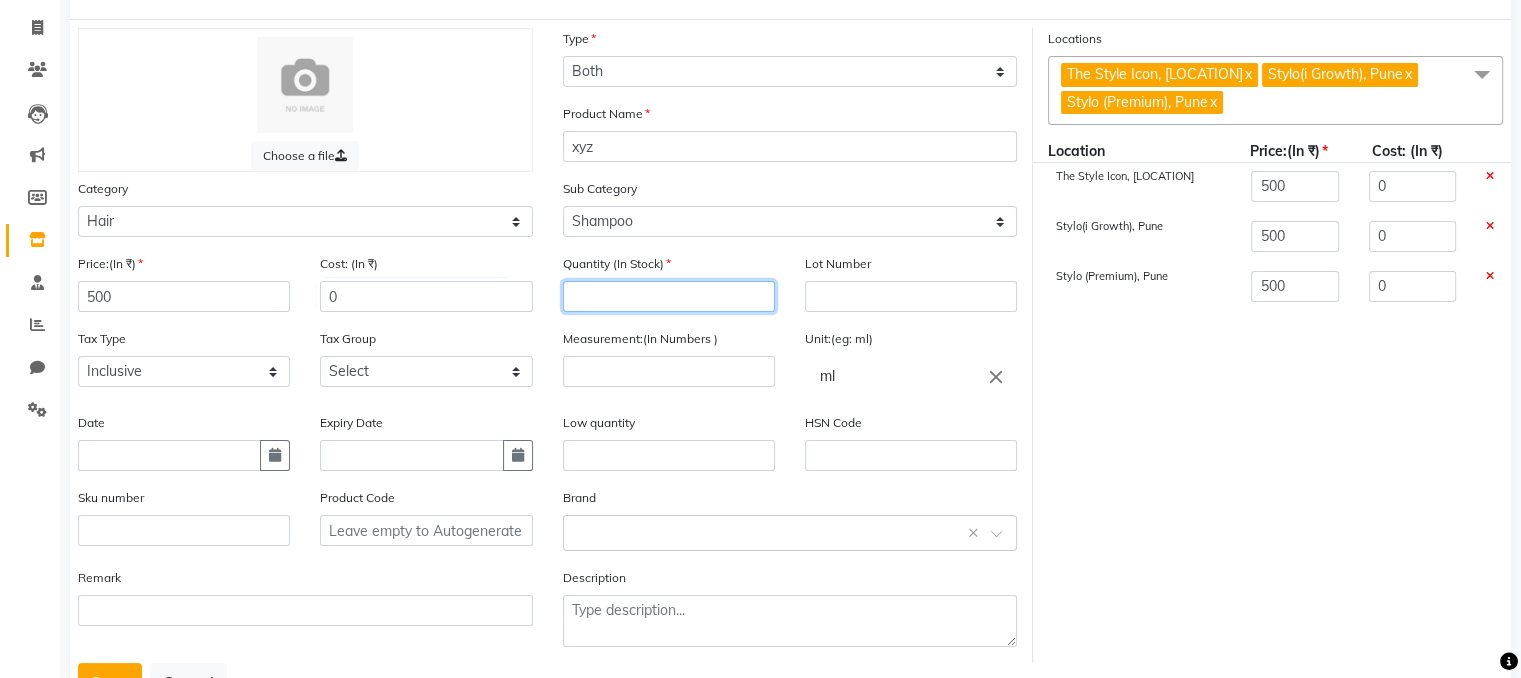 click 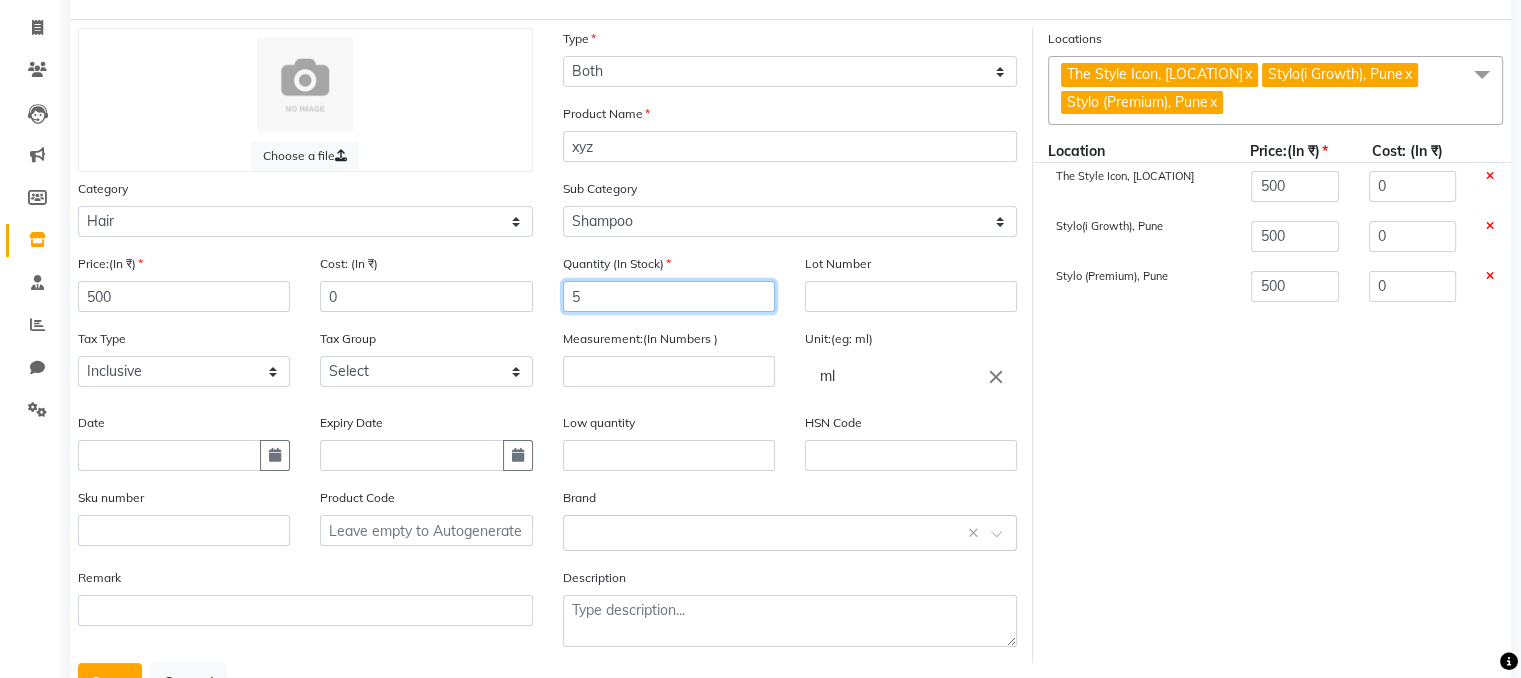 type on "5" 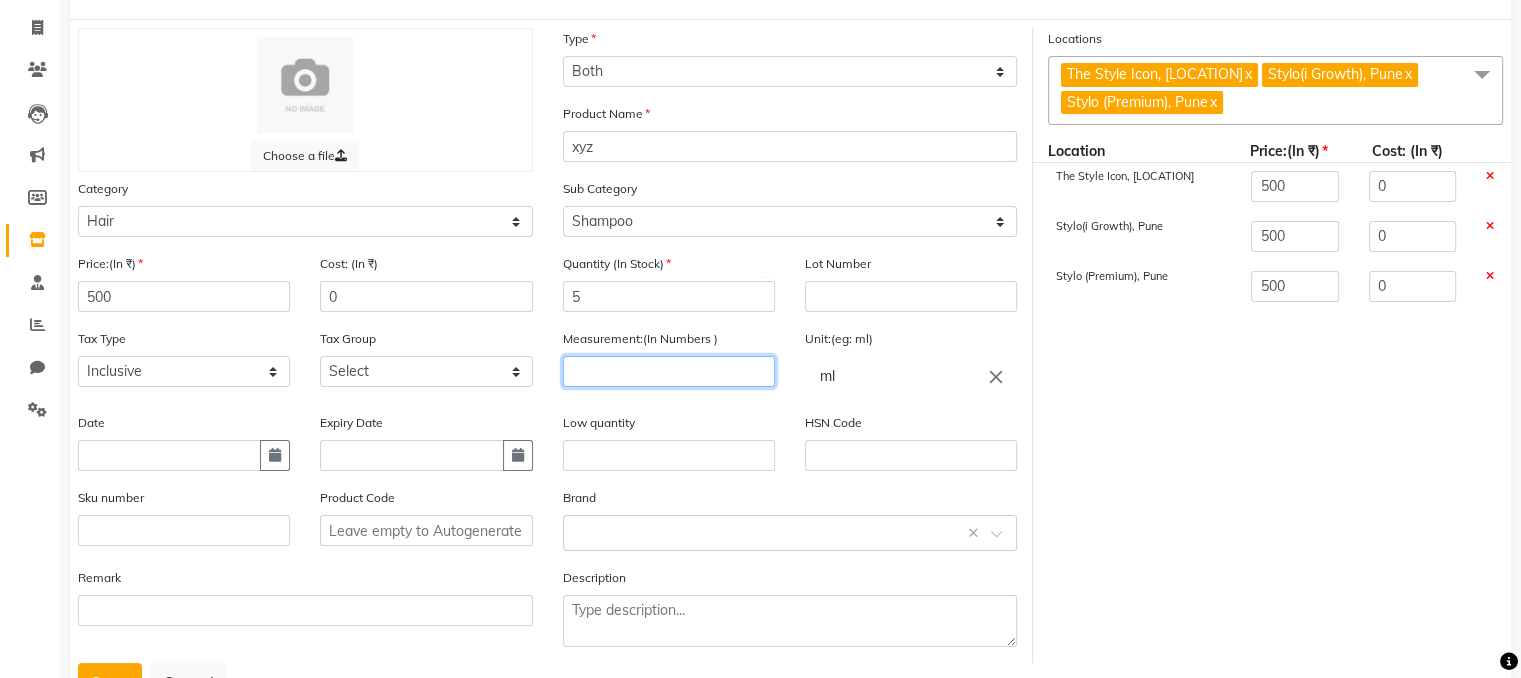 click 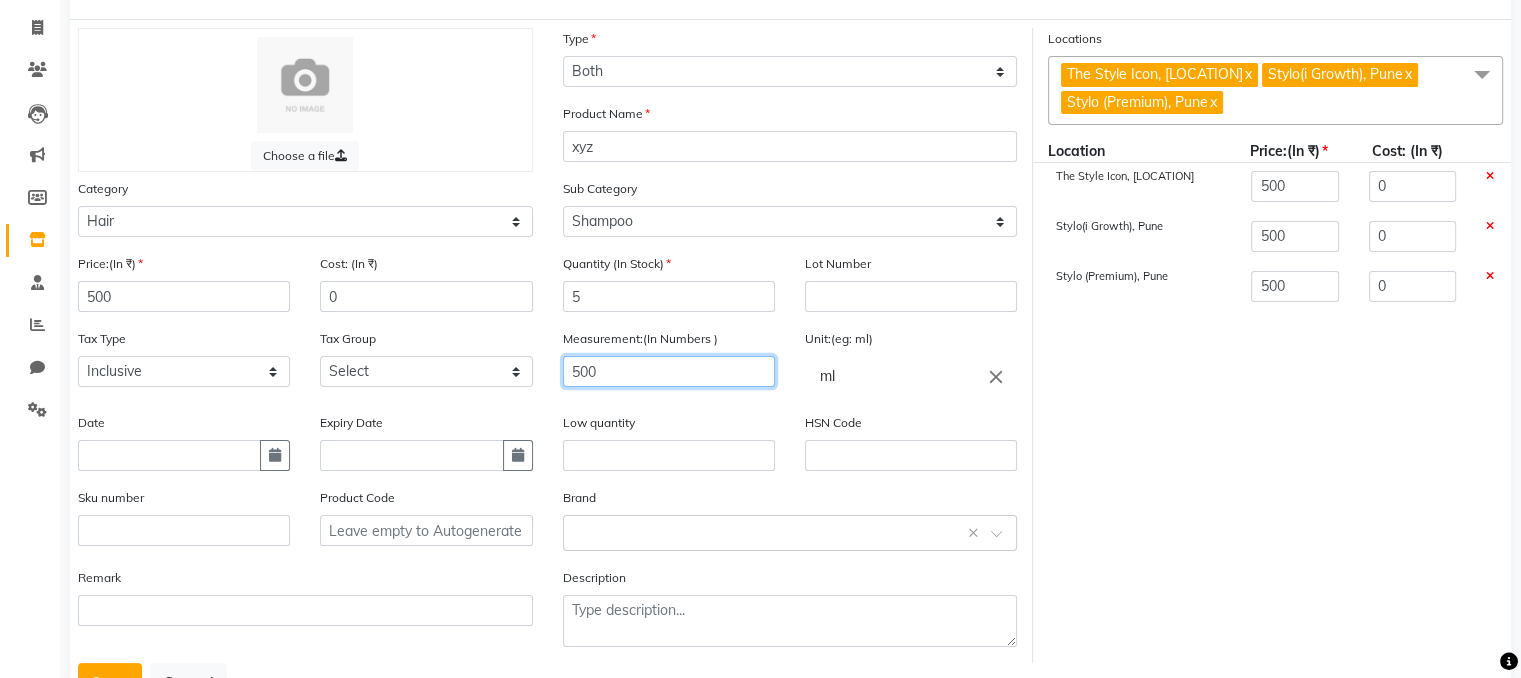 type on "500" 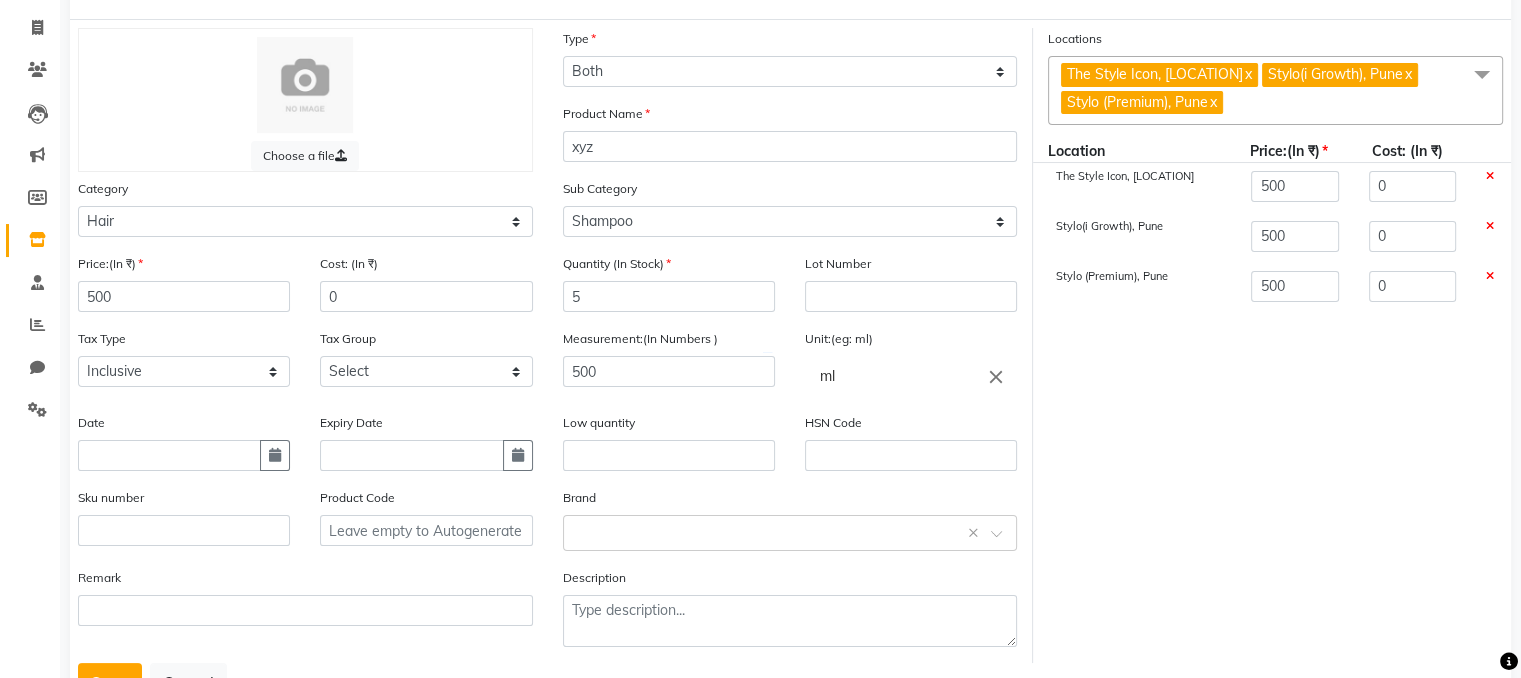 click on "close" 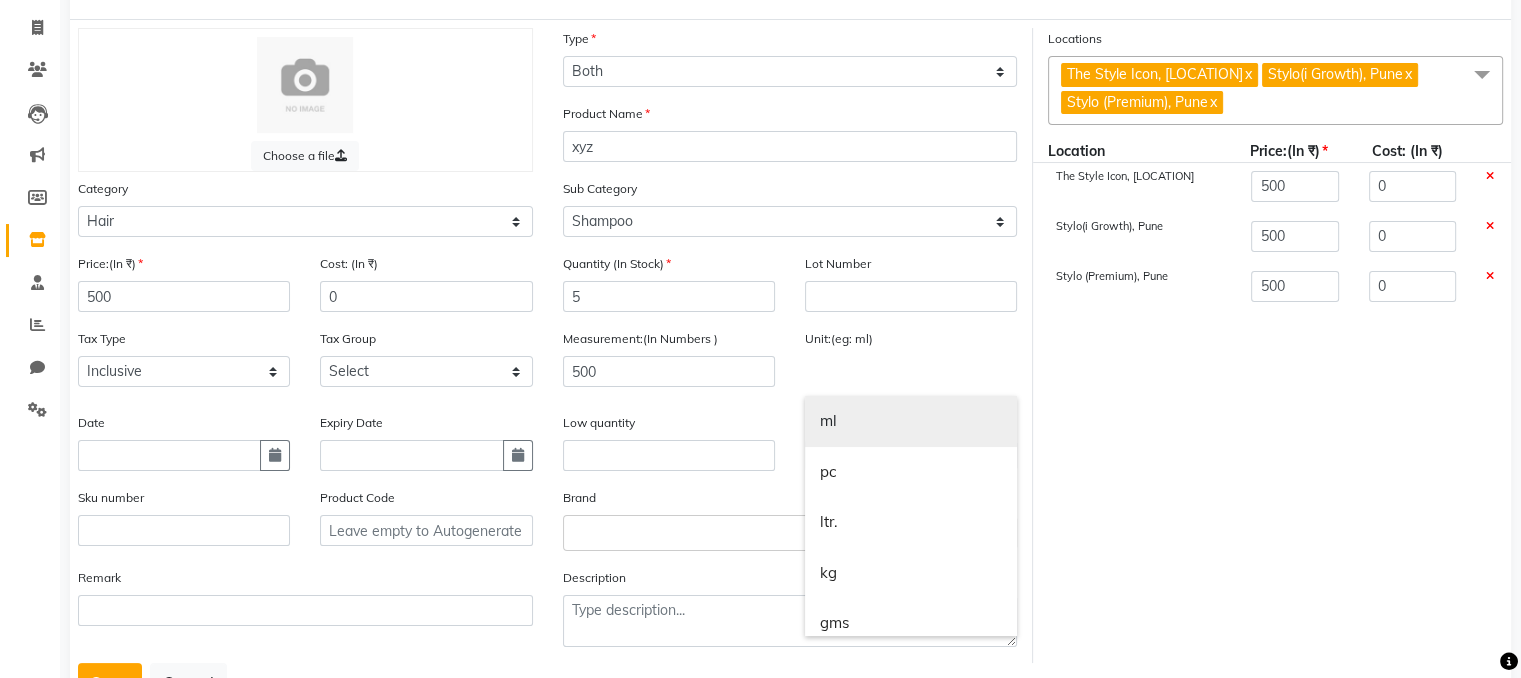 click on "ml" at bounding box center (911, 421) 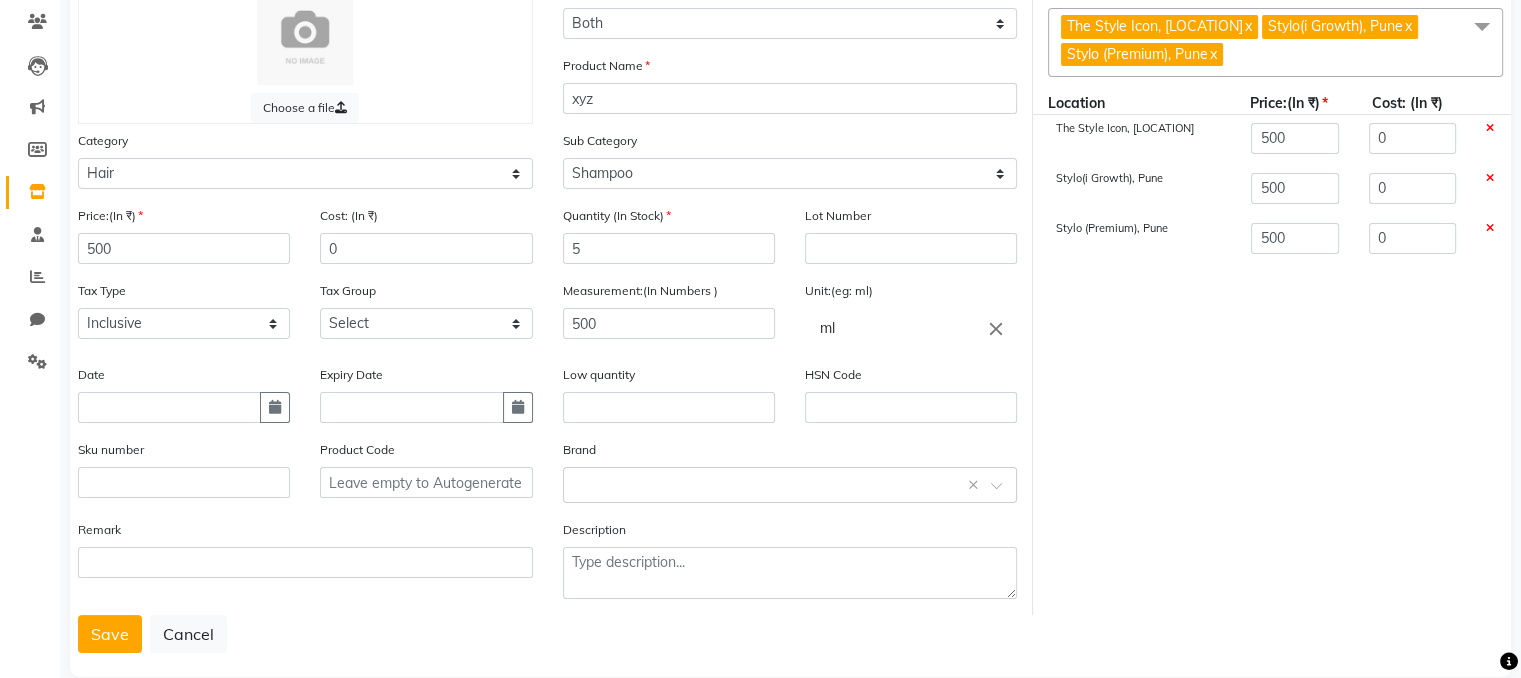 scroll, scrollTop: 196, scrollLeft: 0, axis: vertical 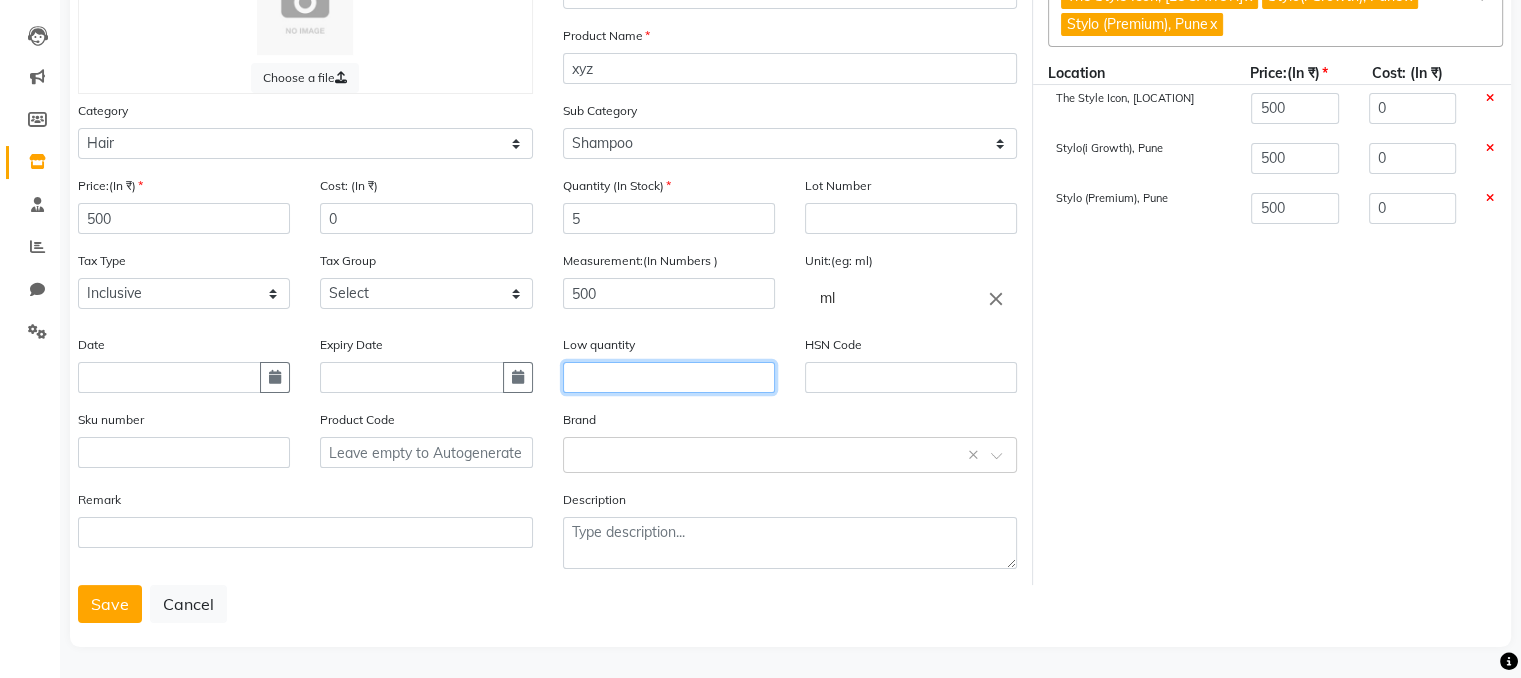 click 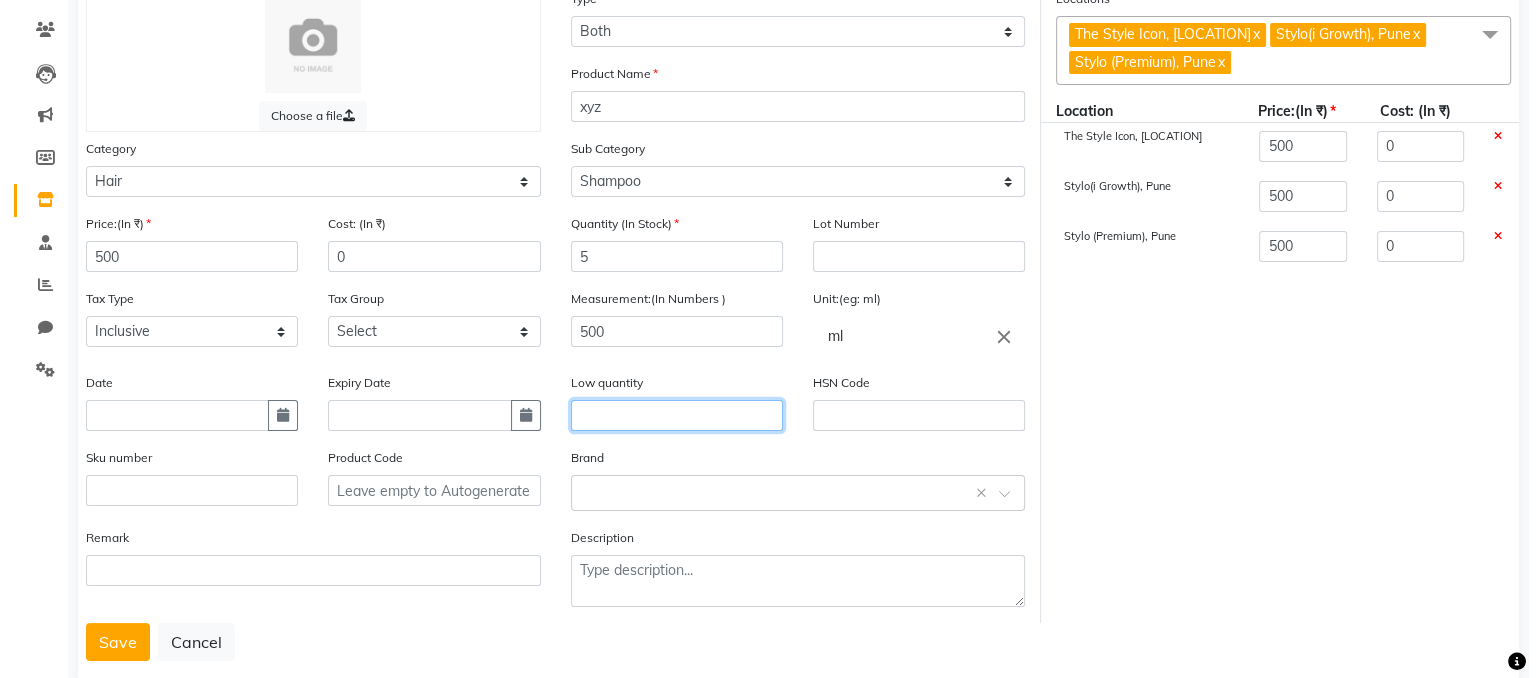 scroll, scrollTop: 208, scrollLeft: 0, axis: vertical 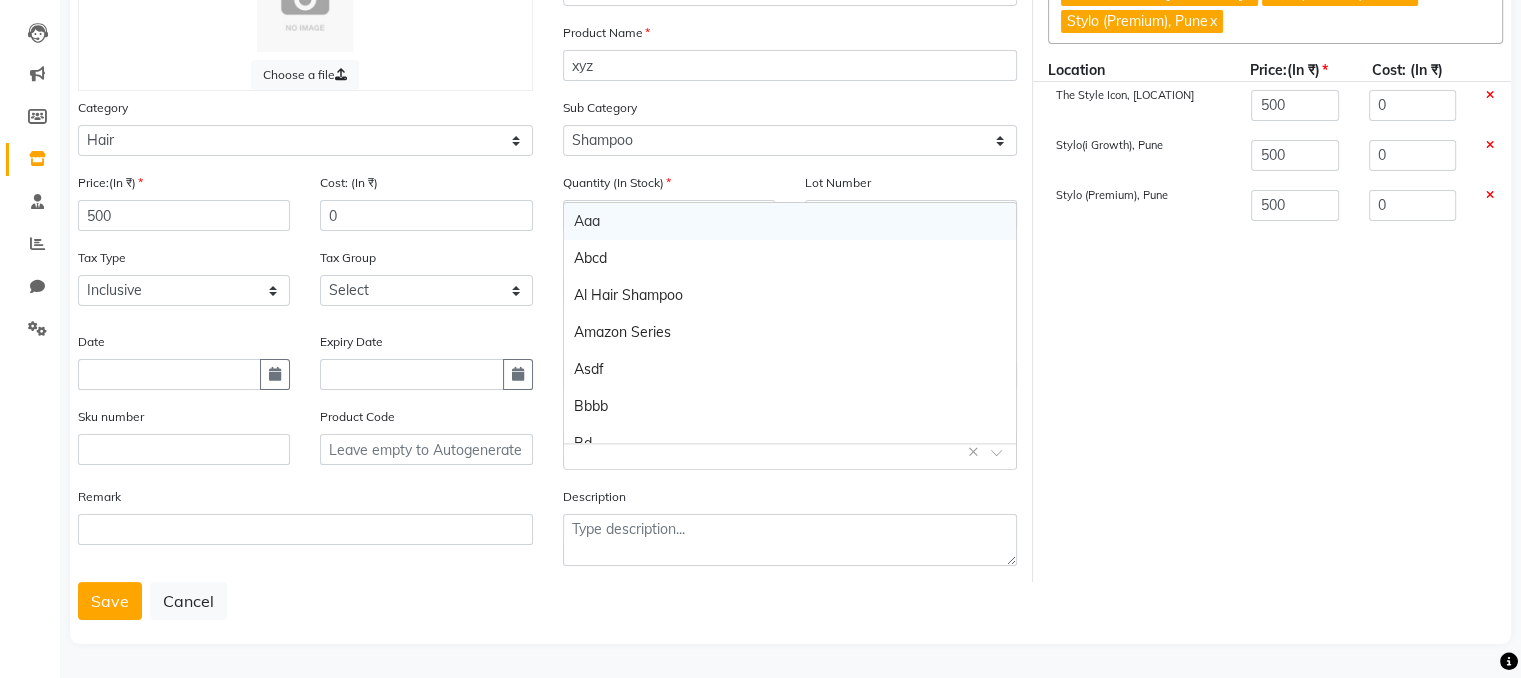 click 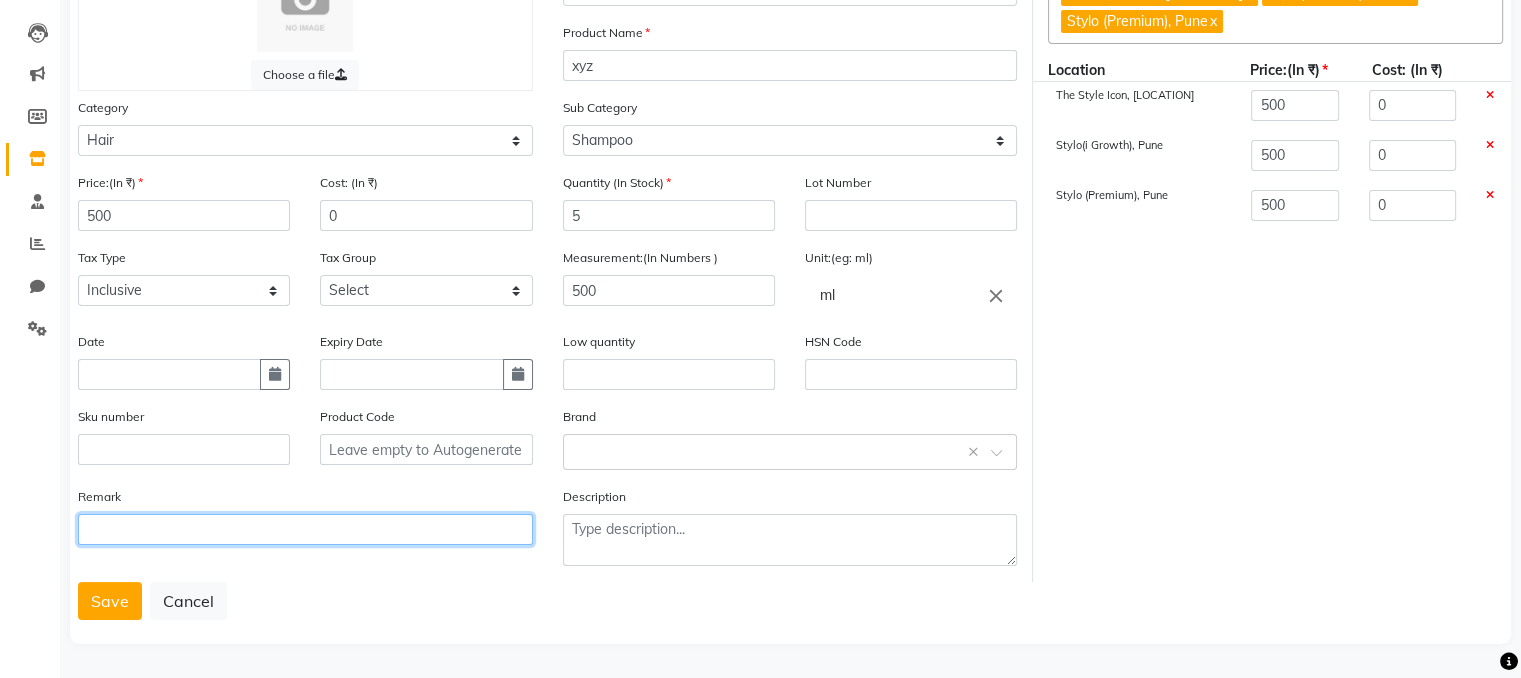 click 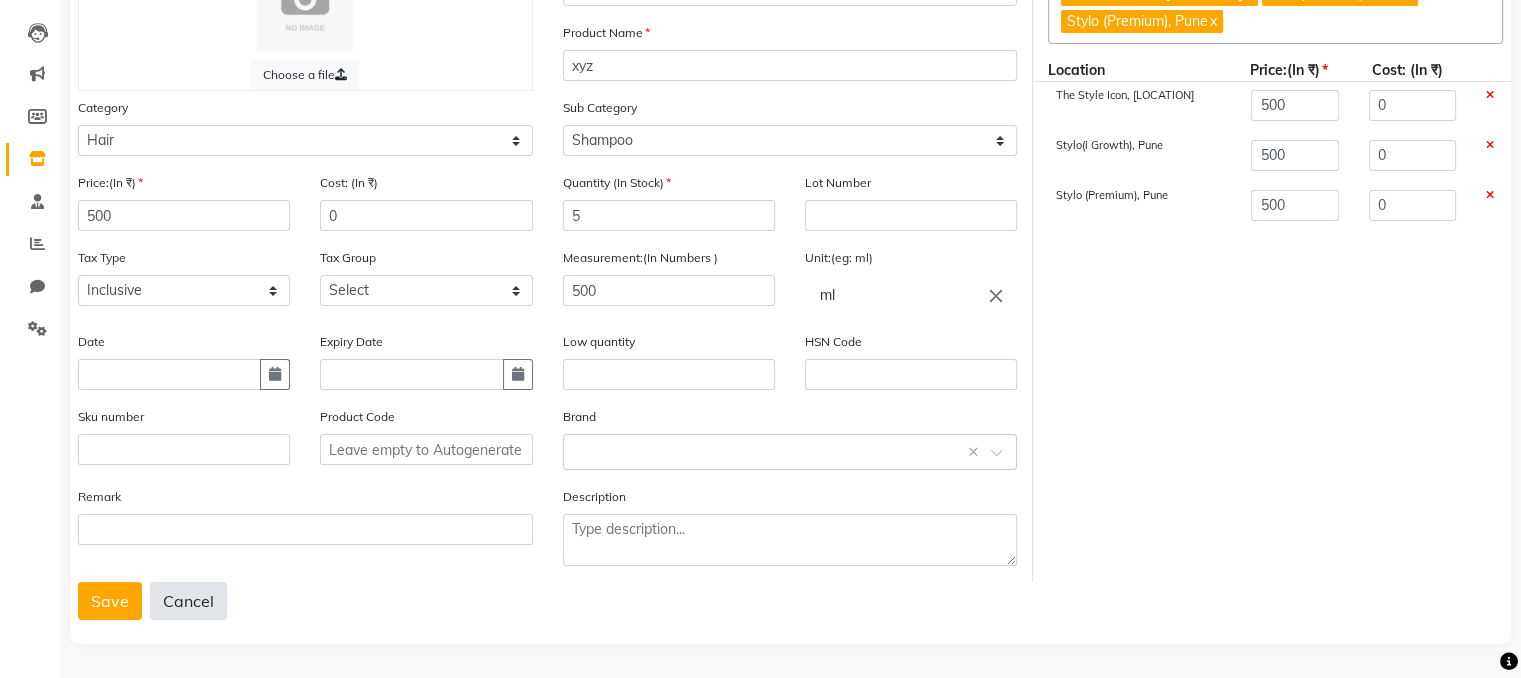 click on "Cancel" 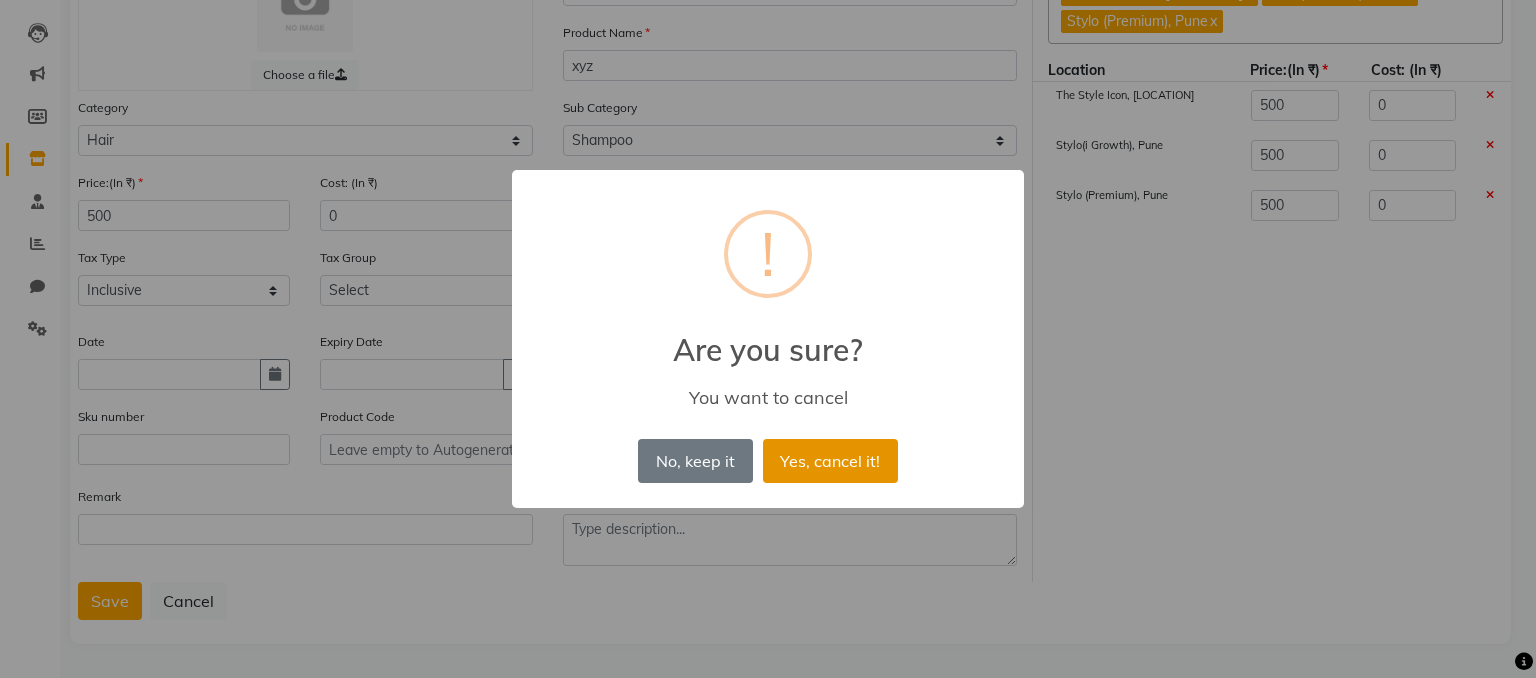 click on "Yes, cancel it!" at bounding box center [830, 461] 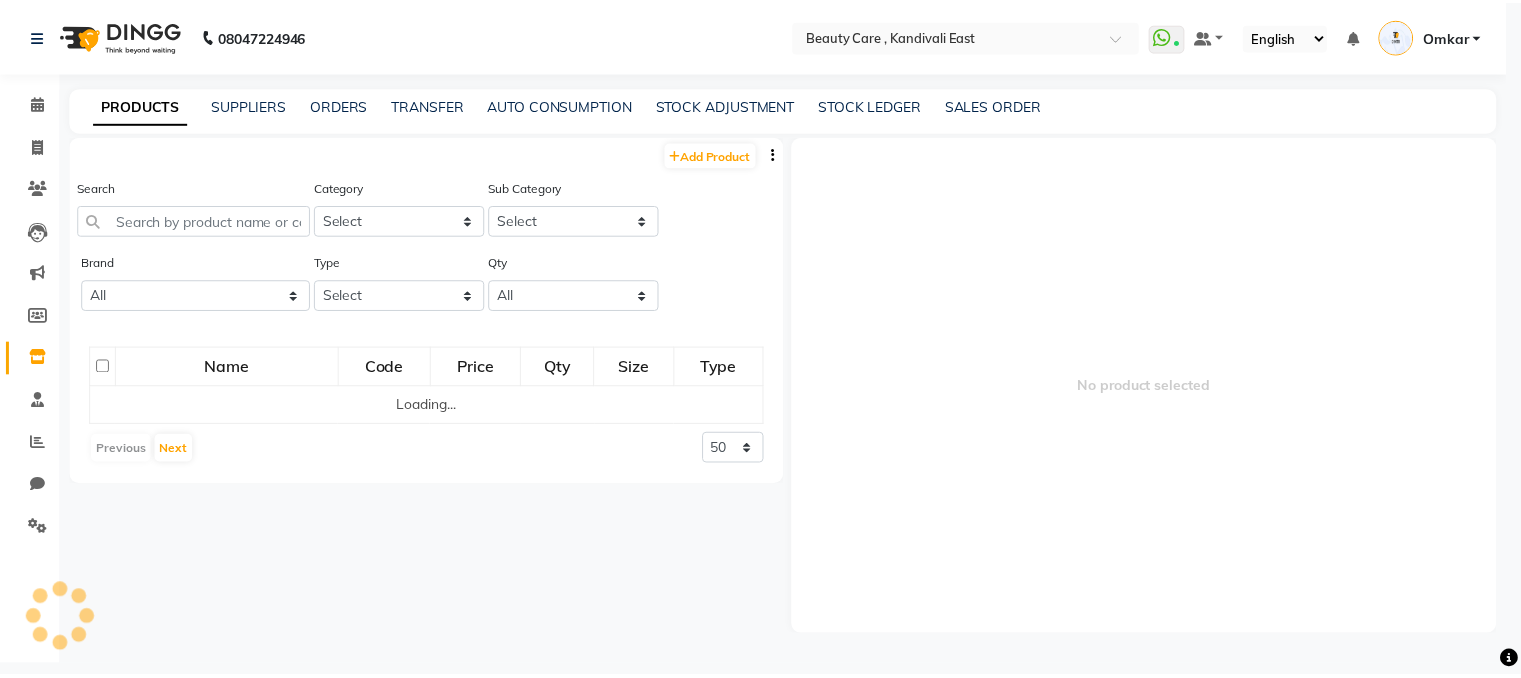 scroll, scrollTop: 0, scrollLeft: 0, axis: both 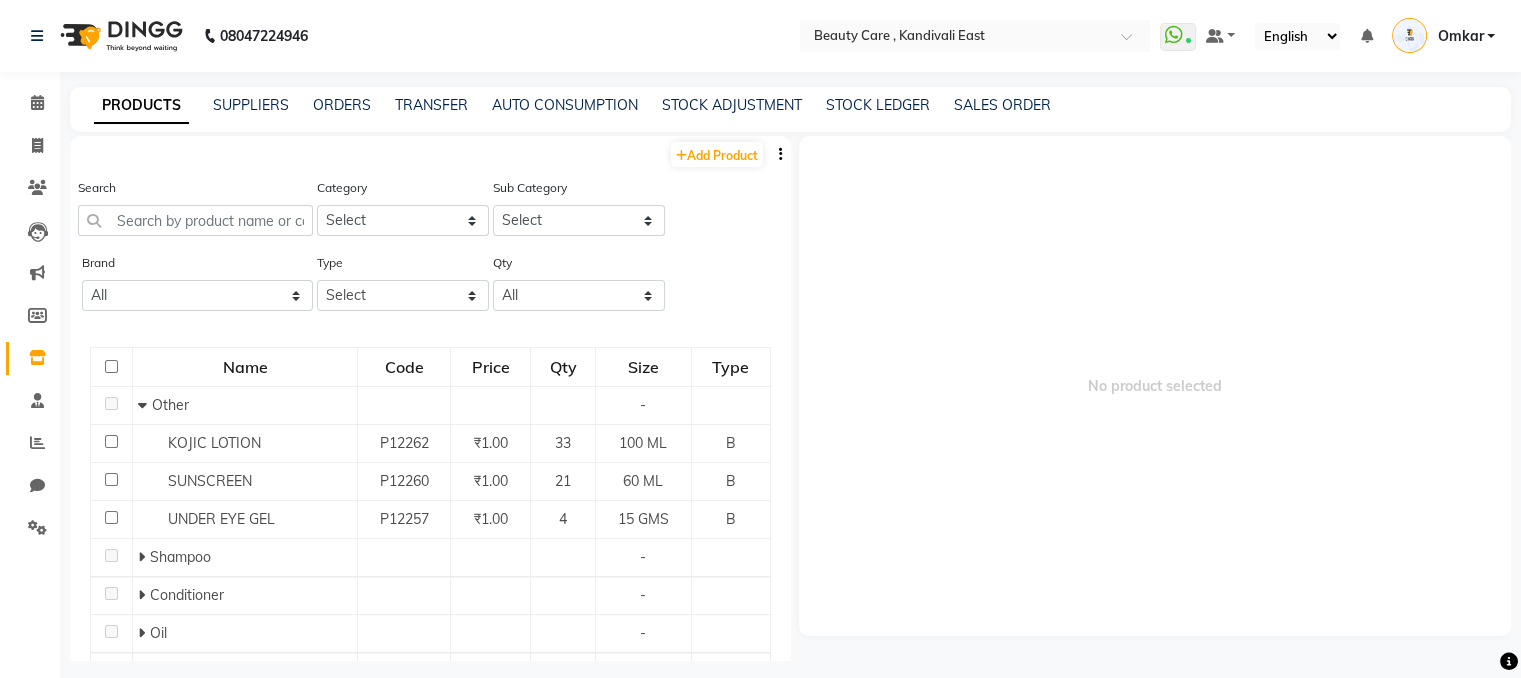 click 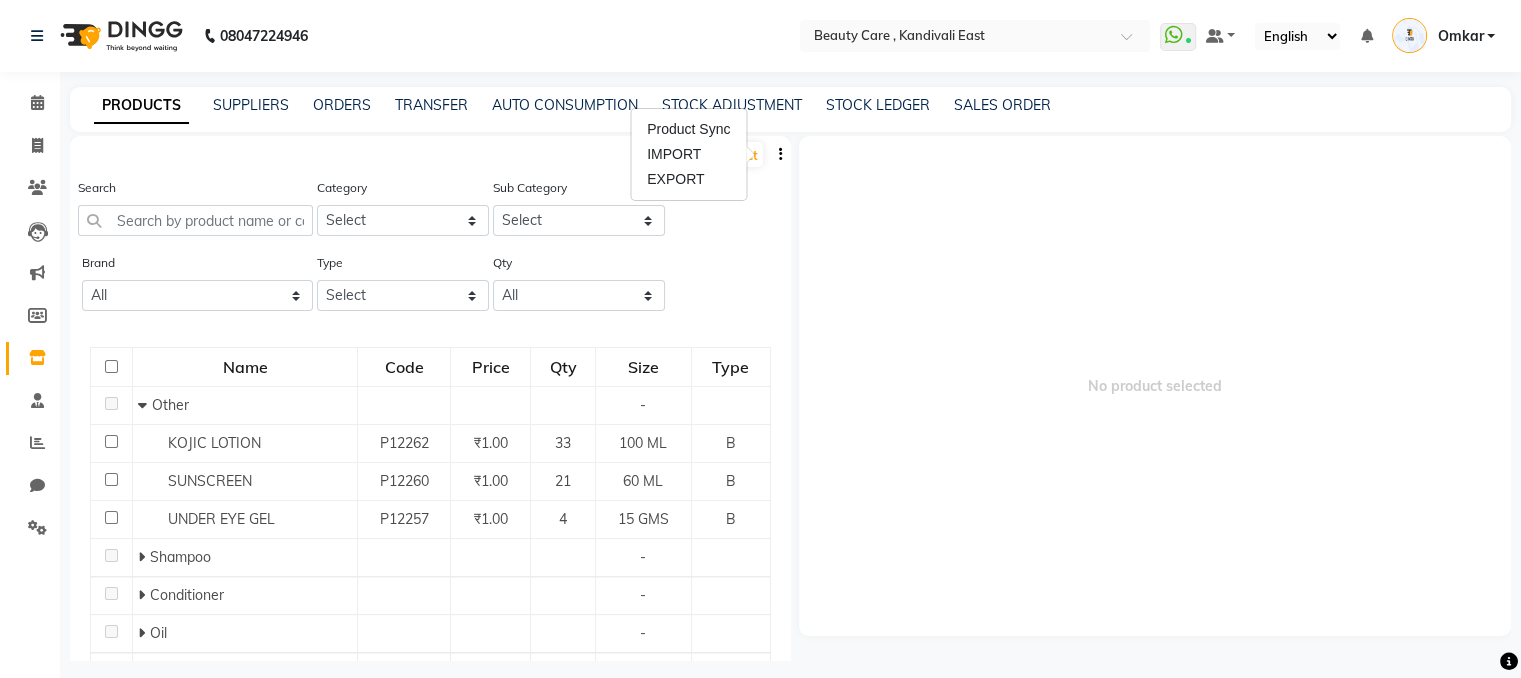 click on "Search Category Select Hair Personal Care Appliances Makeup Skin Beard Waxing Disposable Threading Hands and Feet Beauty Planet Botox Cadiveu Casmara Cheryls Loreal Olaplex Hair Only Test Demo Housekeeping Nail Makeup Nails Sales Veh Booking Amt Hair..Lorial Hair..Schwarzkopf B\Other XYZ AK57 Test MORFOSE Food hair face wash test-qa-category Other Sub Category Select" 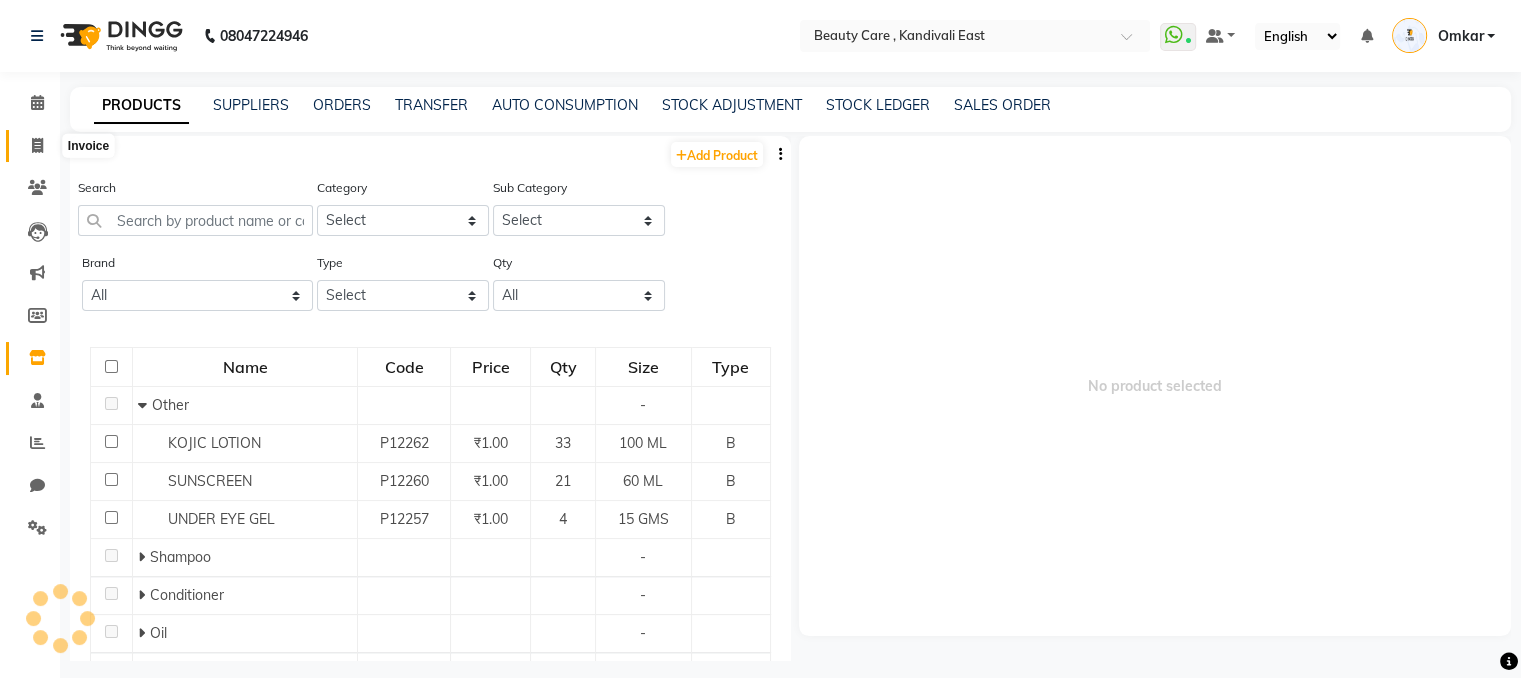 click 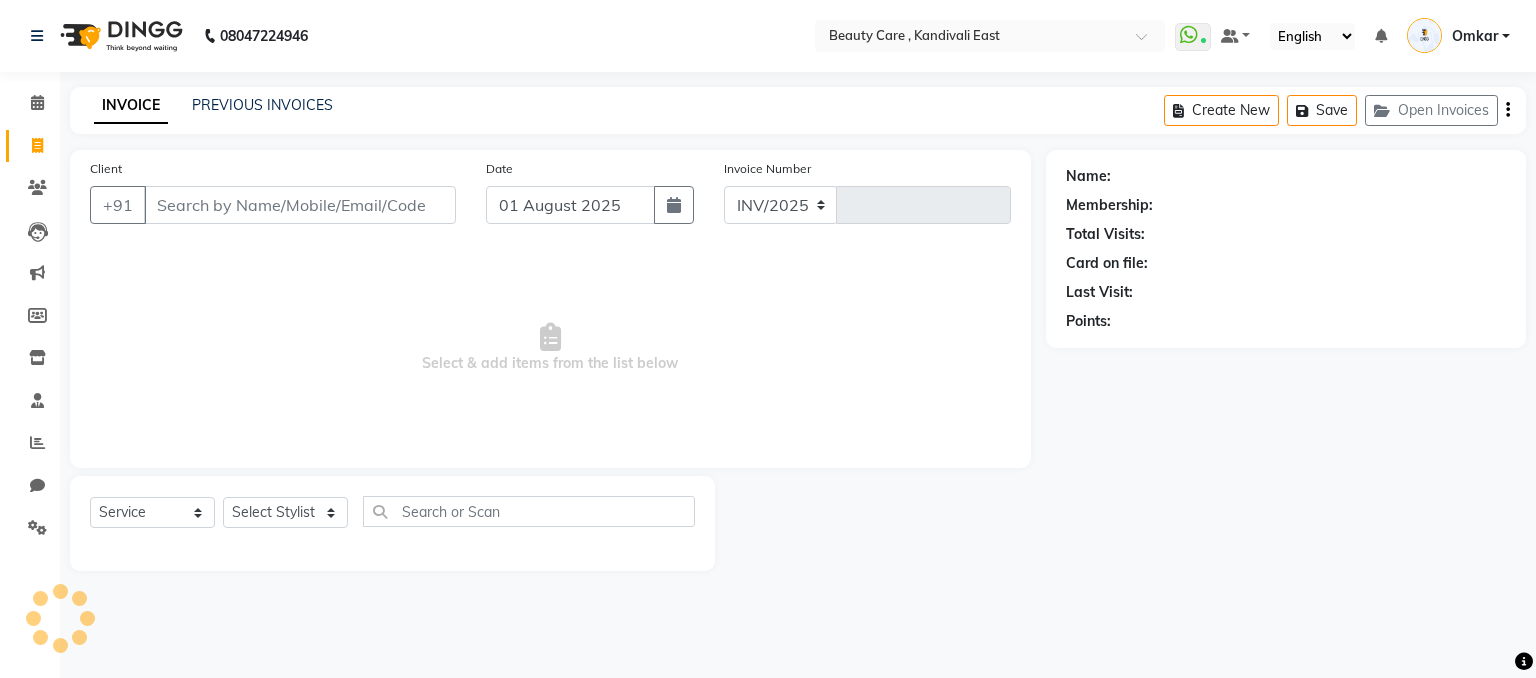 select on "5646" 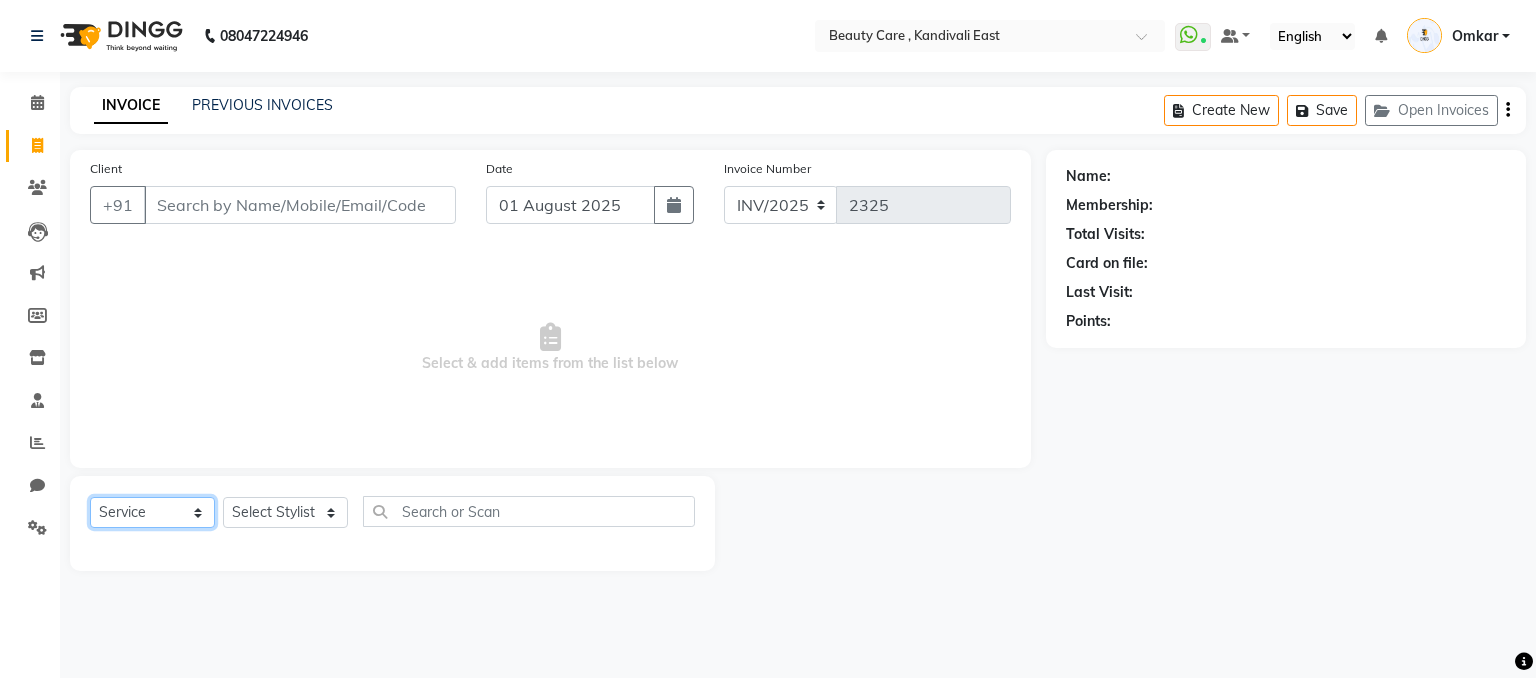 click on "Select  Service  Product  Membership  Package Voucher Prepaid Gift Card" 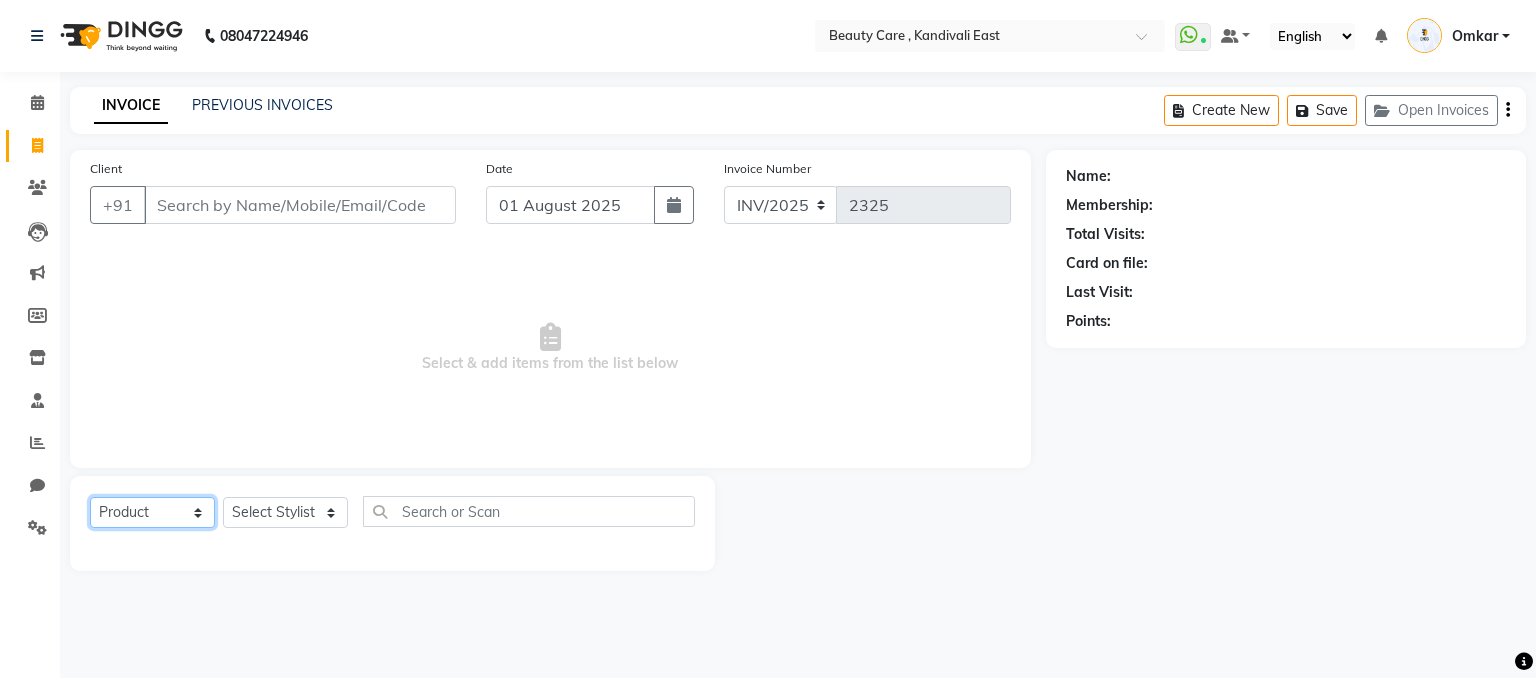 click on "Select  Service  Product  Membership  Package Voucher Prepaid Gift Card" 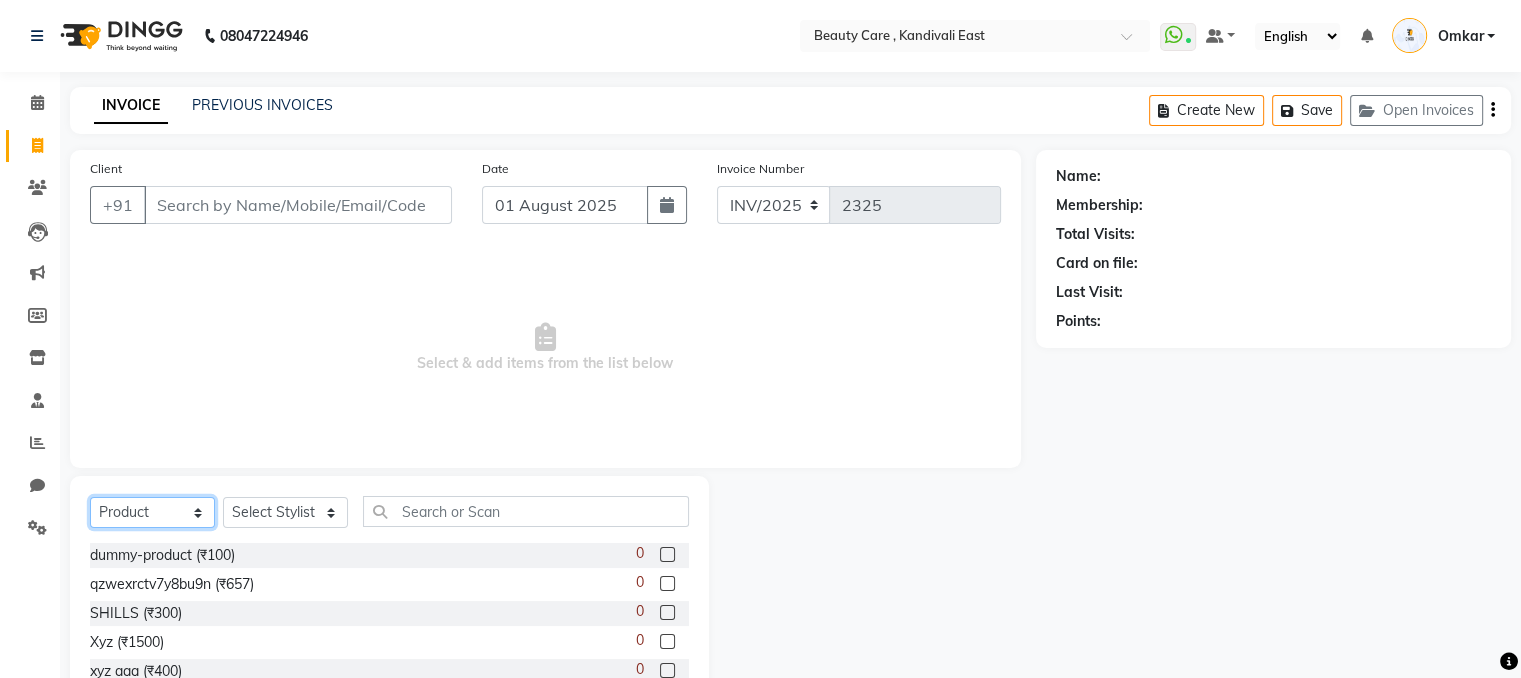 scroll, scrollTop: 124, scrollLeft: 0, axis: vertical 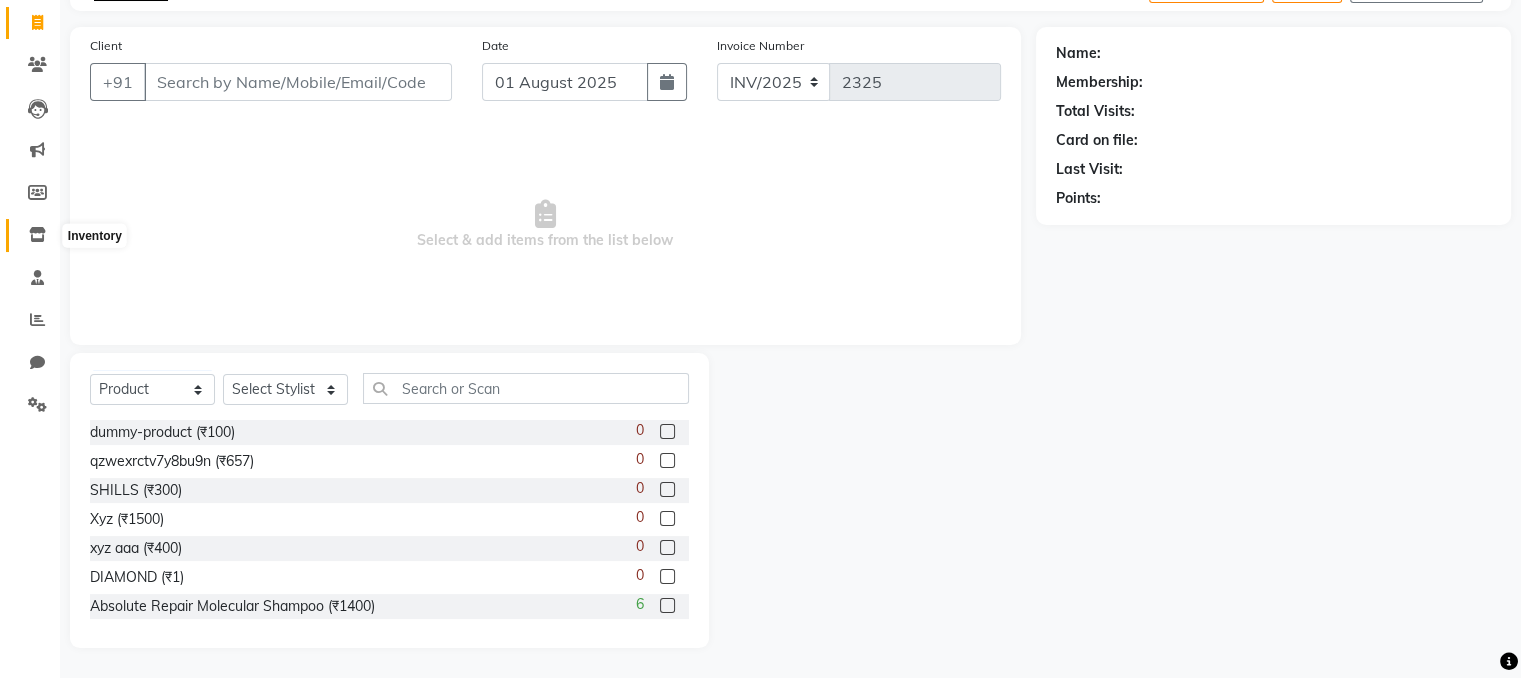 click 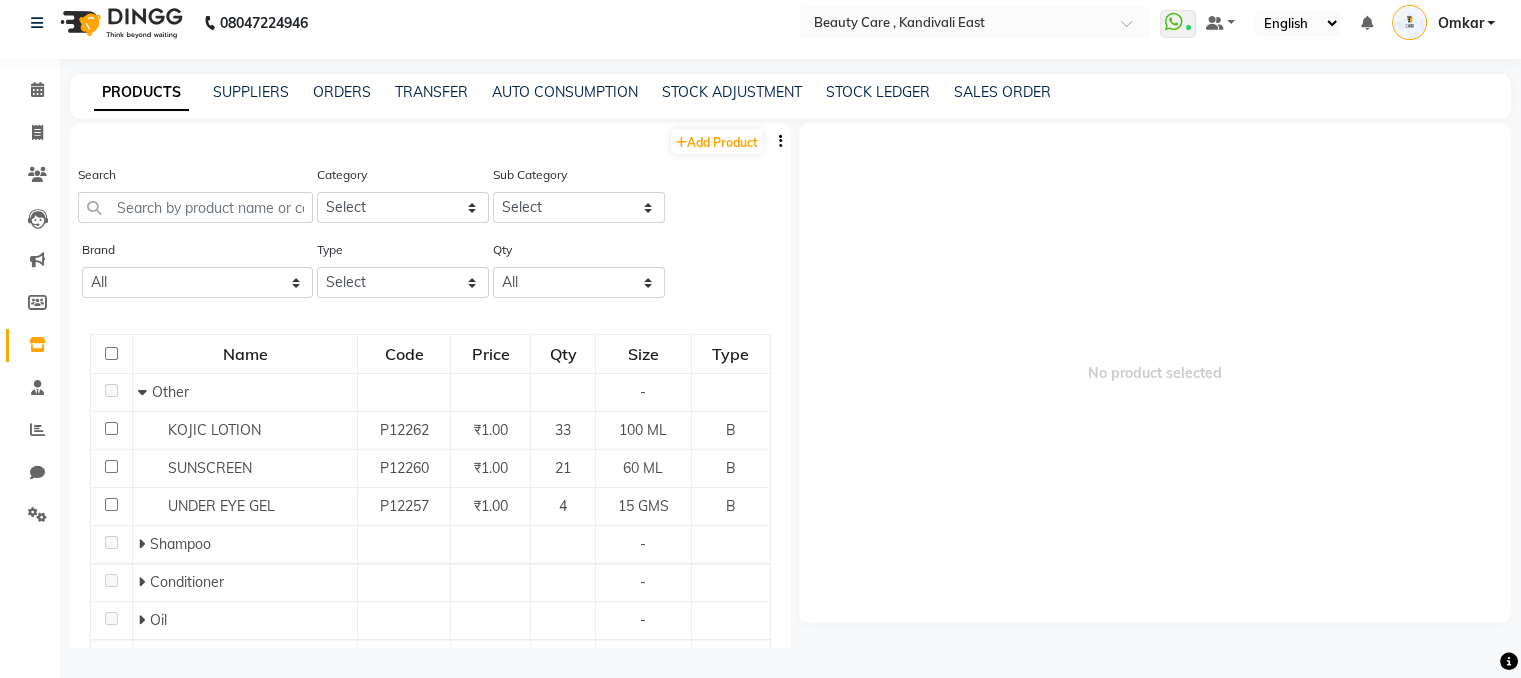 scroll, scrollTop: 13, scrollLeft: 0, axis: vertical 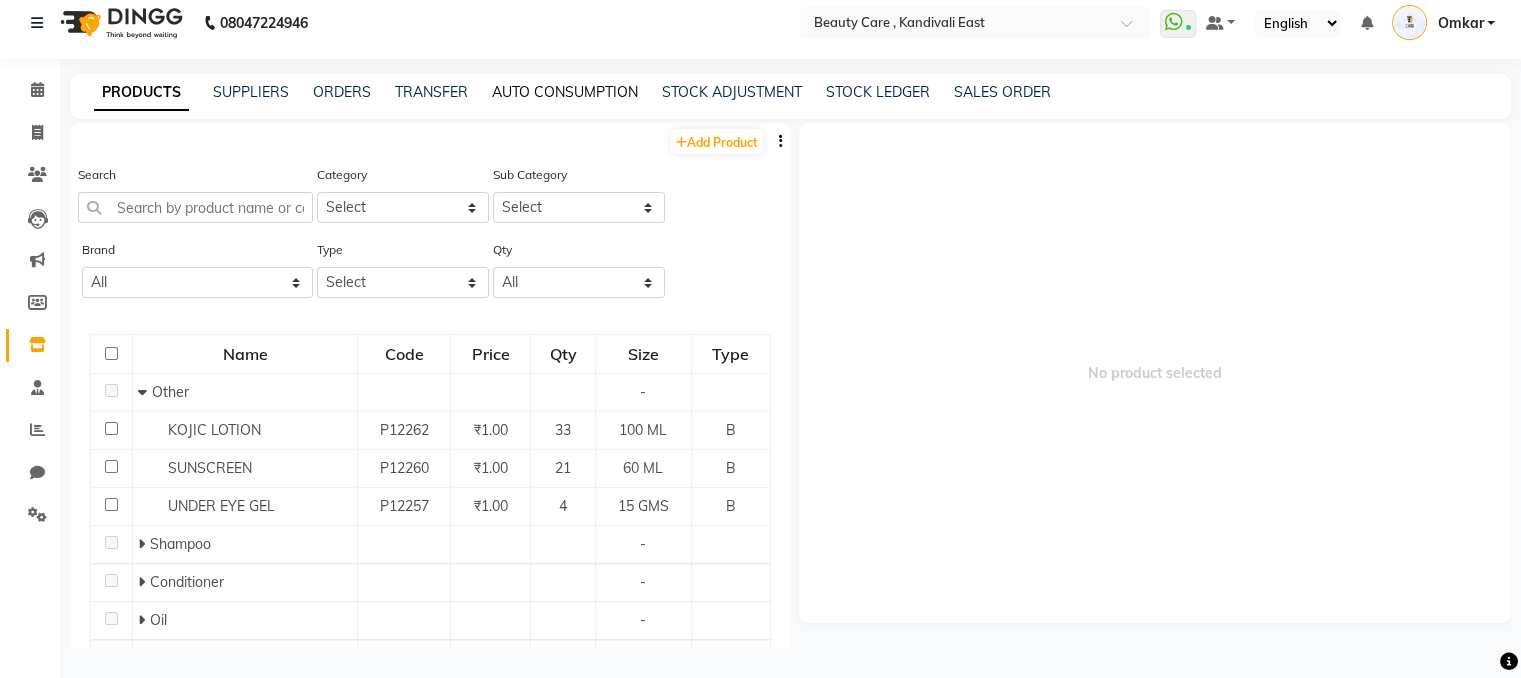 click on "AUTO CONSUMPTION" 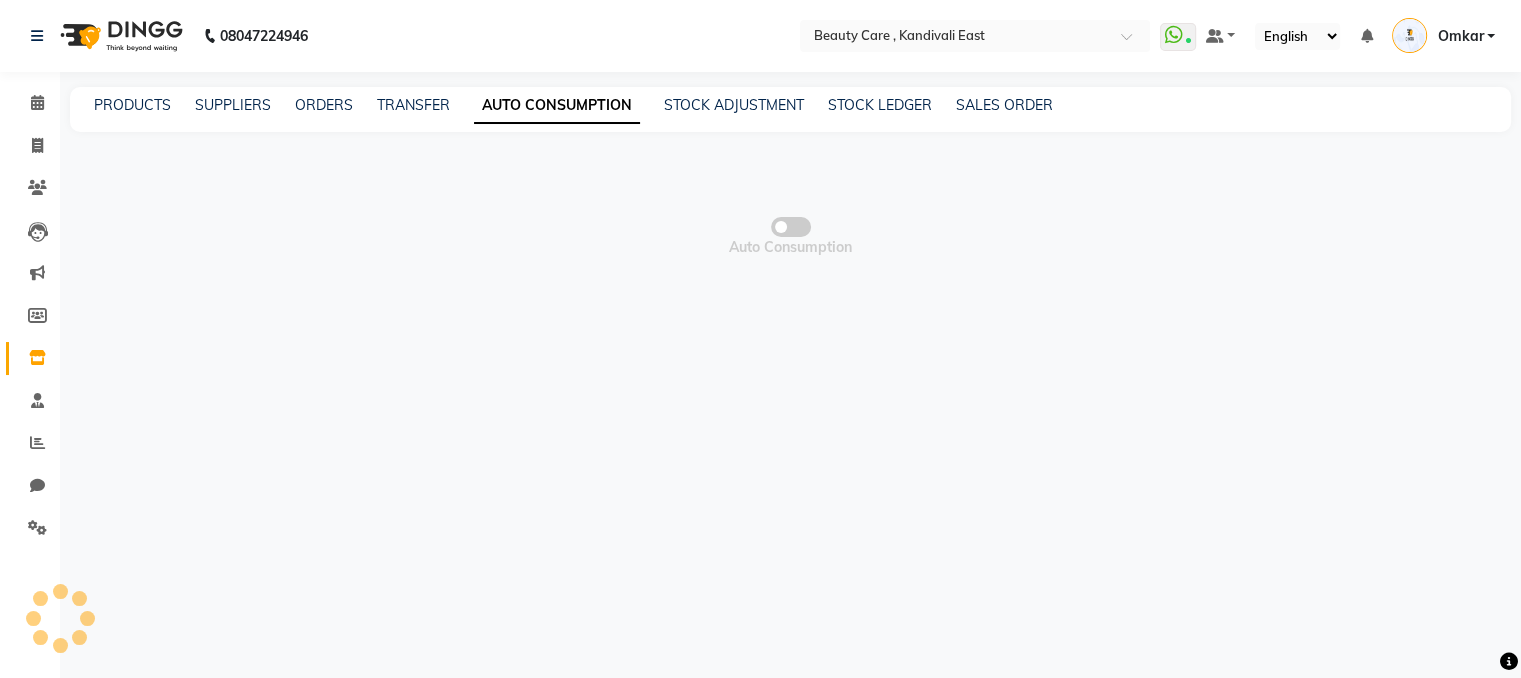 scroll, scrollTop: 0, scrollLeft: 0, axis: both 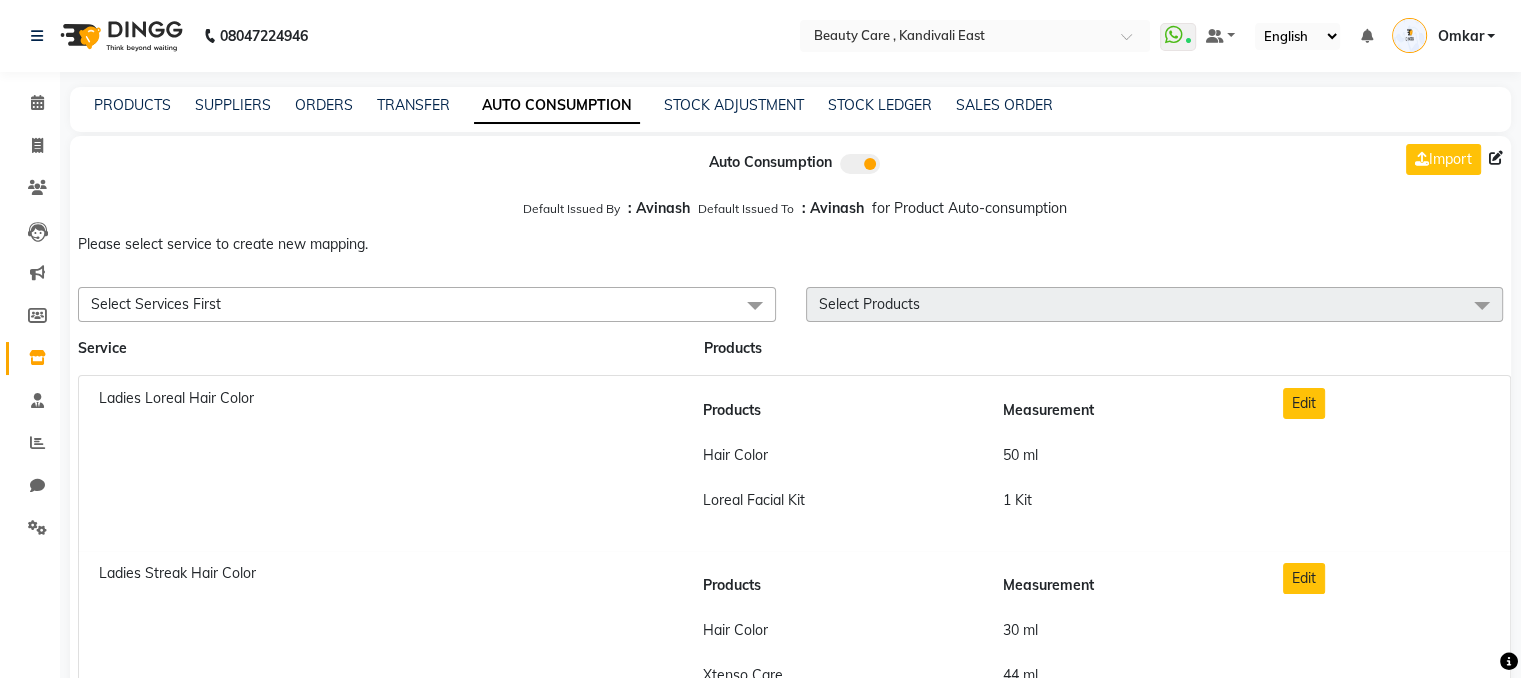 click on "Select Services First" at bounding box center [427, 304] 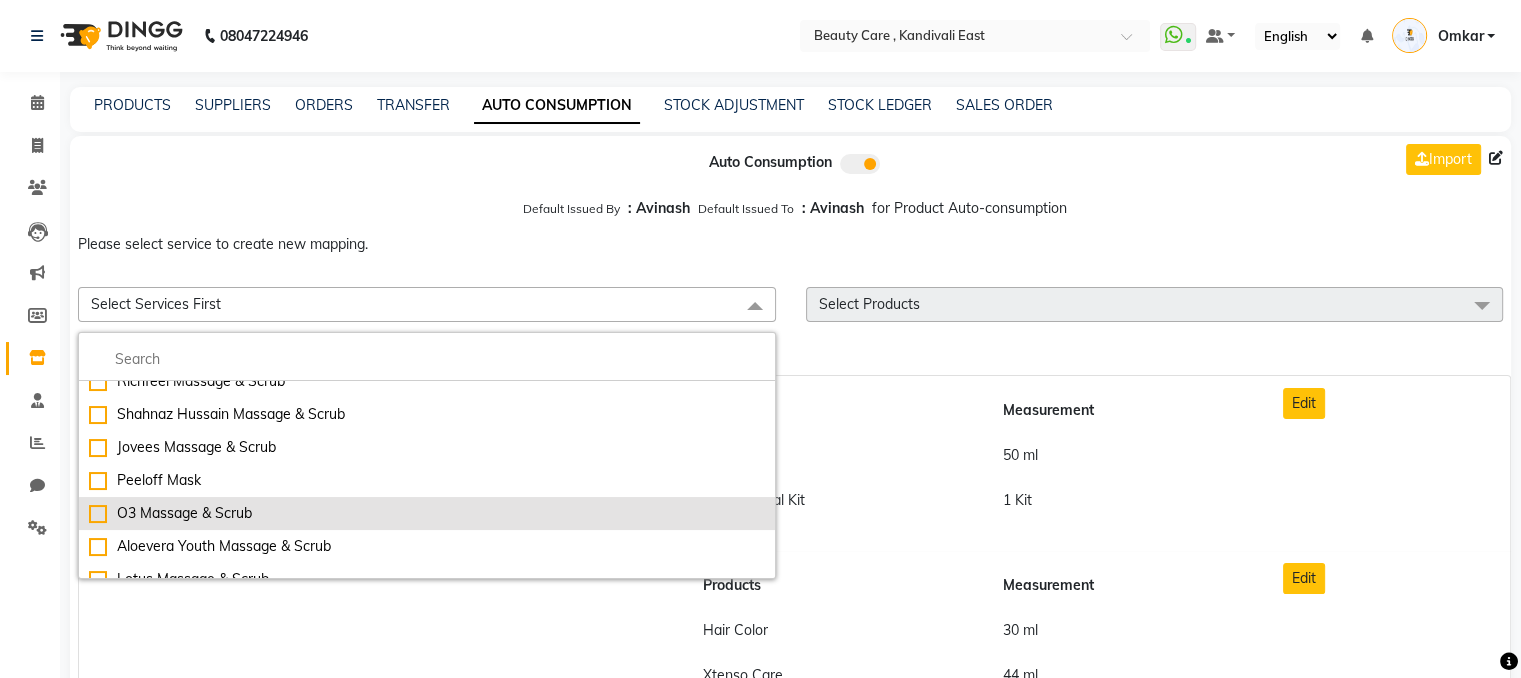 scroll, scrollTop: 83, scrollLeft: 0, axis: vertical 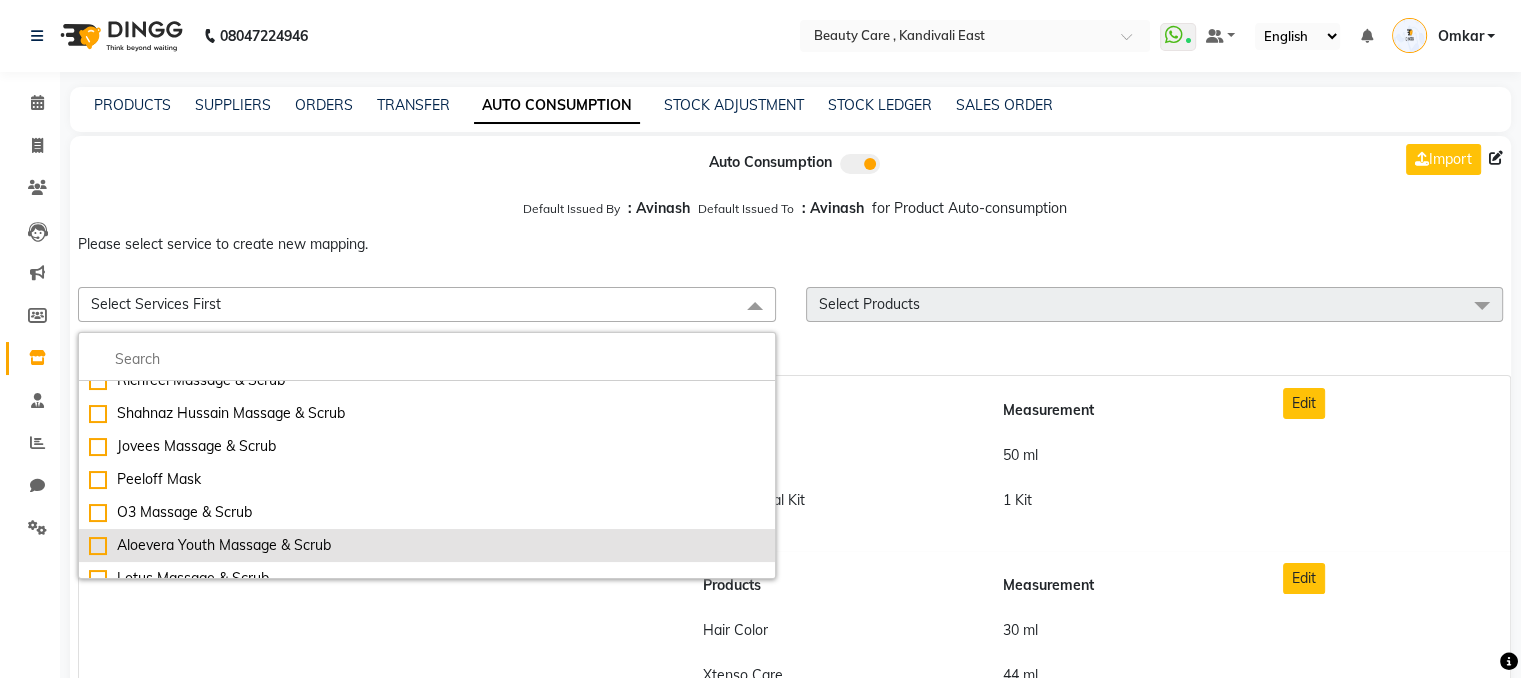 click on "Aloevera Youth Massage & Scrub" at bounding box center (427, 545) 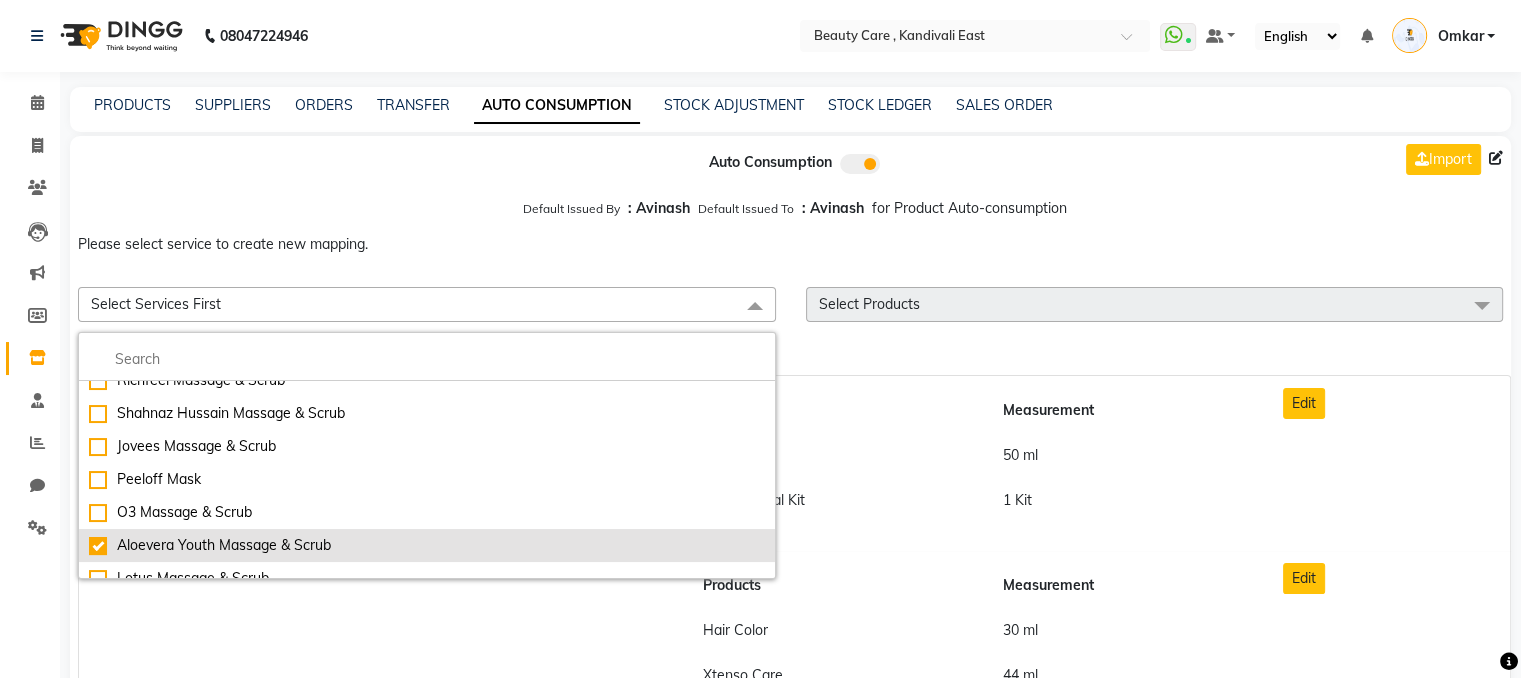 checkbox on "true" 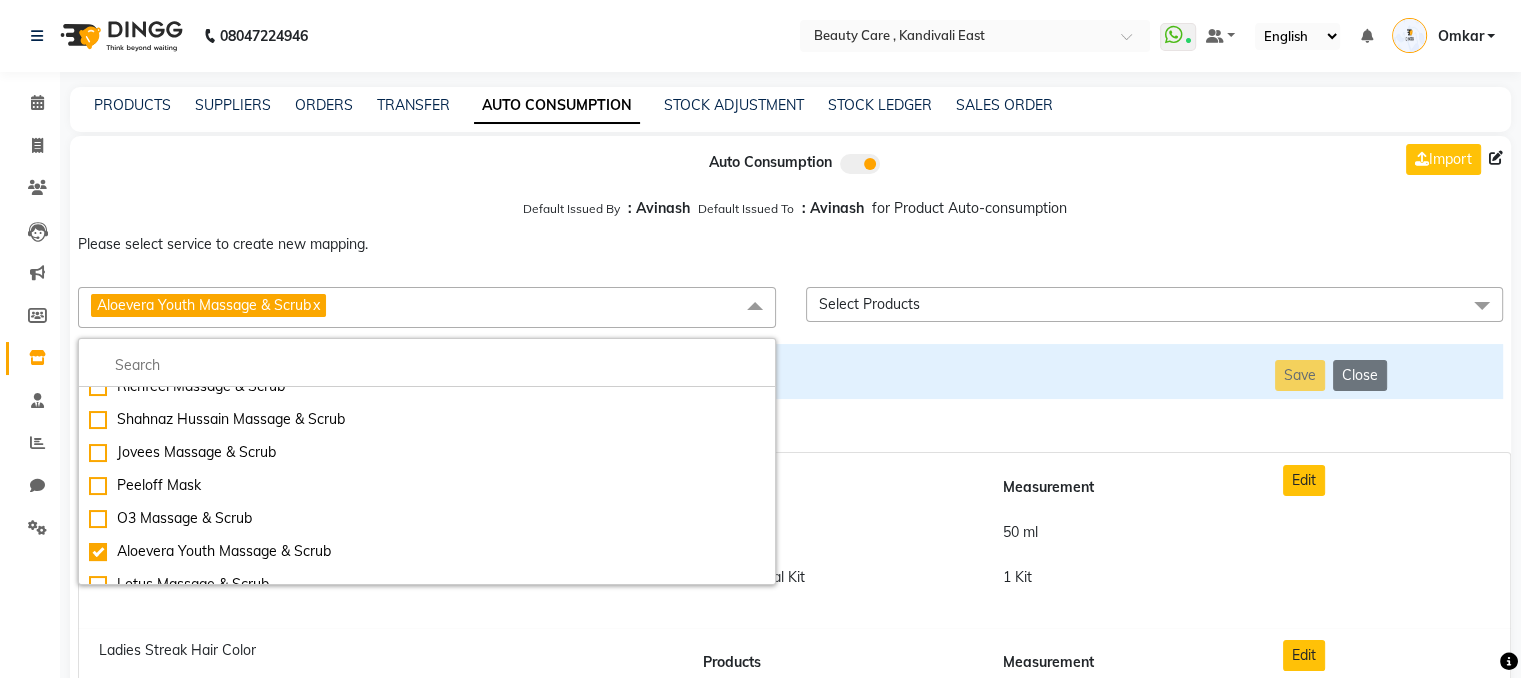 click on "Please select service to create new mapping." at bounding box center [790, 244] 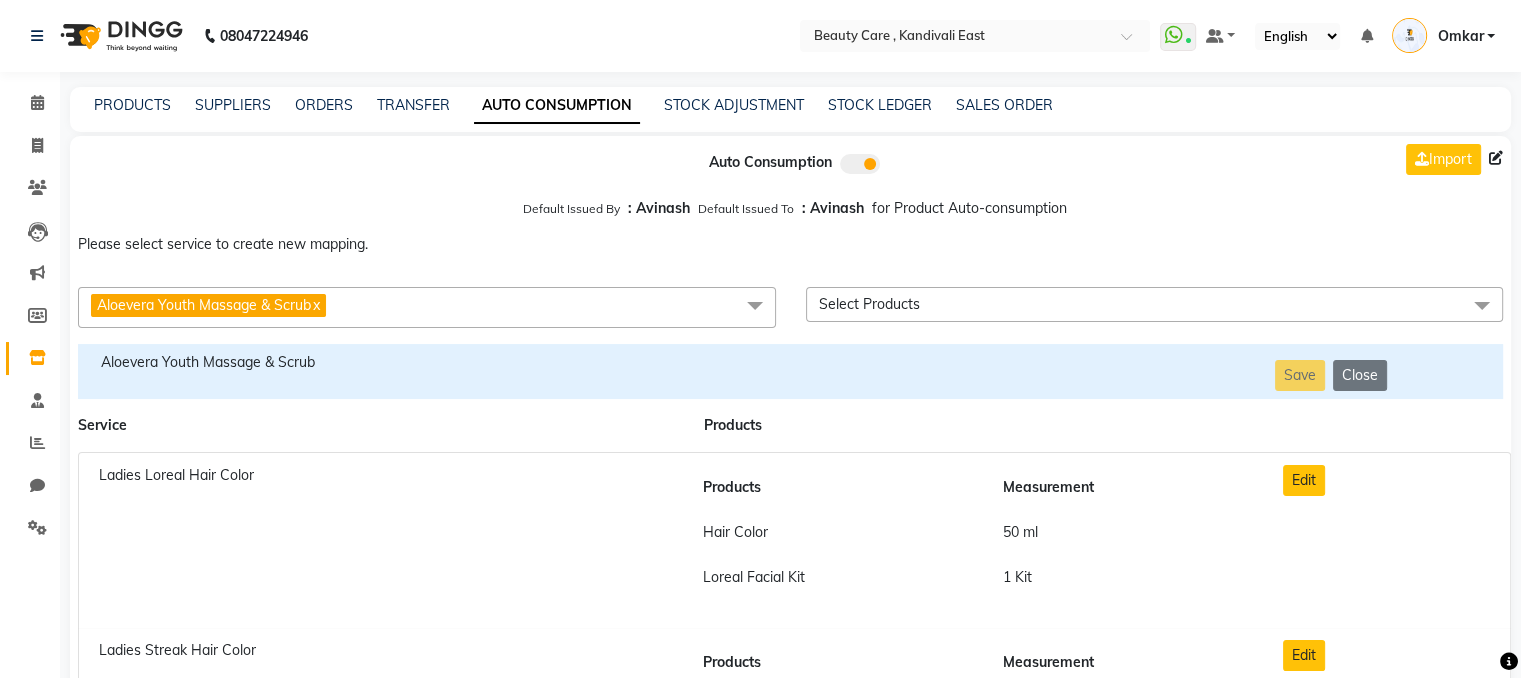 scroll, scrollTop: 32, scrollLeft: 0, axis: vertical 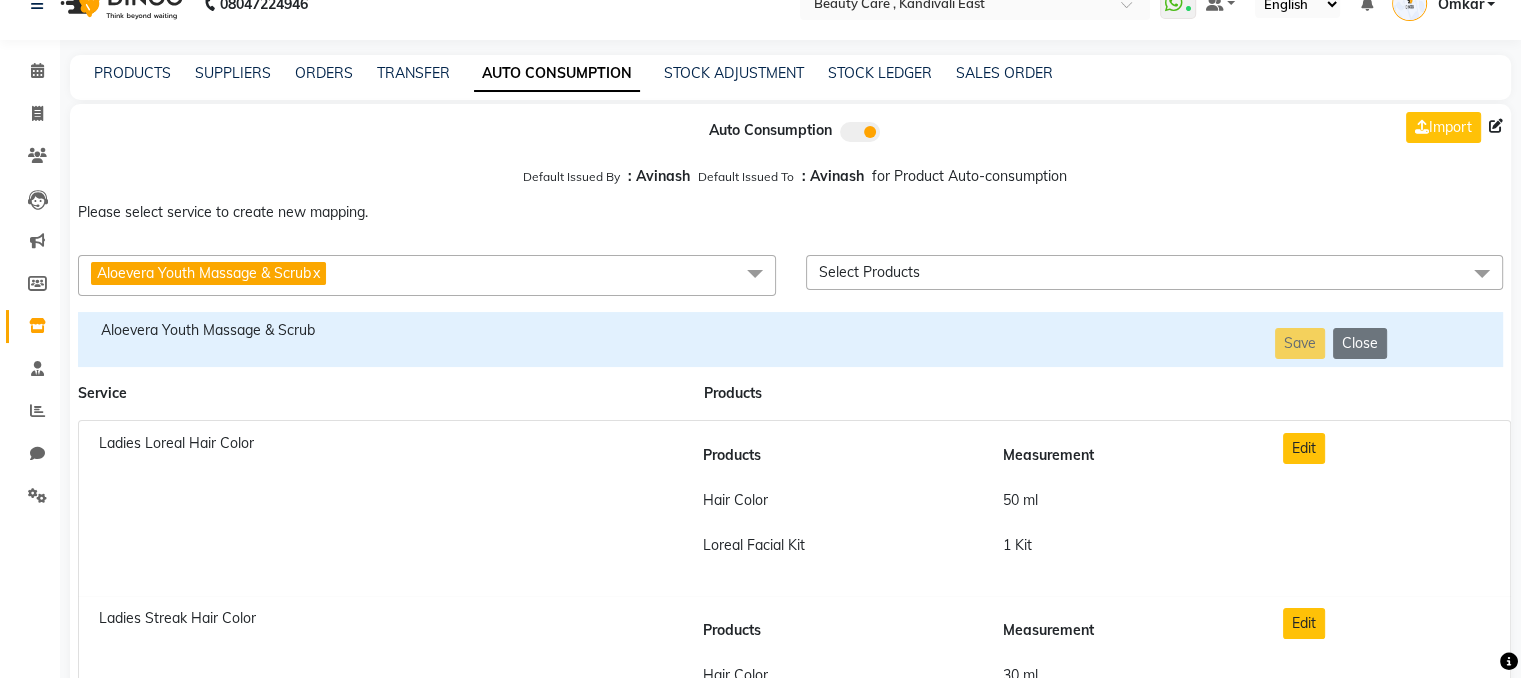 click on "Select Products" at bounding box center (869, 272) 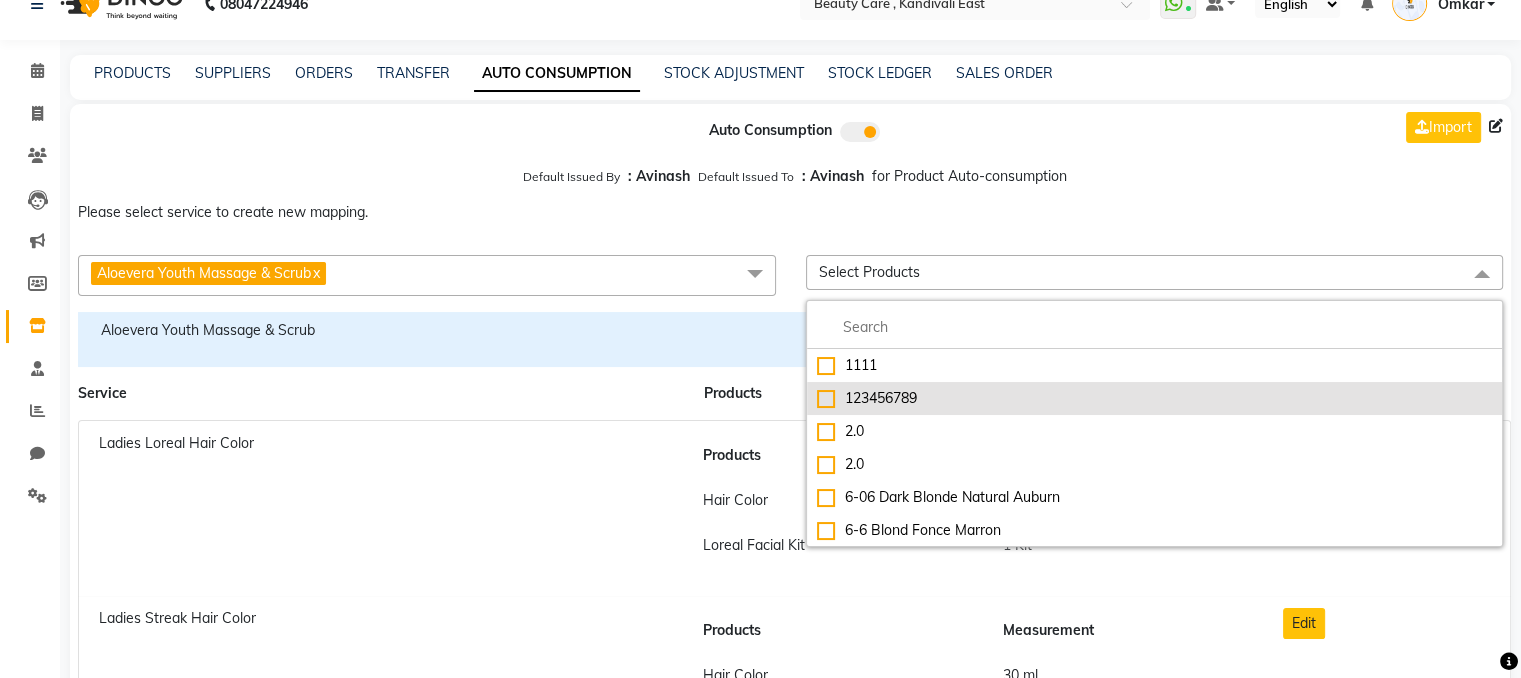 click on "123456789" at bounding box center (1155, 398) 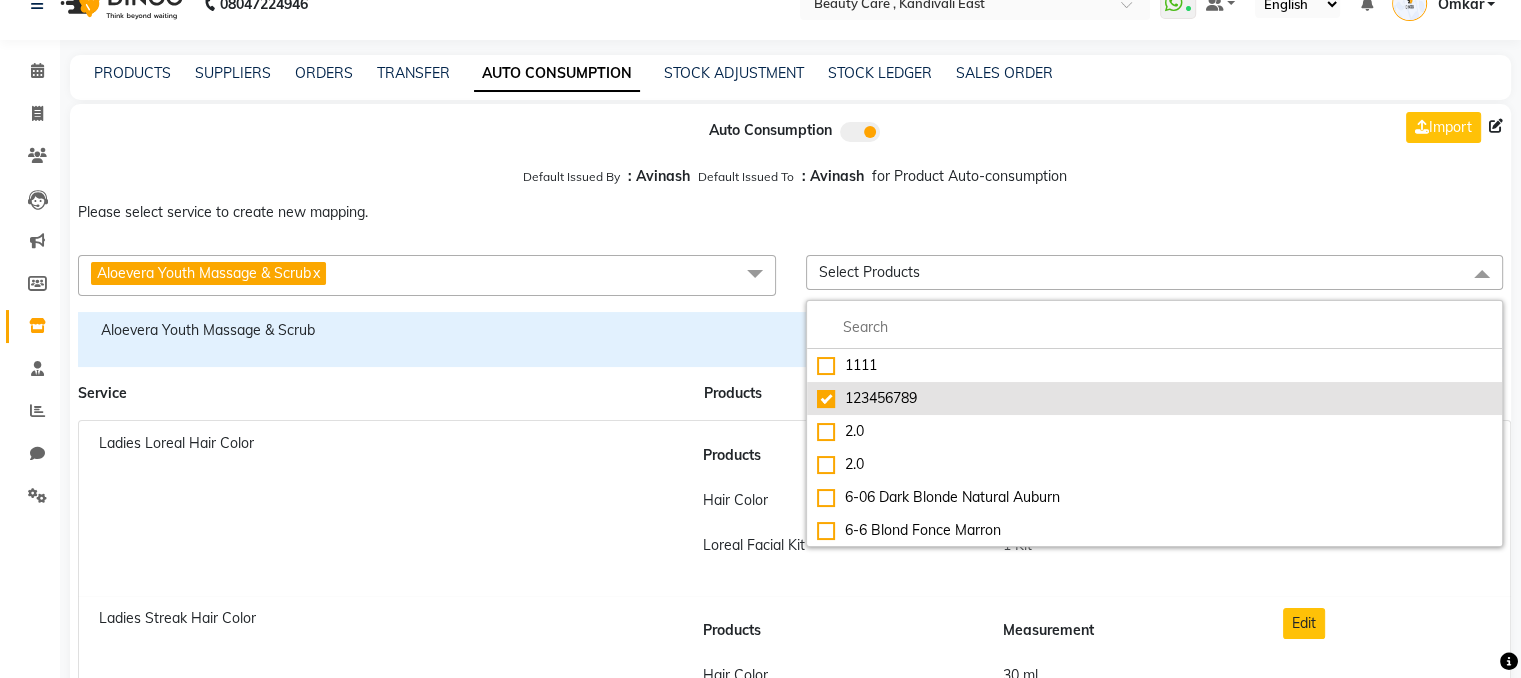 checkbox on "true" 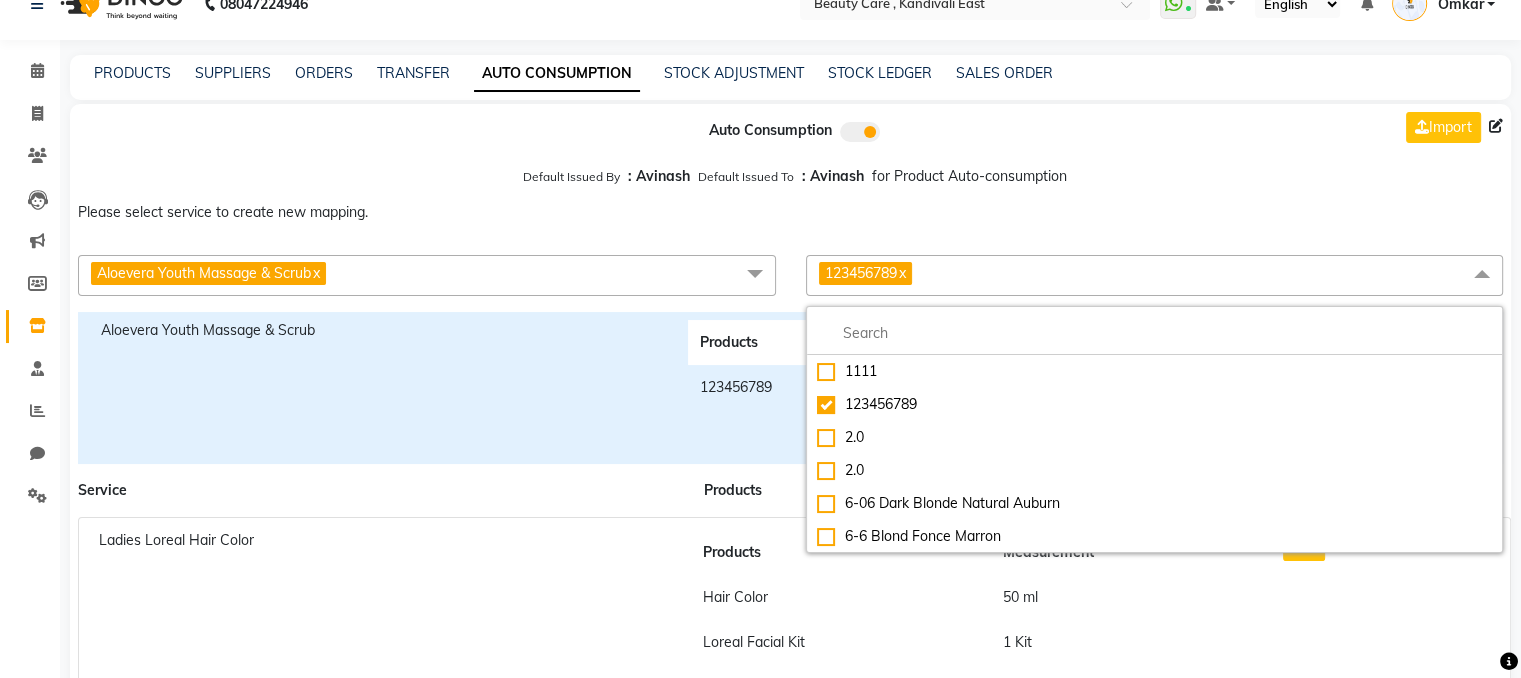 click on "Aloevera Youth Massage & Scrub" at bounding box center [379, 388] 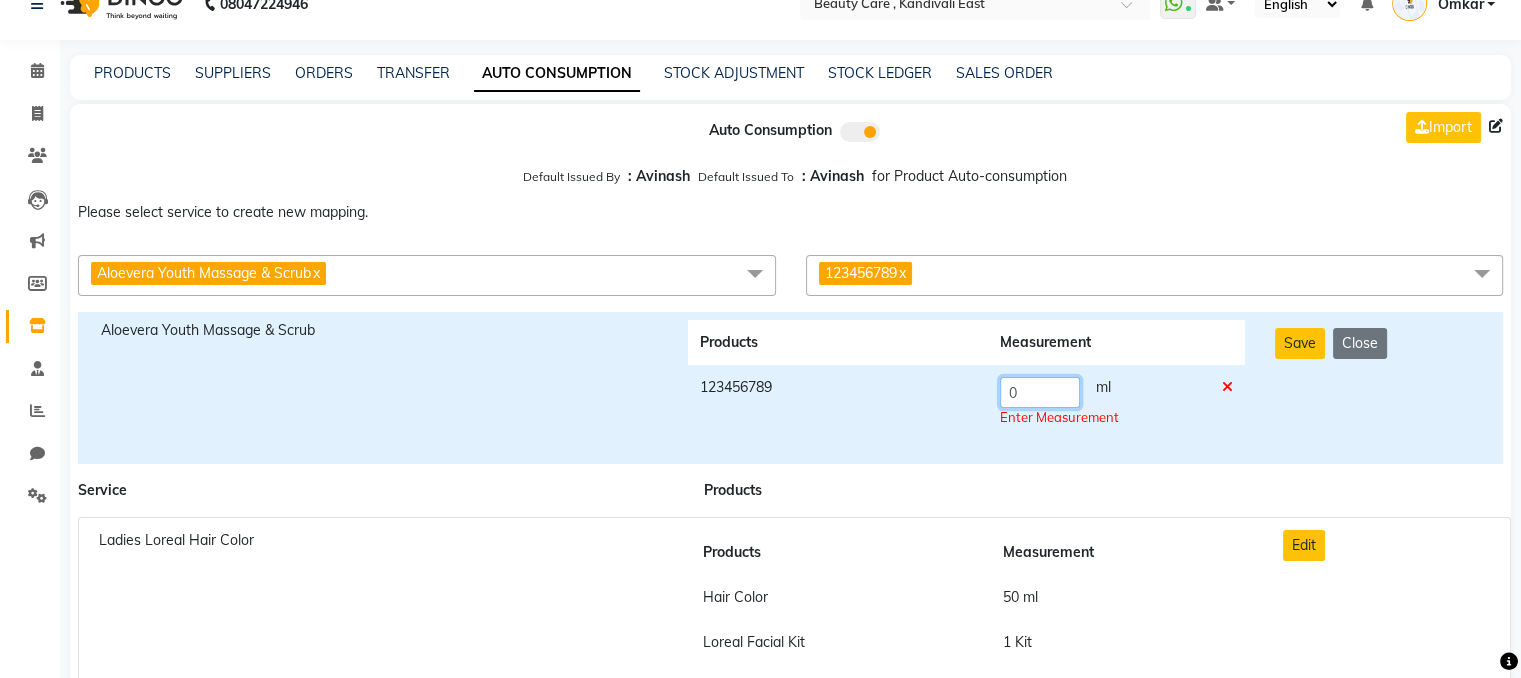 click on "0" at bounding box center (1040, 392) 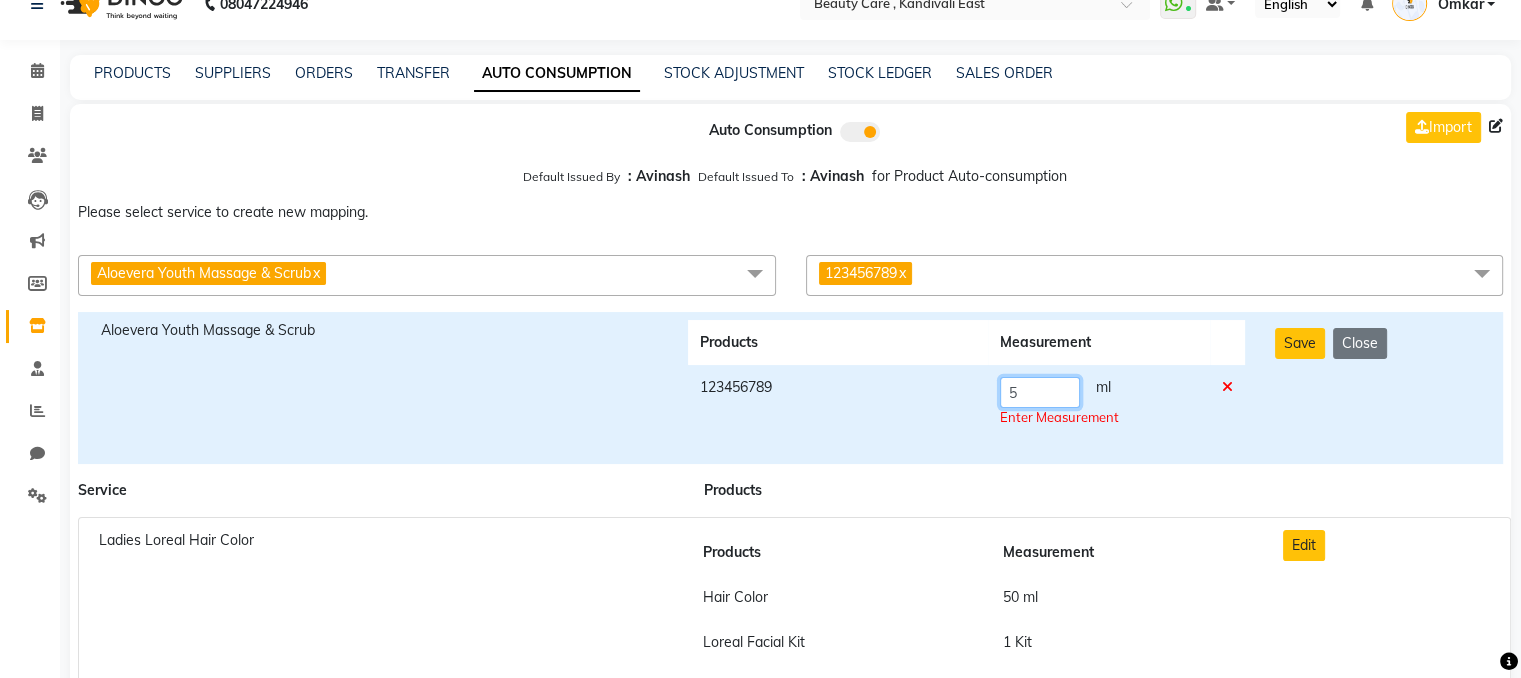 type on "5" 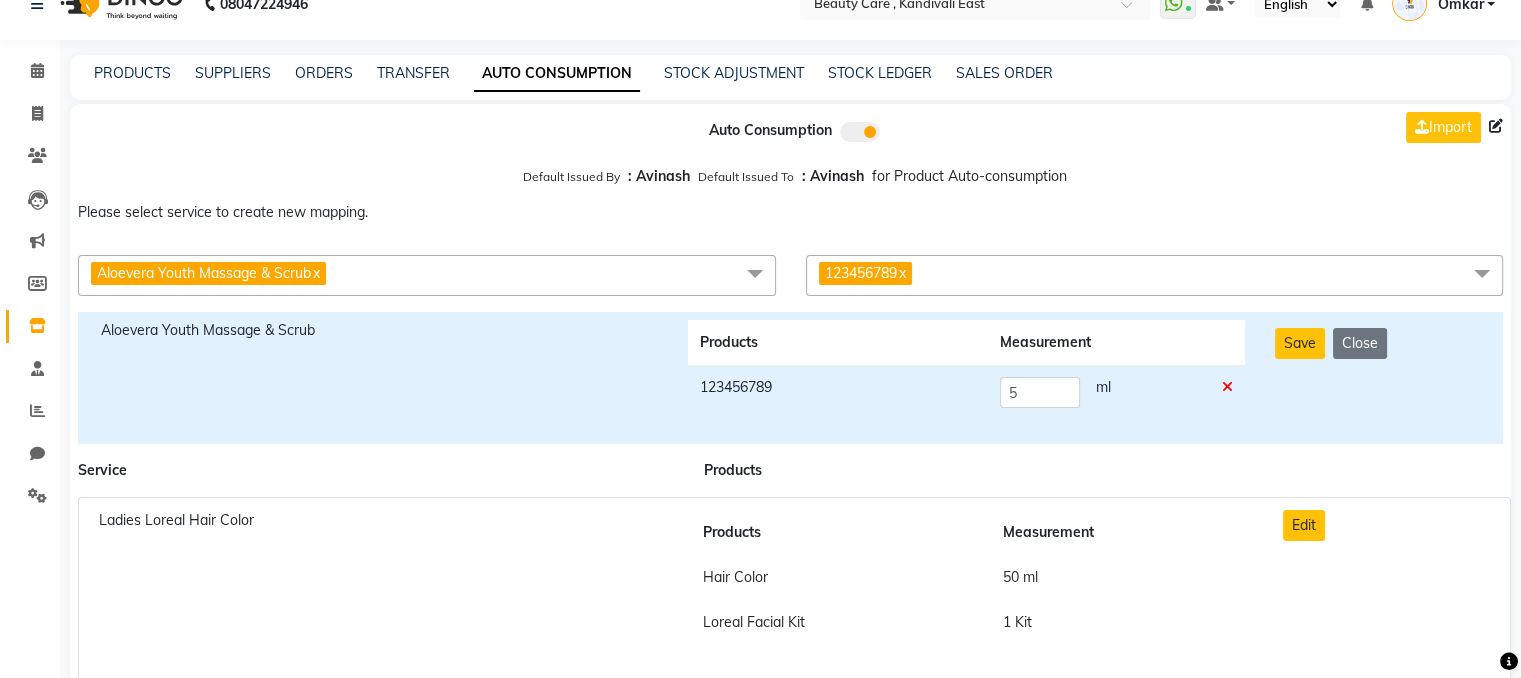 click on "Aloevera Youth Massage & Scrub" at bounding box center (379, 378) 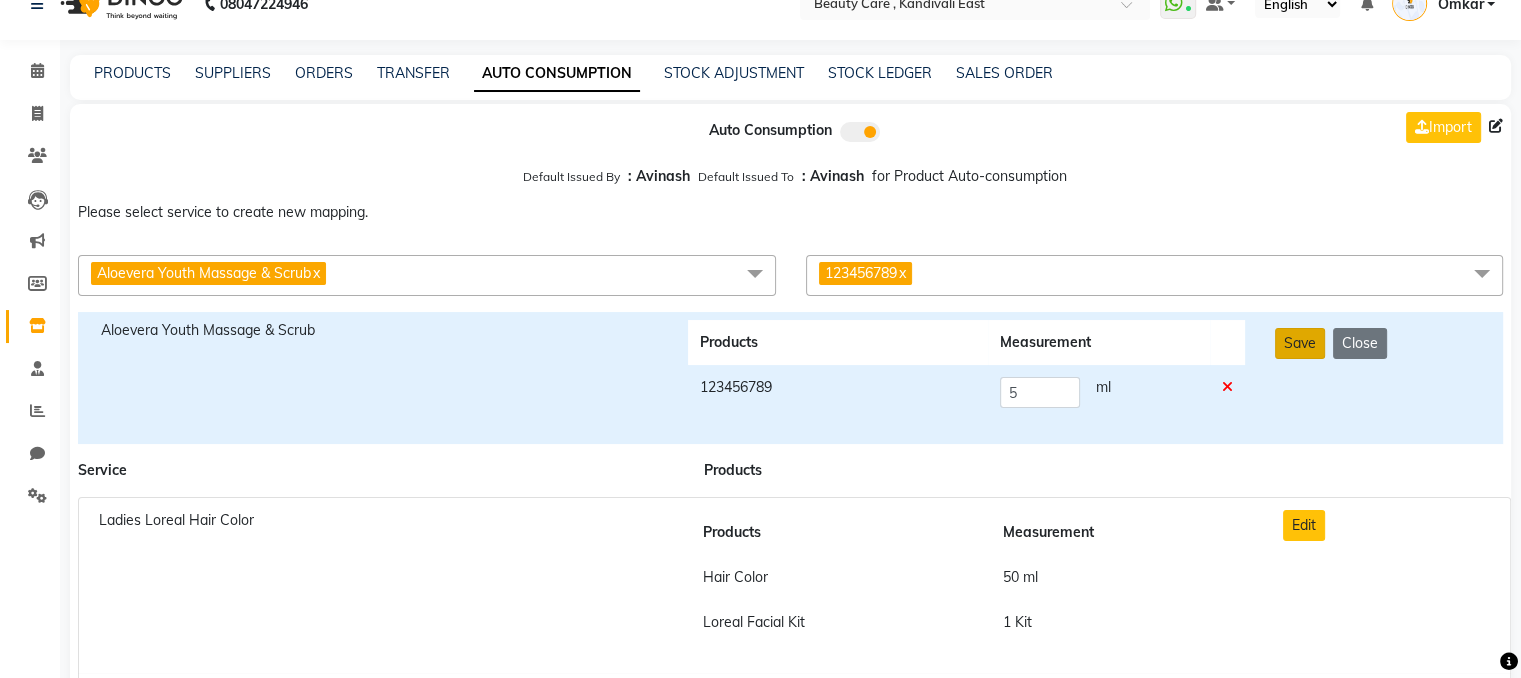 click on "Save" at bounding box center [1300, 343] 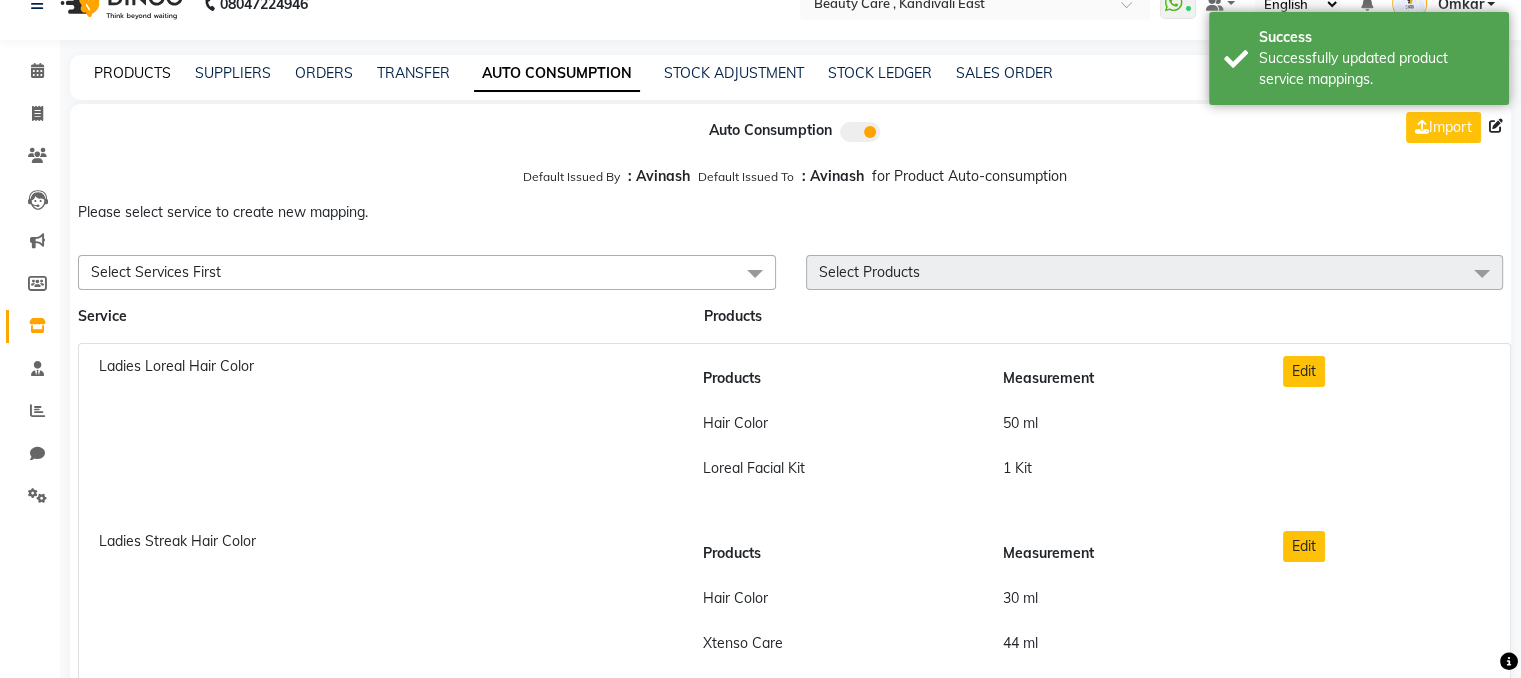 click on "PRODUCTS" 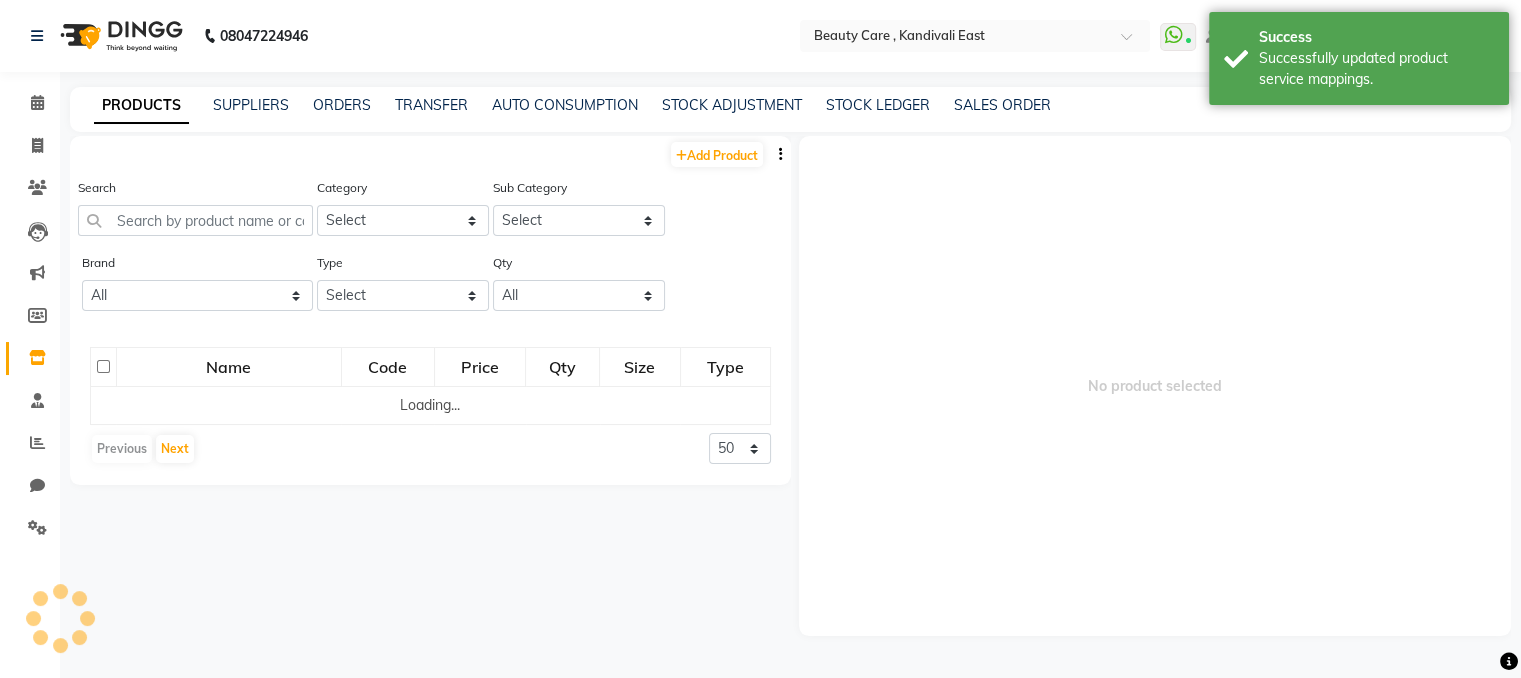 scroll, scrollTop: 13, scrollLeft: 0, axis: vertical 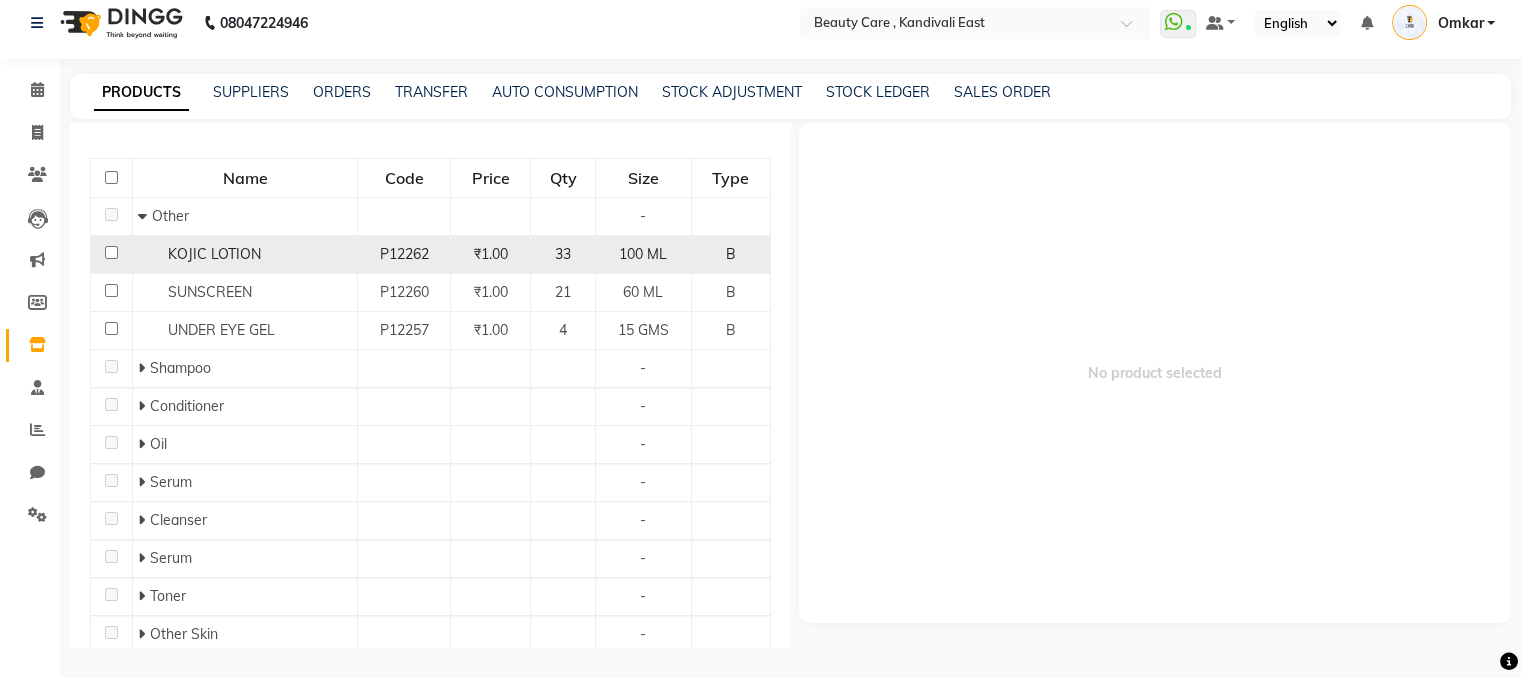click on "KOJIC LOTION" 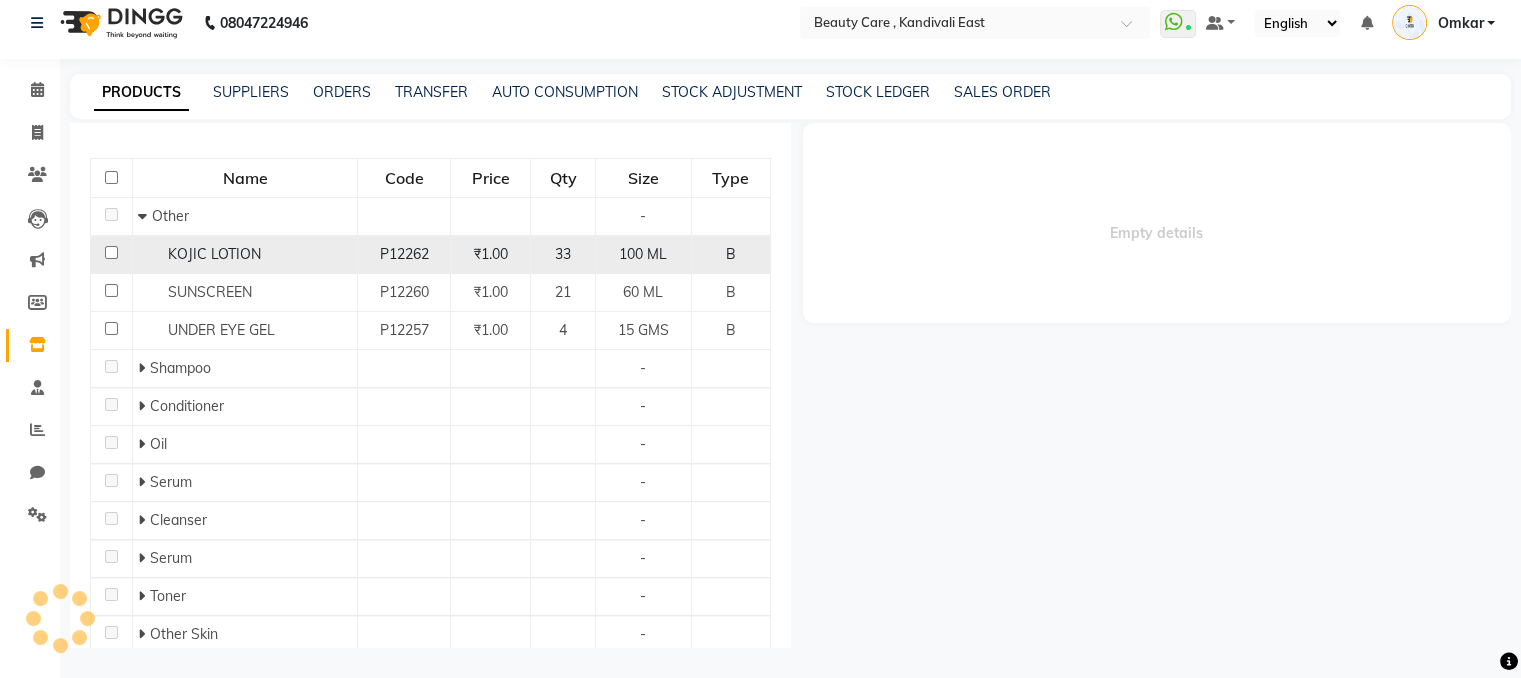 select 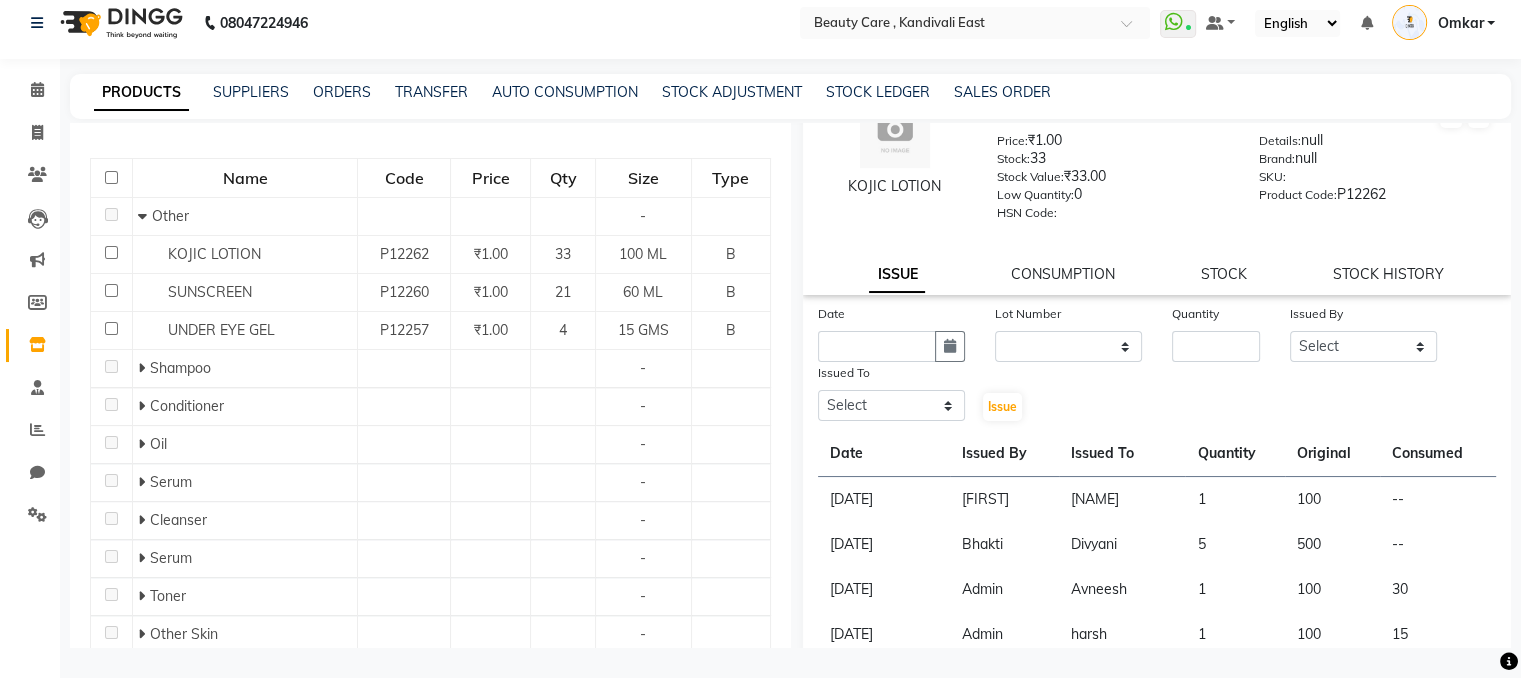 scroll, scrollTop: 56, scrollLeft: 0, axis: vertical 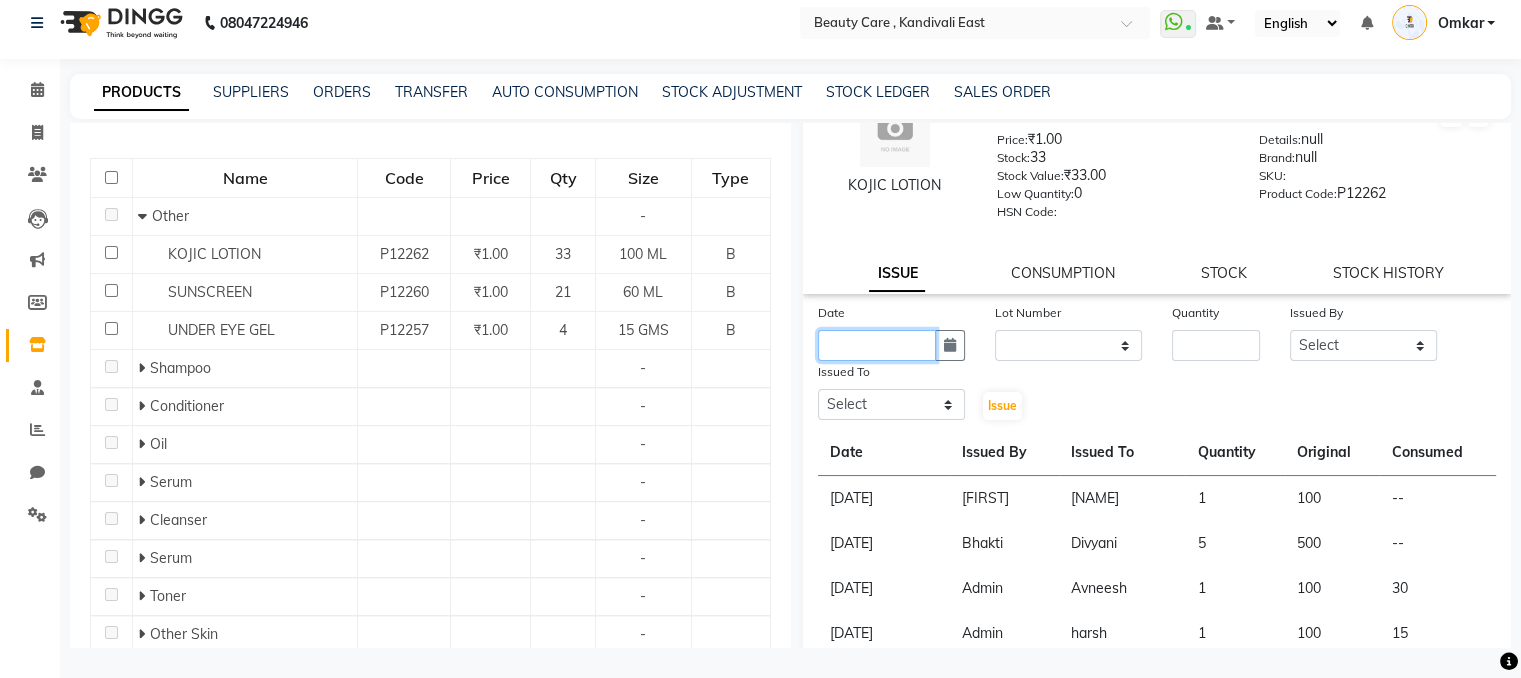 click 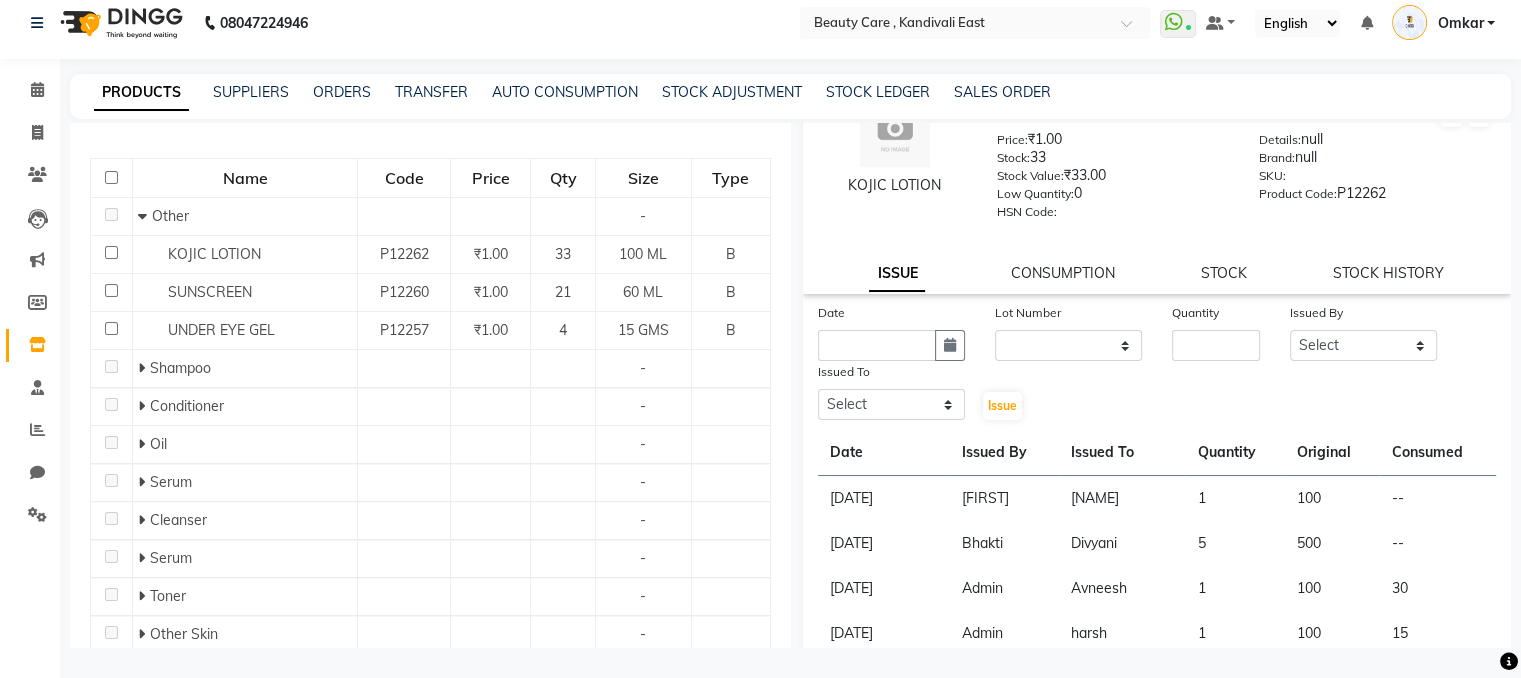 select on "8" 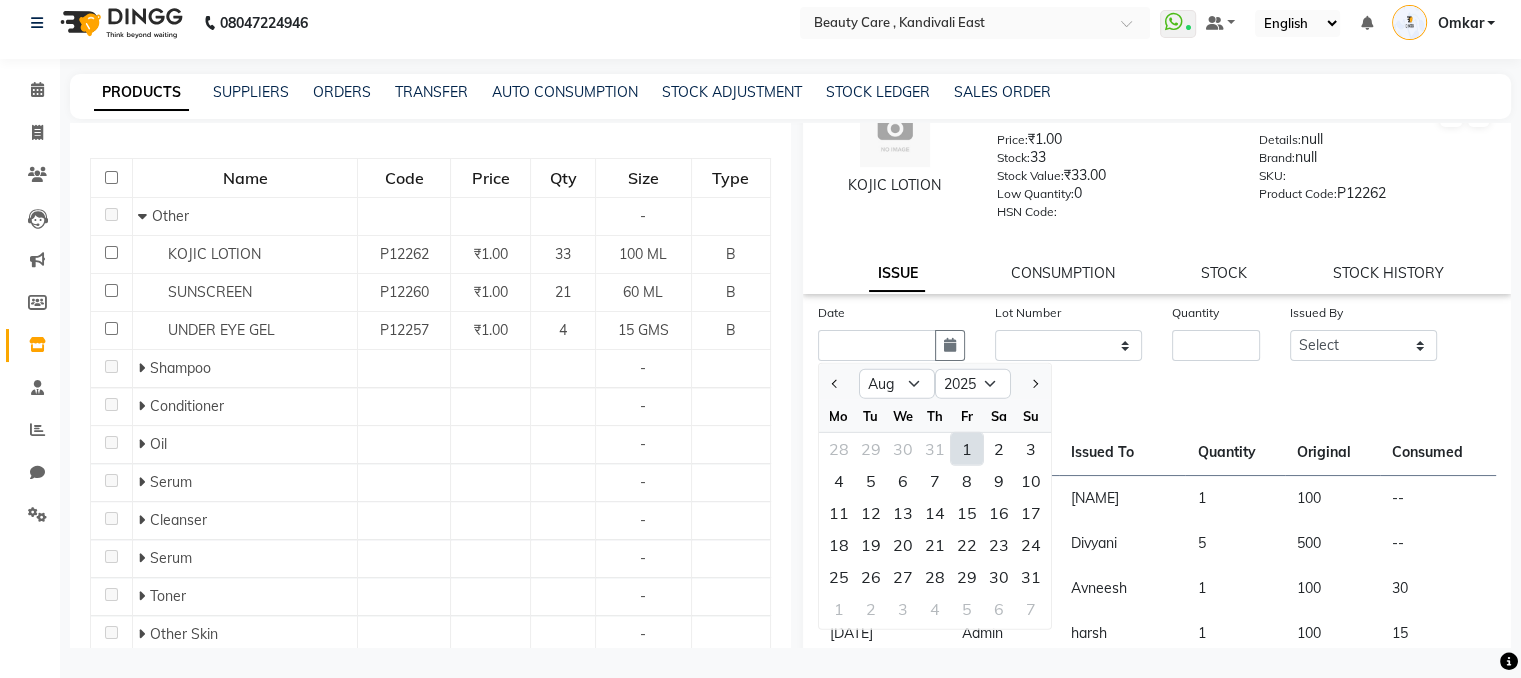 click on "1" 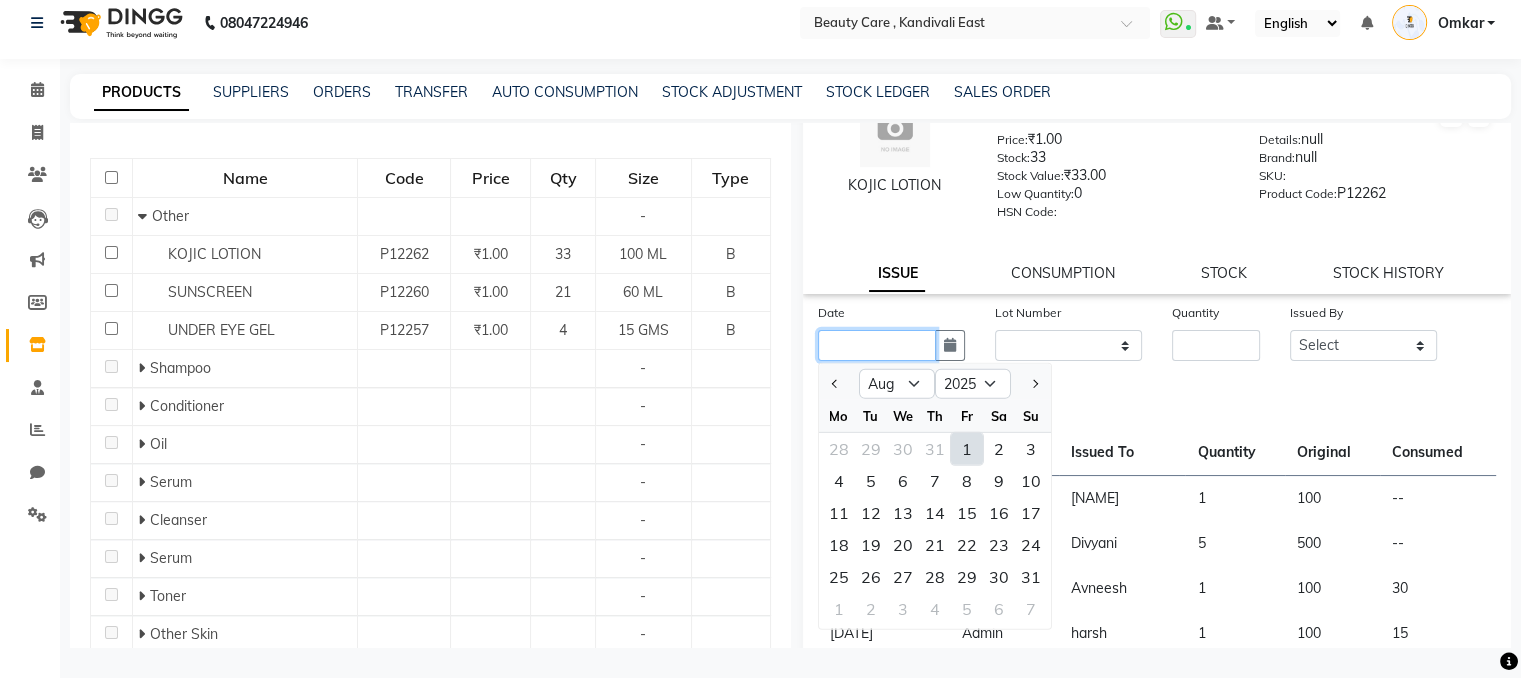 type on "01 August 2025" 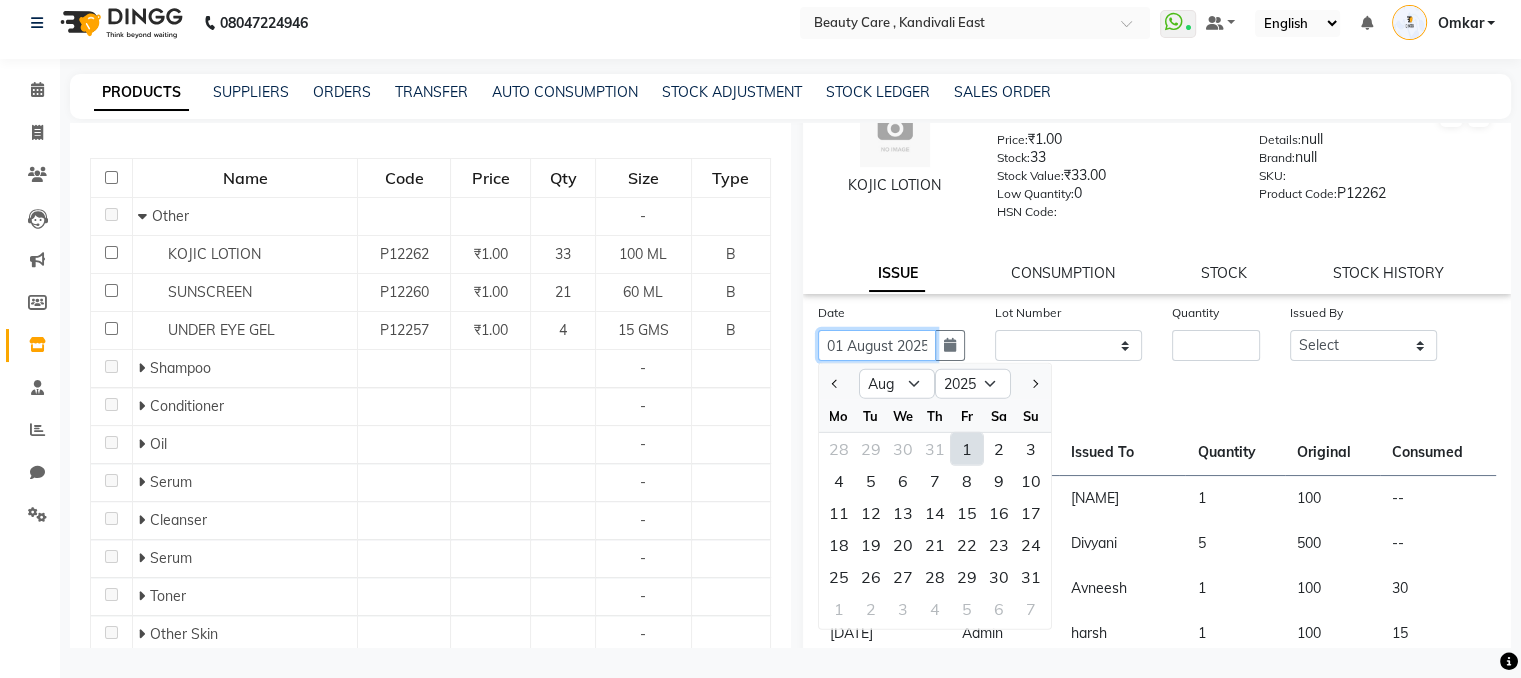 scroll, scrollTop: 0, scrollLeft: 7, axis: horizontal 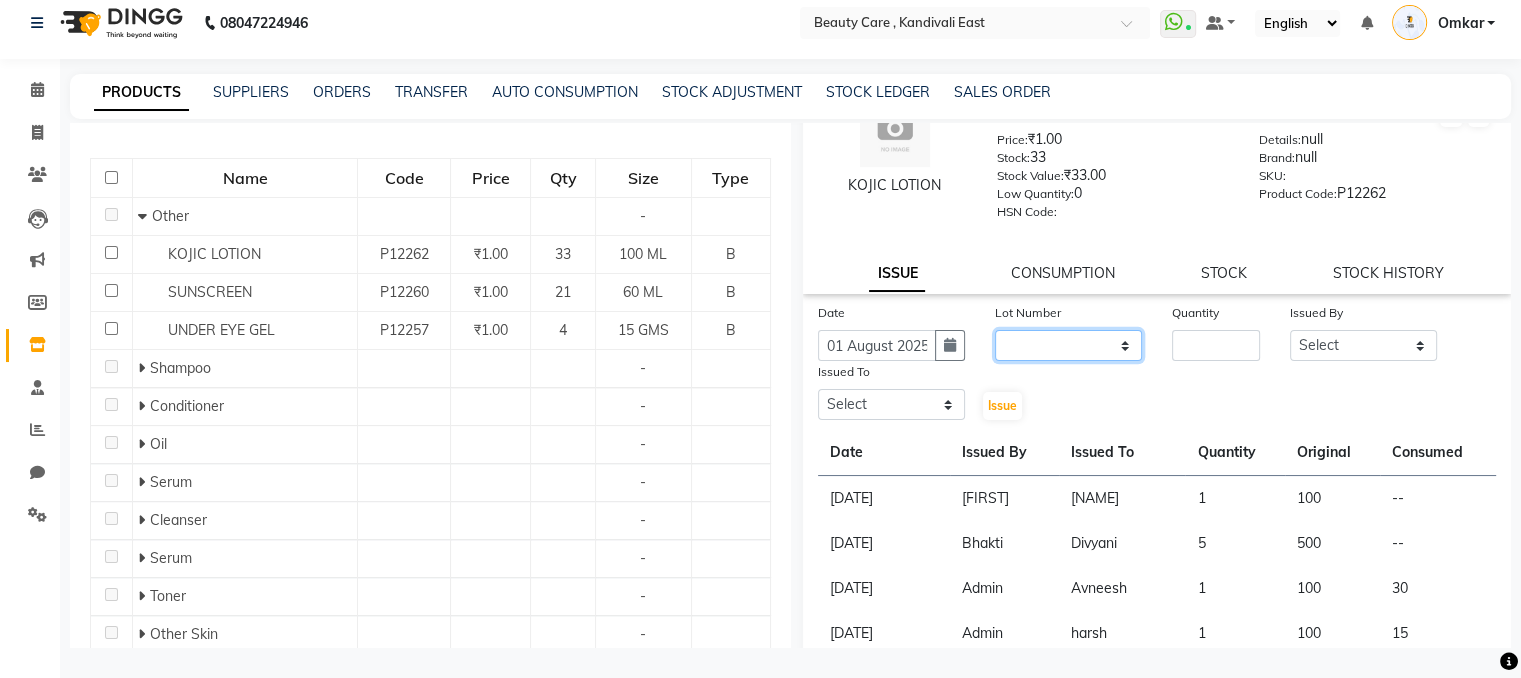 click on "None" 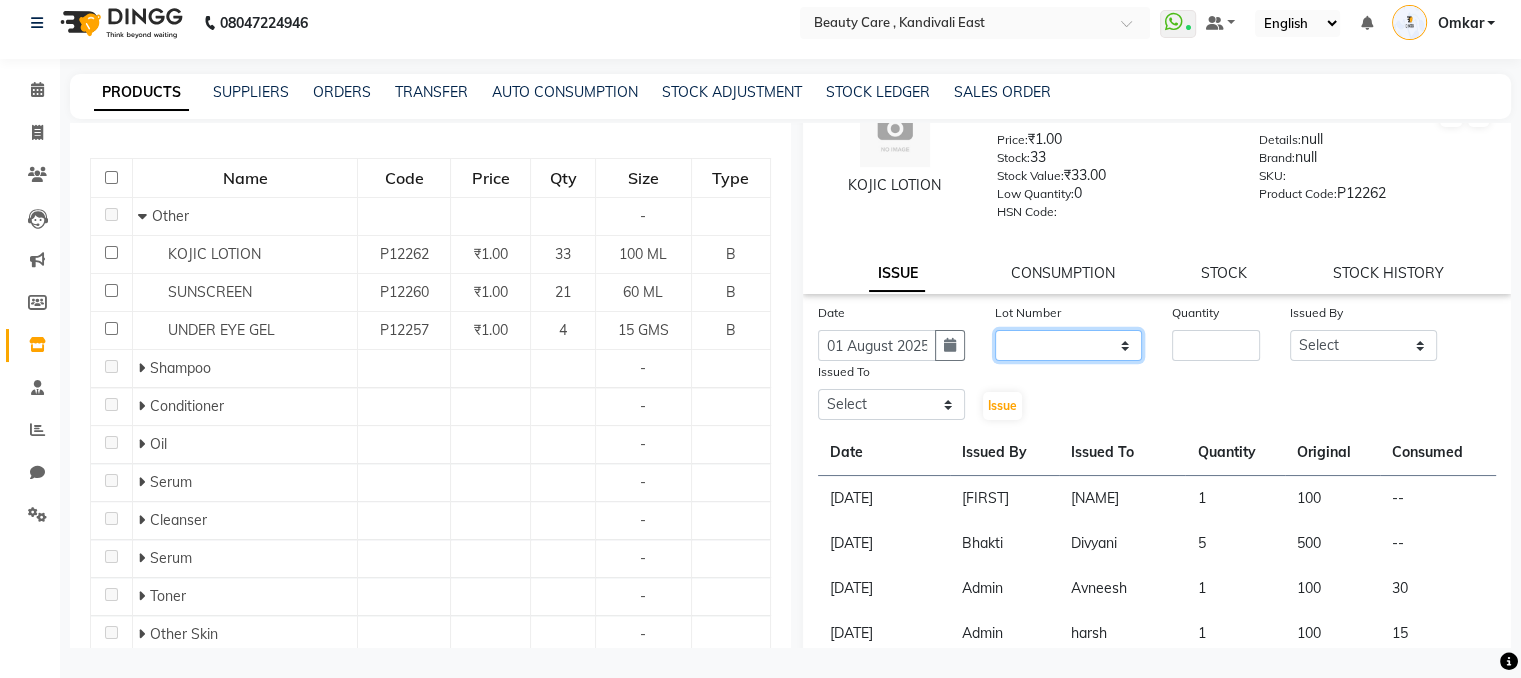select on "0: null" 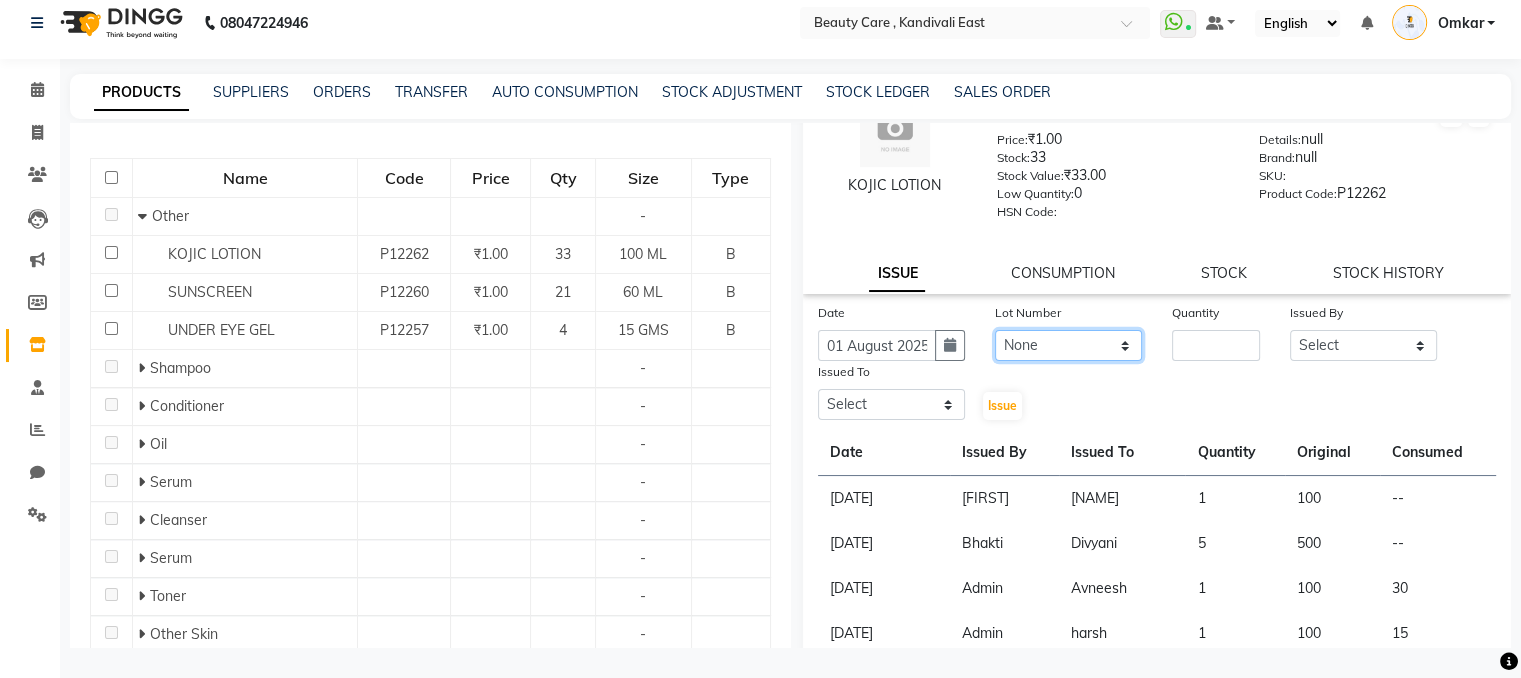 click on "None" 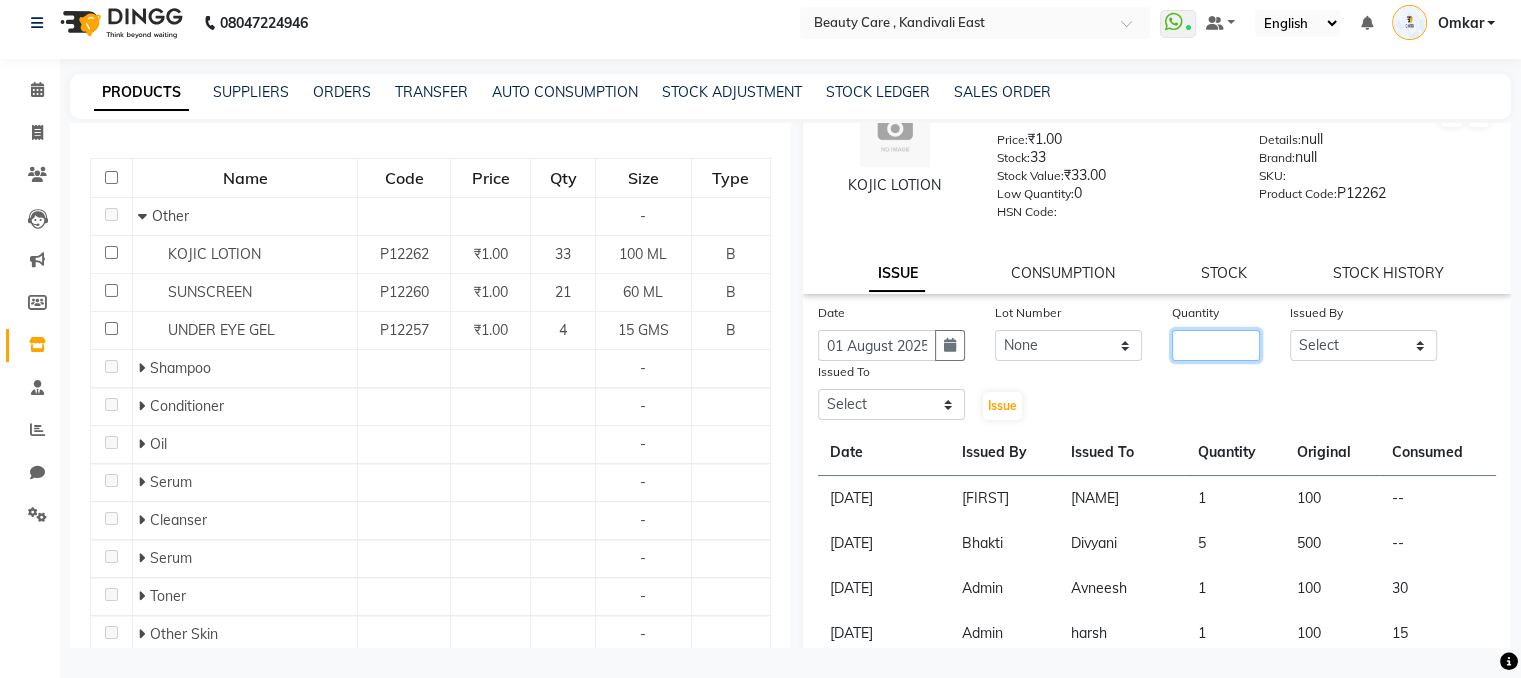 click 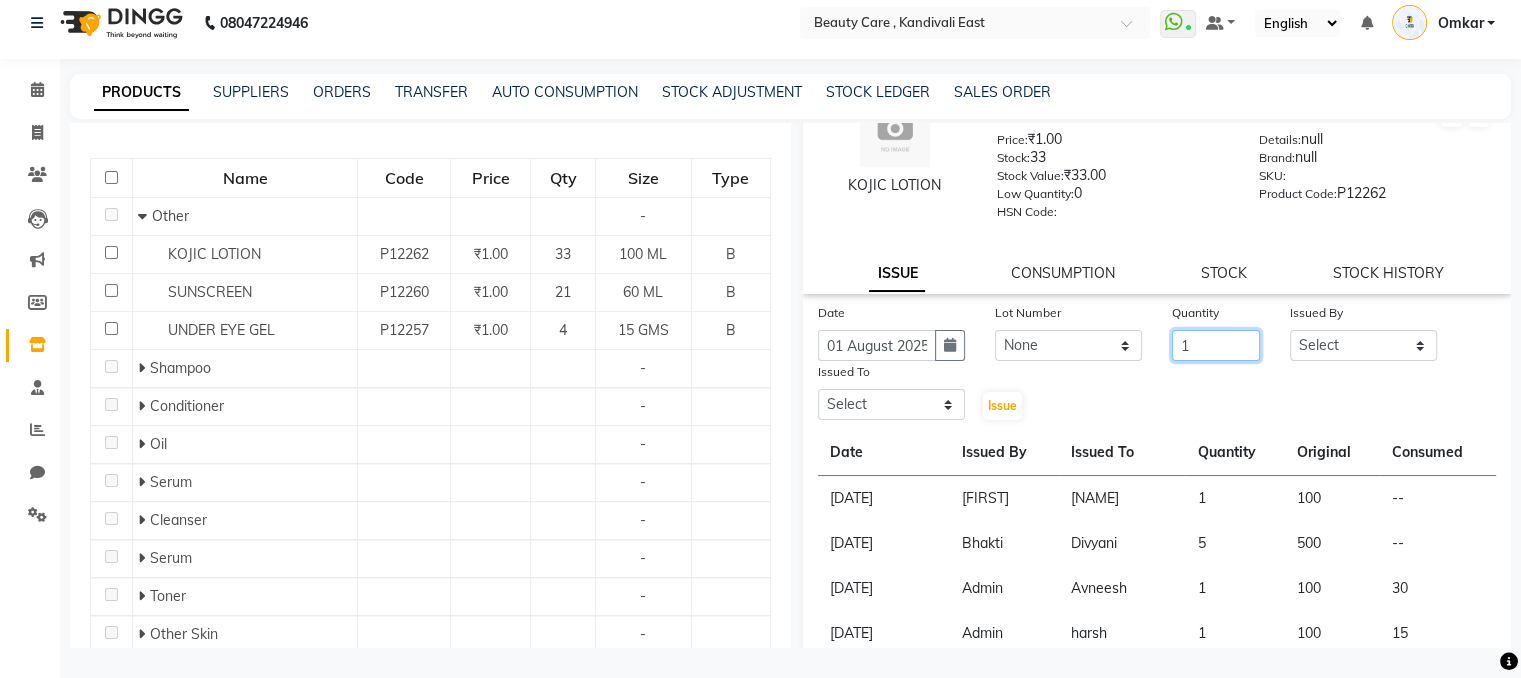 type on "1" 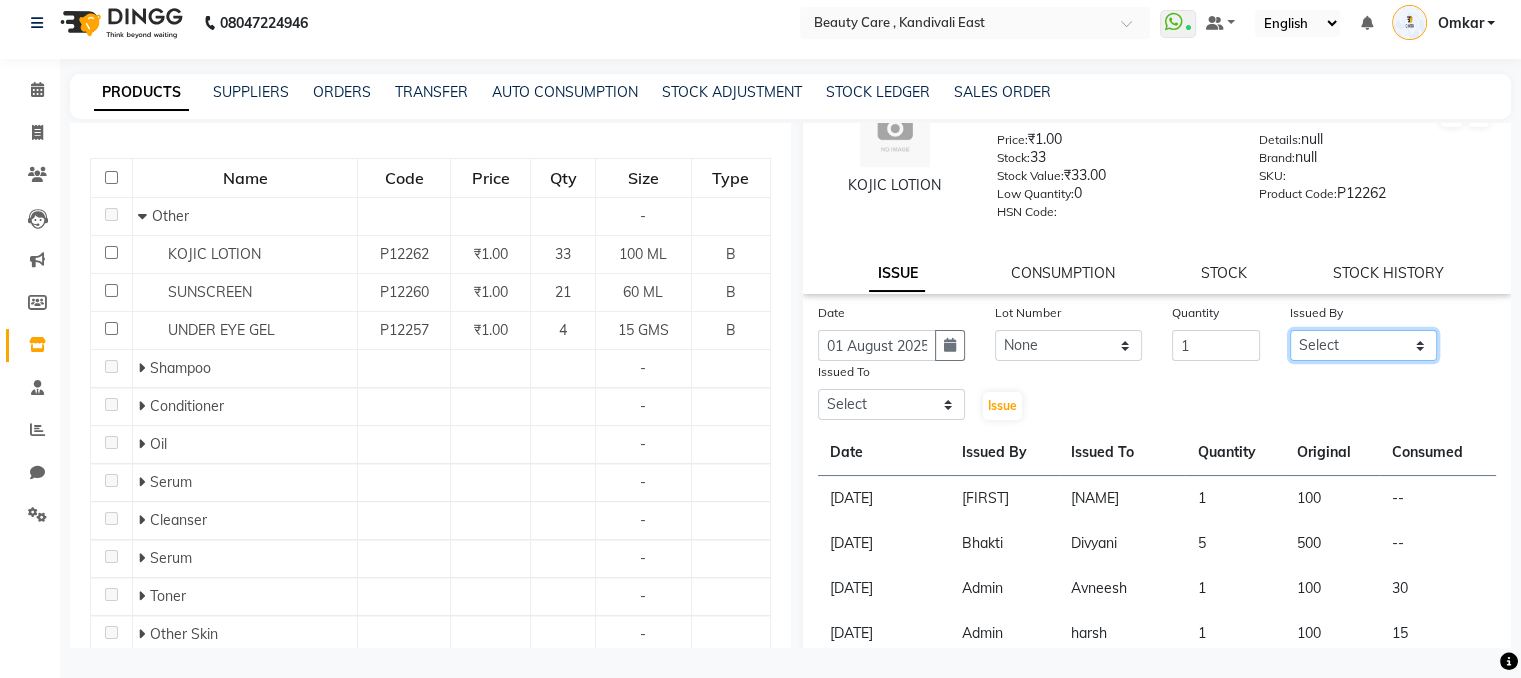 click on "Select AAAAA Admin A Jagdish K Akshay Ankit Arvind Ashvin asif Avinash Avneesh  [FIRST] bhavesh Bikesh Demo staff  dhiraj DINGG Staff Disha Divyani Ganesh harsh JAGDISH kiran Komal Mahendra Vishwakarma MANDEEP KAUR  Manual Test DND Neeraj Rode new staff Ninad  Omkar play salon Prakash Pranav Pranil Praveen Priyanka QA Staff-1 Rahul ram Ross Geller Ruchi Rupal Samyak Saraf Sandhya Sanjeevni shivam StaffForReports staff-qa-1 staff-qa-2 staff-qa-3 Sukanya sumit Sumit Kadam Sushmita test Test Staff Vidhi xyz sa" 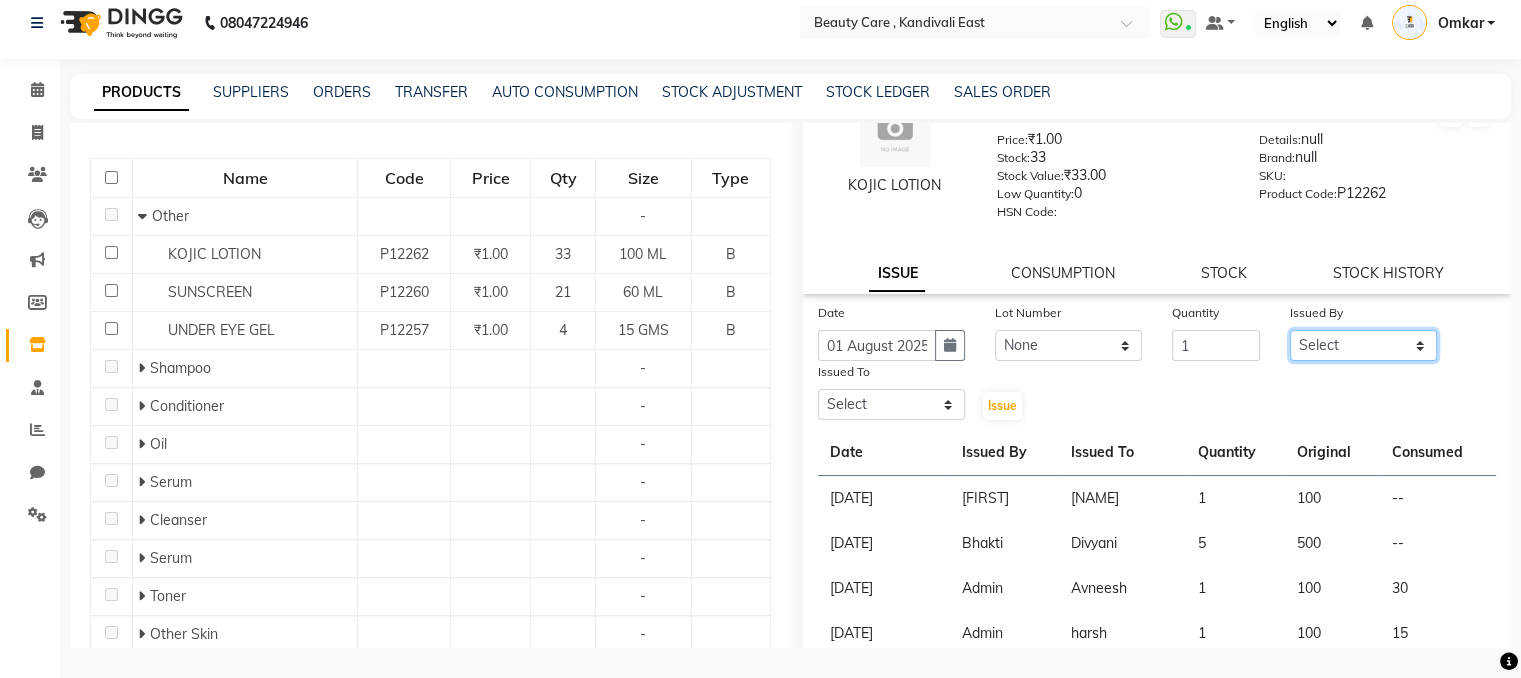 select on "26666" 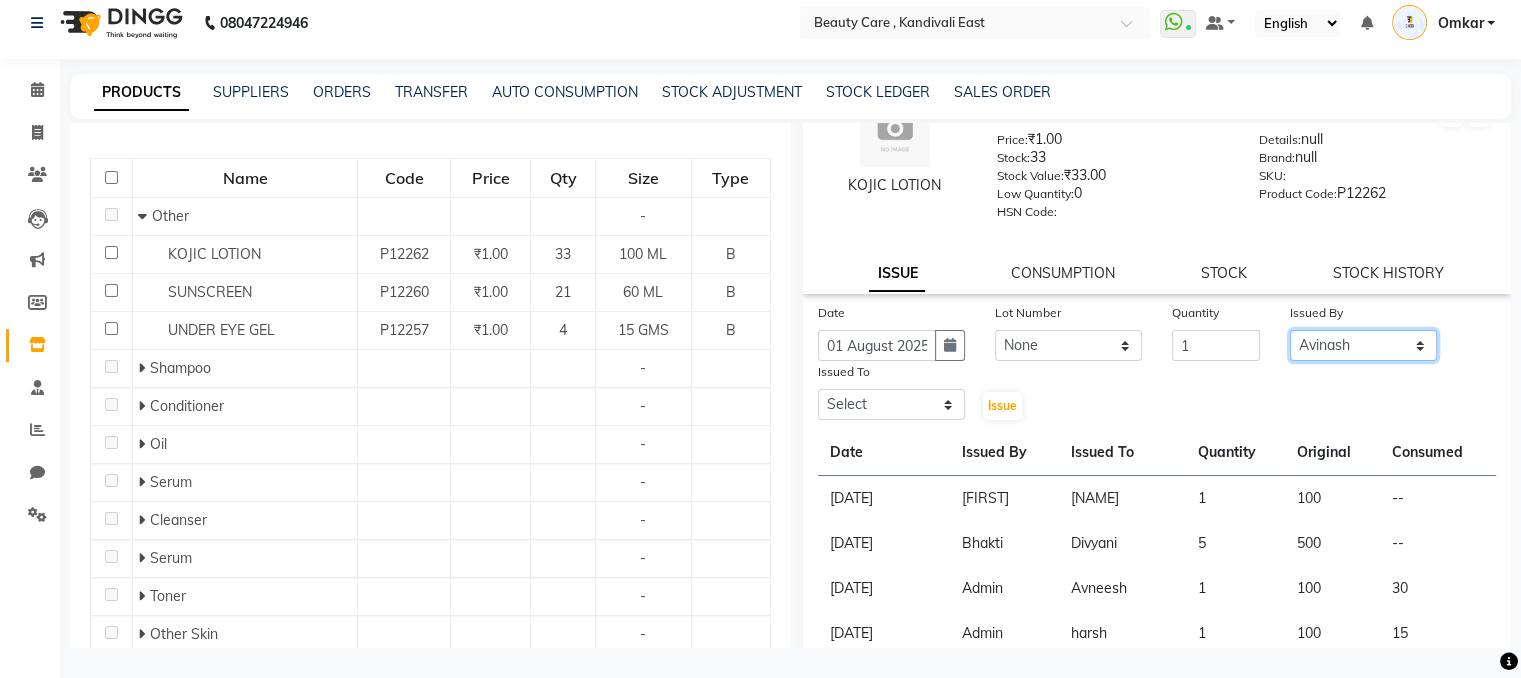 click on "Select AAAAA Admin A Jagdish K Akshay Ankit Arvind Ashvin asif Avinash Avneesh  [FIRST] bhavesh Bikesh Demo staff  dhiraj DINGG Staff Disha Divyani Ganesh harsh JAGDISH kiran Komal Mahendra Vishwakarma MANDEEP KAUR  Manual Test DND Neeraj Rode new staff Ninad  Omkar play salon Prakash Pranav Pranil Praveen Priyanka QA Staff-1 Rahul ram Ross Geller Ruchi Rupal Samyak Saraf Sandhya Sanjeevni shivam StaffForReports staff-qa-1 staff-qa-2 staff-qa-3 Sukanya sumit Sumit Kadam Sushmita test Test Staff Vidhi xyz sa" 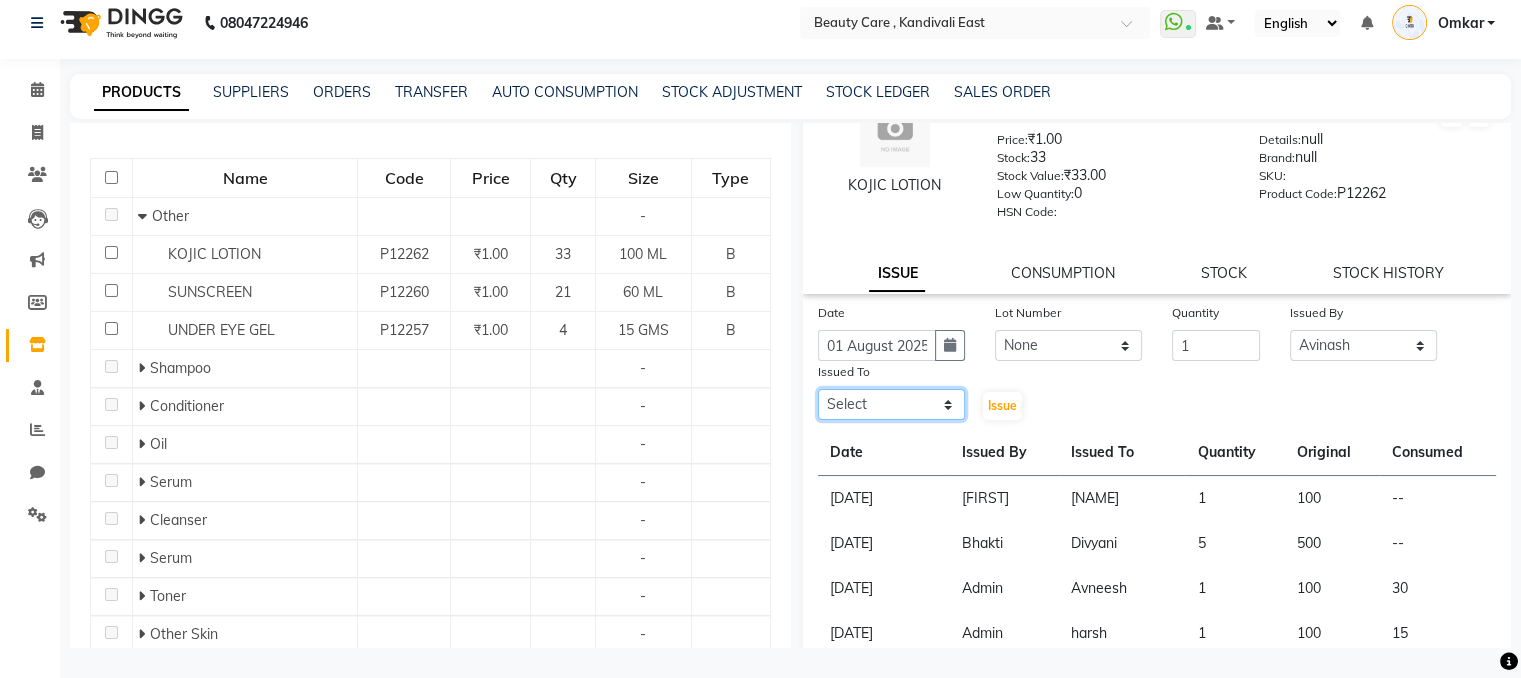 click on "Select AAAAA Admin A Jagdish K Akshay Ankit Arvind Ashvin asif Avinash Avneesh  [FIRST] bhavesh Bikesh Demo staff  dhiraj DINGG Staff Disha Divyani Ganesh harsh JAGDISH kiran Komal Mahendra Vishwakarma MANDEEP KAUR  Manual Test DND Neeraj Rode new staff Ninad  Omkar play salon Prakash Pranav Pranil Praveen Priyanka QA Staff-1 Rahul ram Ross Geller Ruchi Rupal Samyak Saraf Sandhya Sanjeevni shivam StaffForReports staff-qa-1 staff-qa-2 staff-qa-3 Sukanya sumit Sumit Kadam Sushmita test Test Staff Vidhi xyz sa" 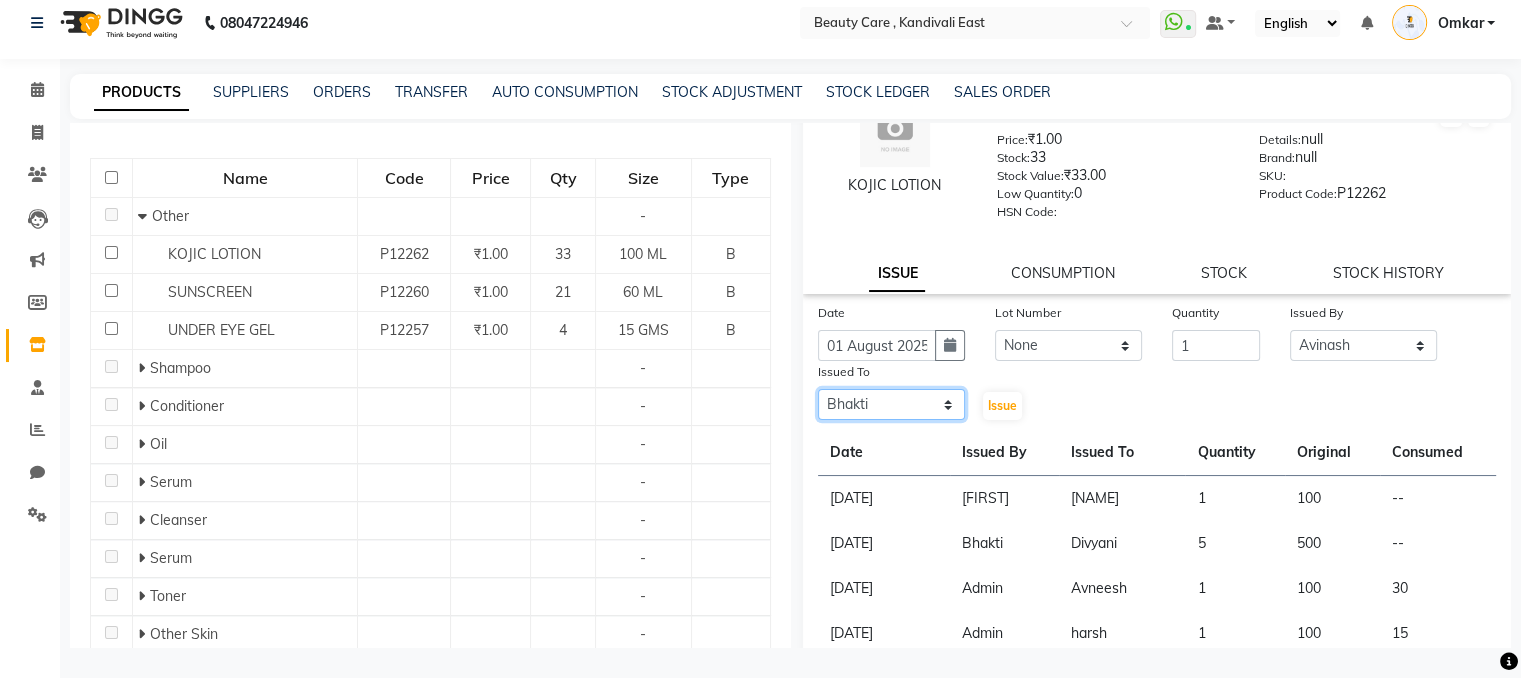 click on "Select AAAAA Admin A Jagdish K Akshay Ankit Arvind Ashvin asif Avinash Avneesh  [FIRST] bhavesh Bikesh Demo staff  dhiraj DINGG Staff Disha Divyani Ganesh harsh JAGDISH kiran Komal Mahendra Vishwakarma MANDEEP KAUR  Manual Test DND Neeraj Rode new staff Ninad  Omkar play salon Prakash Pranav Pranil Praveen Priyanka QA Staff-1 Rahul ram Ross Geller Ruchi Rupal Samyak Saraf Sandhya Sanjeevni shivam StaffForReports staff-qa-1 staff-qa-2 staff-qa-3 Sukanya sumit Sumit Kadam Sushmita test Test Staff Vidhi xyz sa" 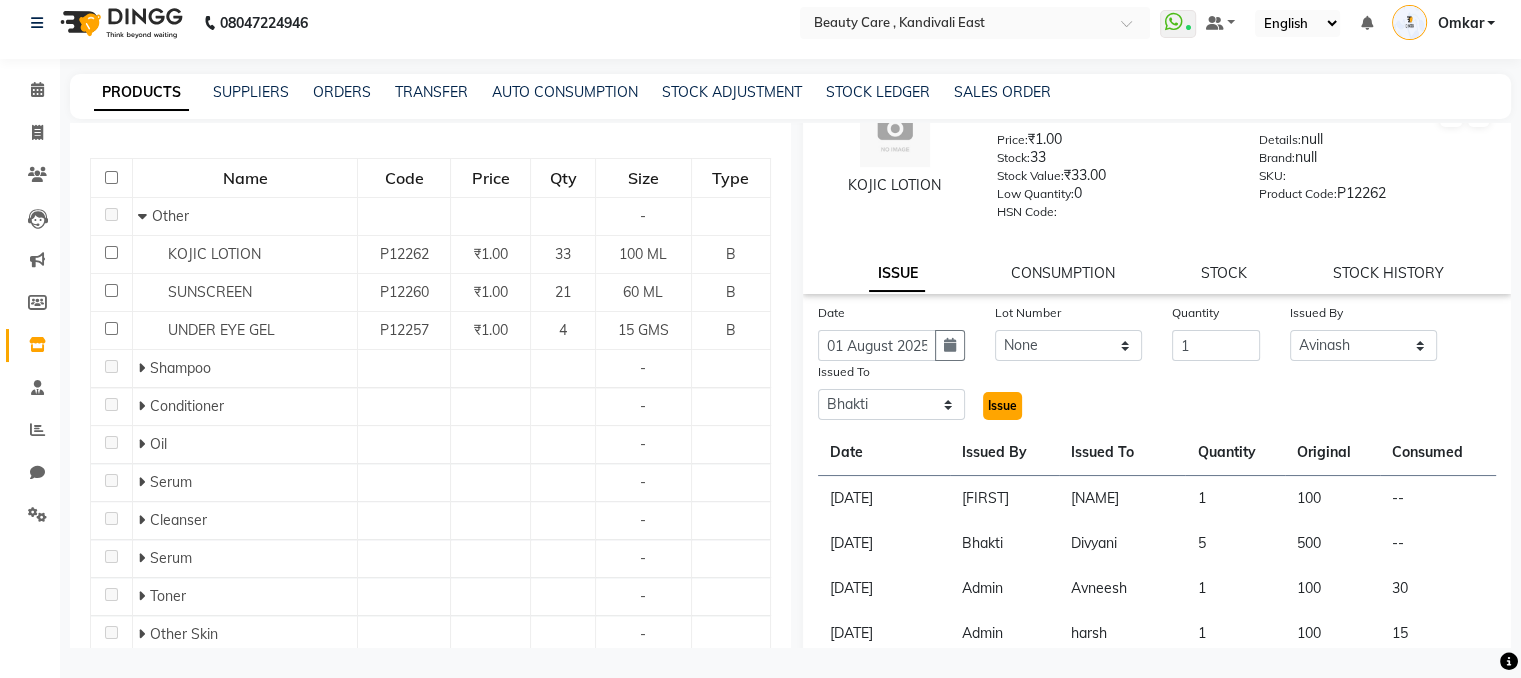 click on "Issue" 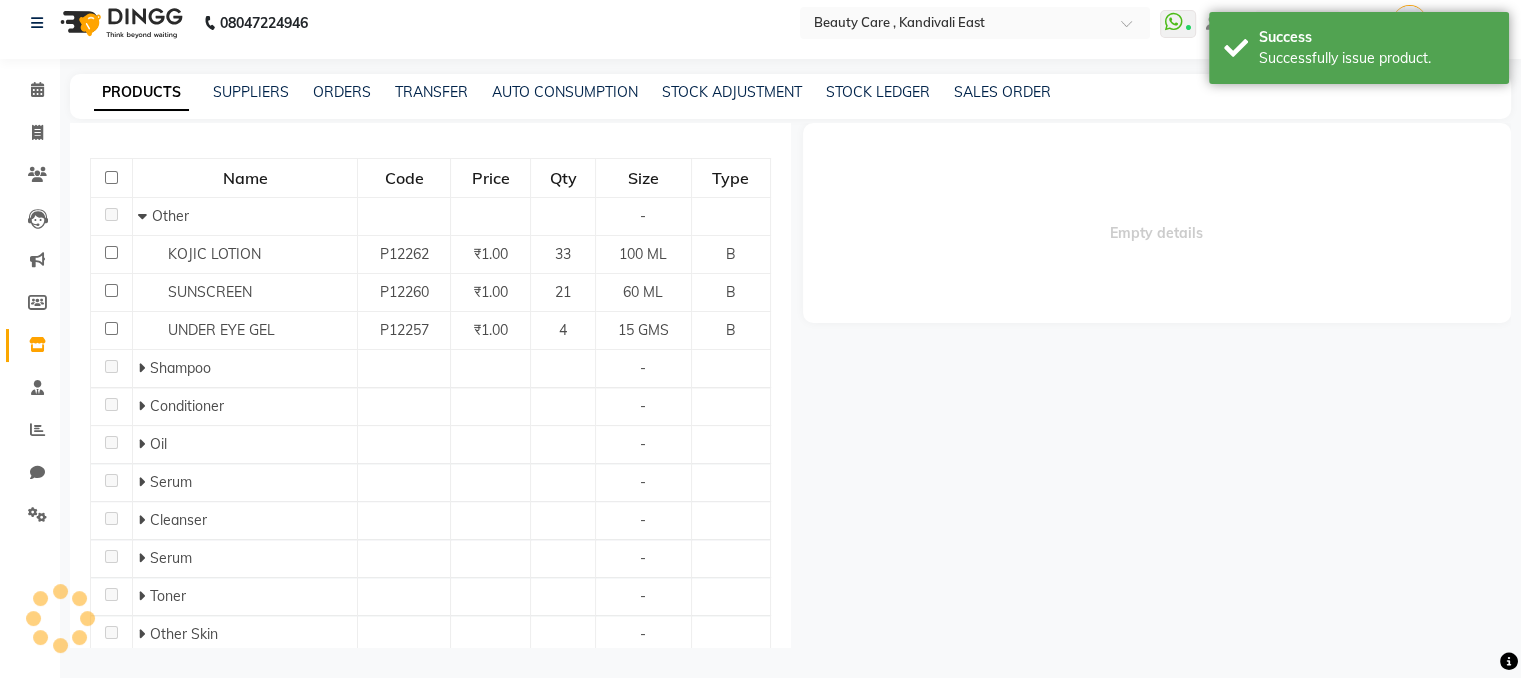 scroll, scrollTop: 0, scrollLeft: 0, axis: both 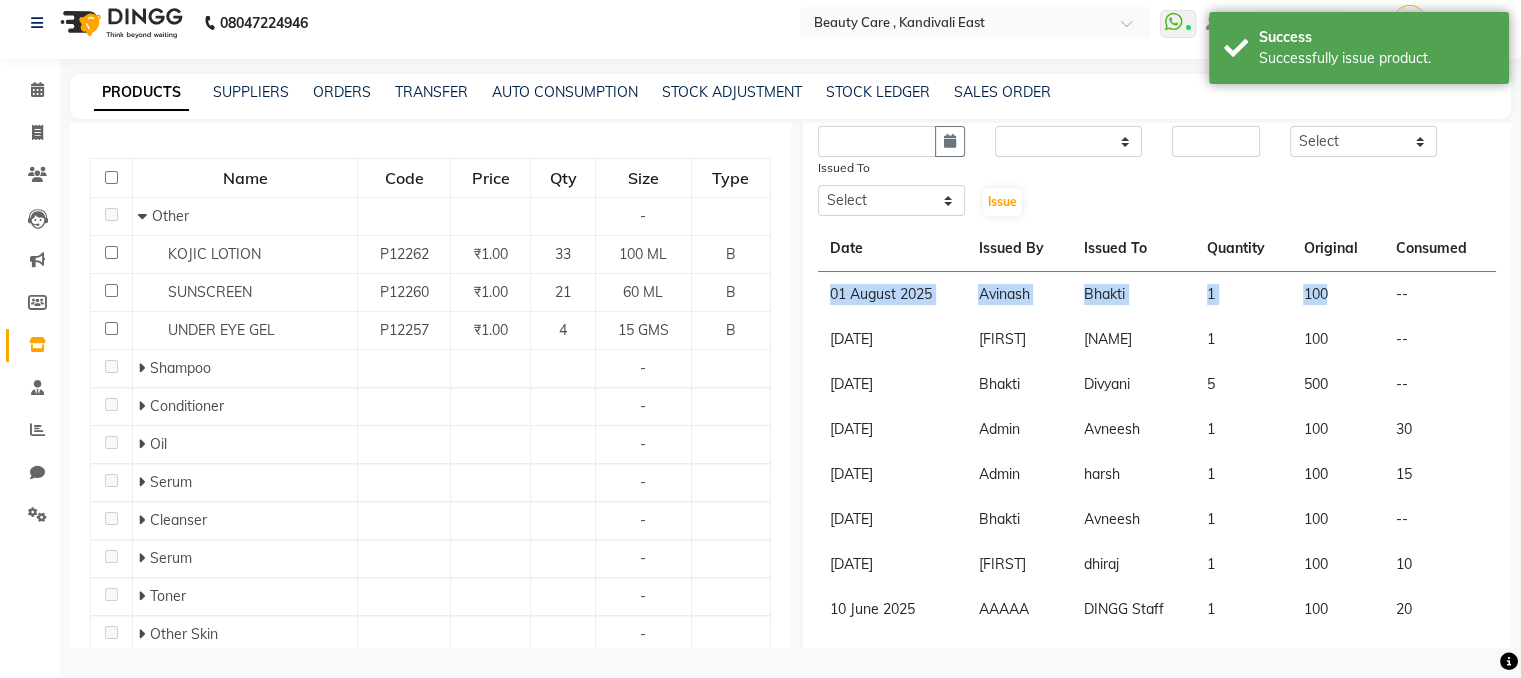 drag, startPoint x: 825, startPoint y: 299, endPoint x: 1311, endPoint y: 289, distance: 486.10287 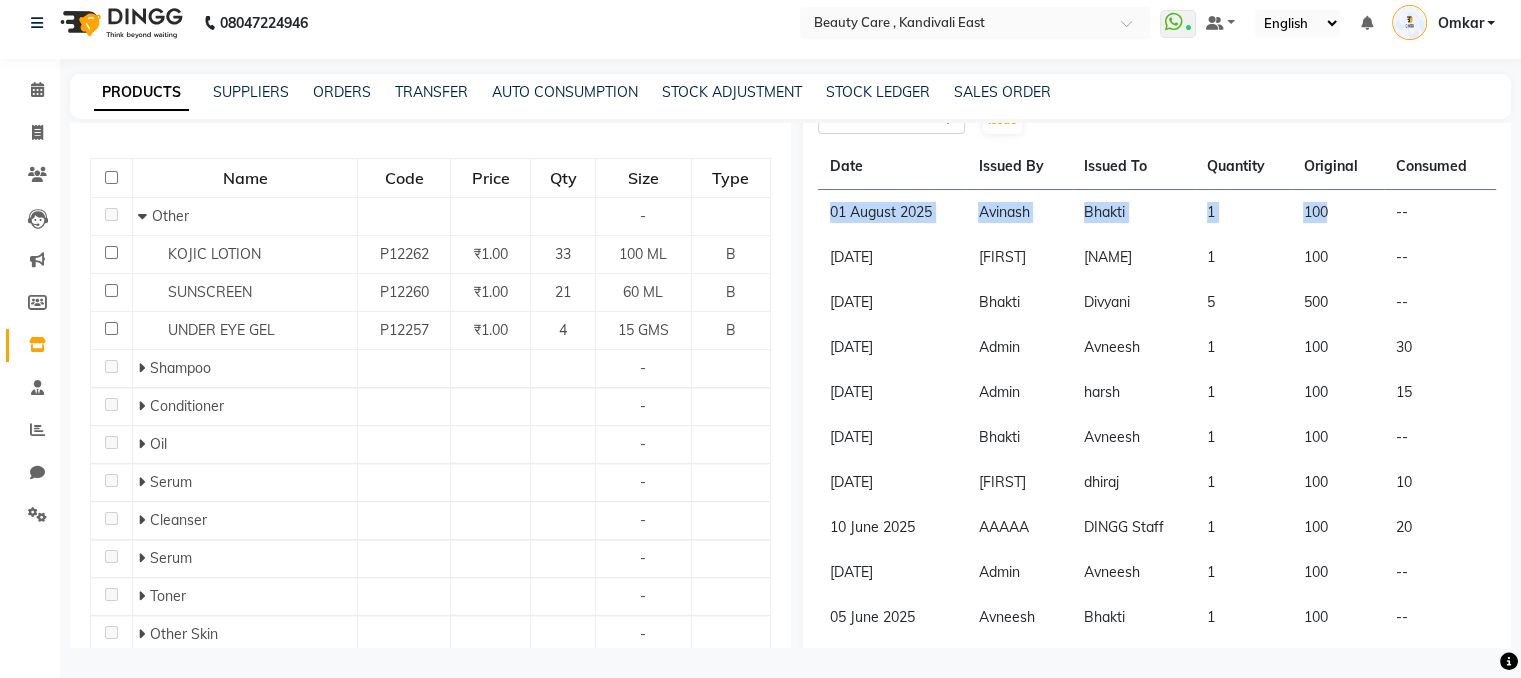 scroll, scrollTop: 343, scrollLeft: 0, axis: vertical 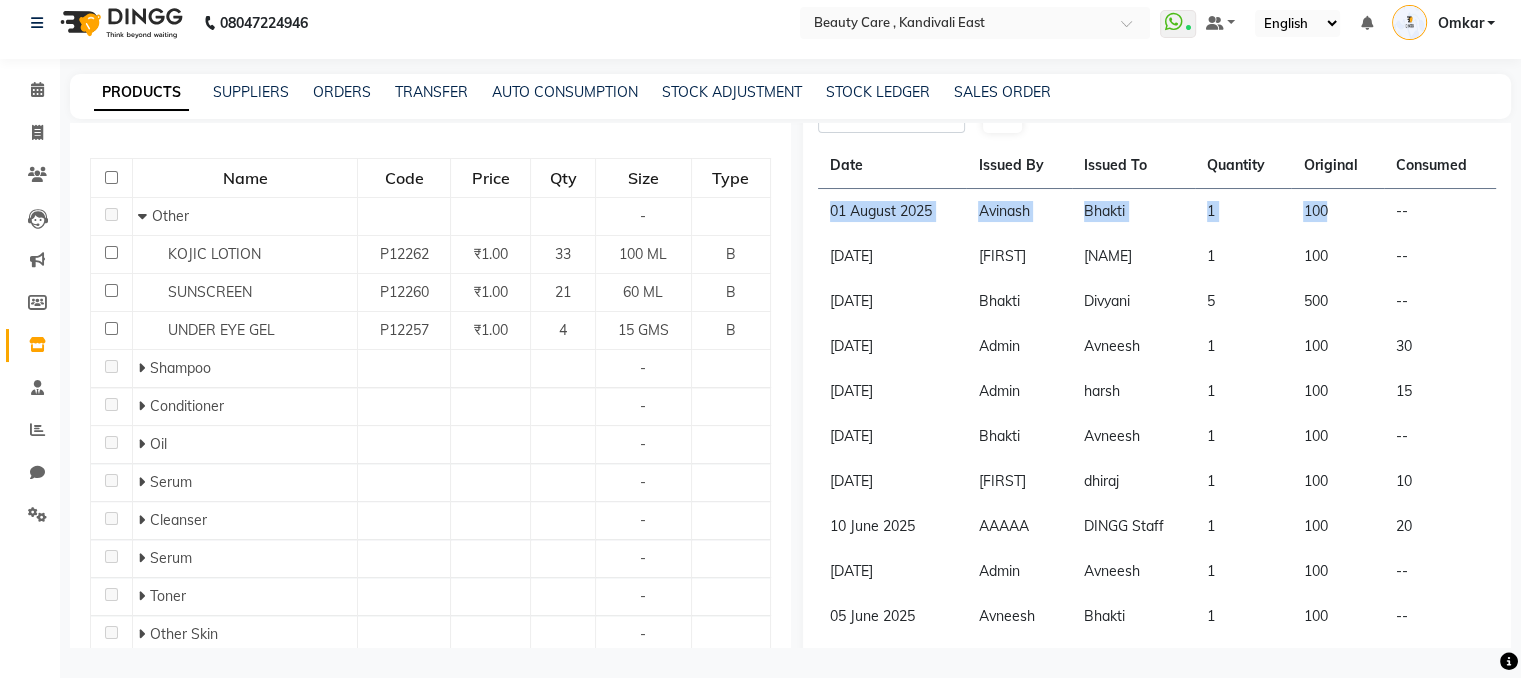drag, startPoint x: 1285, startPoint y: 349, endPoint x: 1319, endPoint y: 348, distance: 34.0147 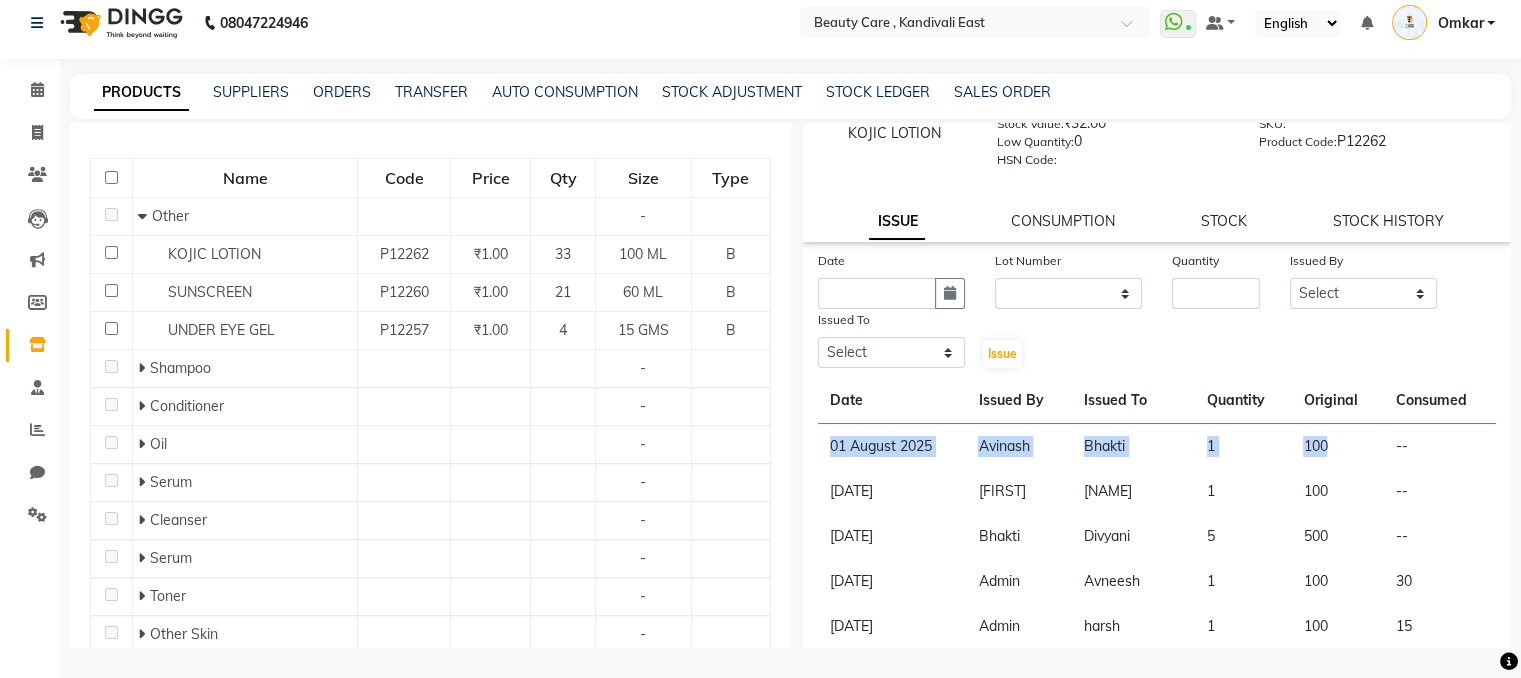 scroll, scrollTop: 104, scrollLeft: 0, axis: vertical 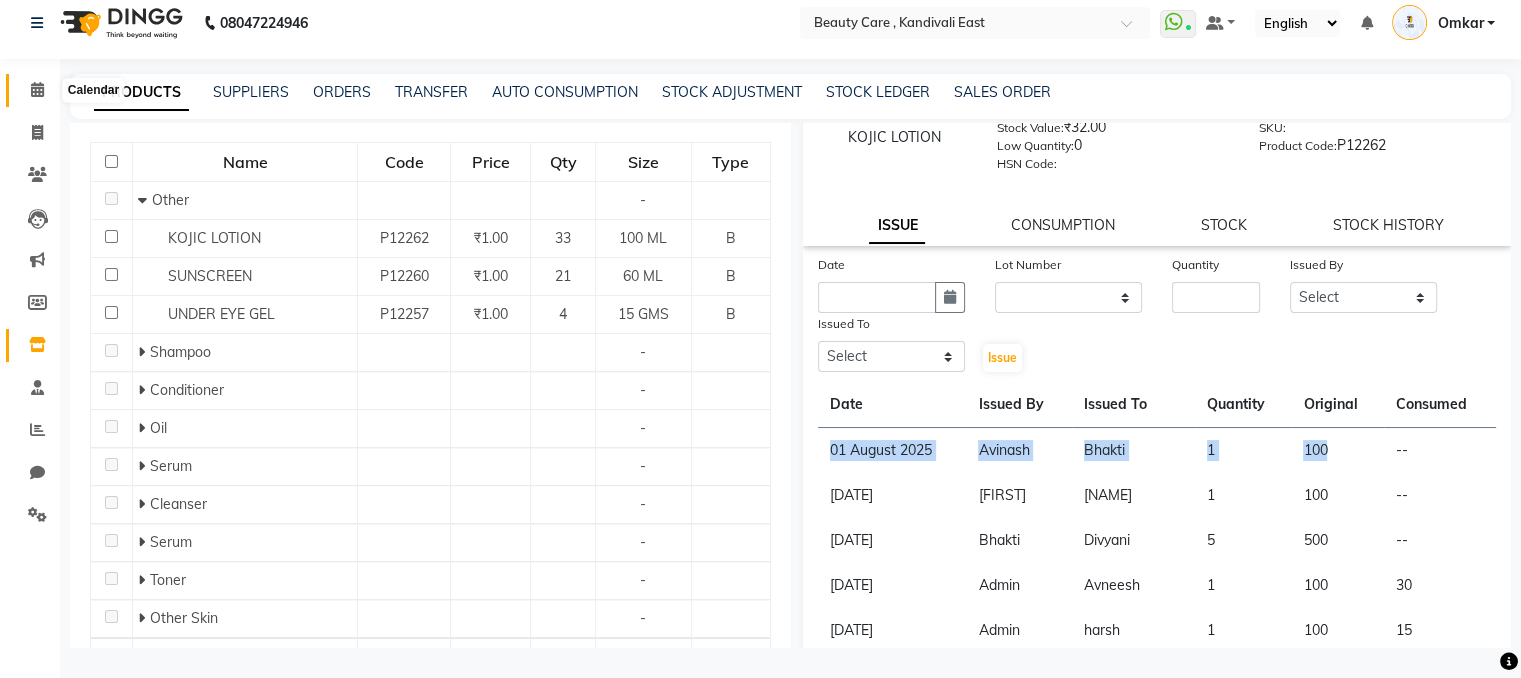 click 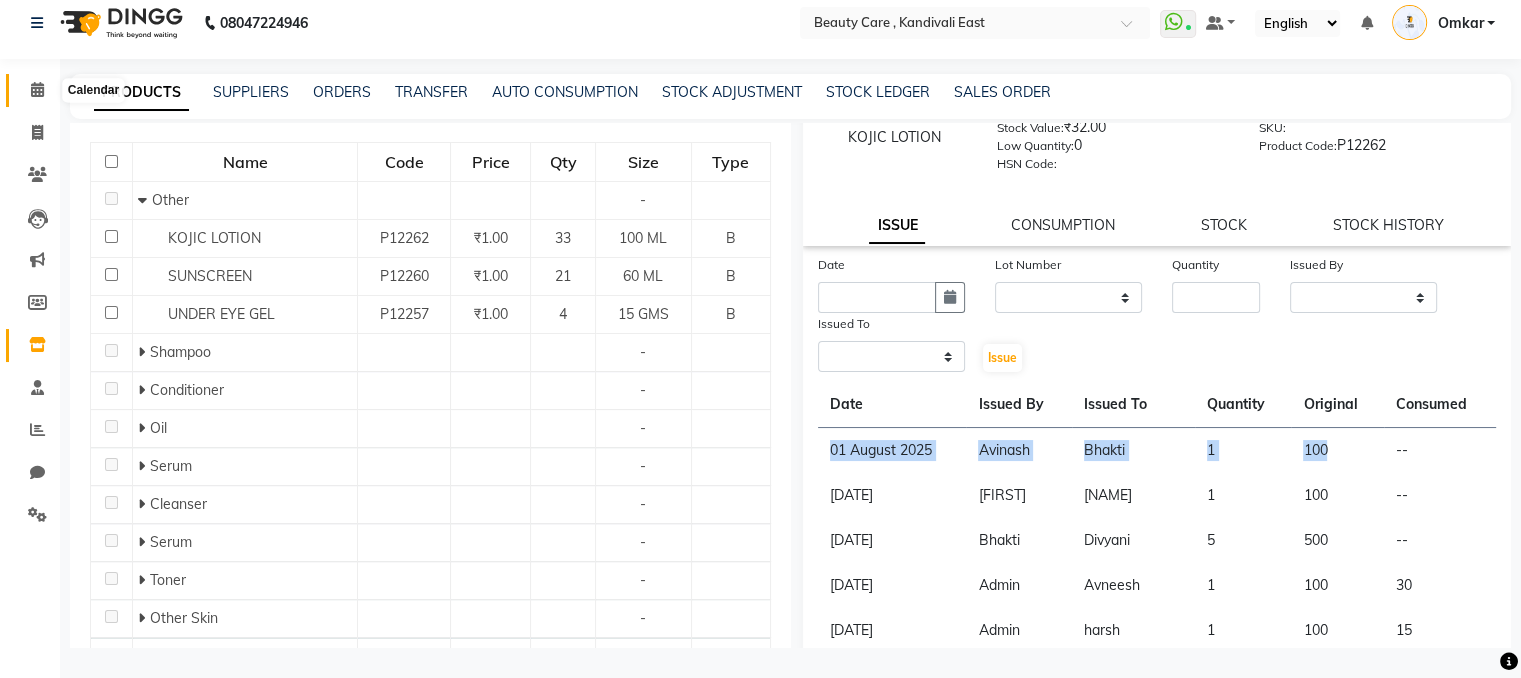 scroll, scrollTop: 0, scrollLeft: 0, axis: both 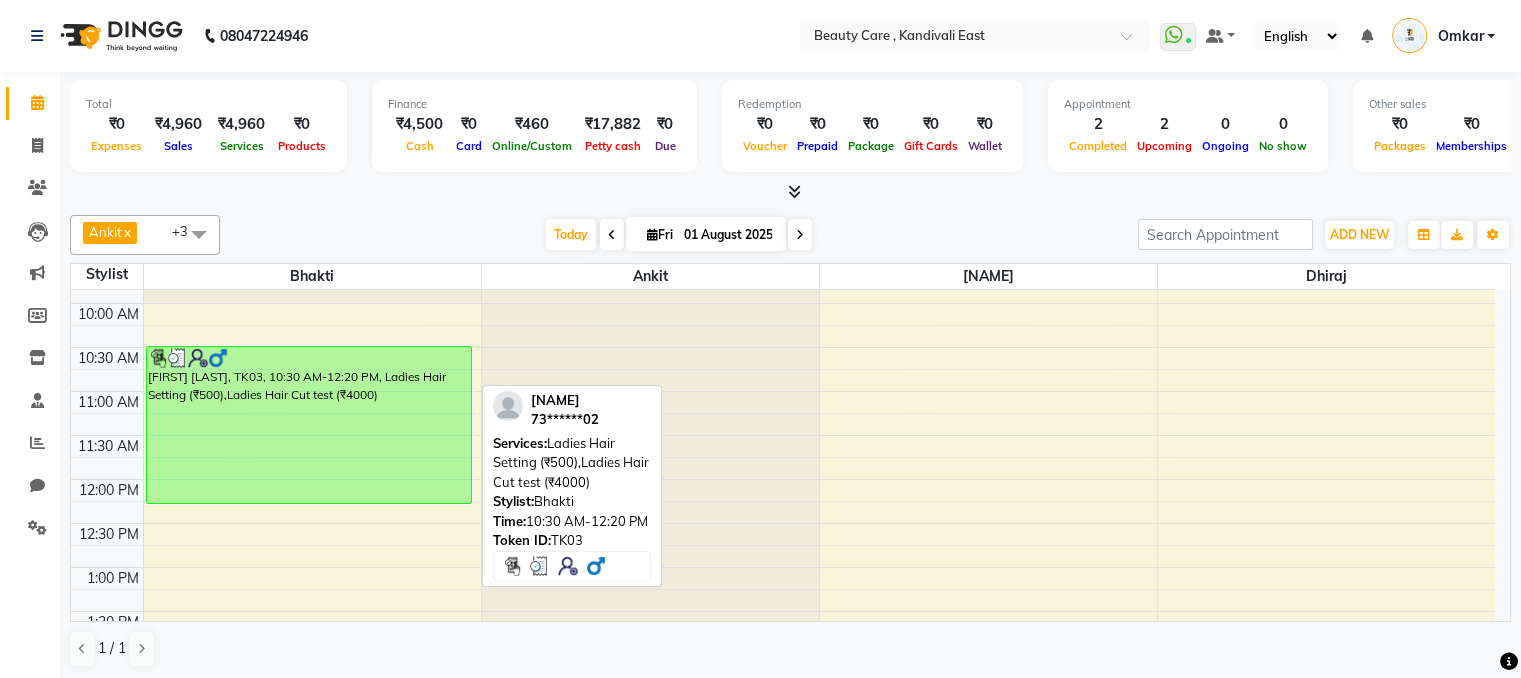 click on "[FIRST] [LAST], TK03, 10:30 AM-12:20 PM, Ladies Hair Setting (₹500),Ladies Hair Cut test (₹4000)" at bounding box center (309, 425) 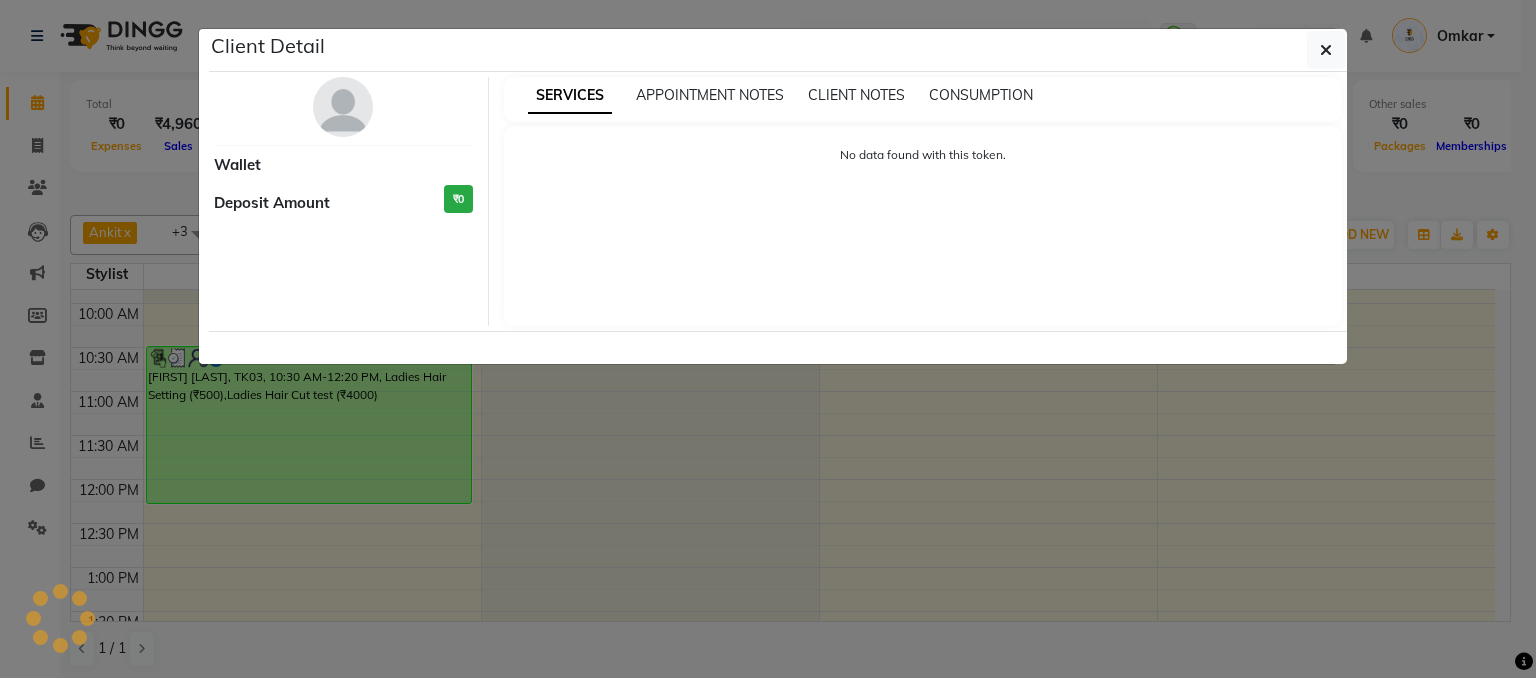 select on "3" 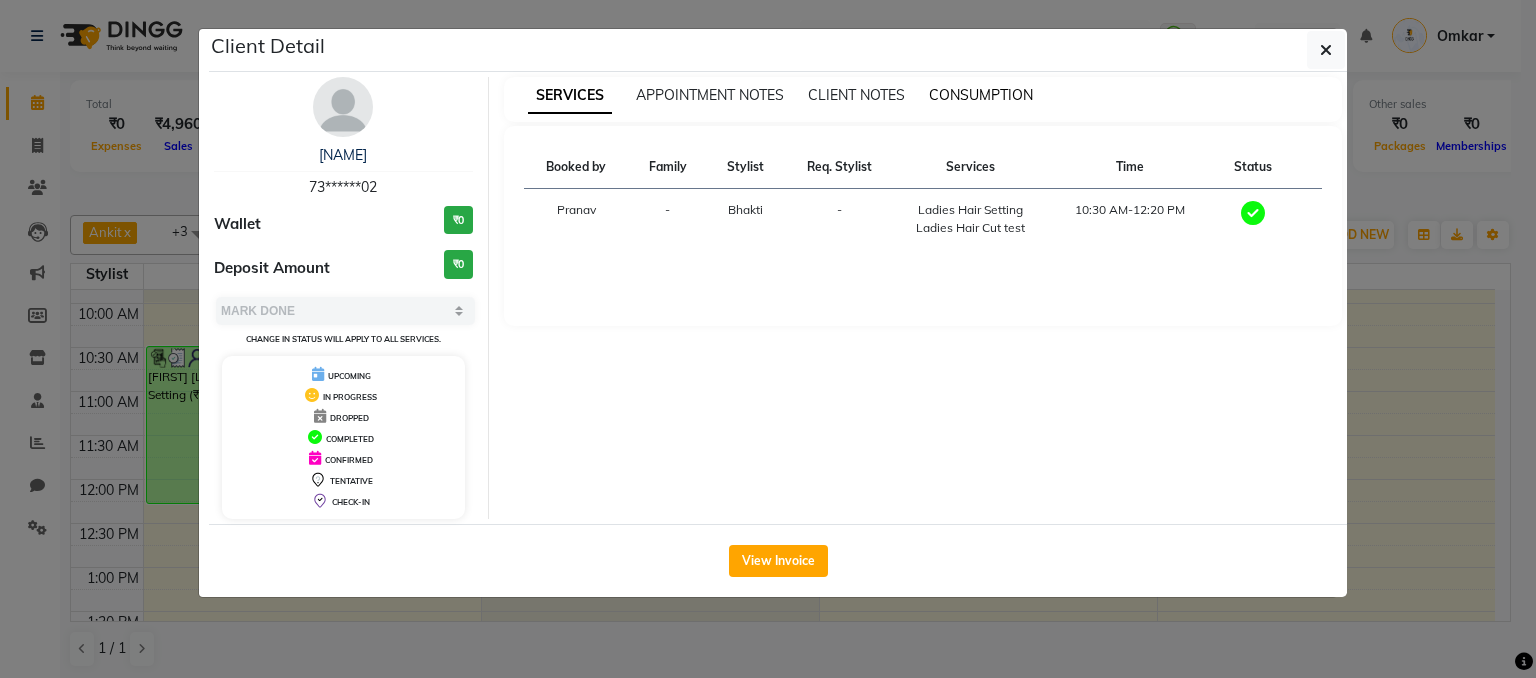 click on "CONSUMPTION" at bounding box center (981, 95) 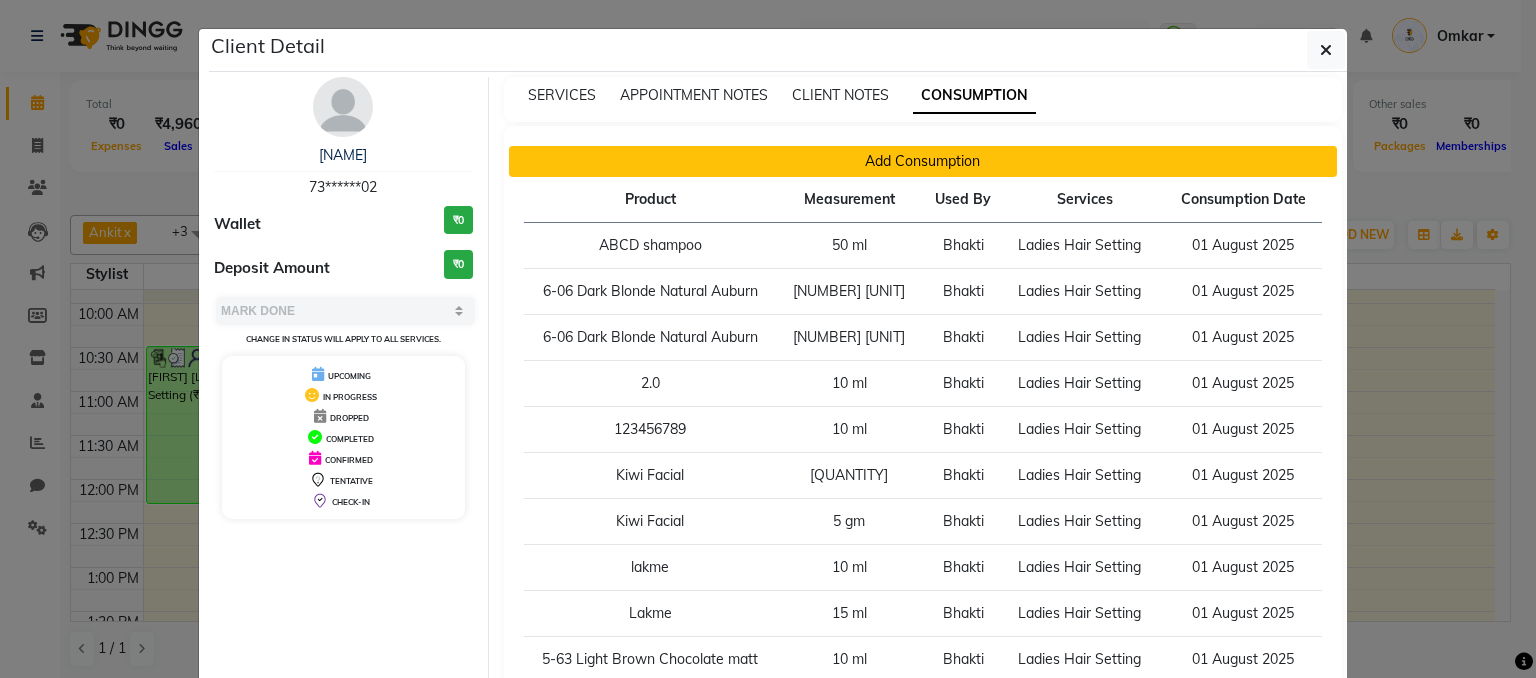 click on "Add Consumption" at bounding box center [923, 161] 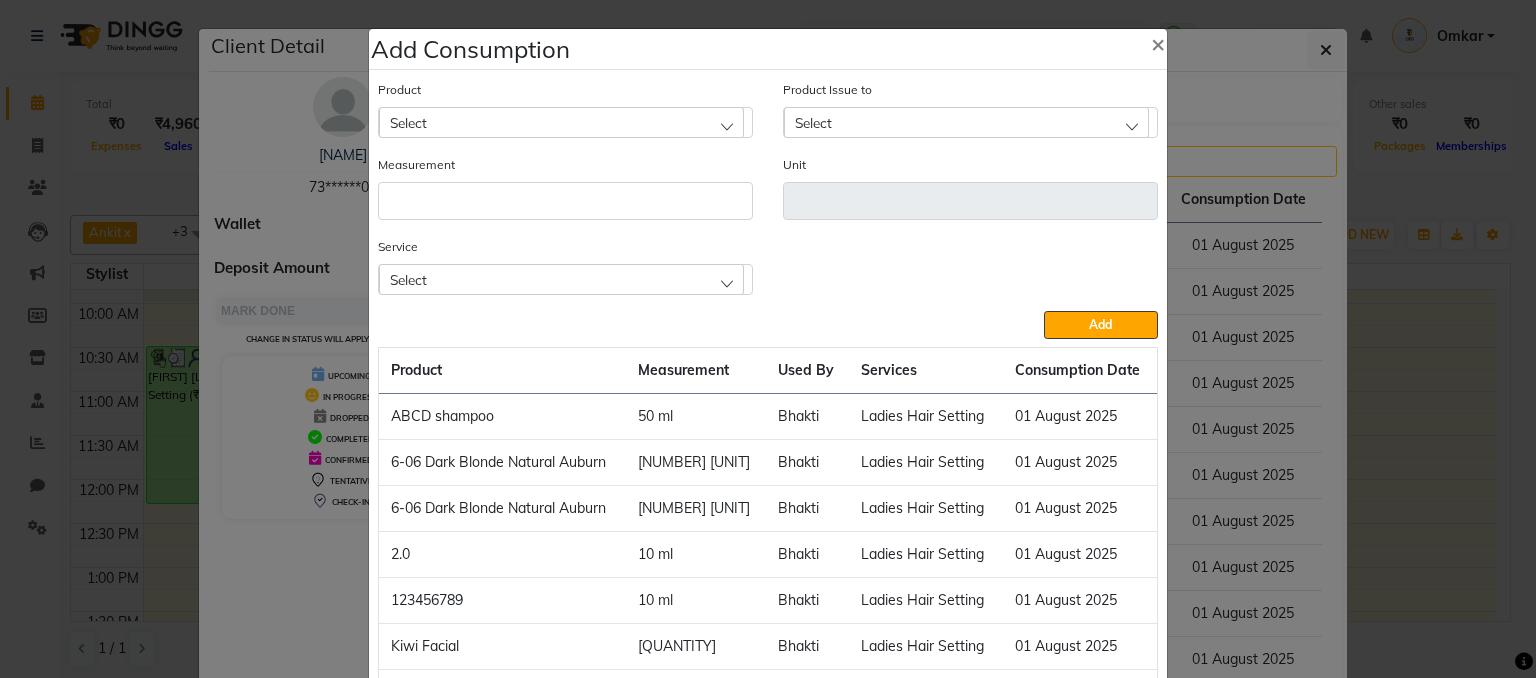 click on "Select" 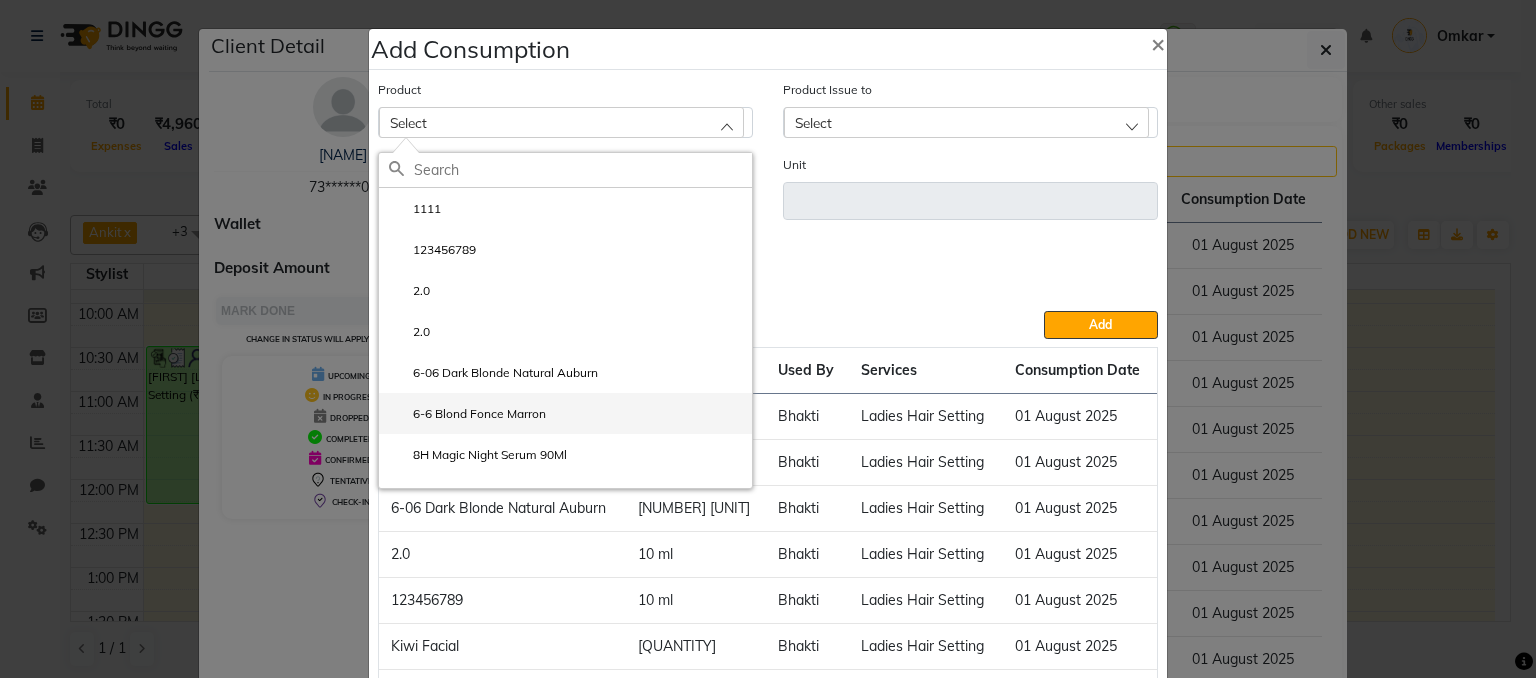click on "6-6 Blond Fonce Marron" 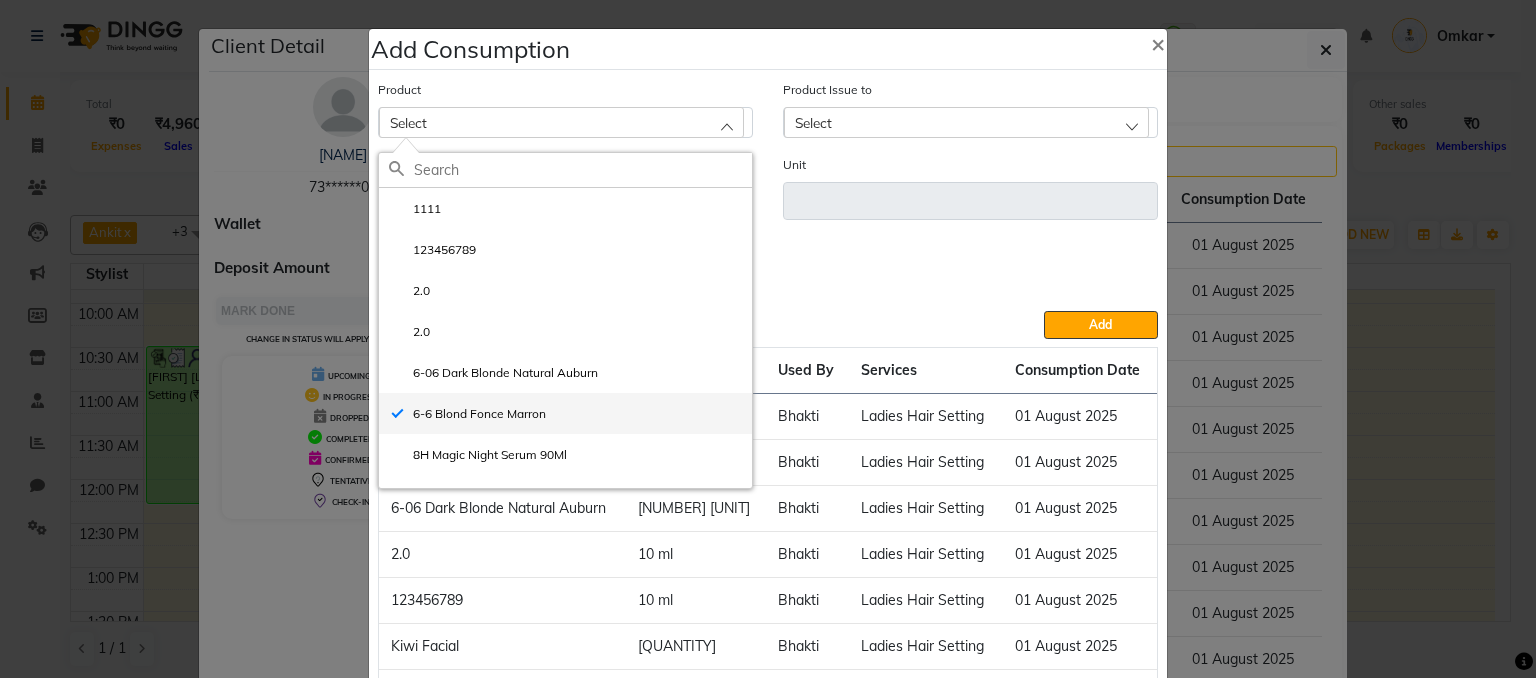 type on "[UNIT]" 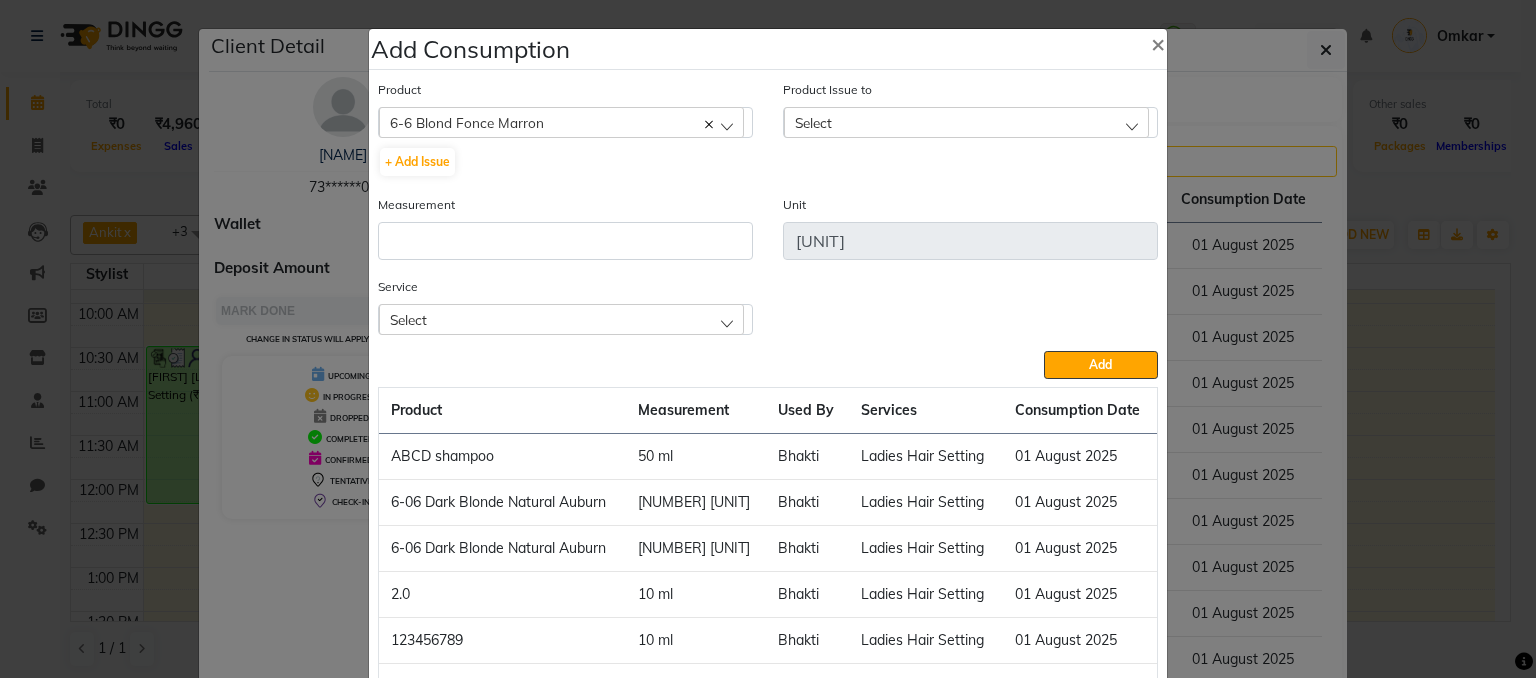 click on "Select" 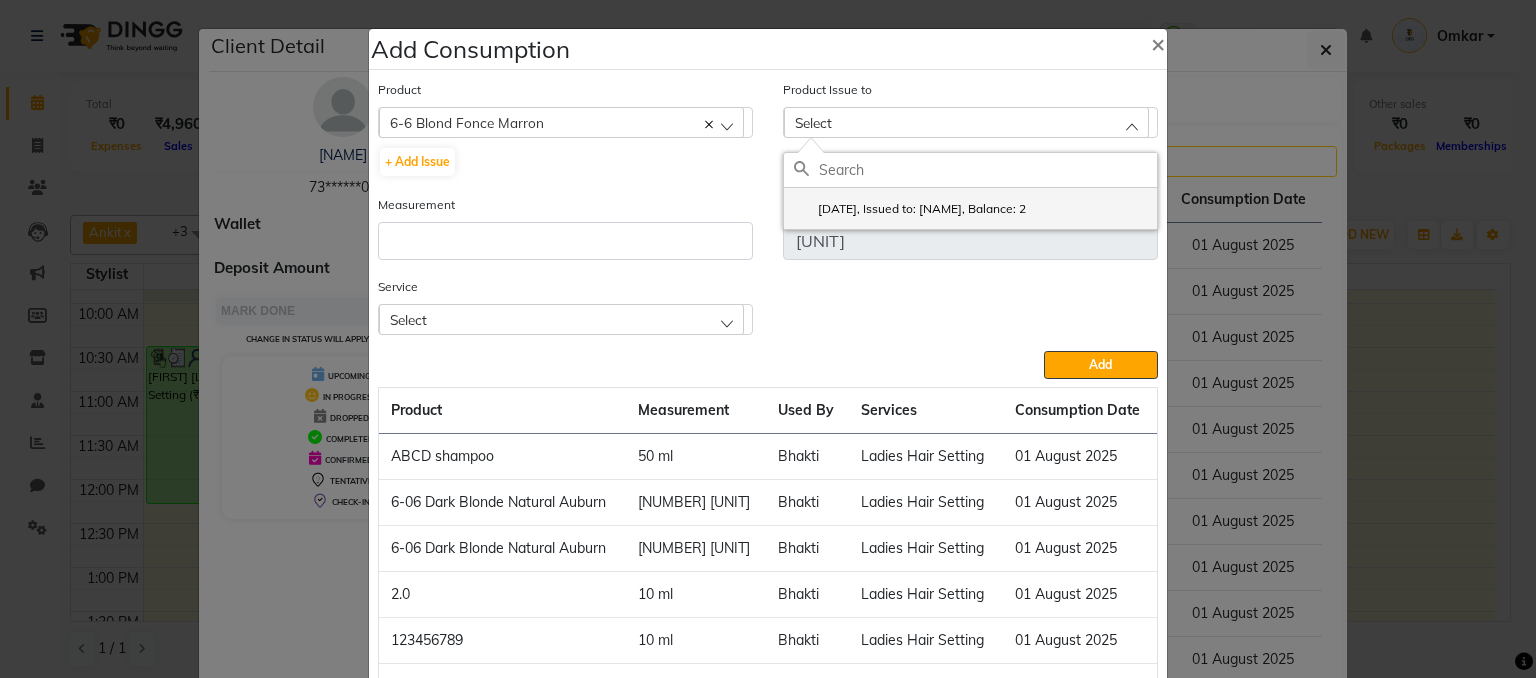click on "[DATE], Issued to: [NAME], Balance: 2" 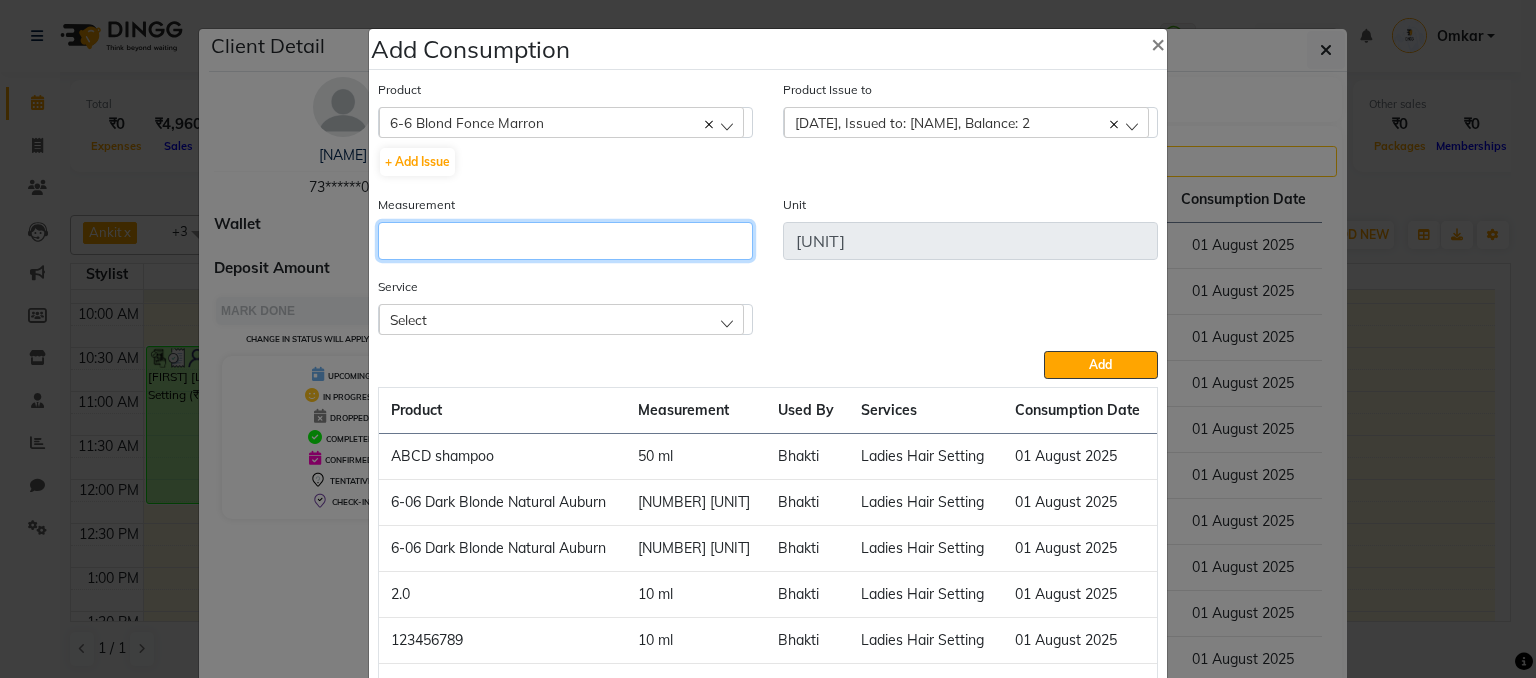 click 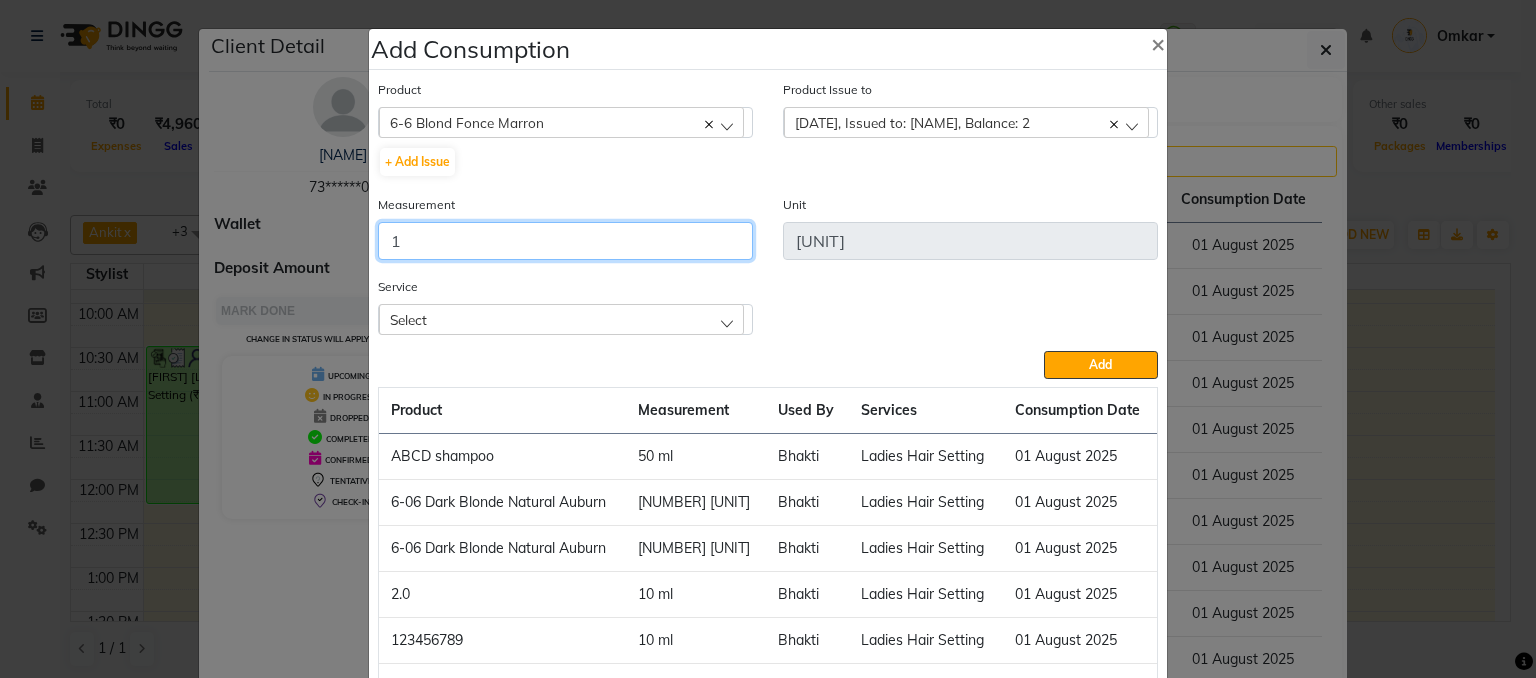 type on "1" 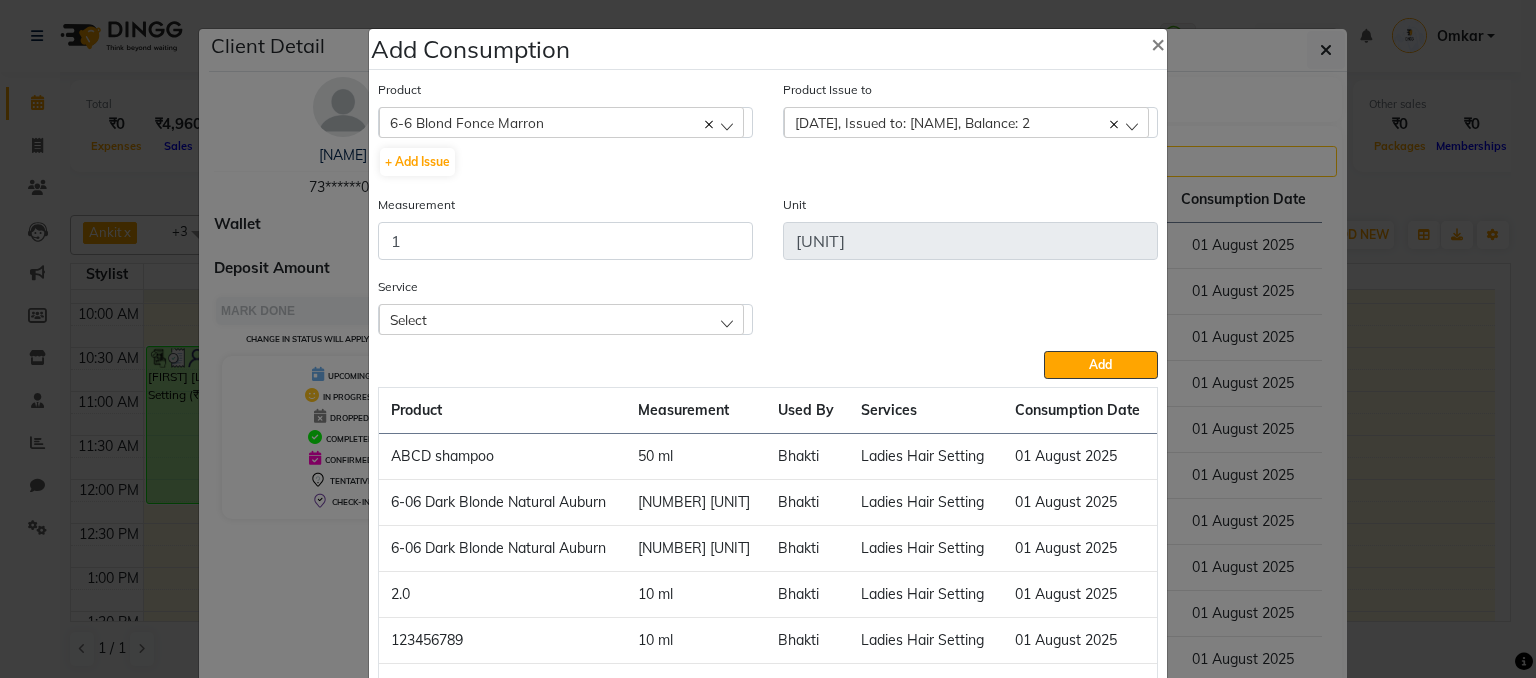 click on "Select" 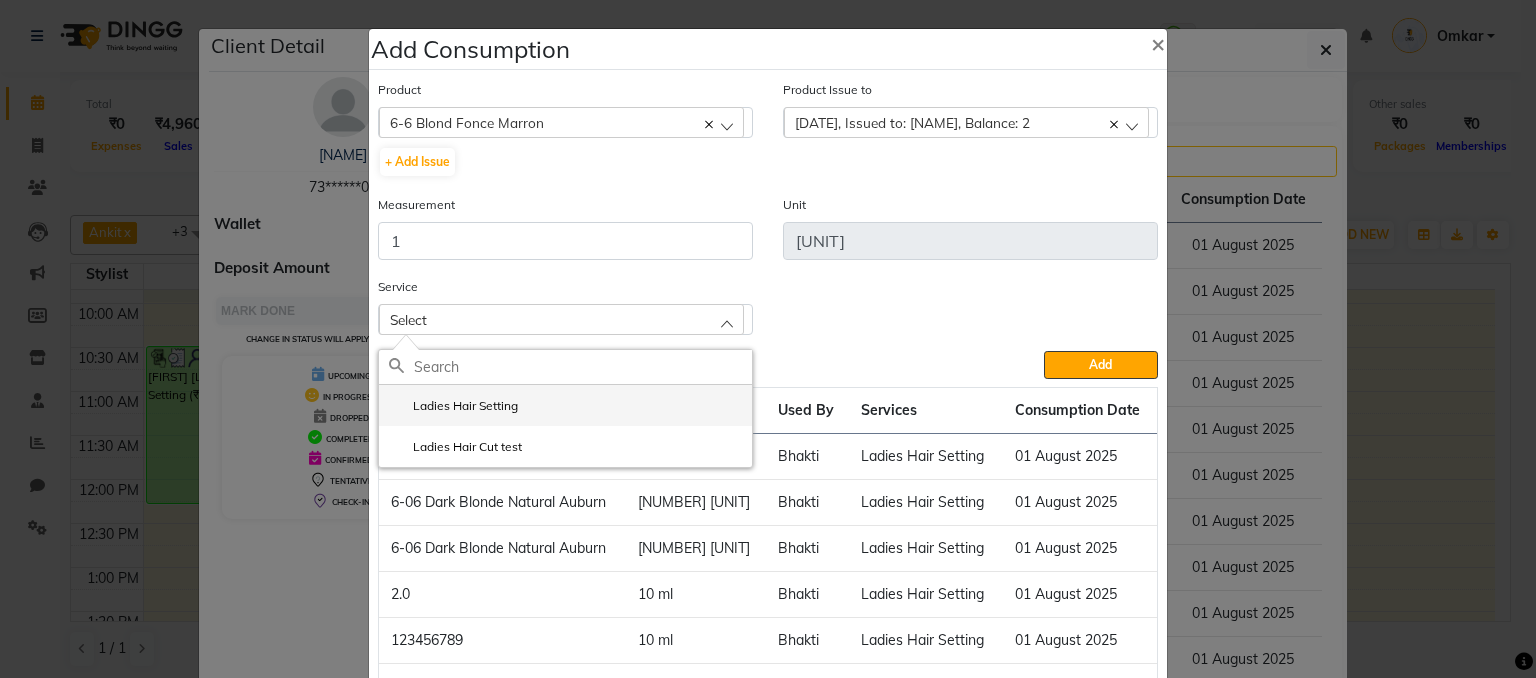 click on "Ladies Hair Setting" 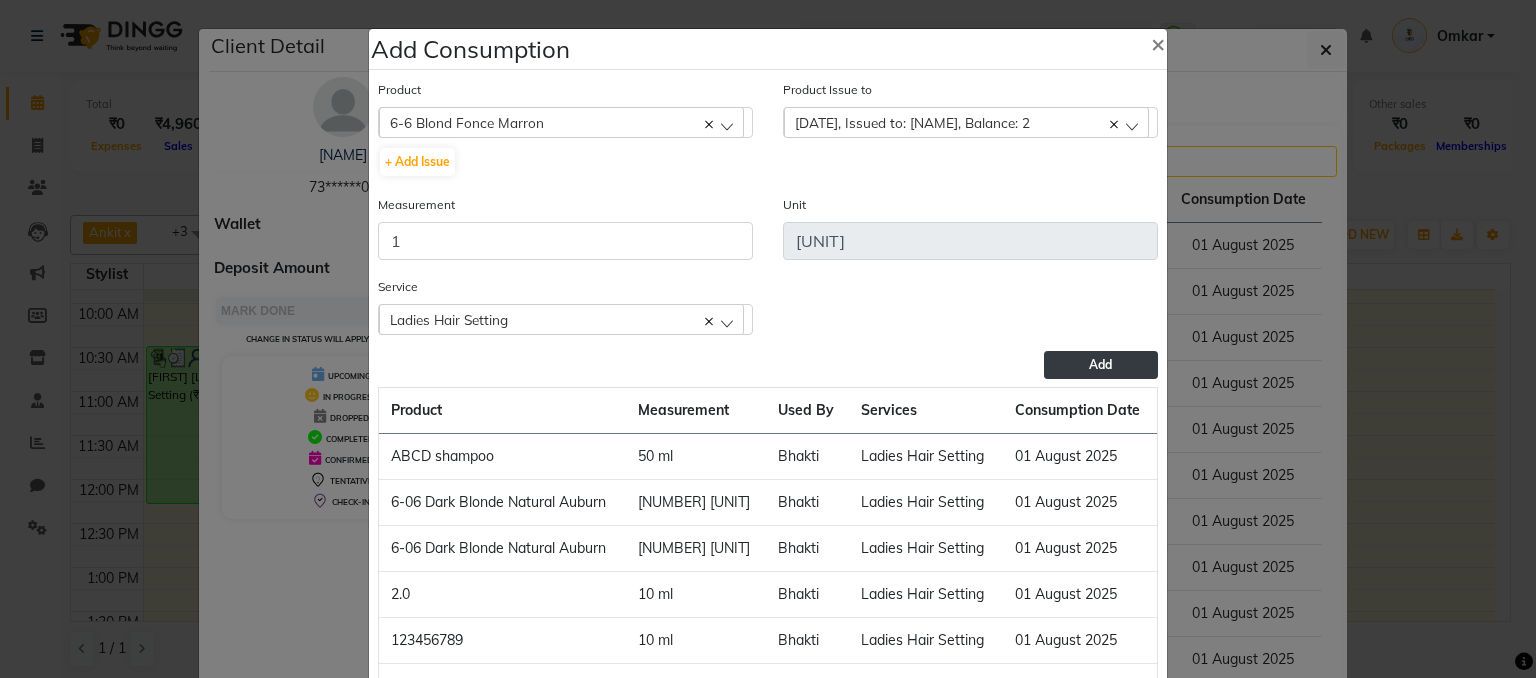 click on "Add" 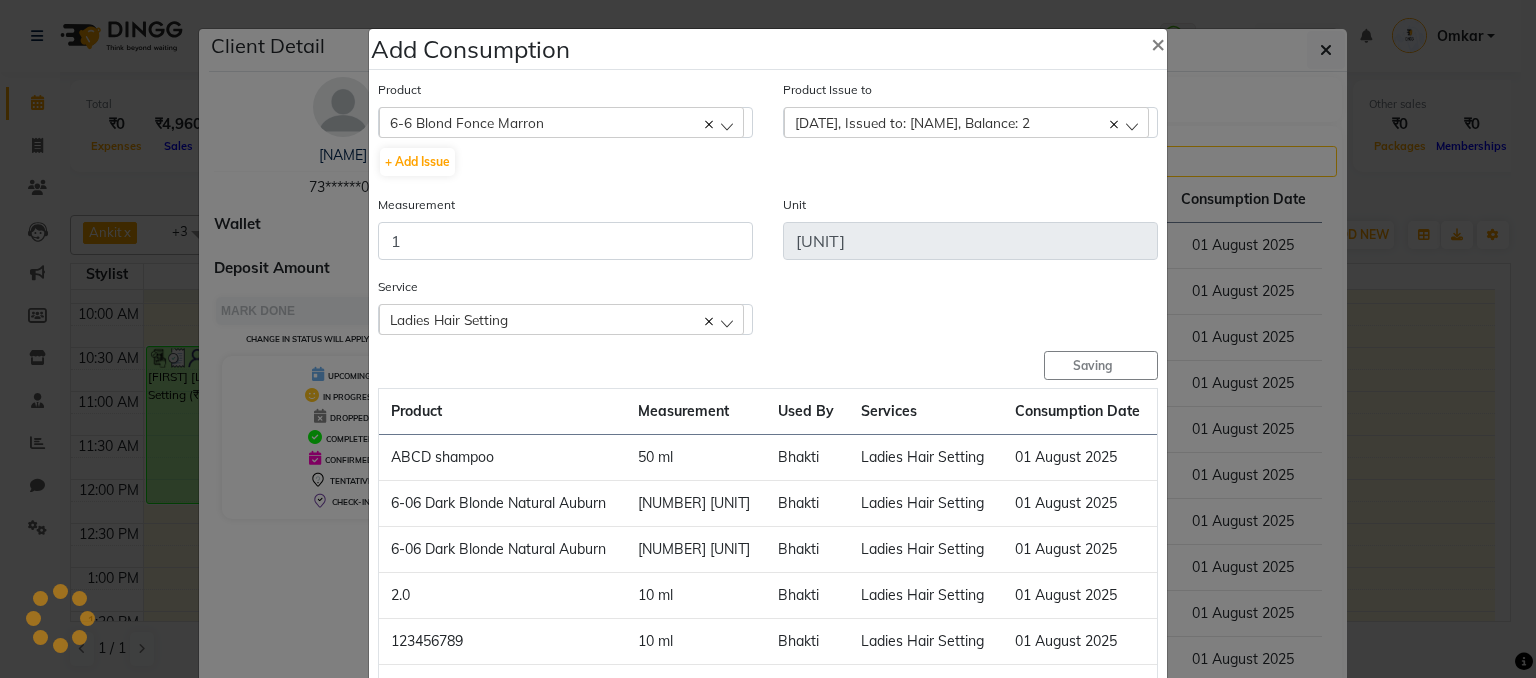 type 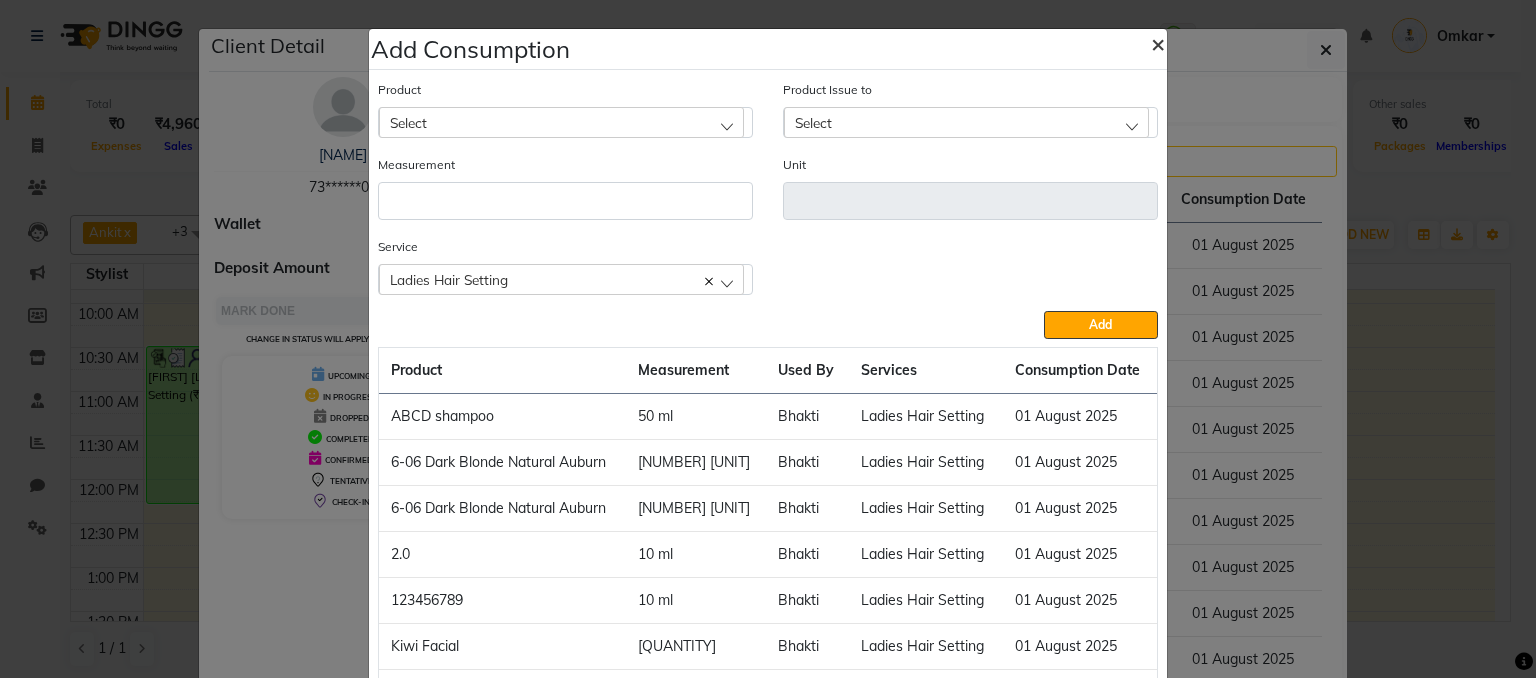 click on "×" 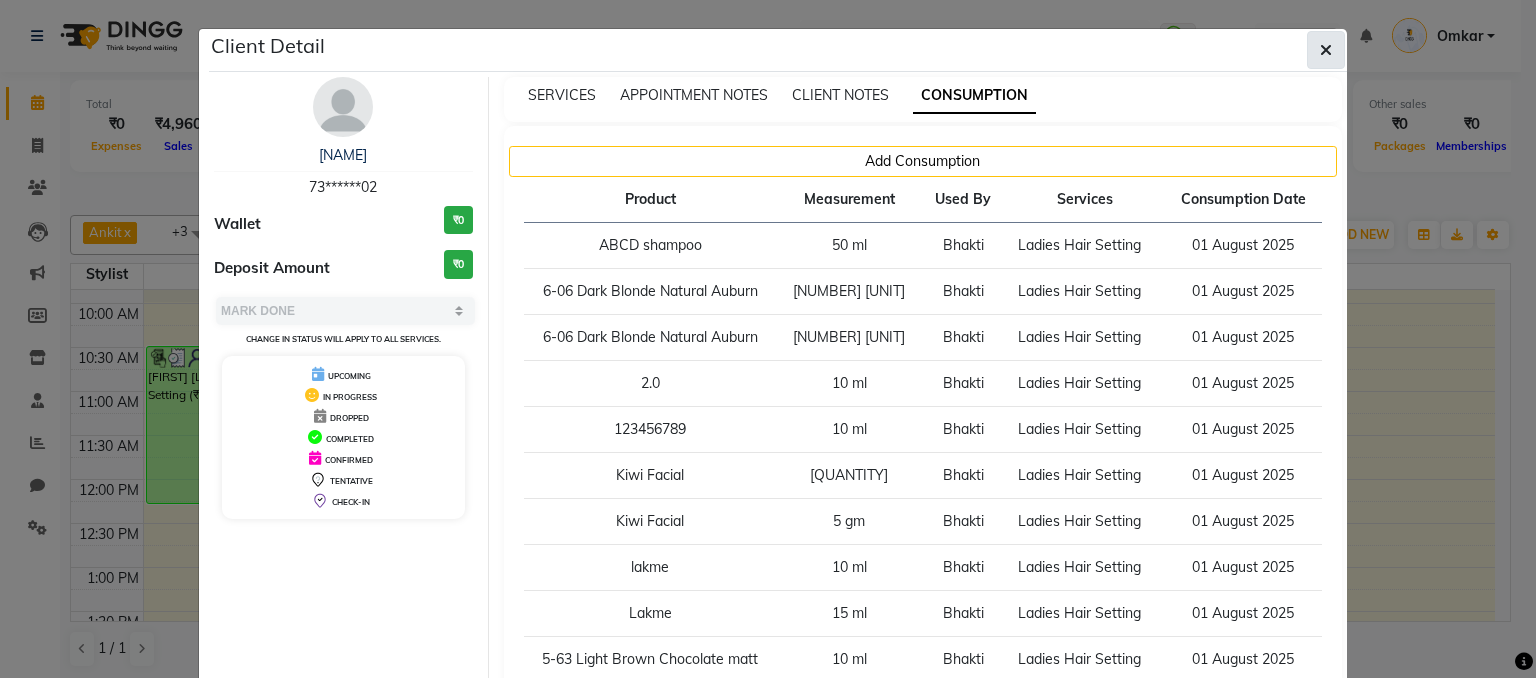 click 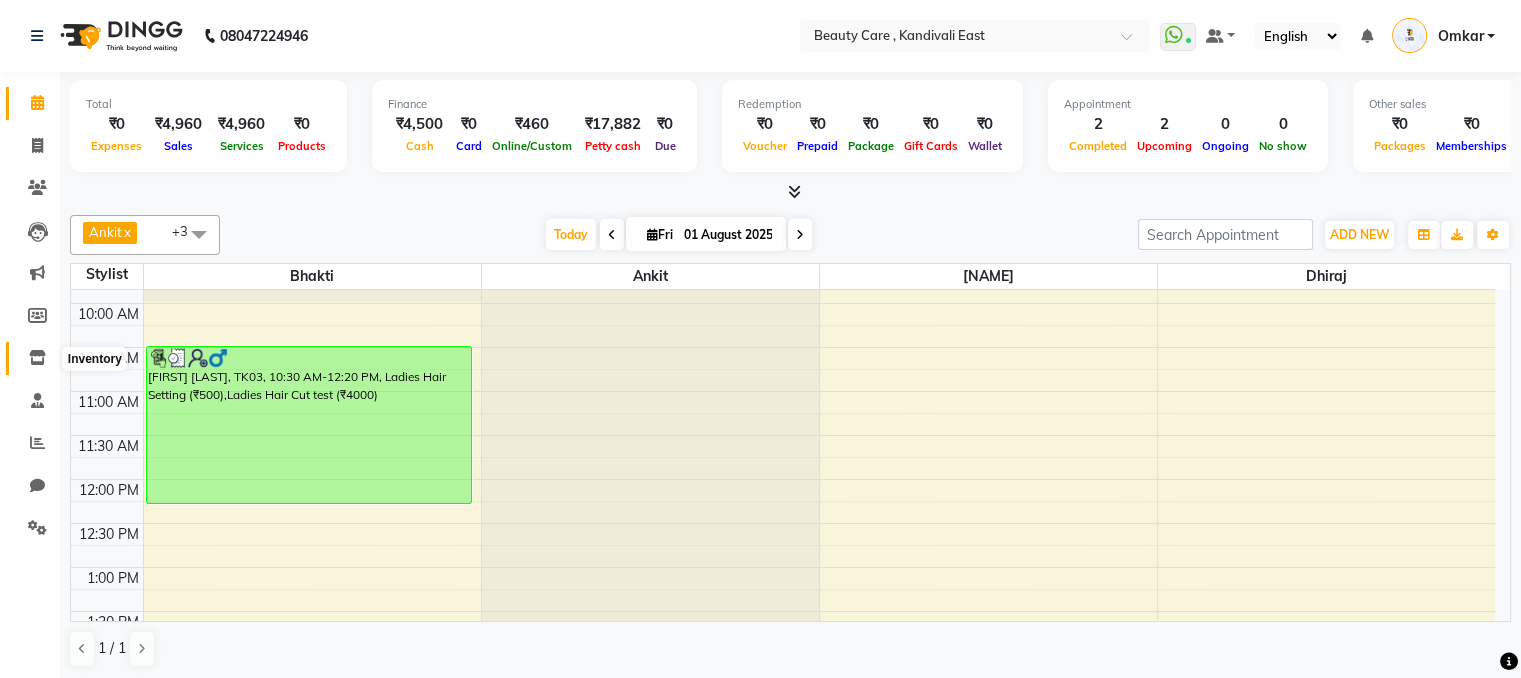 click 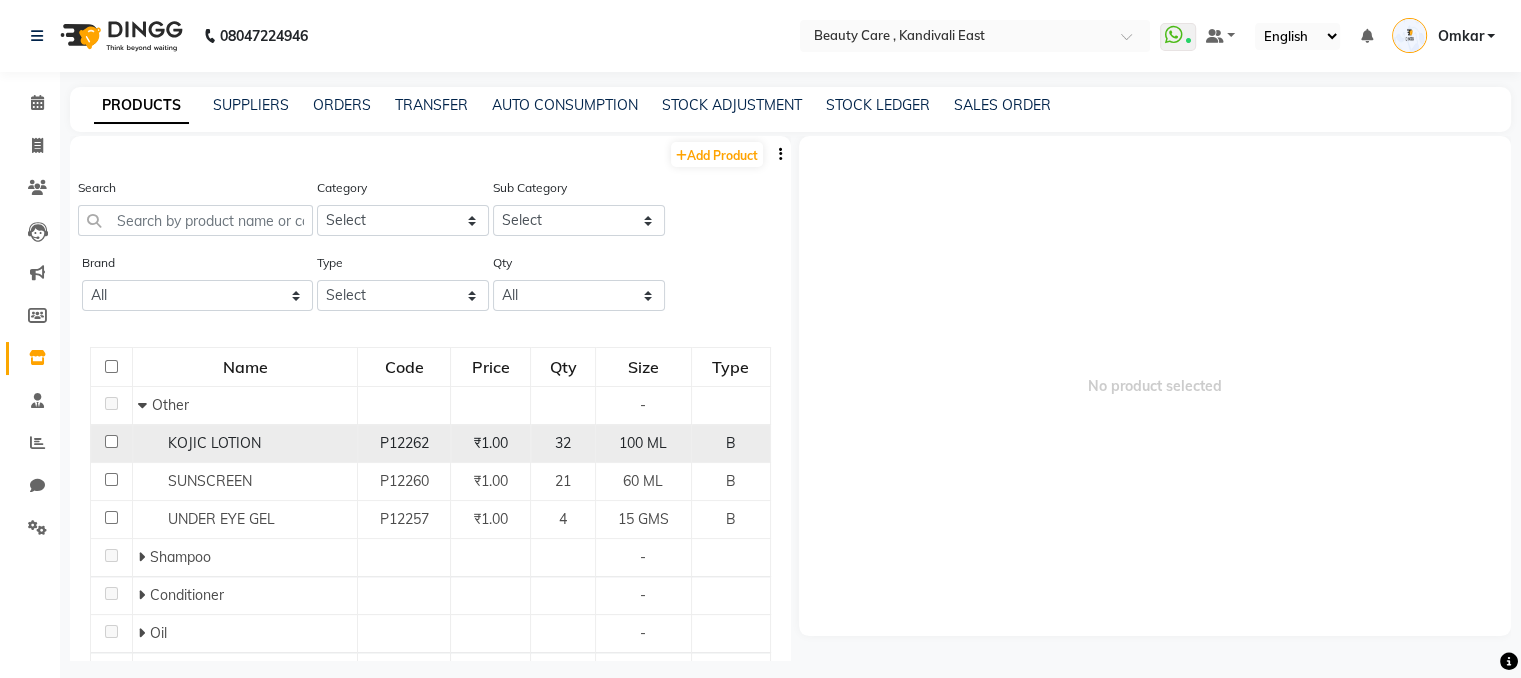 click on "KOJIC LOTION" 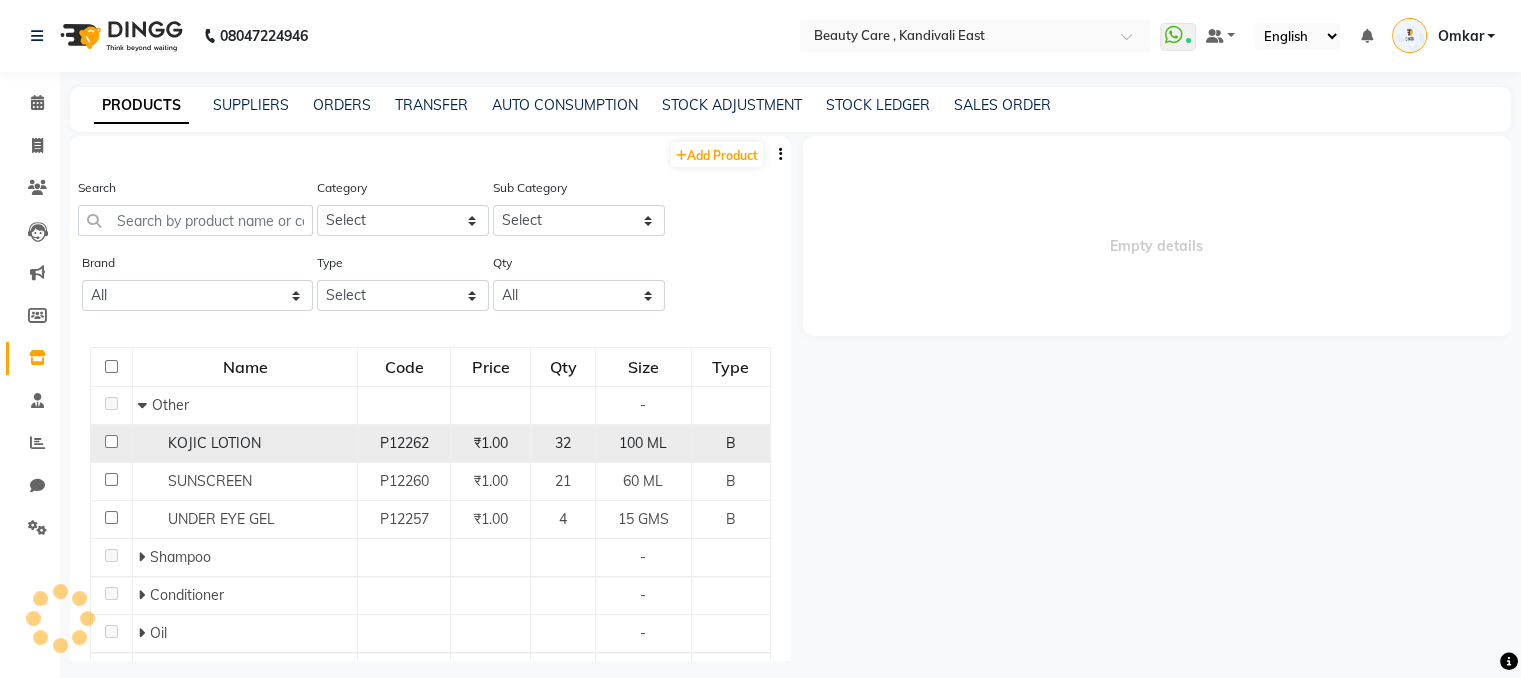 select 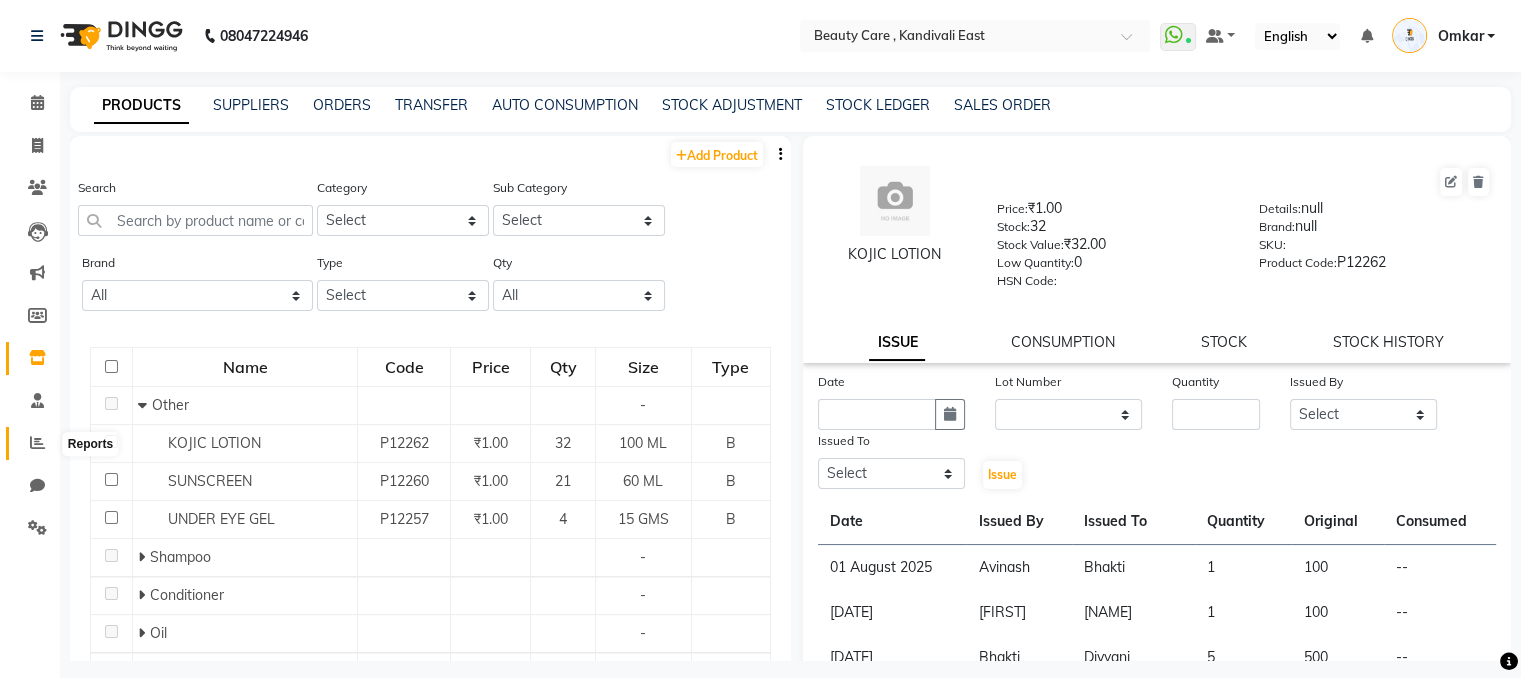 click 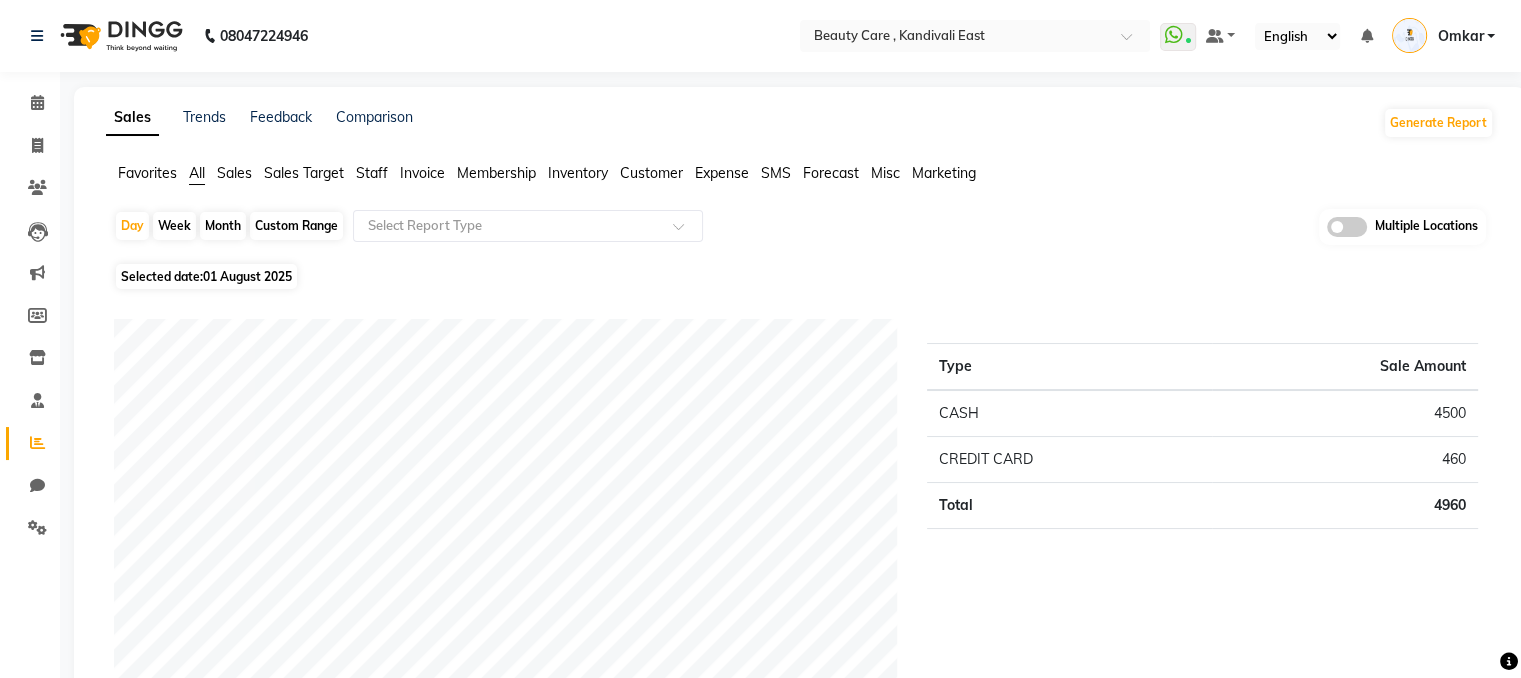 click on "Inventory" 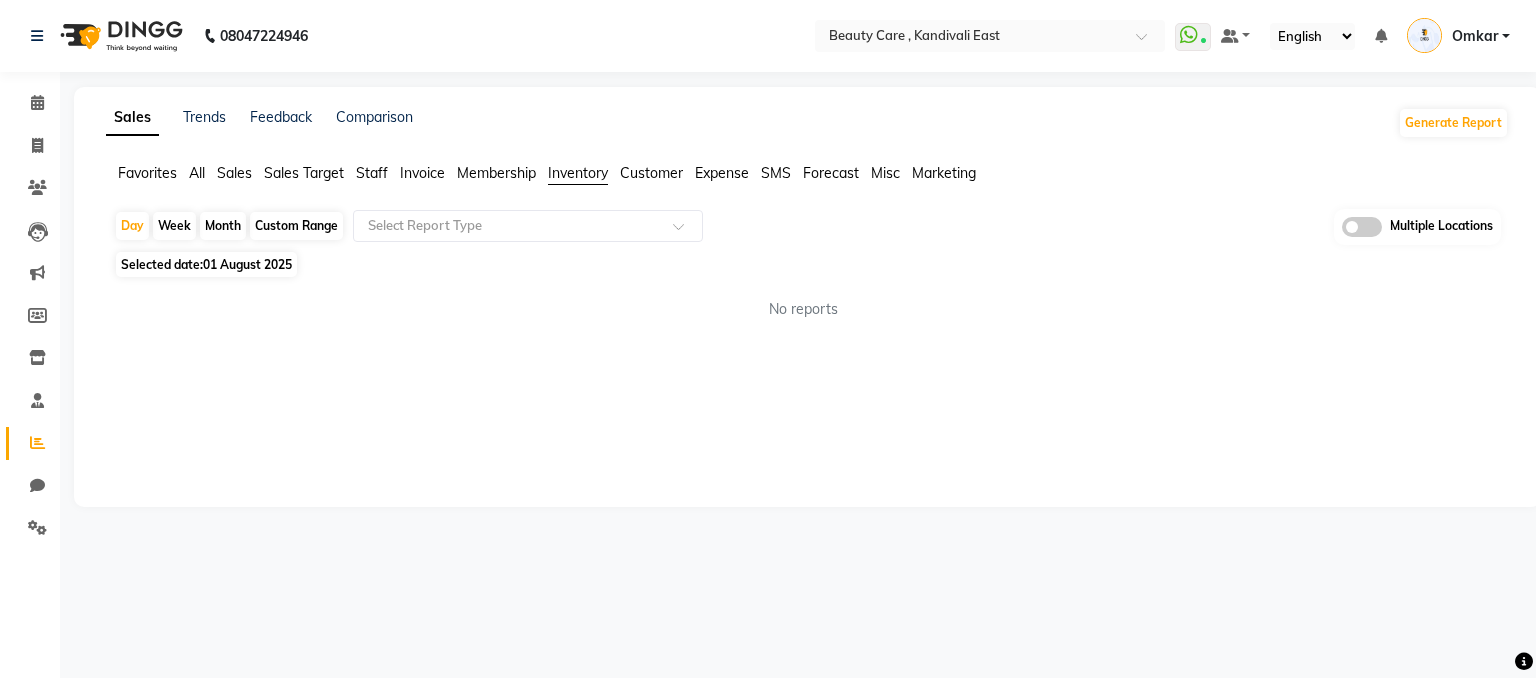 click on "Month" 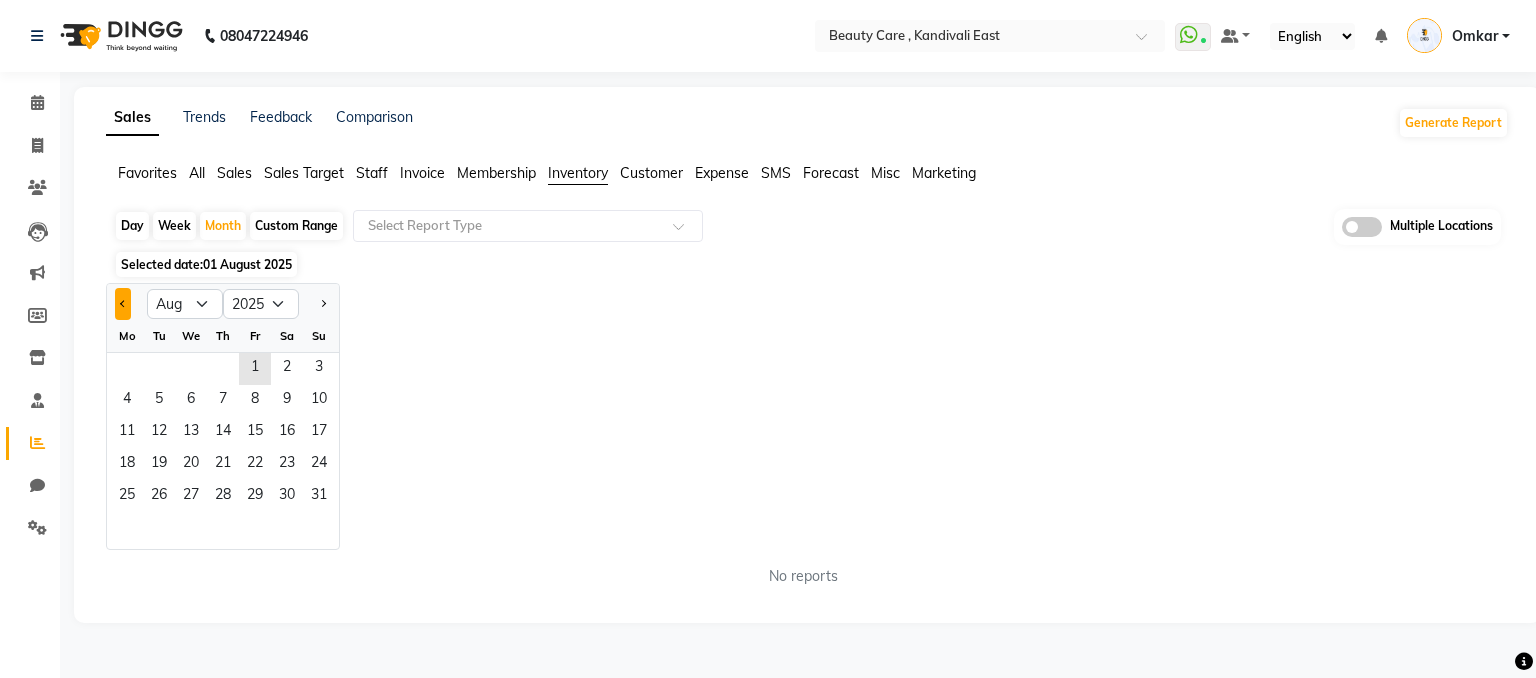 click 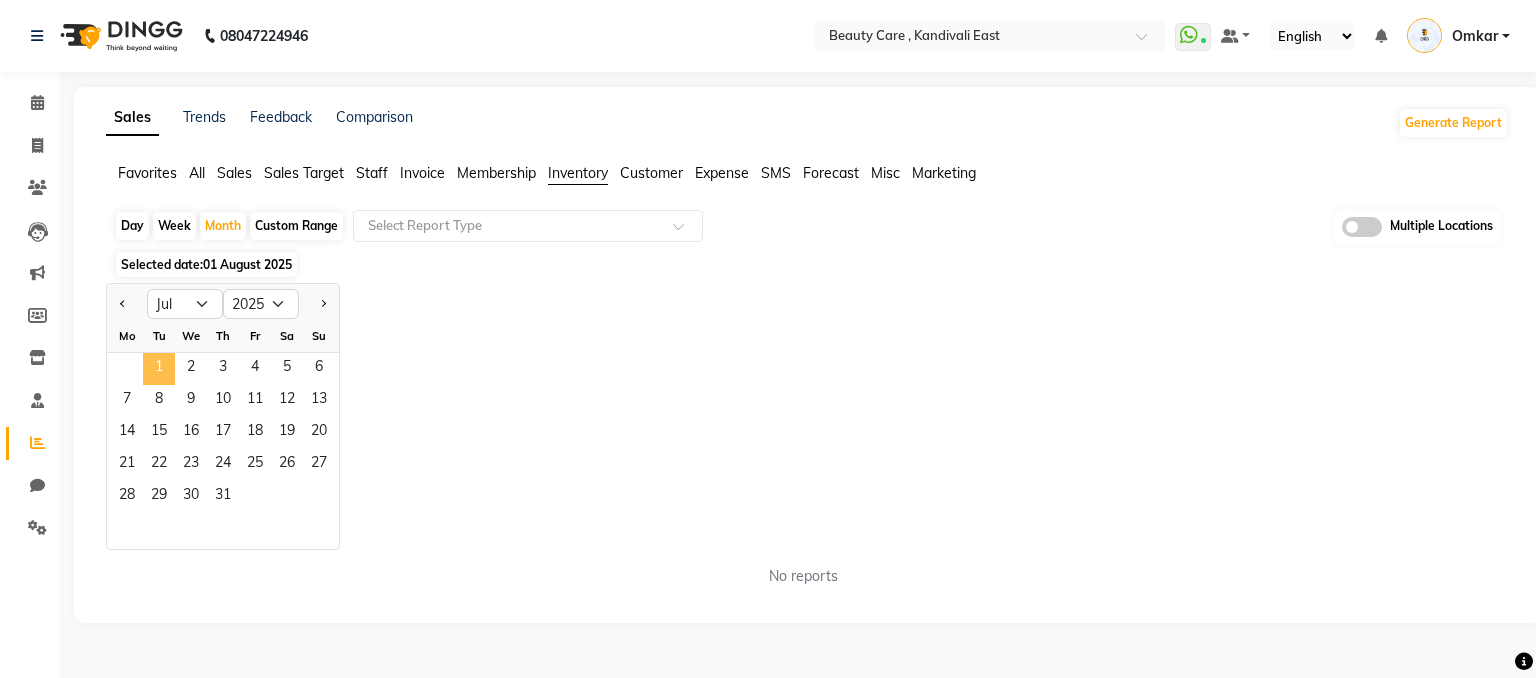 click on "1" 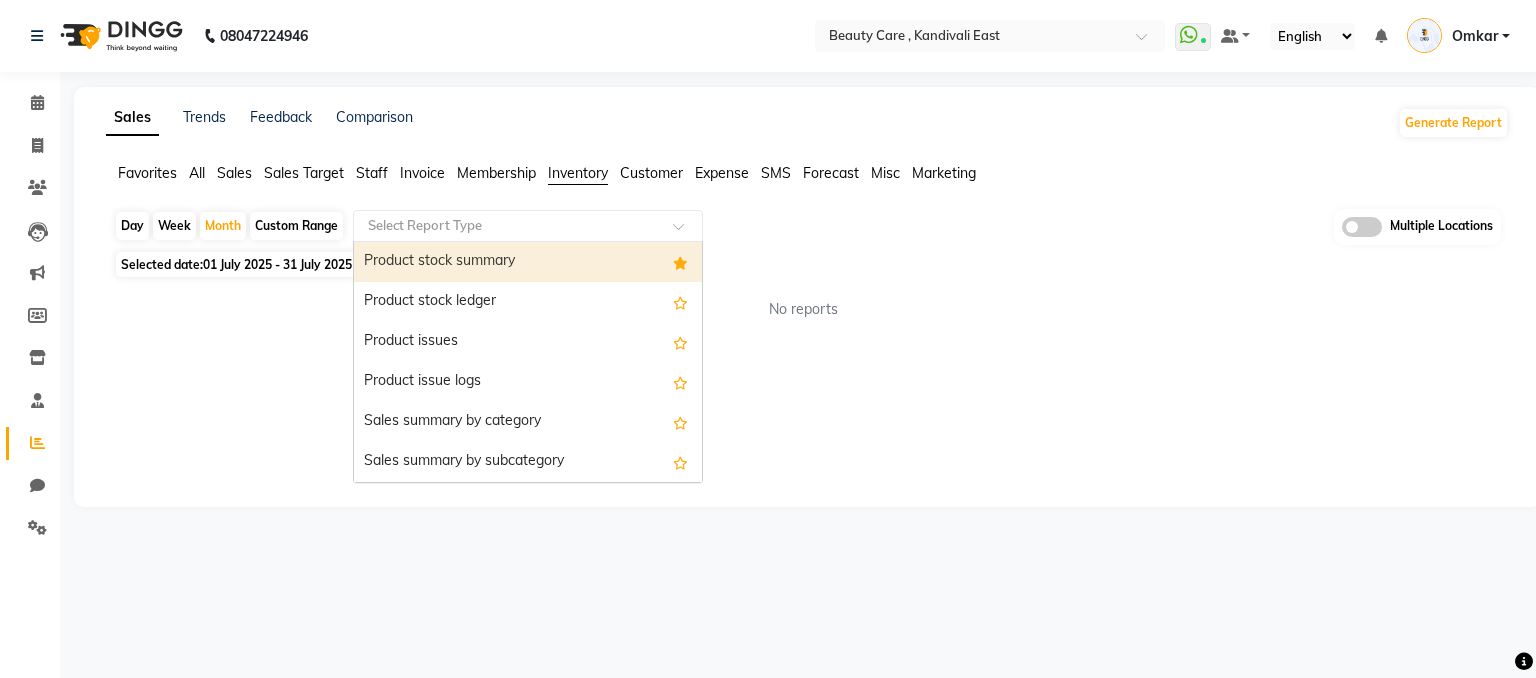 click 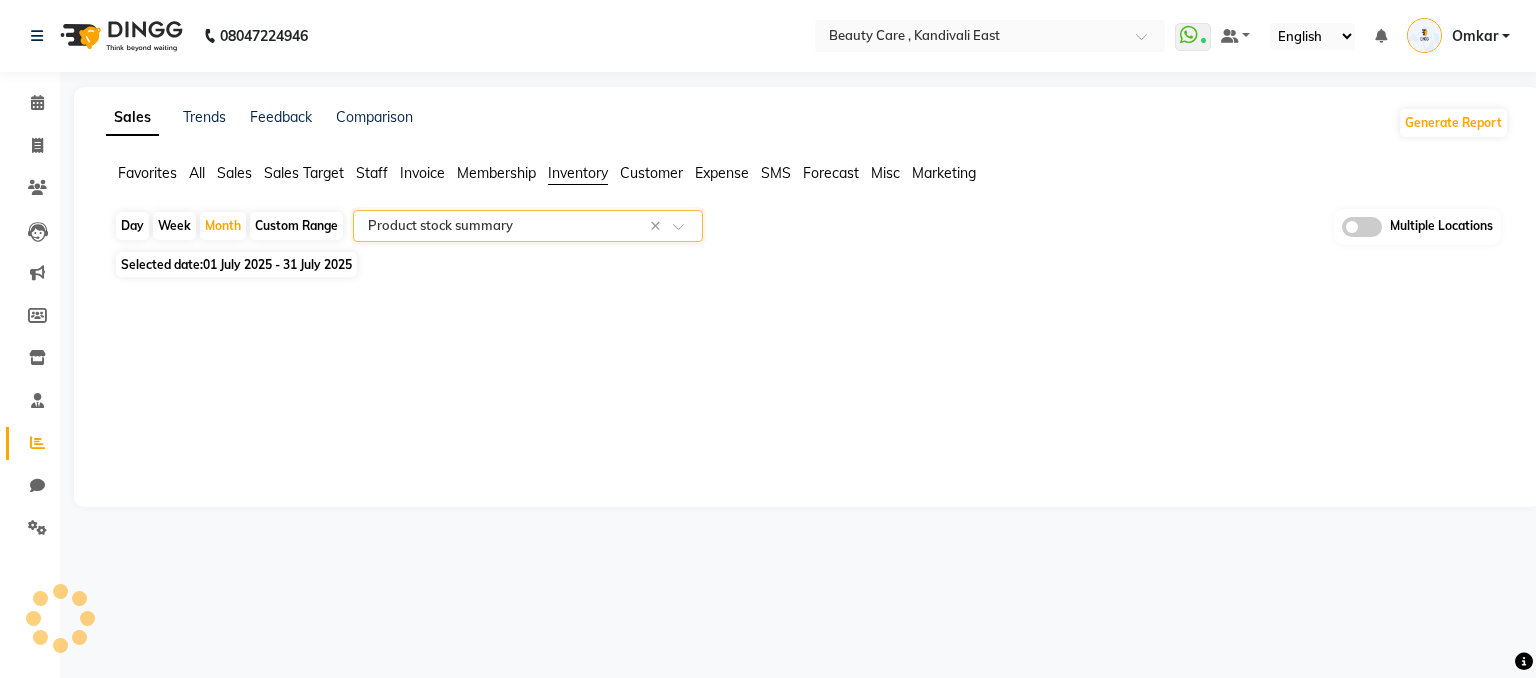 select on "pdf" 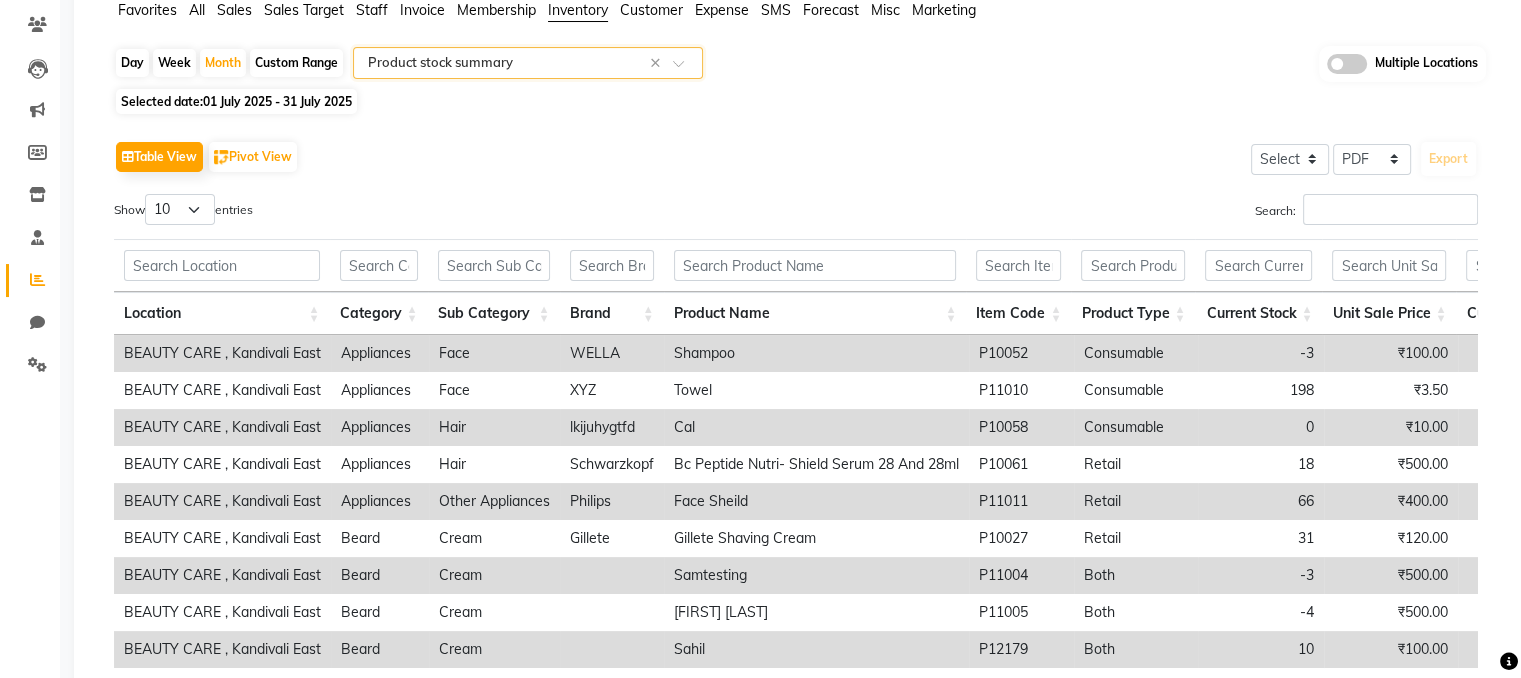 scroll, scrollTop: 200, scrollLeft: 0, axis: vertical 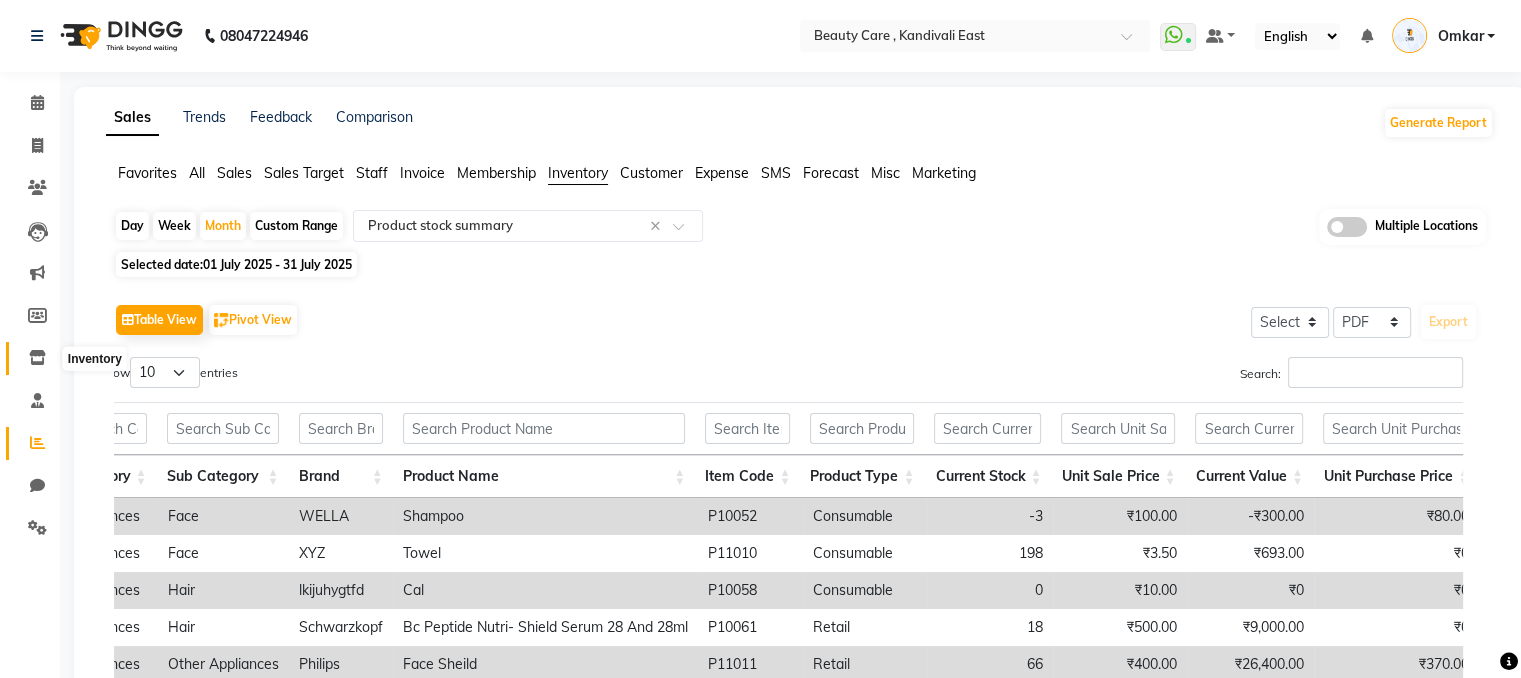 click 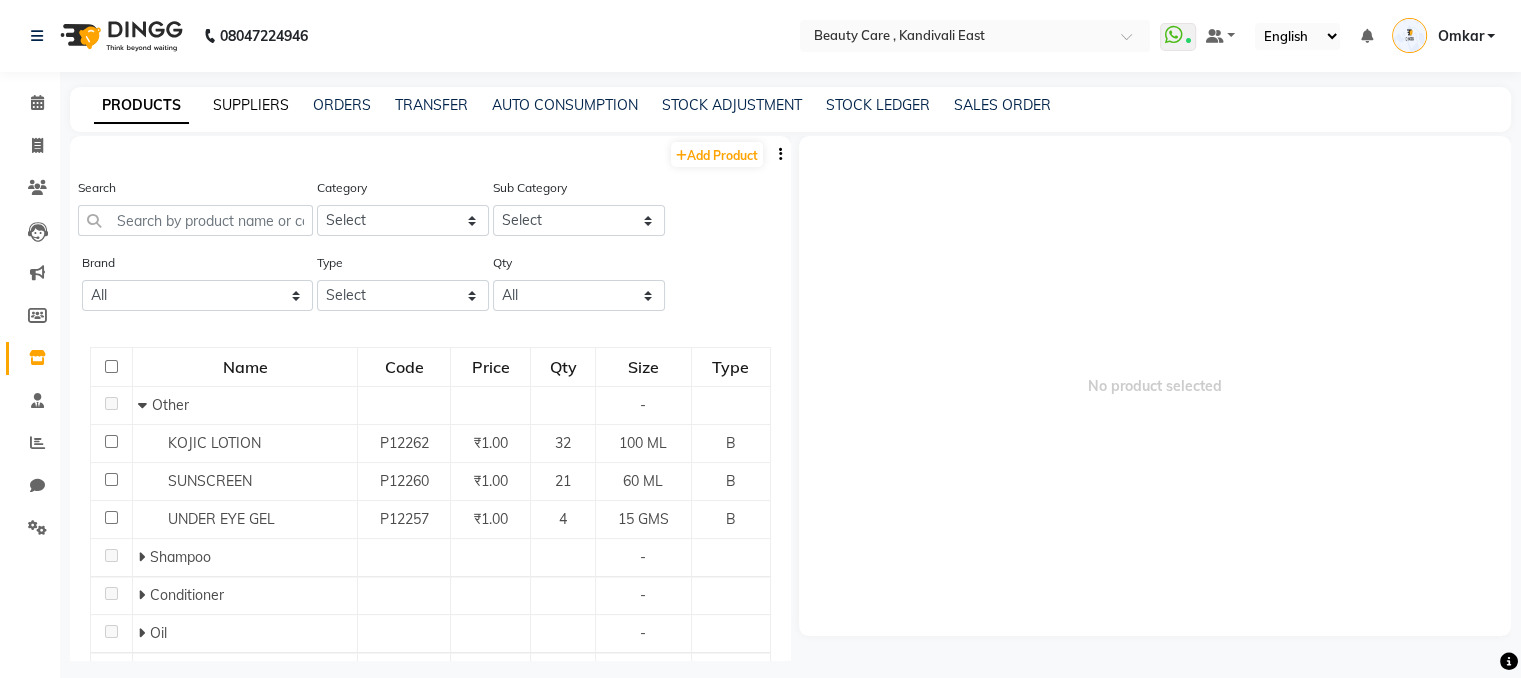 click on "SUPPLIERS" 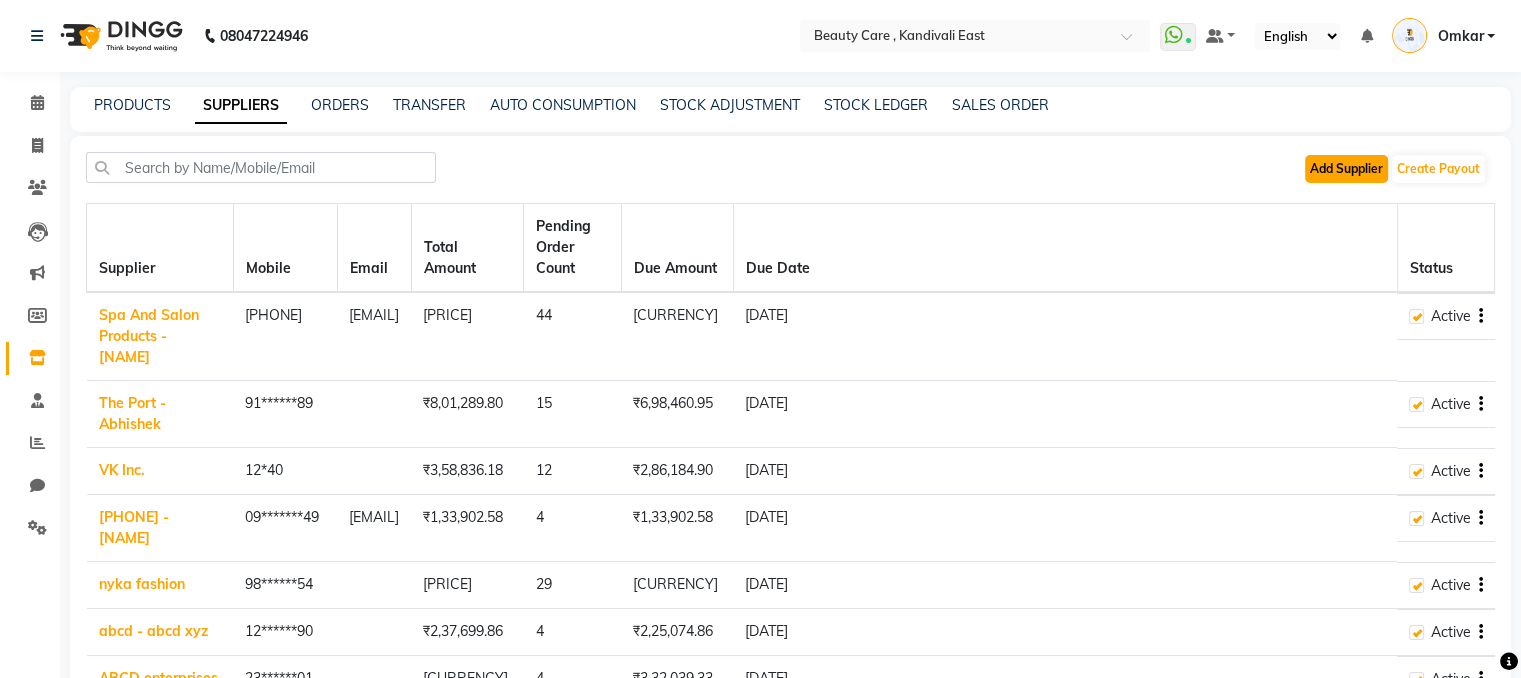 click on "Add Supplier" 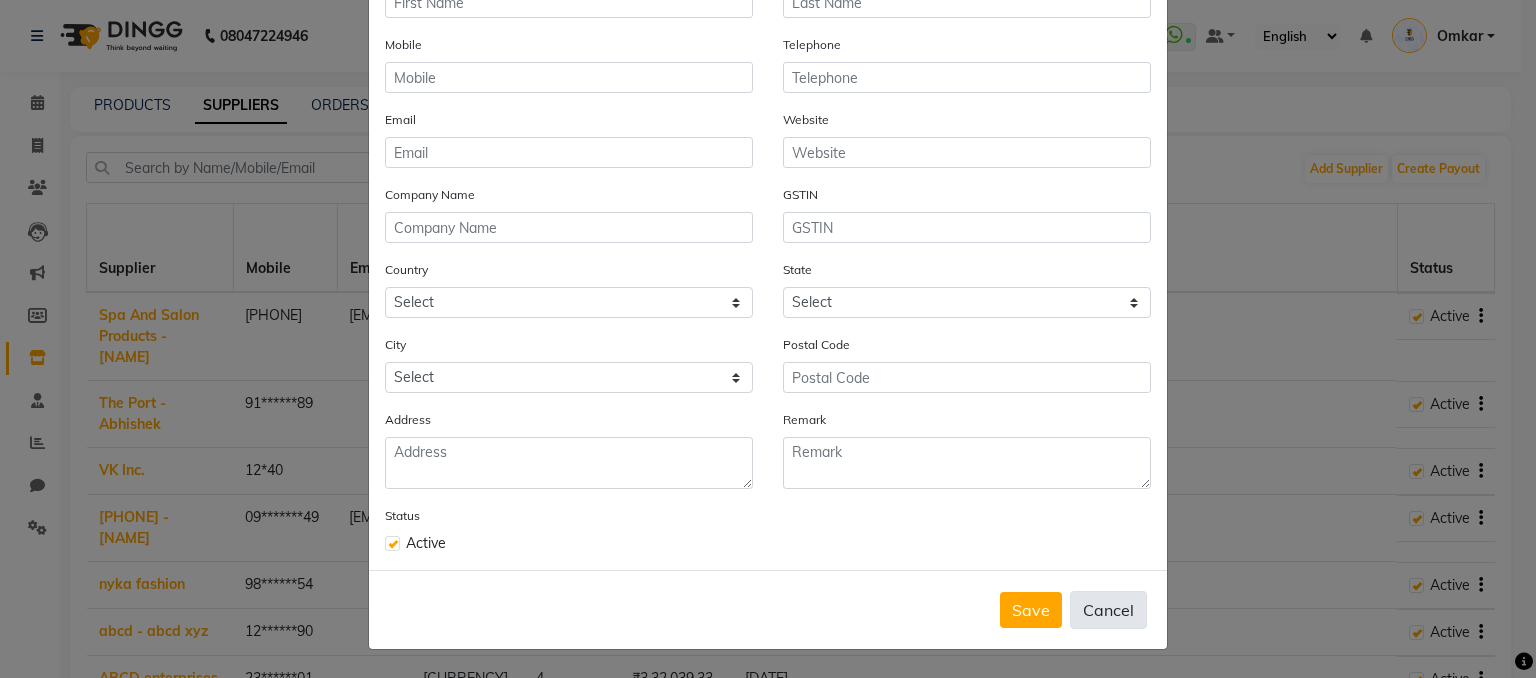 click on "Cancel" 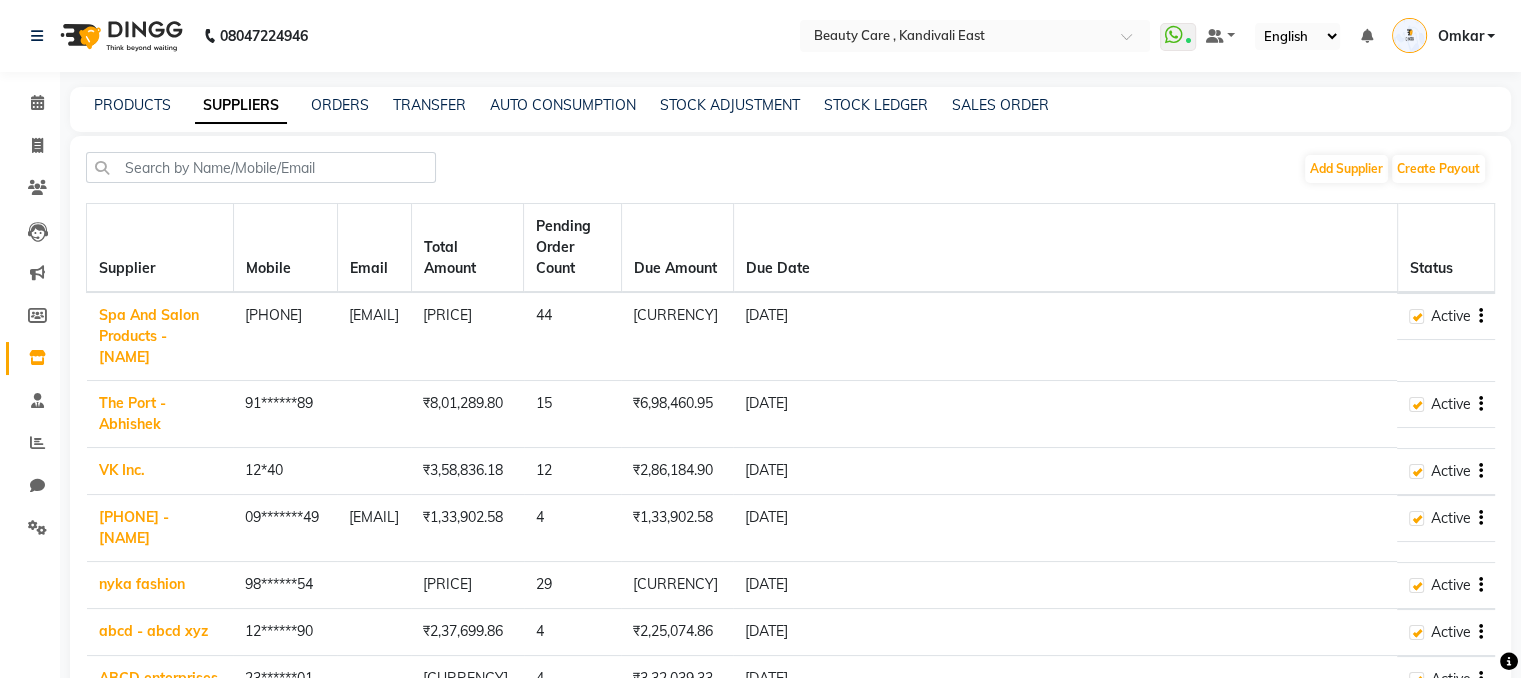 click on "Spa And Salon Products - [NAME]" 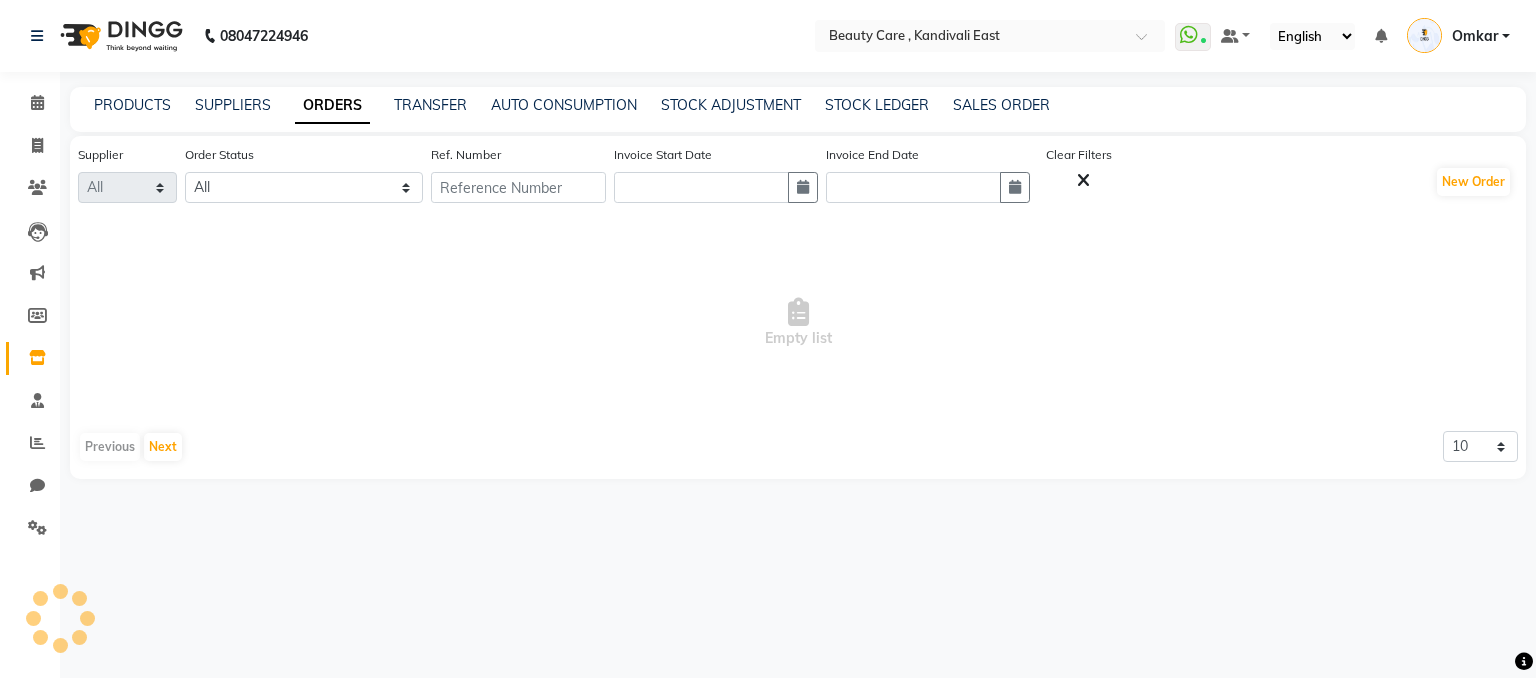select on "30" 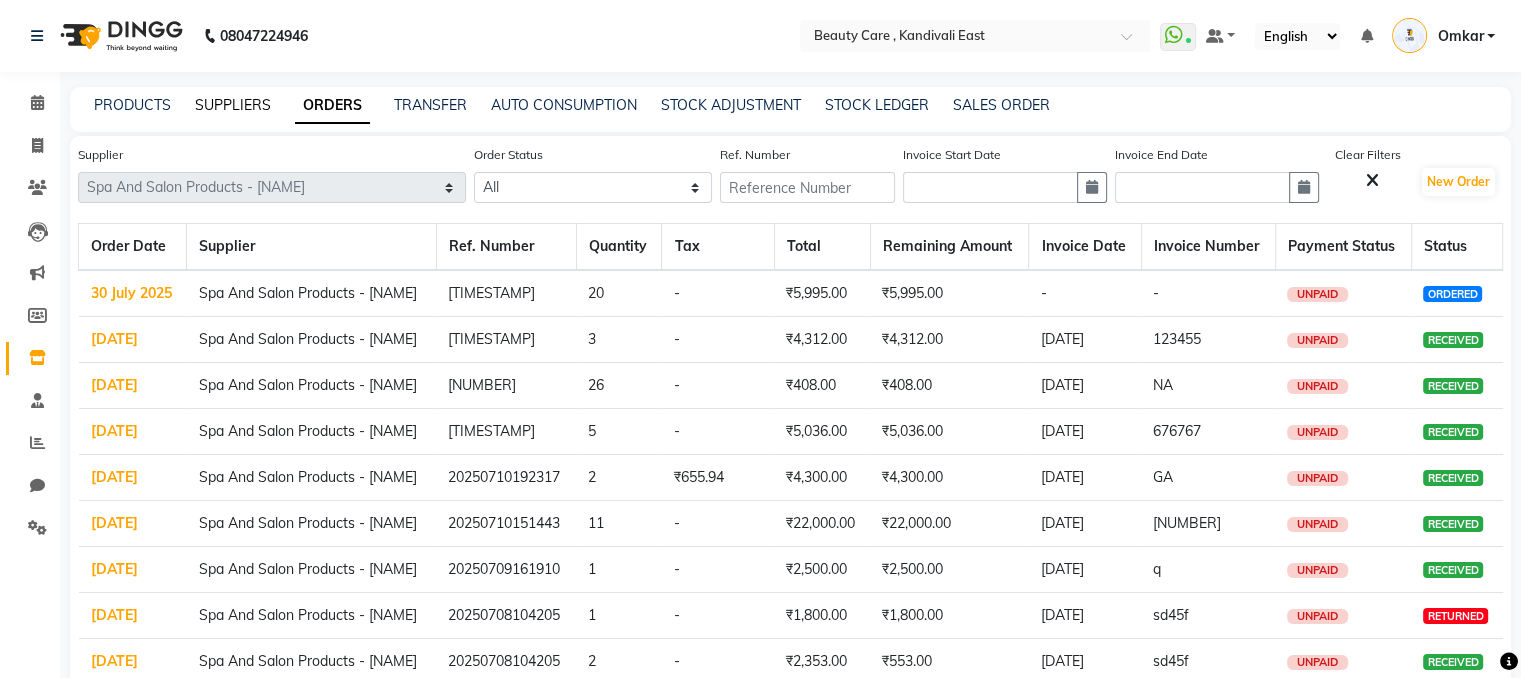 click on "SUPPLIERS" 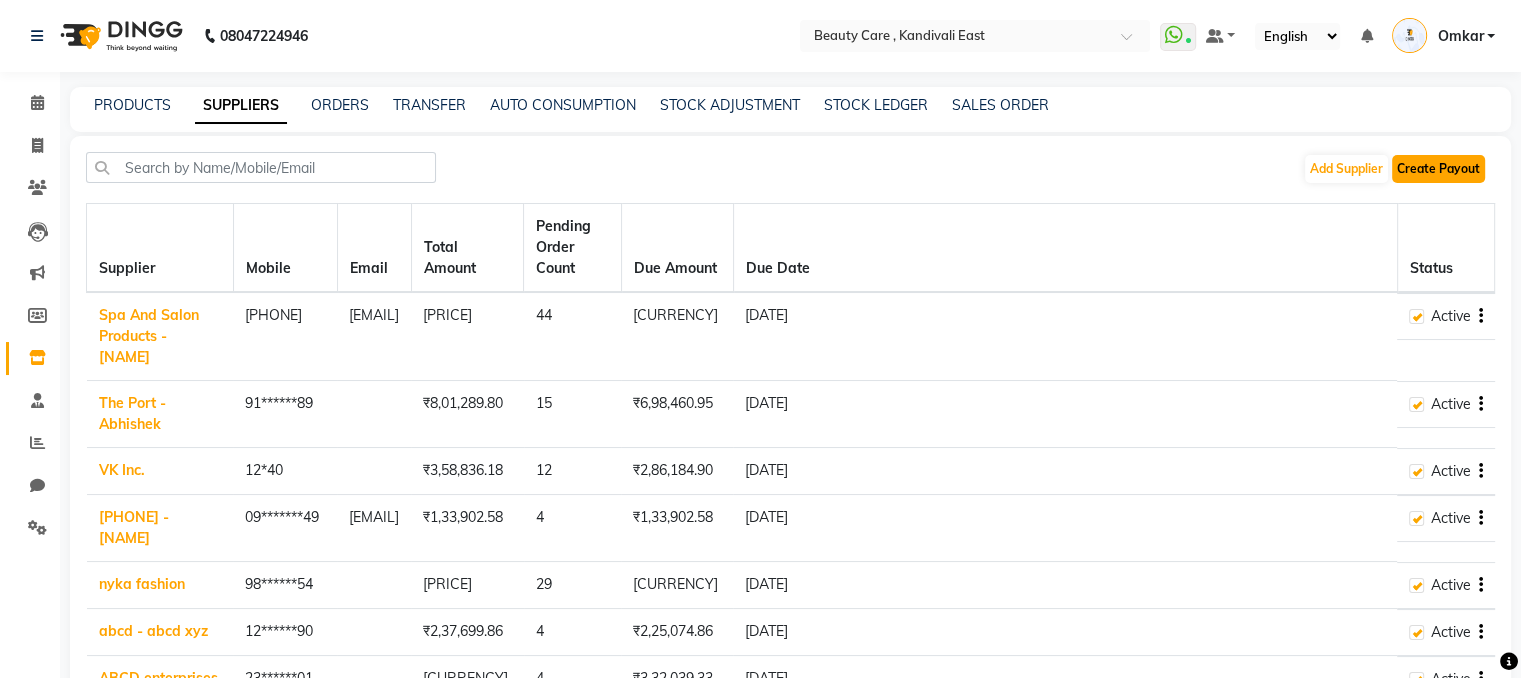 click on "Create Payout" 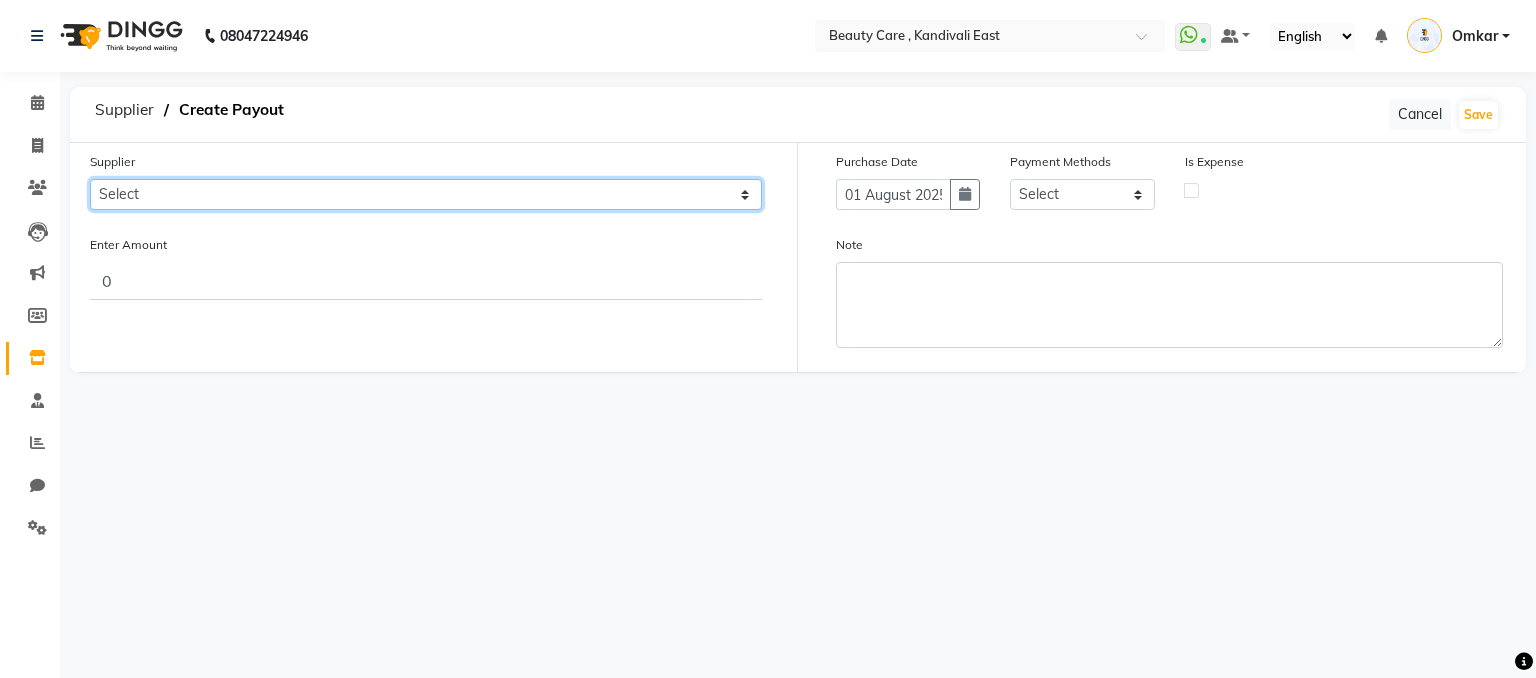 click on "Select Spa And Salon Products - [NAME] The Port - [NAME] [PHONE] - [NAME] nyka fashion abcd - abcd xyz ABCD enterprises PVT LTD - ABCD enterprises Demo Company - Demo Supplier ABCD Enterprise - ABCD JSM Enterprise - JSM A Jolly Enterprises - [NAME] peacock - peacock demo 123 - demo 123 demo 123 test Adam Supplier Sam Sam Adam M Stylo XYZ Blowout xyz June xyz Supplier goodlook - [NAME] ABC - Vitrue Salon Taj International - [NAME] nshfka sdhdh [NAME] K Test Supplier Ross Ltd Amazon CENTRAL PERK - [NAME] skinsmith test" 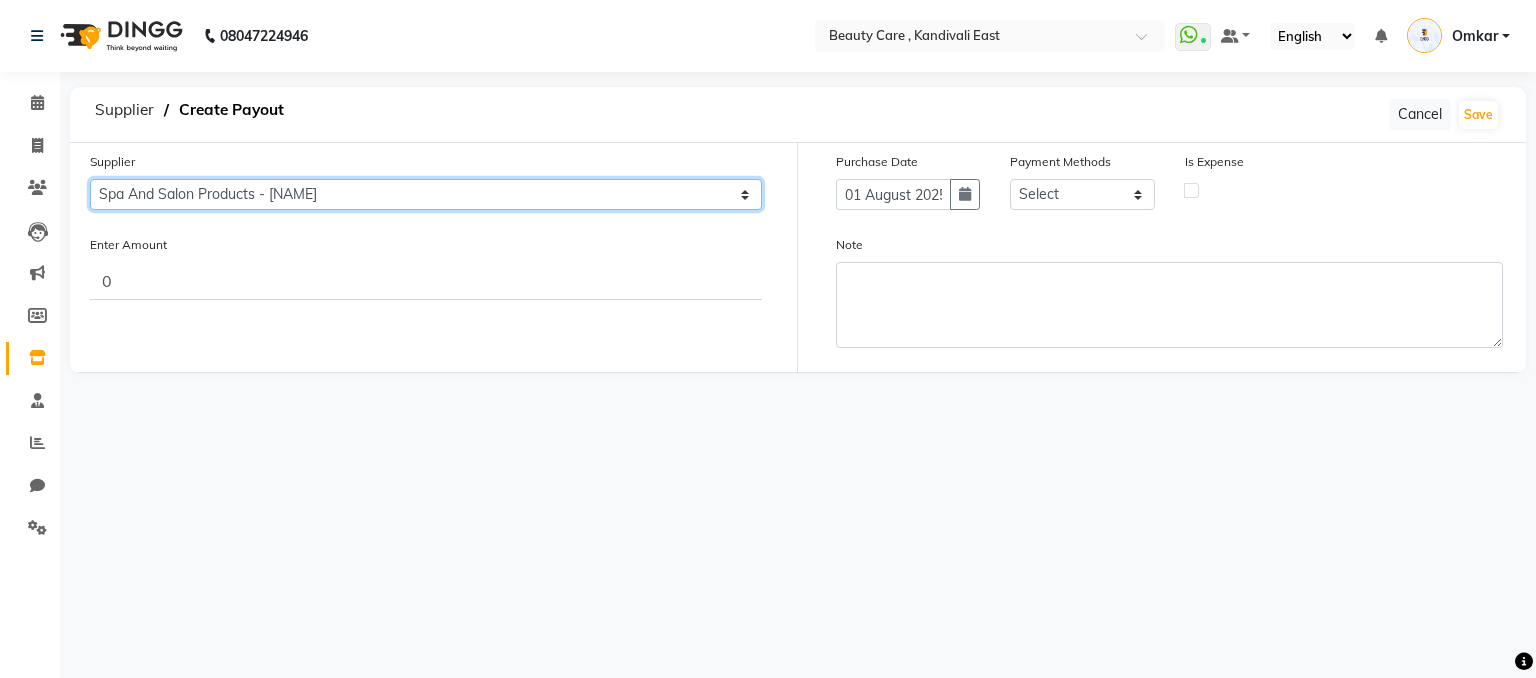 click on "Select Spa And Salon Products - [NAME] The Port - [NAME] [PHONE] - [NAME] nyka fashion abcd - abcd xyz ABCD enterprises PVT LTD - ABCD enterprises Demo Company - Demo Supplier ABCD Enterprise - ABCD JSM Enterprise - JSM A Jolly Enterprises - [NAME] peacock - peacock demo 123 - demo 123 demo 123 test Adam Supplier Sam Sam Adam M Stylo XYZ Blowout xyz June xyz Supplier goodlook - [NAME] ABC - Vitrue Salon Taj International - [NAME] nshfka sdhdh [NAME] K Test Supplier Ross Ltd Amazon CENTRAL PERK - [NAME] skinsmith test" 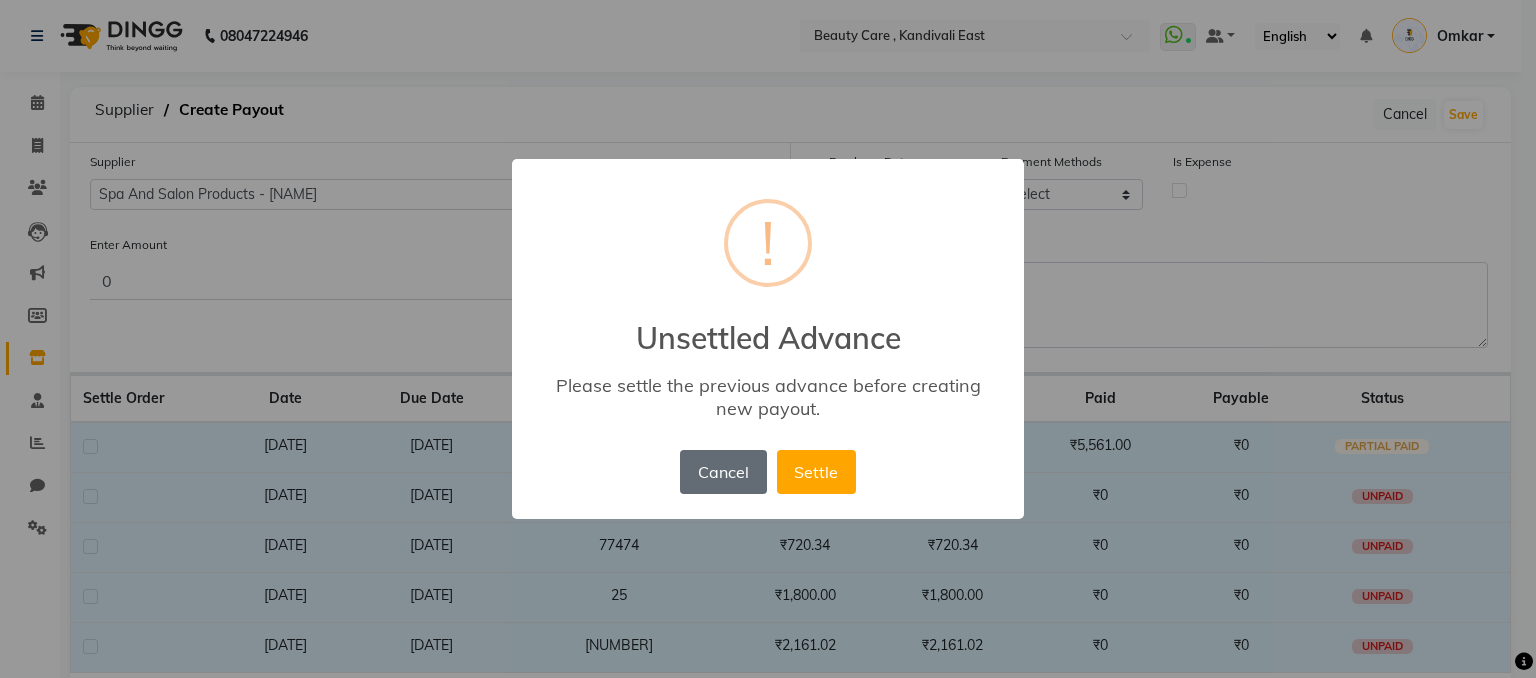click on "Cancel" at bounding box center (723, 472) 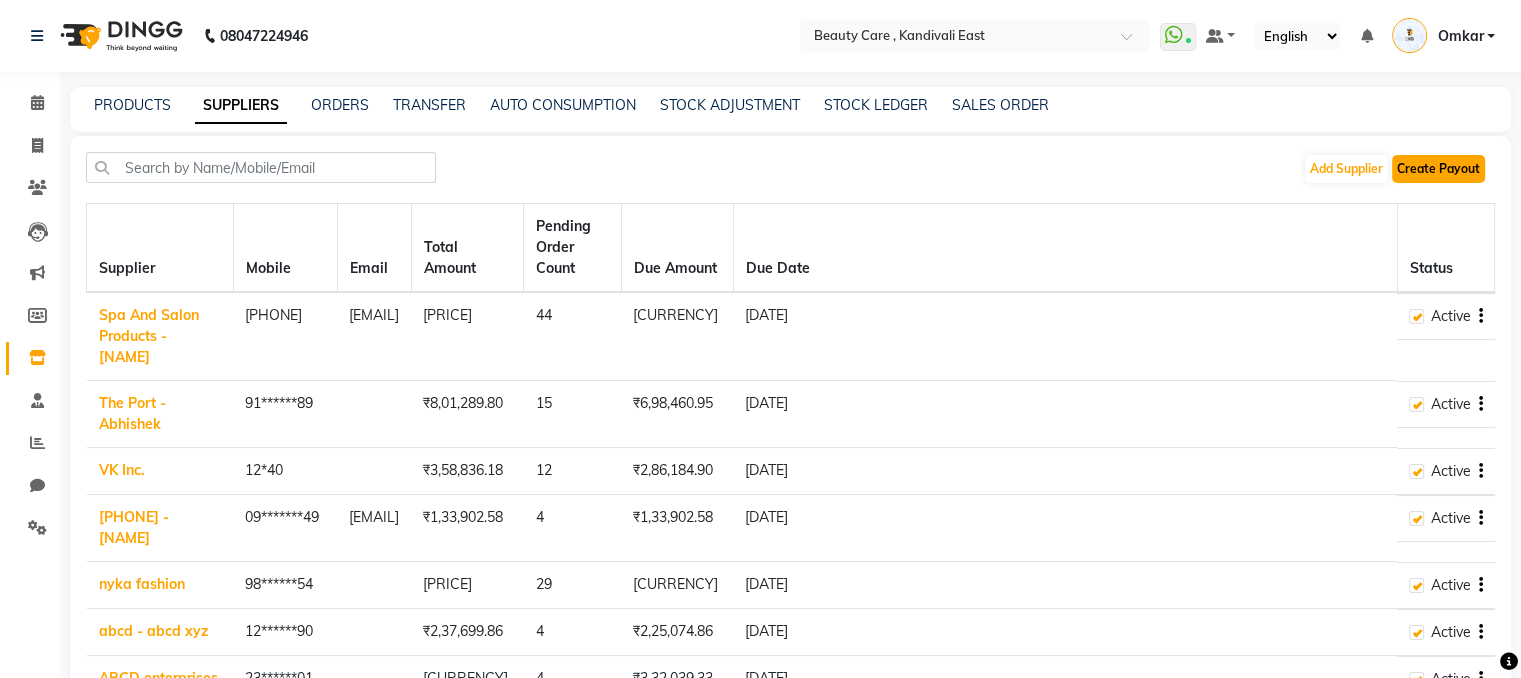 click on "Create Payout" 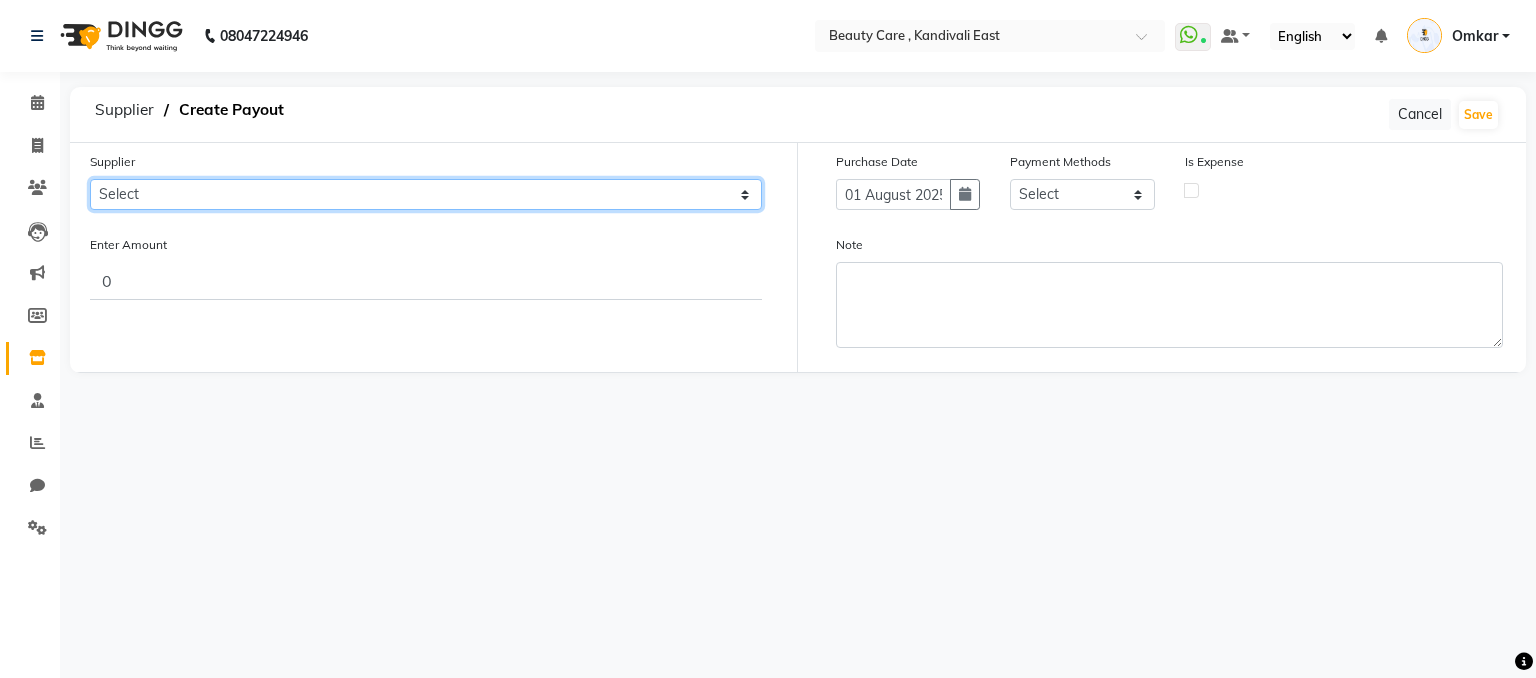 drag, startPoint x: 490, startPoint y: 199, endPoint x: 470, endPoint y: 255, distance: 59.464275 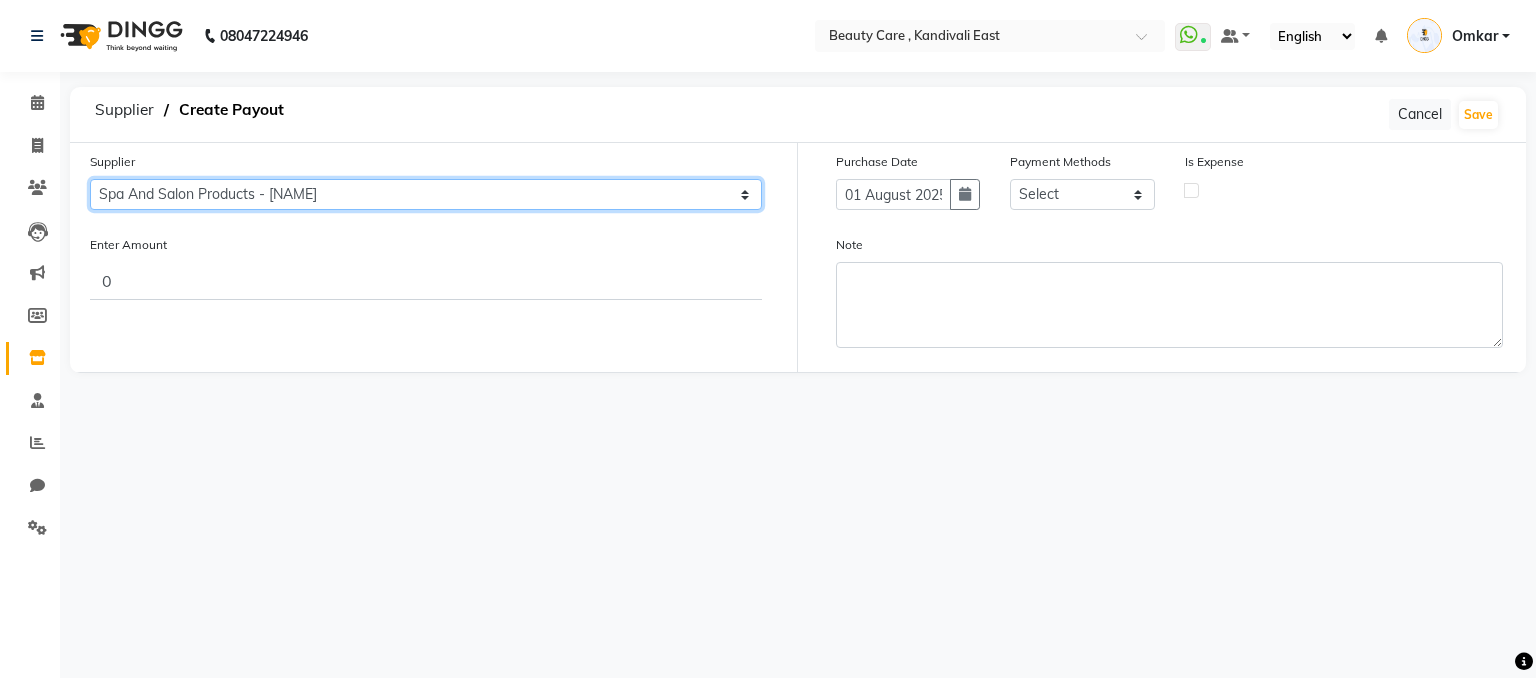click on "Select Spa And Salon Products - [NAME] The Port - [NAME] [PHONE] - [NAME] nyka fashion abcd - abcd xyz ABCD enterprises PVT LTD - ABCD enterprises Demo Company - Demo Supplier ABCD Enterprise - ABCD JSM Enterprise - JSM A Jolly Enterprises - [NAME] peacock - peacock demo 123 - demo 123 demo 123 test Adam Supplier Sam Sam Adam M Stylo XYZ Blowout xyz June xyz Supplier goodlook - [NAME] ABC - Vitrue Salon Taj International - [NAME] nshfka sdhdh [NAME] K Test Supplier Ross Ltd Amazon CENTRAL PERK - [NAME] skinsmith test" 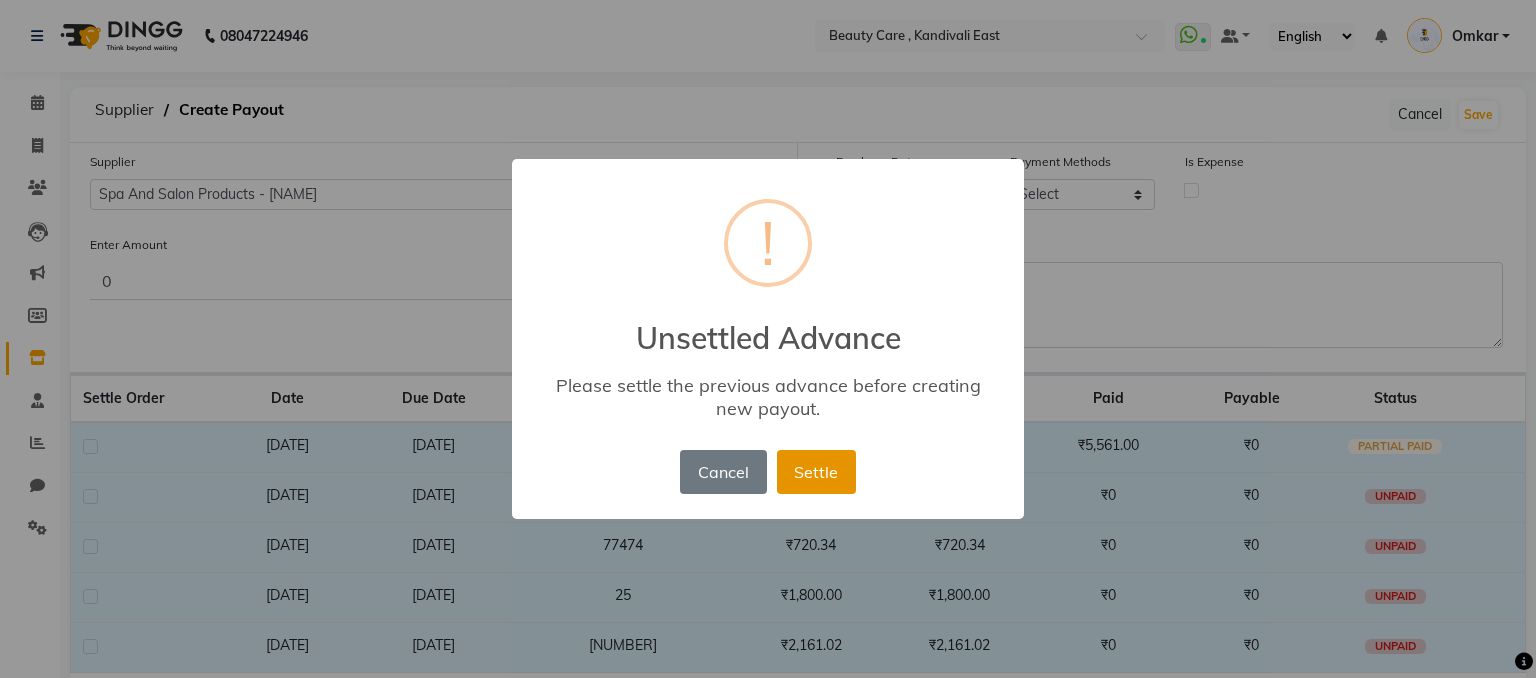 click on "Settle" at bounding box center (816, 472) 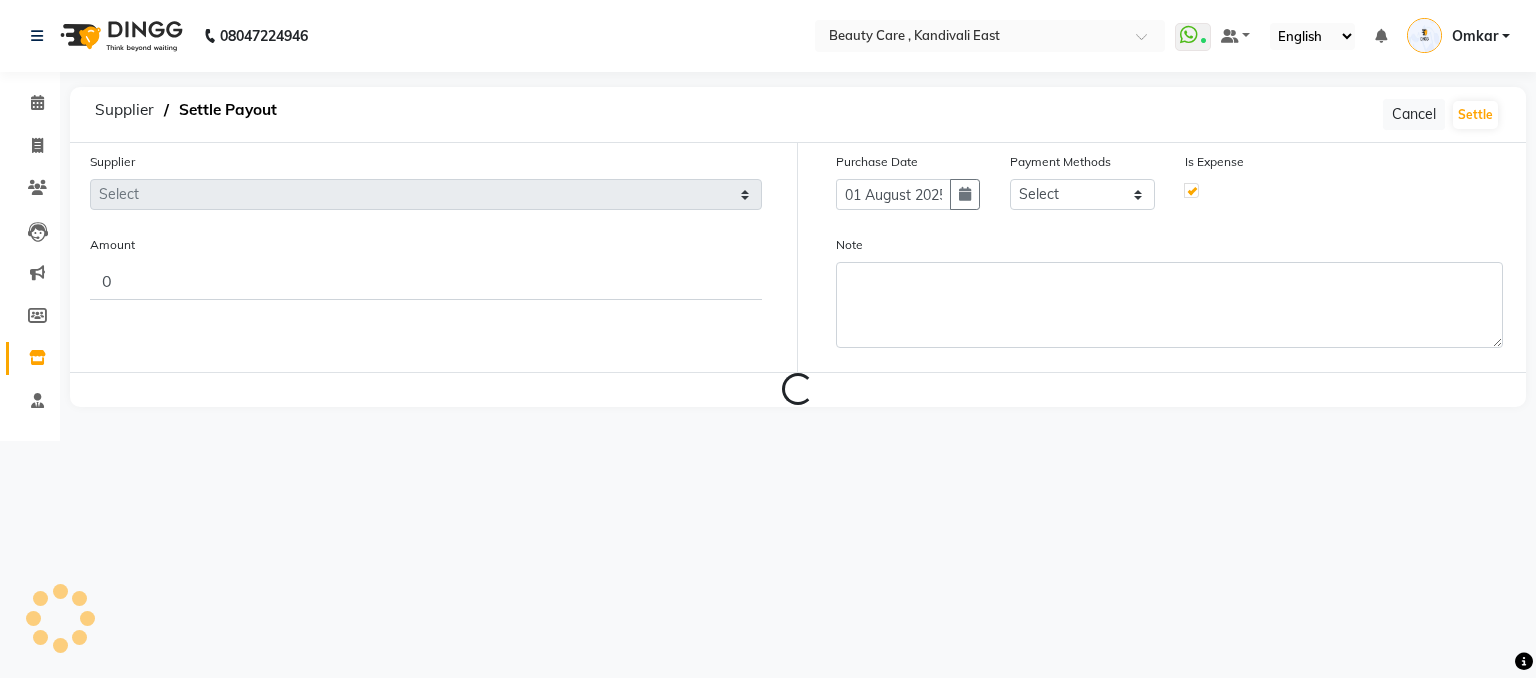 type on "50000" 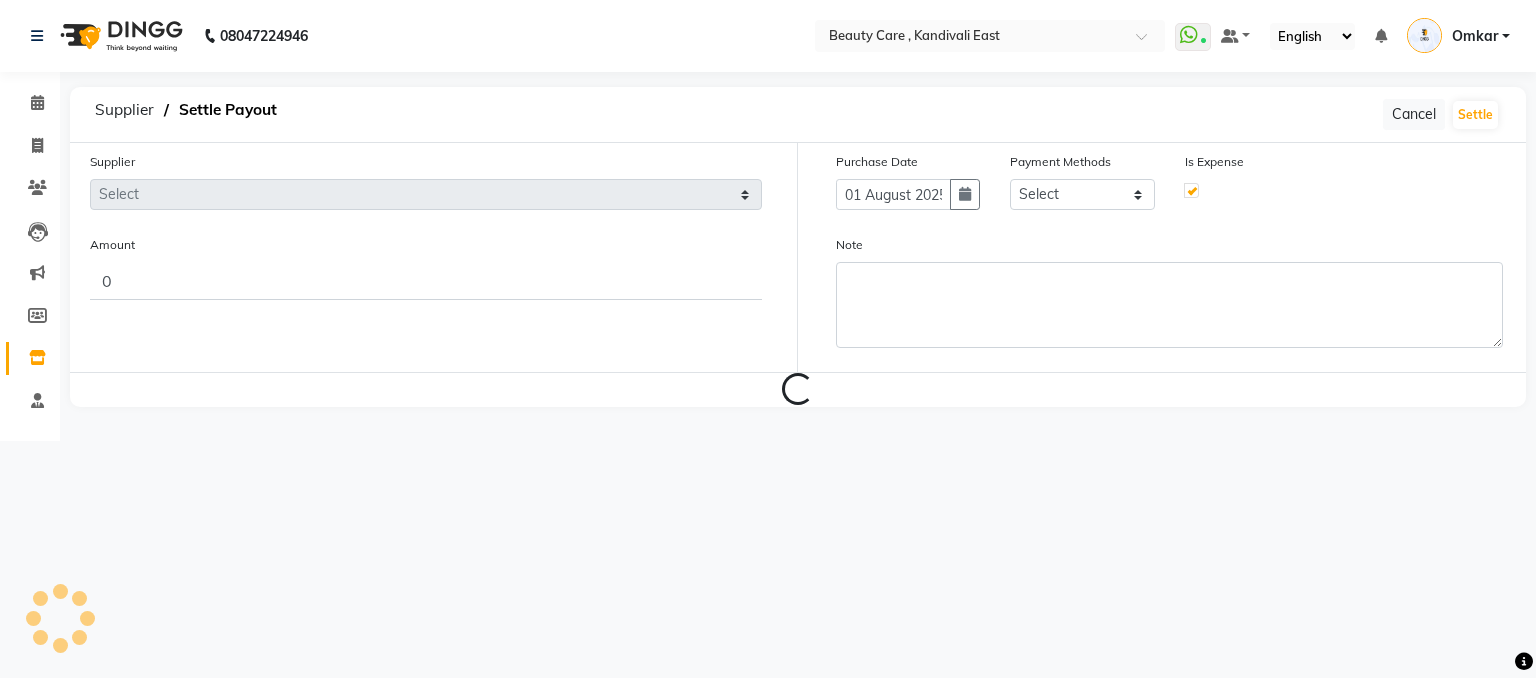 type on "[DATE]" 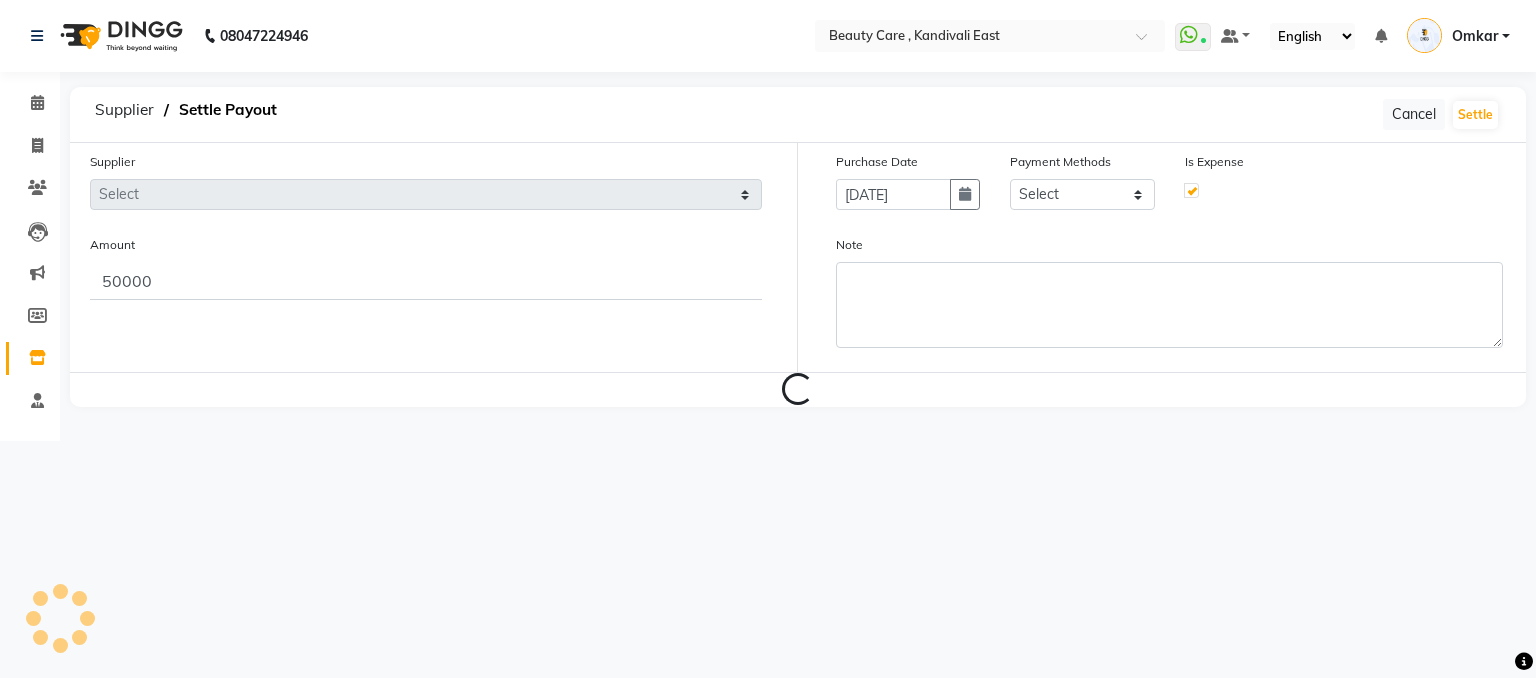 select on "30" 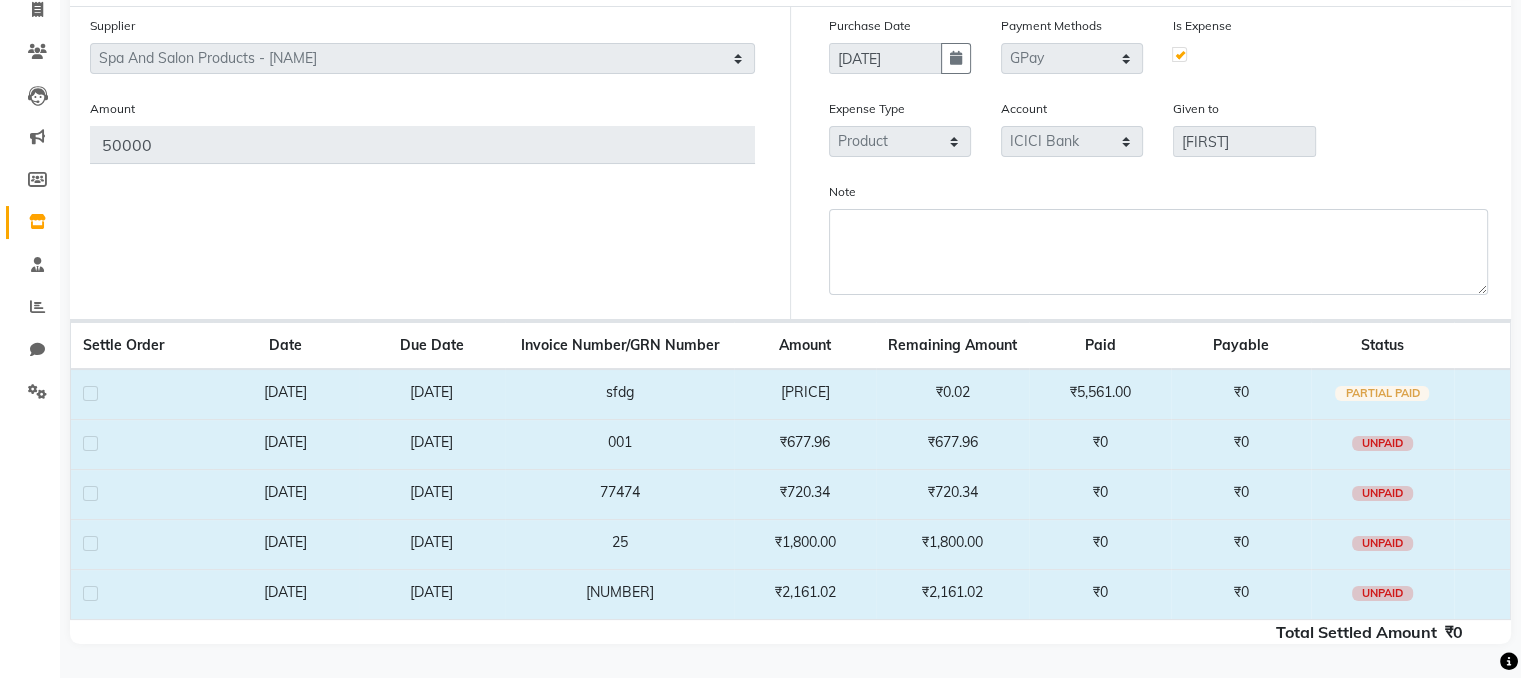 click 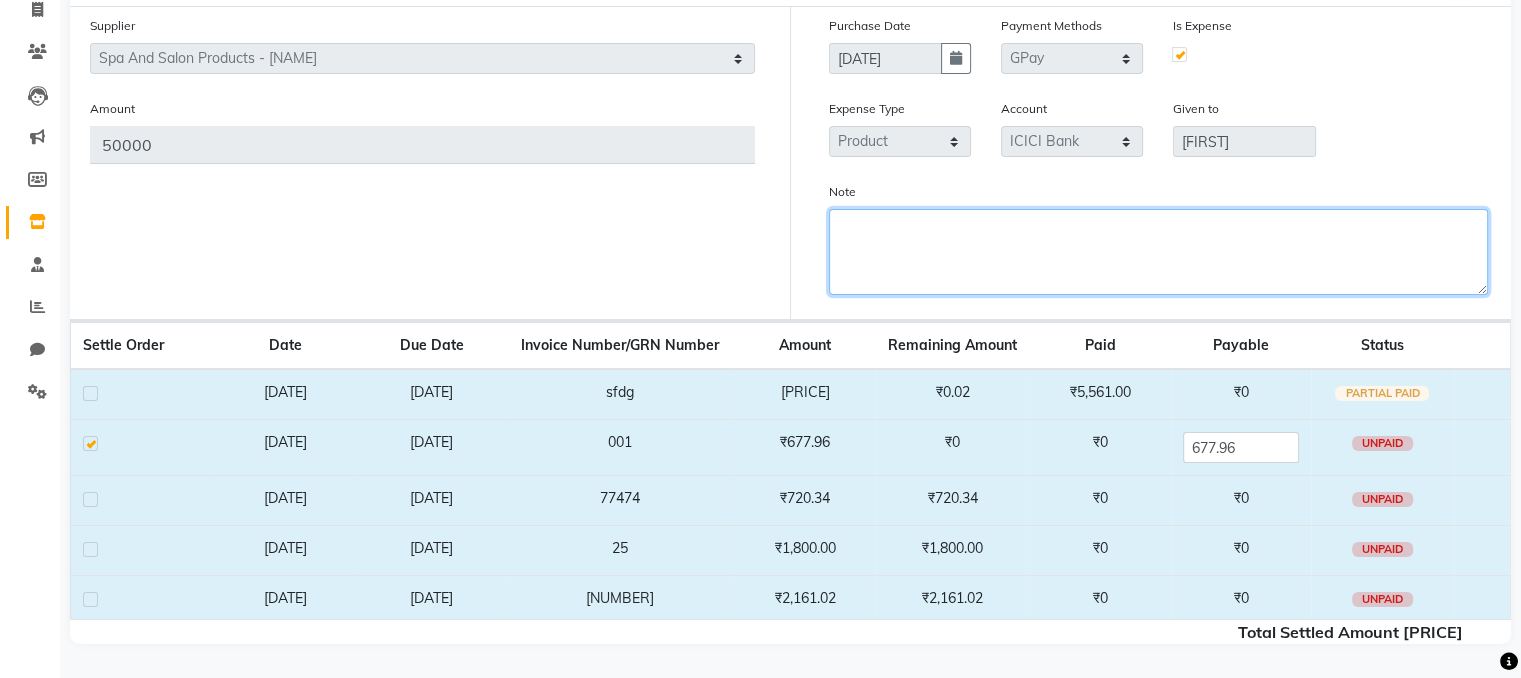 click on "Note" at bounding box center [1159, 252] 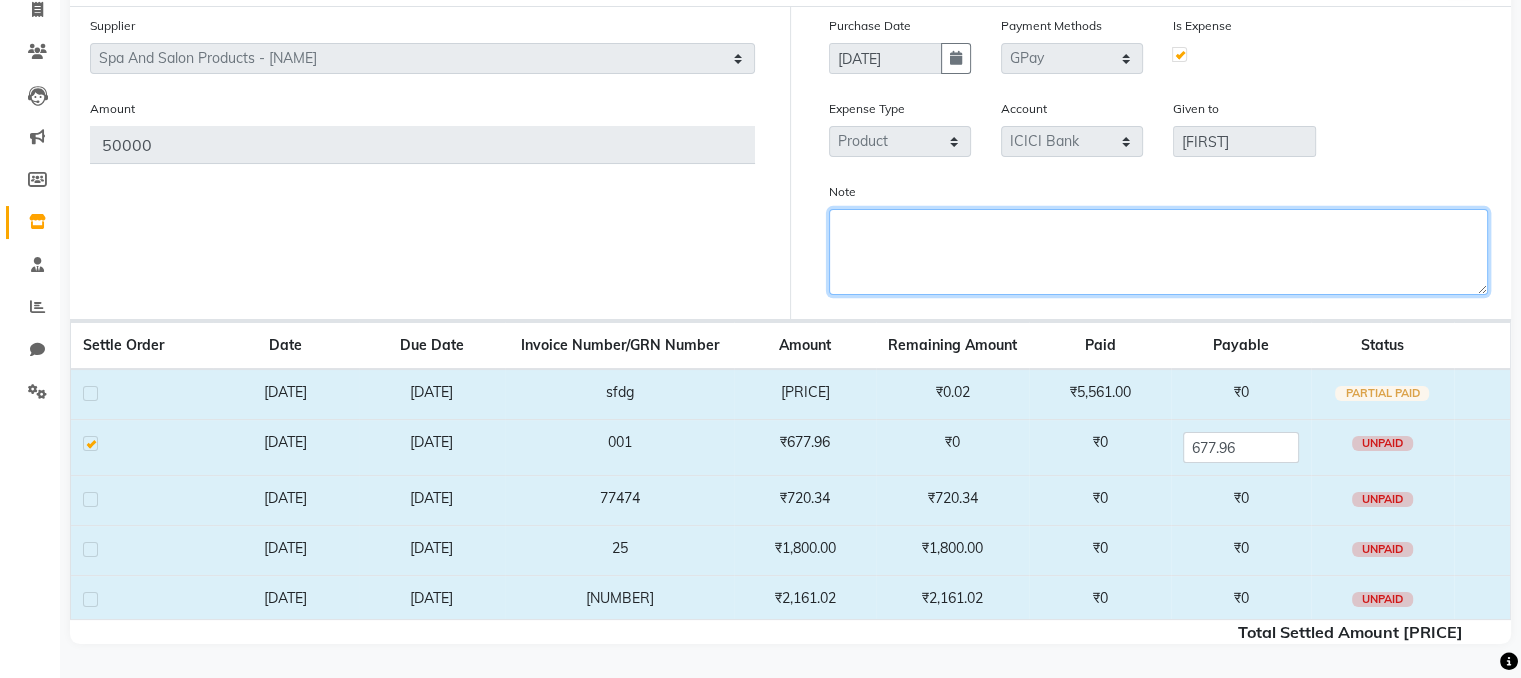 scroll, scrollTop: 0, scrollLeft: 0, axis: both 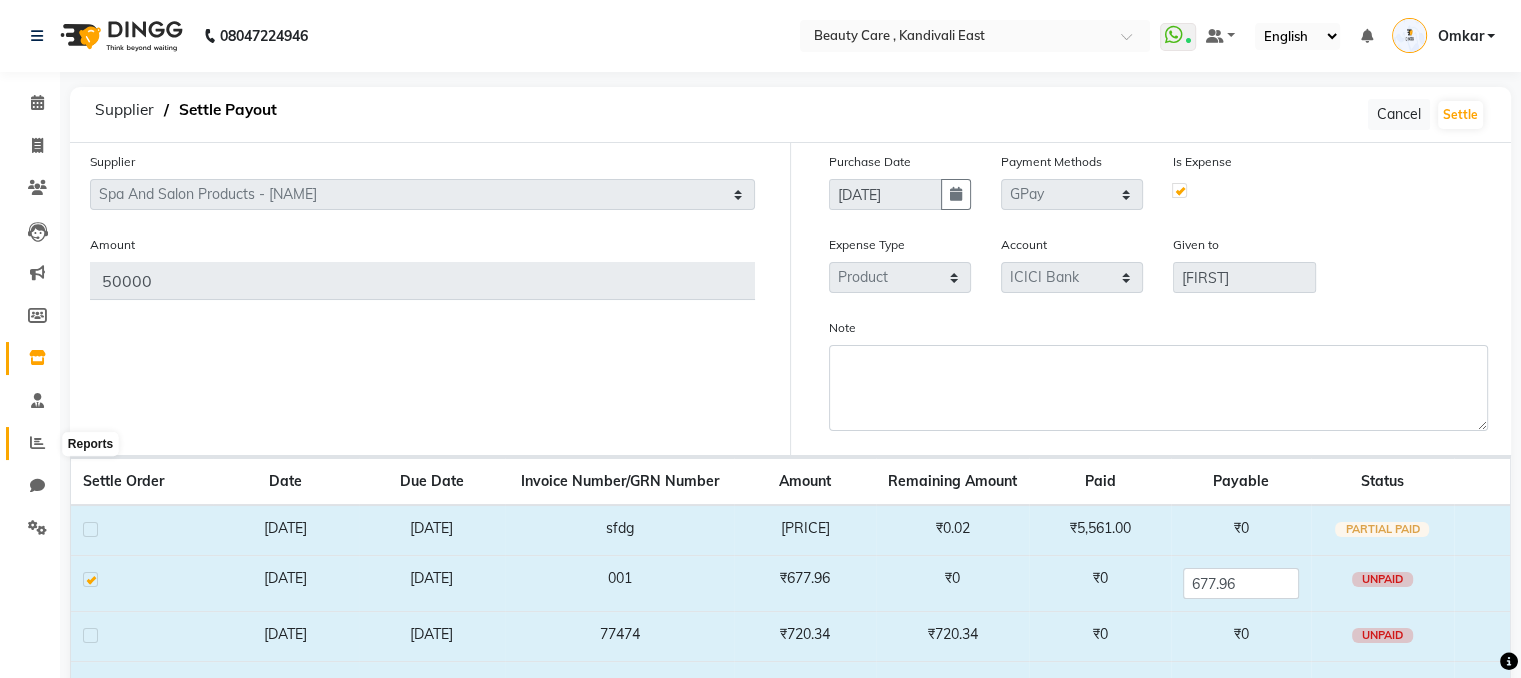 click 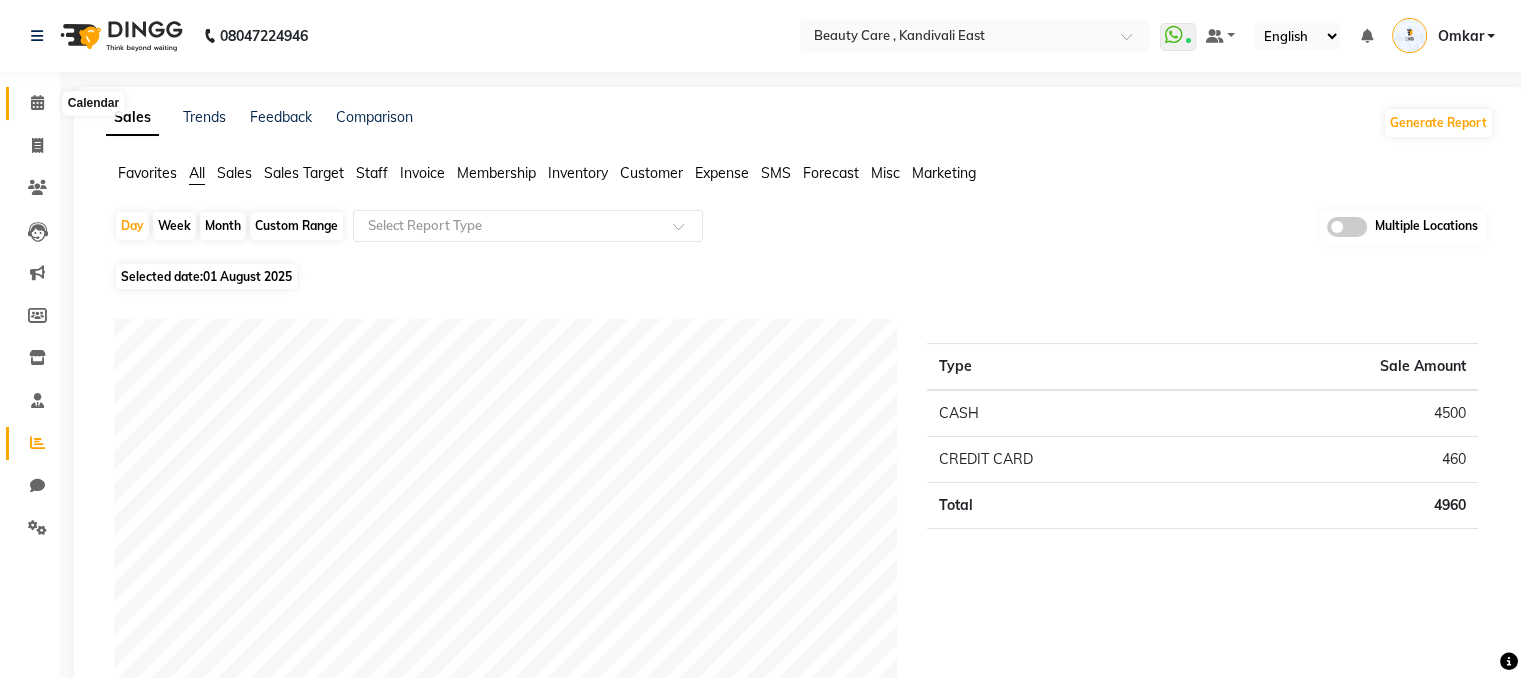 click 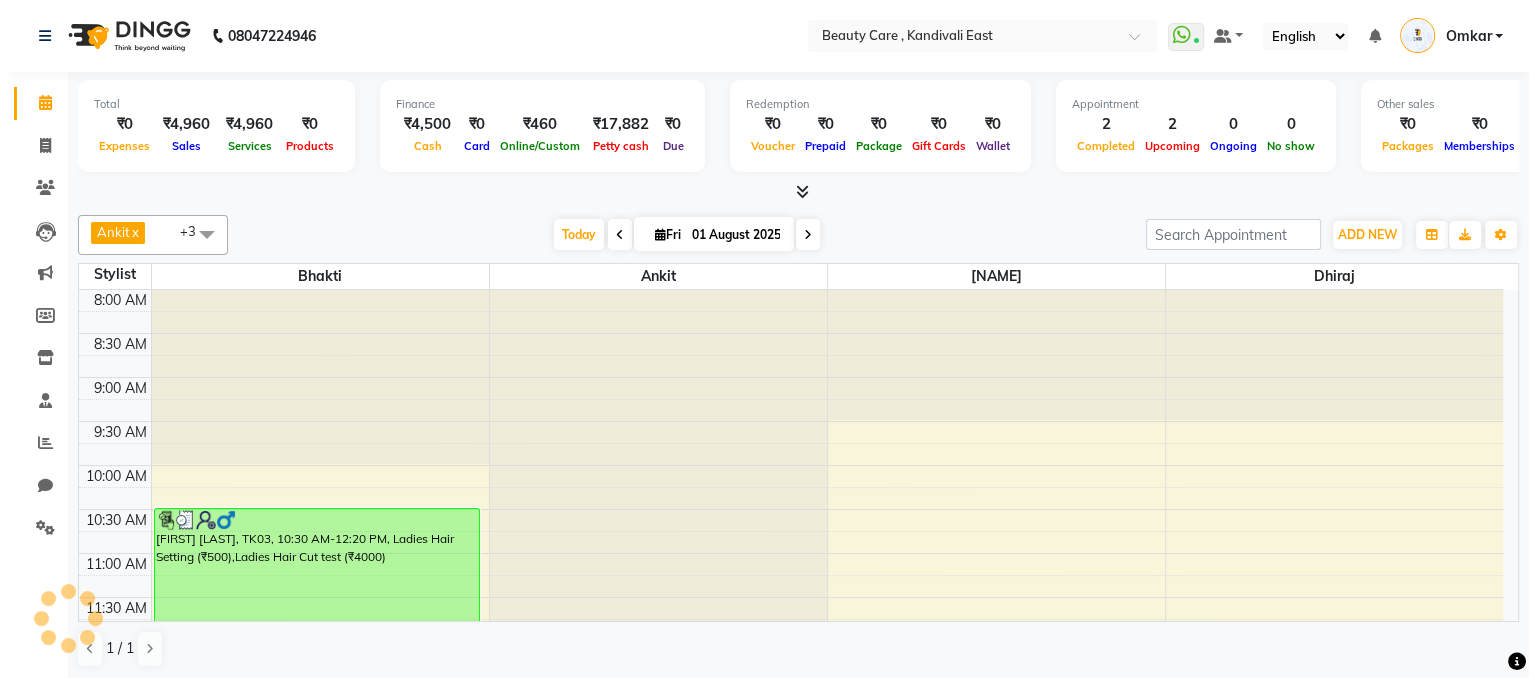 scroll, scrollTop: 0, scrollLeft: 0, axis: both 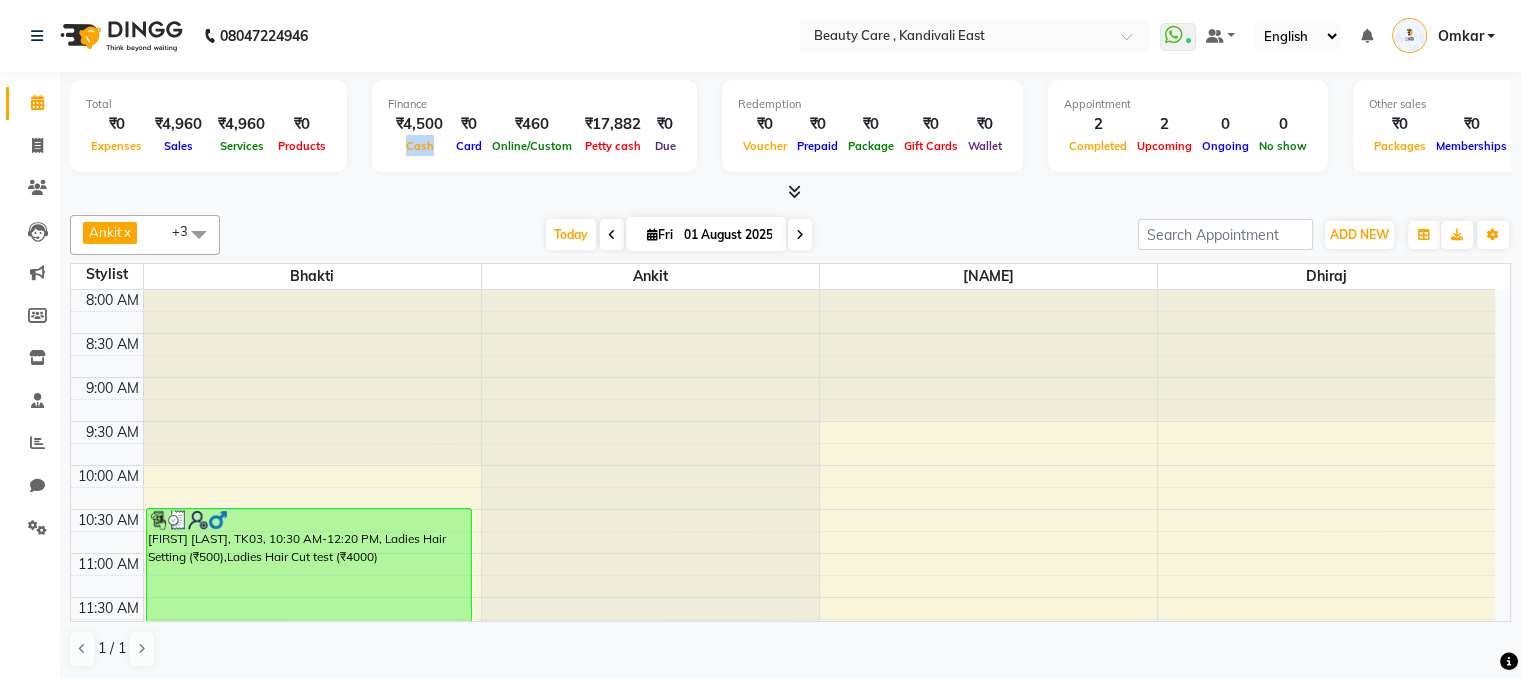 drag, startPoint x: 404, startPoint y: 148, endPoint x: 438, endPoint y: 146, distance: 34.058773 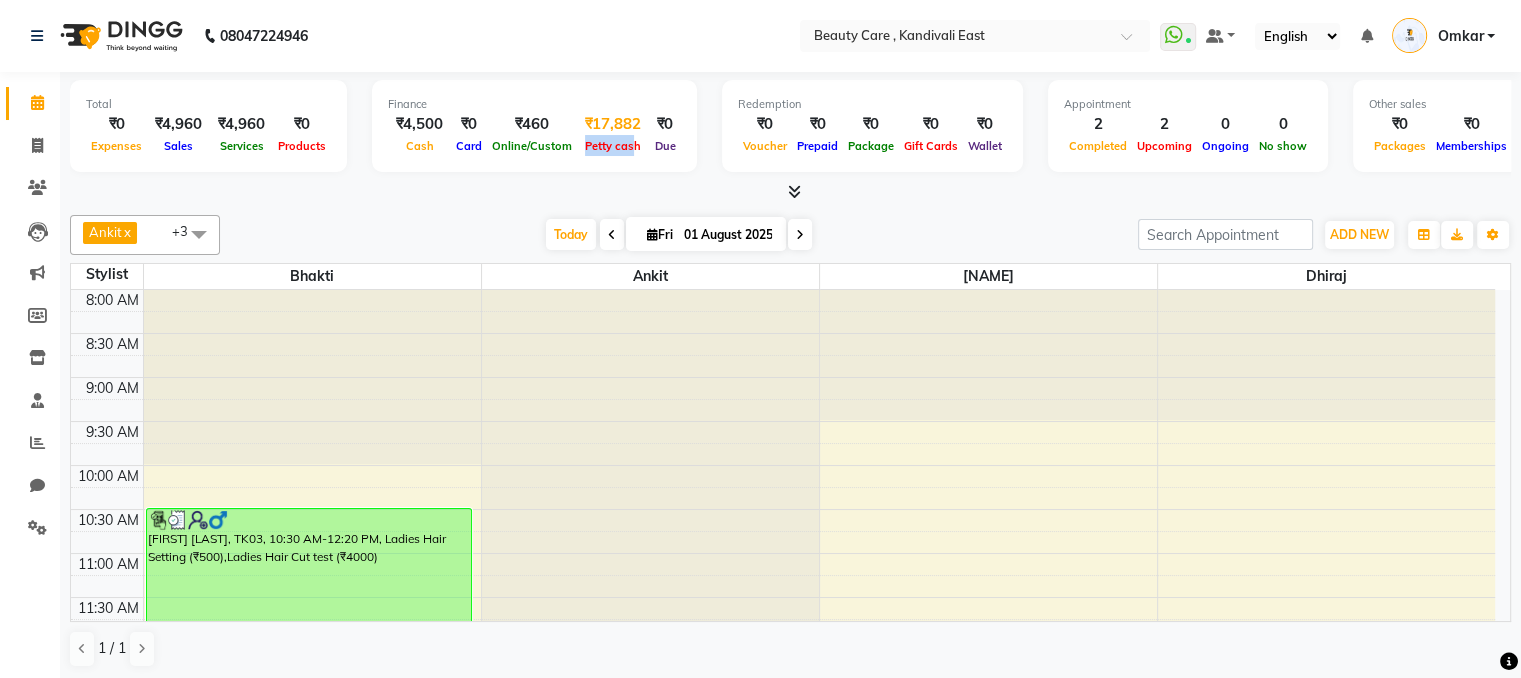 drag, startPoint x: 578, startPoint y: 146, endPoint x: 631, endPoint y: 145, distance: 53.009434 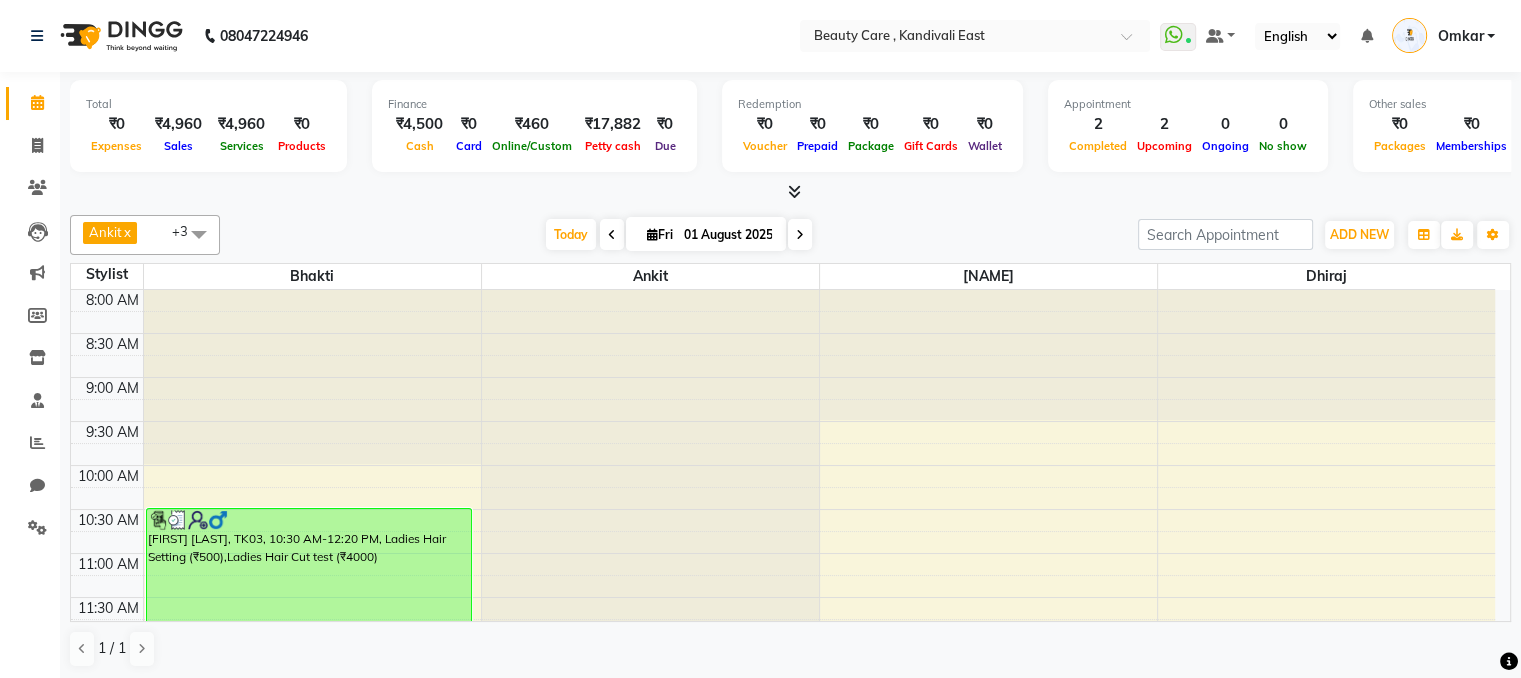 click on "Total  [PRICE]  Expenses [PRICE]  Sales [PRICE]  Services [PRICE]  Products Finance  [PRICE]  Cash [PRICE]  Card [PRICE]  Online/Custom [PRICE] Petty cash [PRICE] Due  Redemption  [PRICE] Voucher [PRICE] Prepaid [PRICE] Package [PRICE]  Gift Cards [PRICE]  Wallet  Appointment  2 Completed 2 Upcoming 0 Ongoing 0 No show  Other sales  [PRICE]  Packages [PRICE]  Memberships [PRICE]  Vouchers [PRICE] Prepaids [PRICE]  Gift Cards" at bounding box center (790, 129) 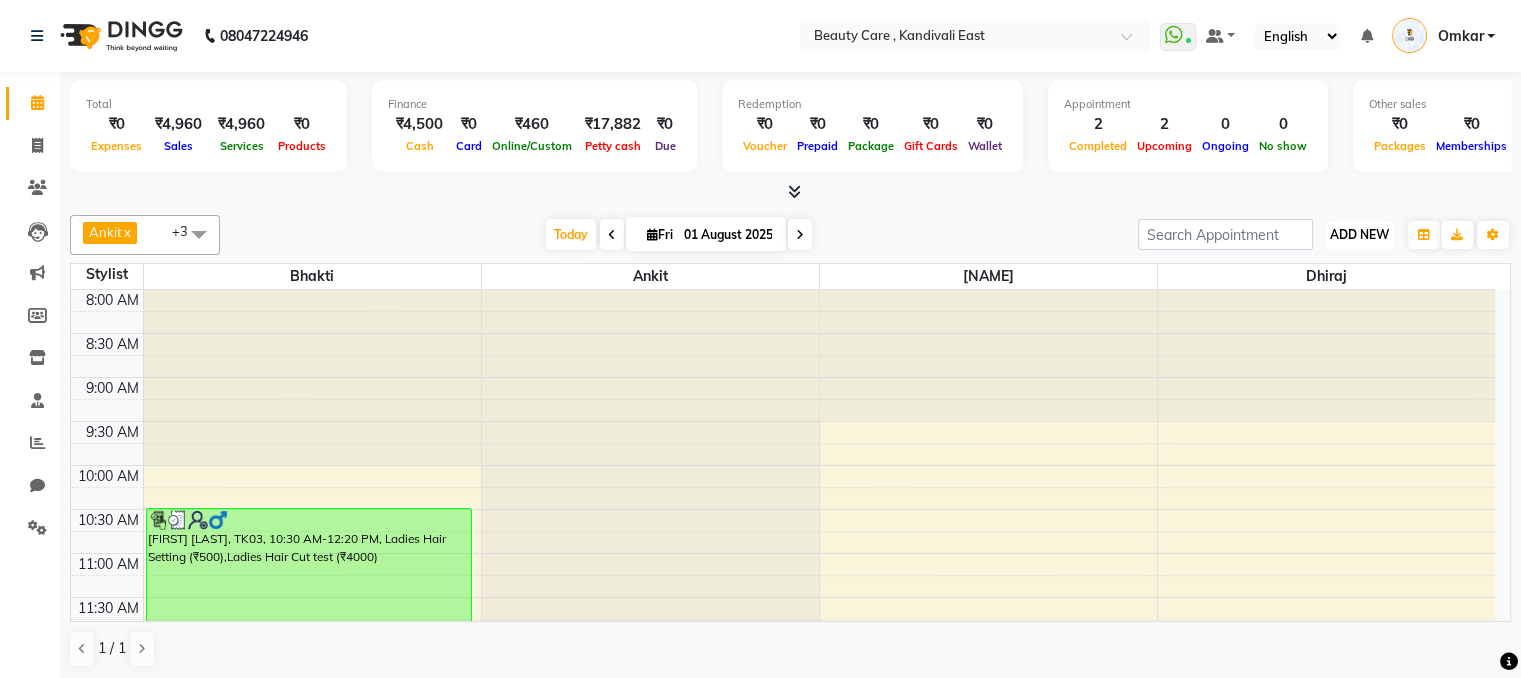 click on "ADD NEW" at bounding box center [1359, 234] 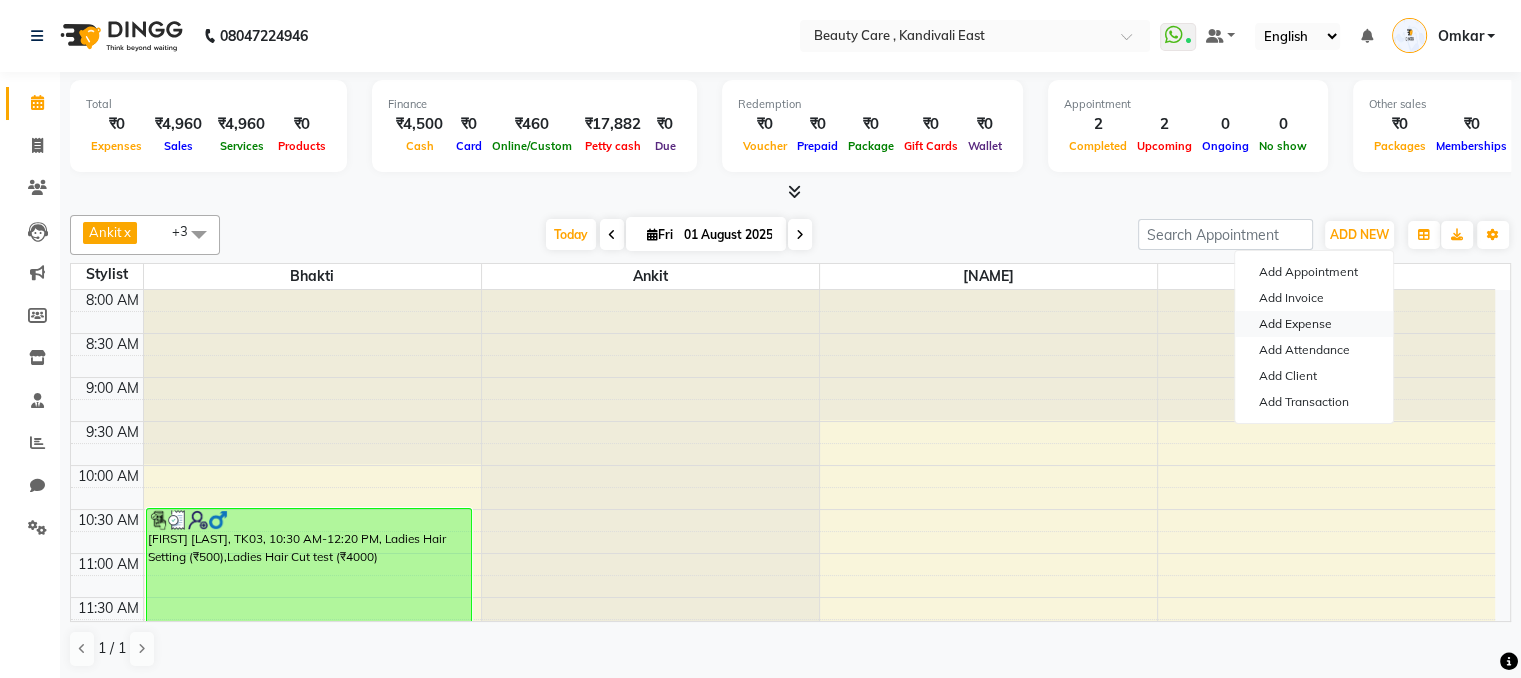 click on "Add Expense" at bounding box center (1314, 324) 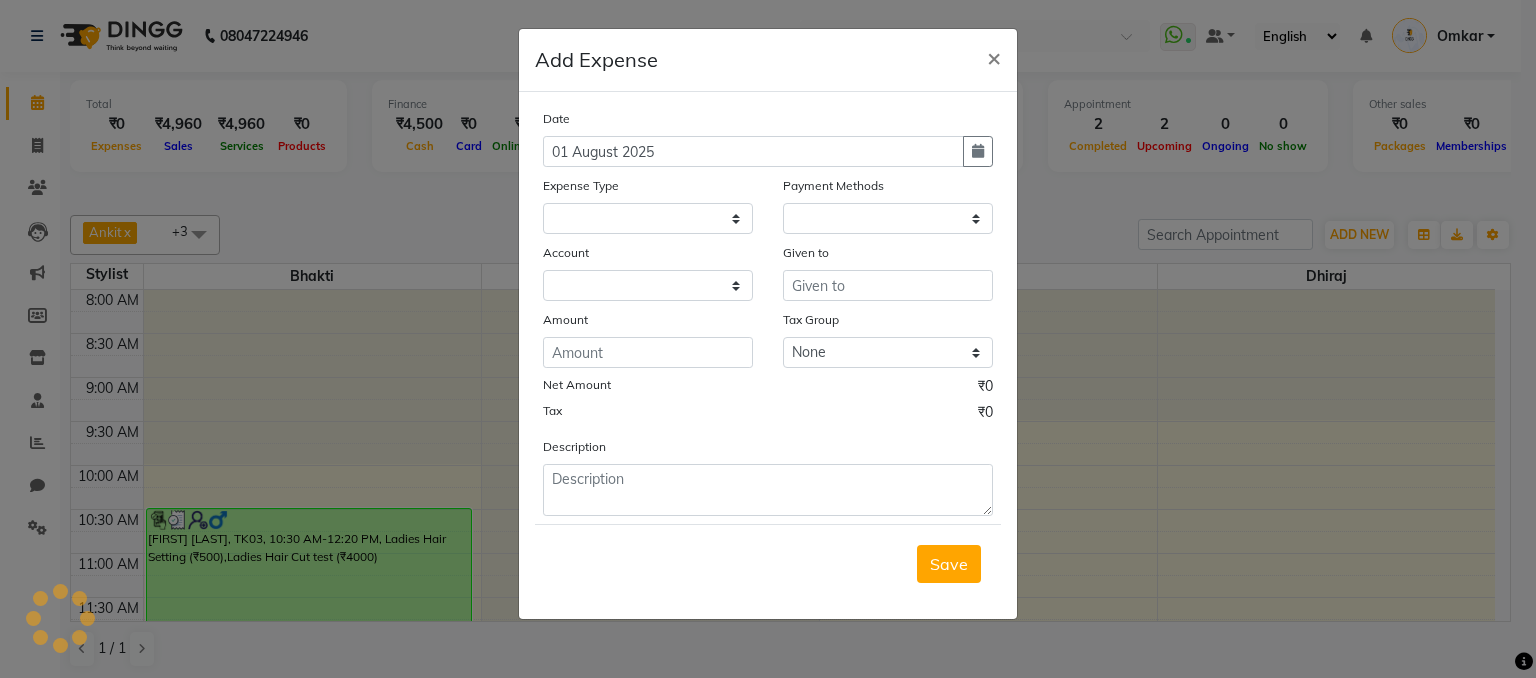 select 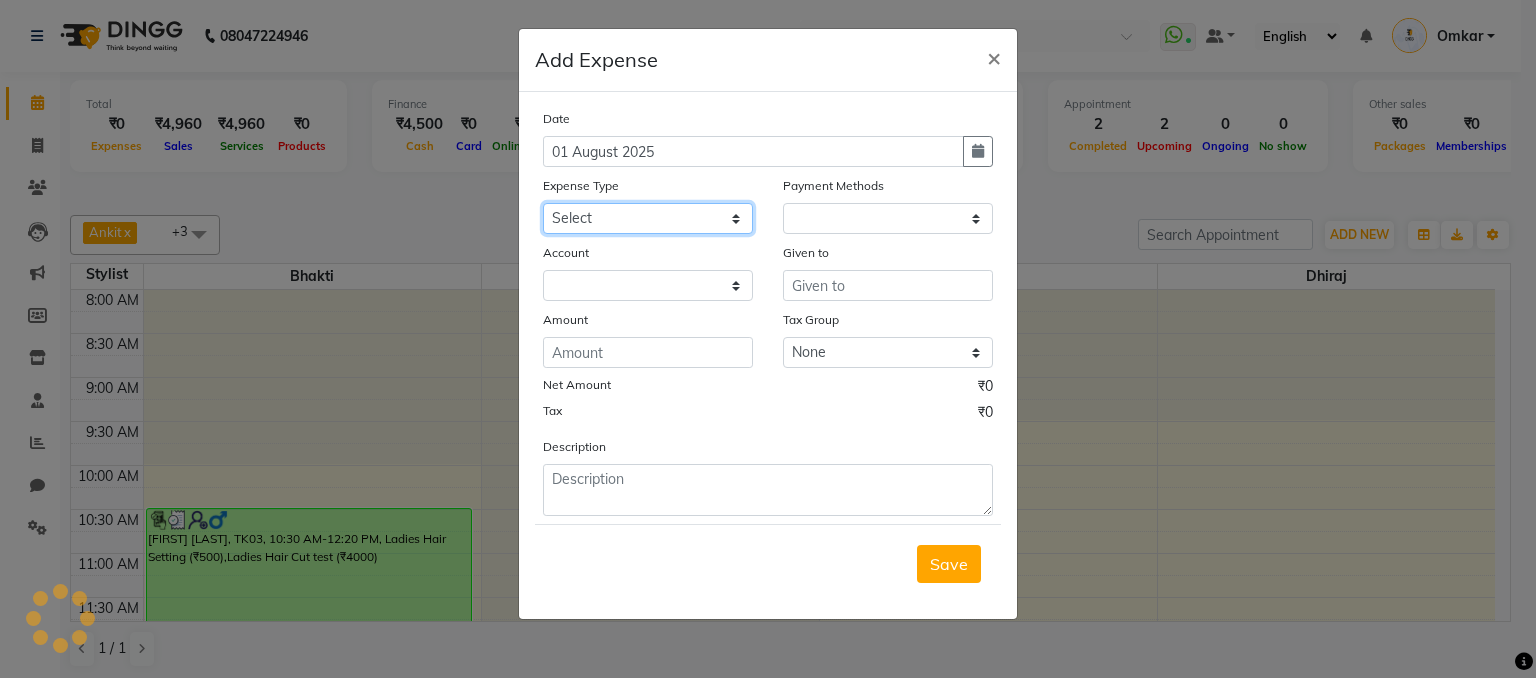 click on "Select Advance Salary Bike Fare Cash Deposited To Bank Cash Handover to owner Cash paid to employees Client Snacks Clinical charges Coffee Confectionary Dhobi electricity bill Equipment floor cleaner Flower flower food Fuel Government charges Handover to Accounts Hospital Expenses iftar expense incentive Incentive Instagram Adds Instagram Adds Insurance Internat International purchase Maintenance Marketing milk Miscellaneous Other Pantry Party Paytm Tips Petrol Petty Cash Received Print_Stationary Product Random Rent salon Equipment Salon Rent Snaks Staff Commission Staff lunch Staff Snacks Staff Tip Tax Tea and snacks Tea & Refreshment test & 100 testing Tiffin_Service Utilities Water bill xyz expense" 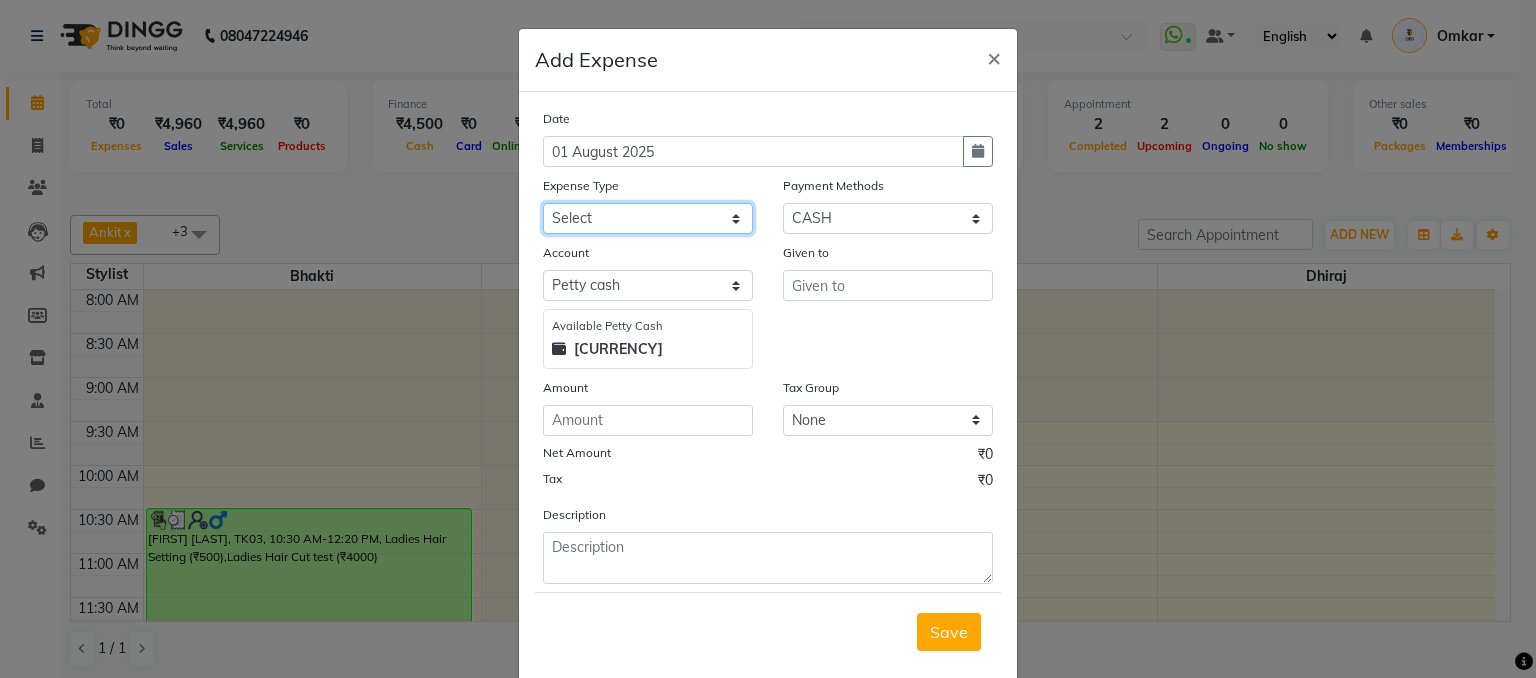 select on "49" 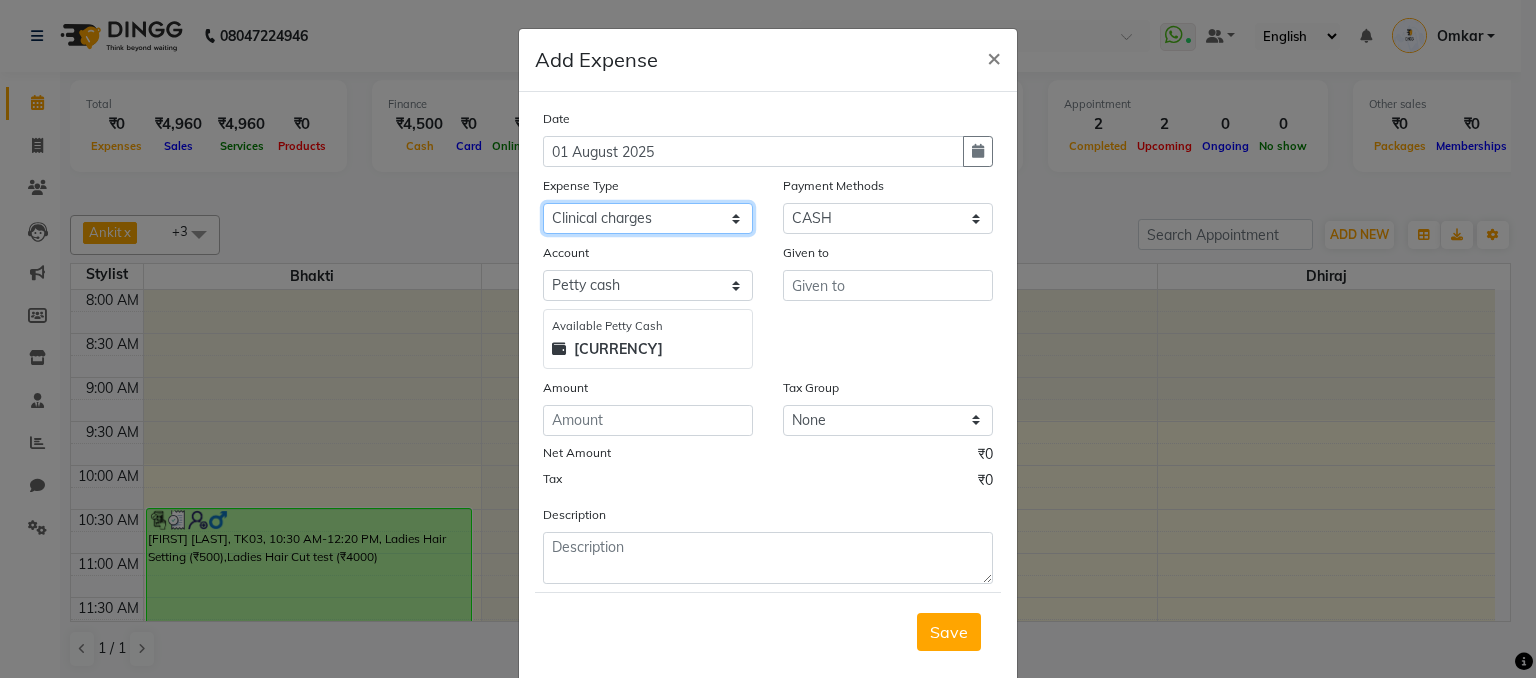 click on "Select Advance Salary Bike Fare Cash Deposited To Bank Cash Handover to owner Cash paid to employees Client Snacks Clinical charges Coffee Confectionary Dhobi electricity bill Equipment floor cleaner Flower flower food Fuel Government charges Handover to Accounts Hospital Expenses iftar expense incentive Incentive Instagram Adds Instagram Adds Insurance Internat International purchase Maintenance Marketing milk Miscellaneous Other Pantry Party Paytm Tips Petrol Petty Cash Received Print_Stationary Product Random Rent salon Equipment Salon Rent Snaks Staff Commission Staff lunch Staff Snacks Staff Tip Tax Tea and snacks Tea & Refreshment test & 100 testing Tiffin_Service Utilities Water bill xyz expense" 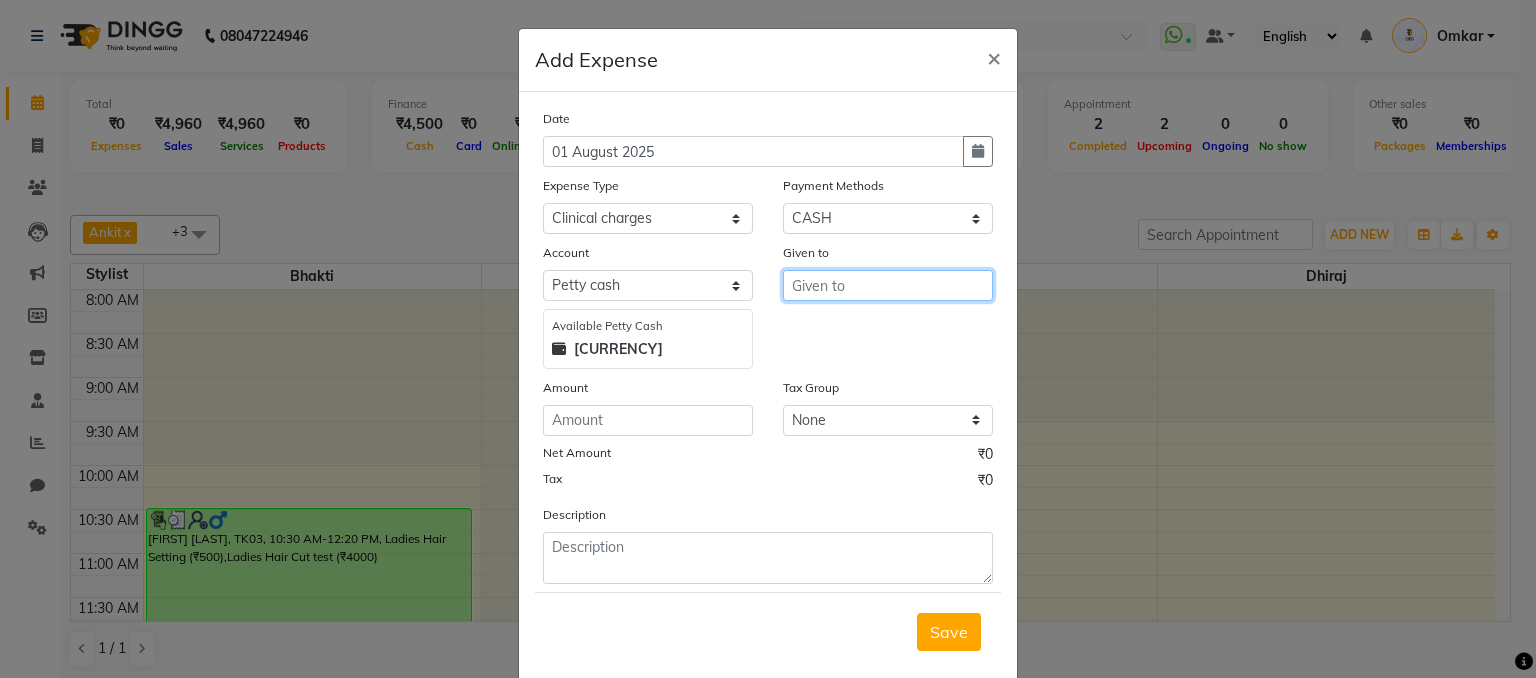click at bounding box center (888, 285) 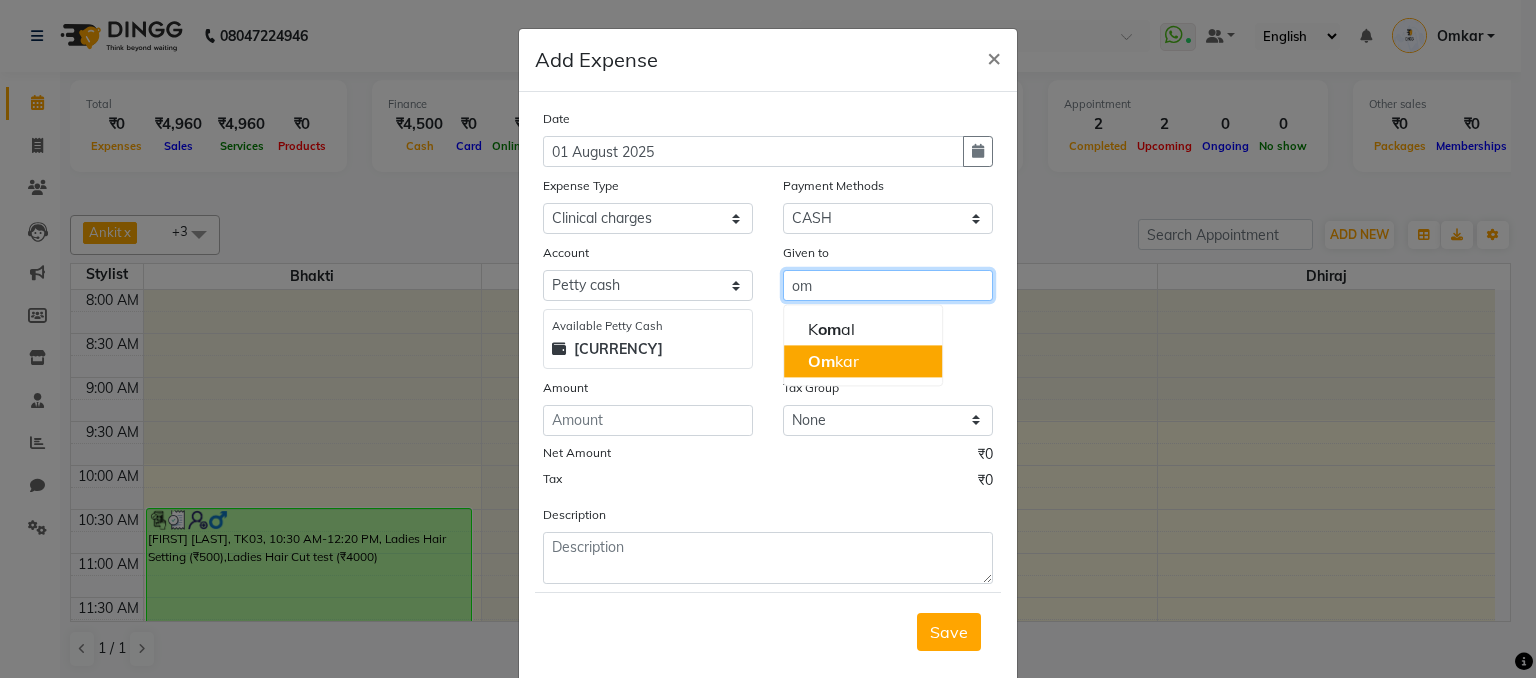 click on "[NAME]" at bounding box center (833, 361) 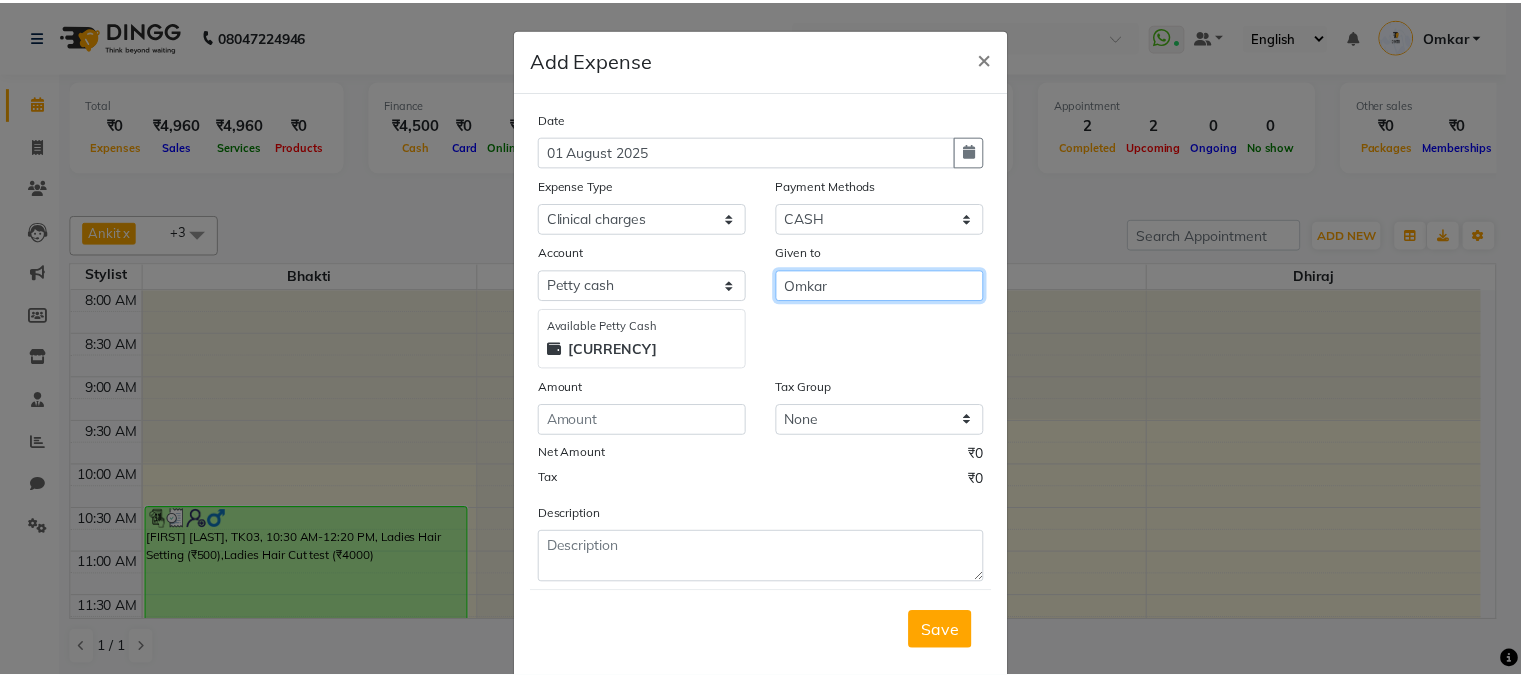 scroll, scrollTop: 42, scrollLeft: 0, axis: vertical 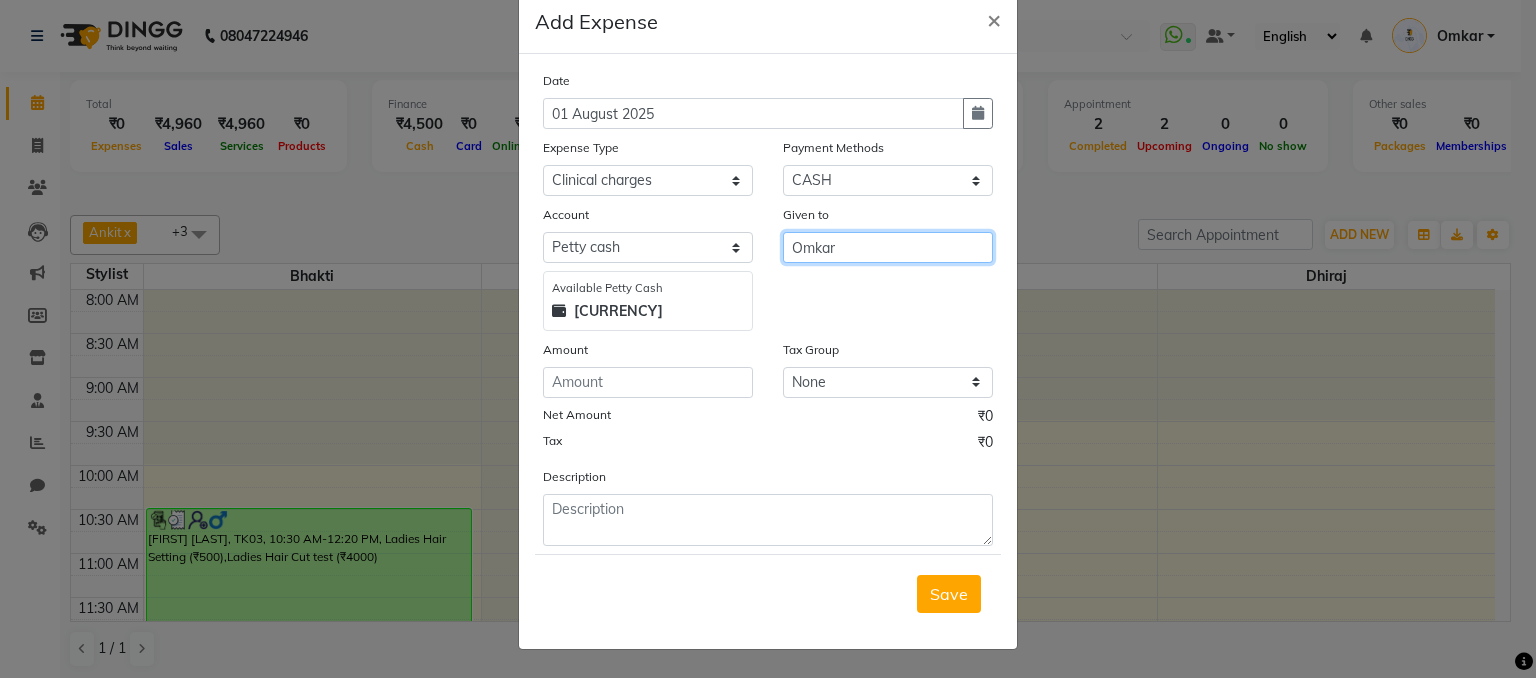 type on "Omkar" 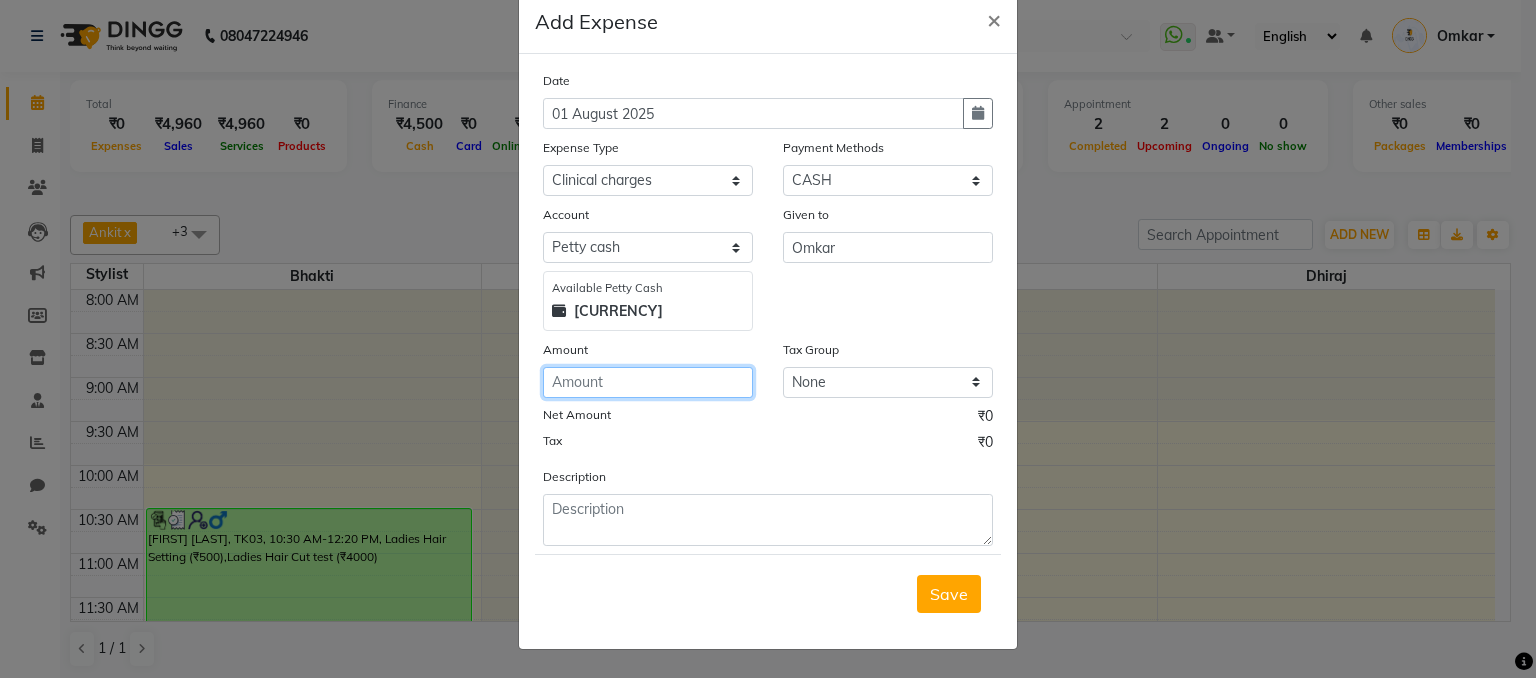click 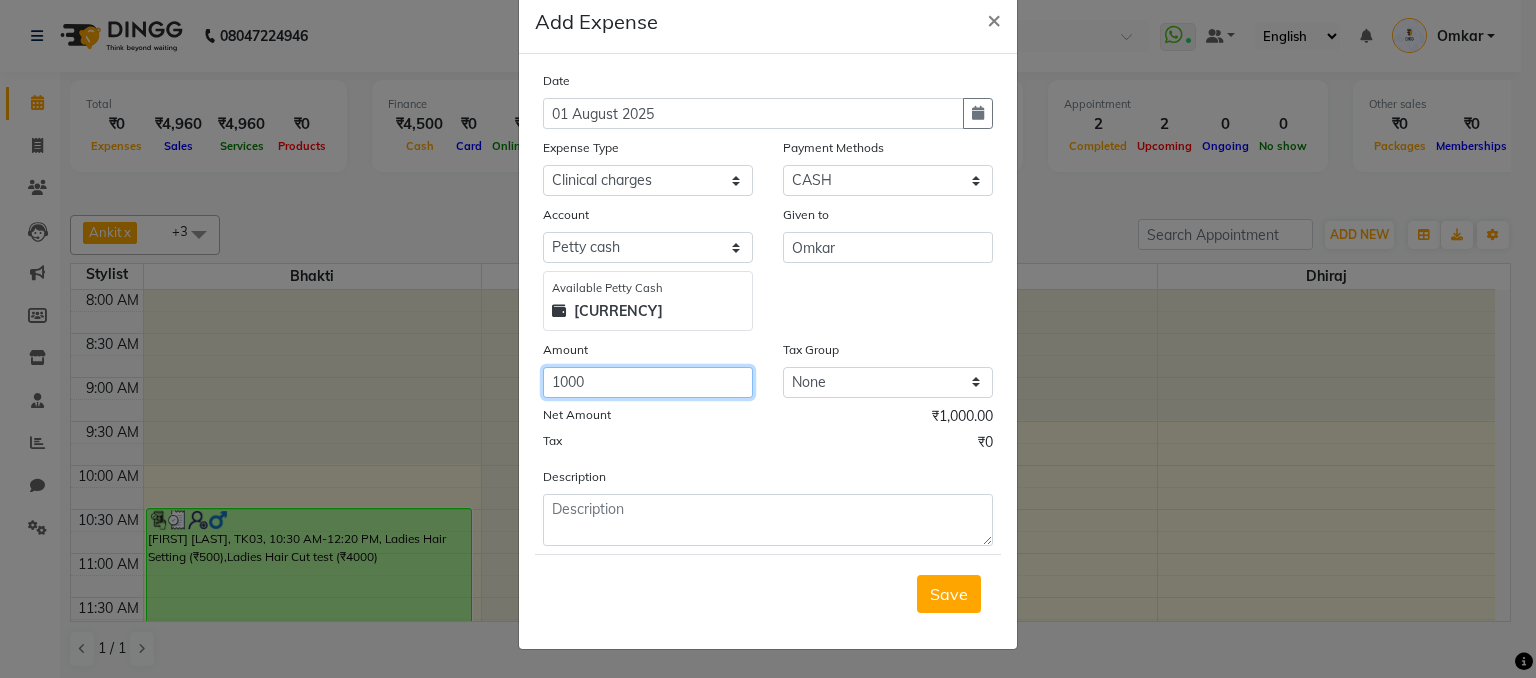 type on "1000" 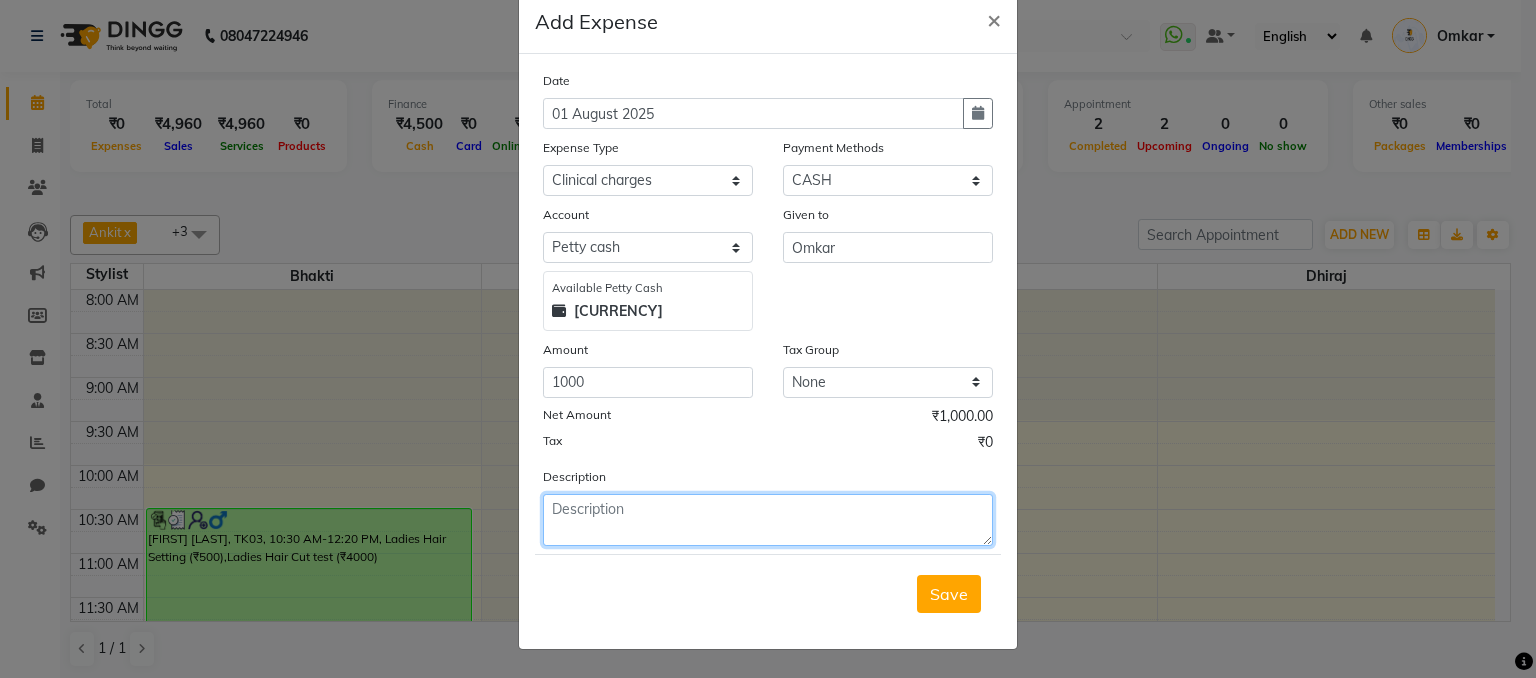 click 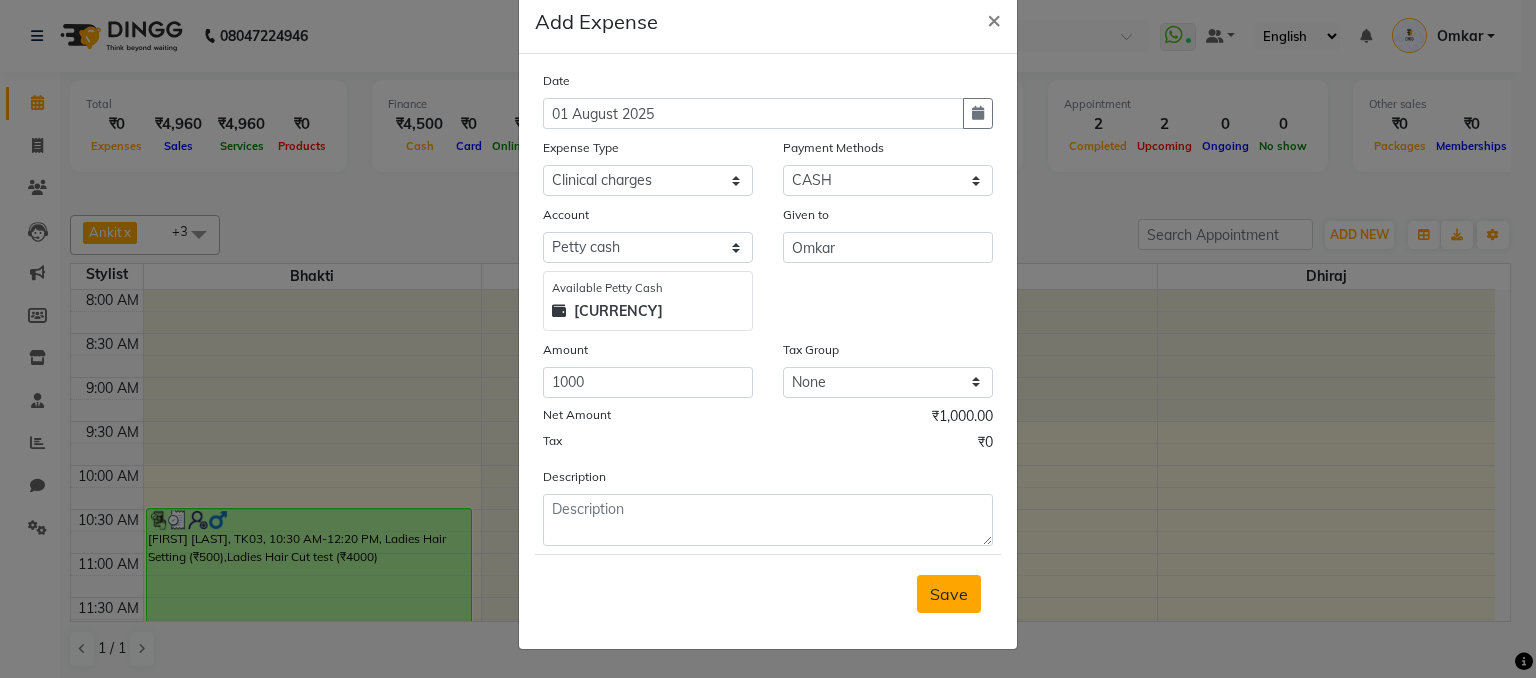 click on "Save" at bounding box center (949, 594) 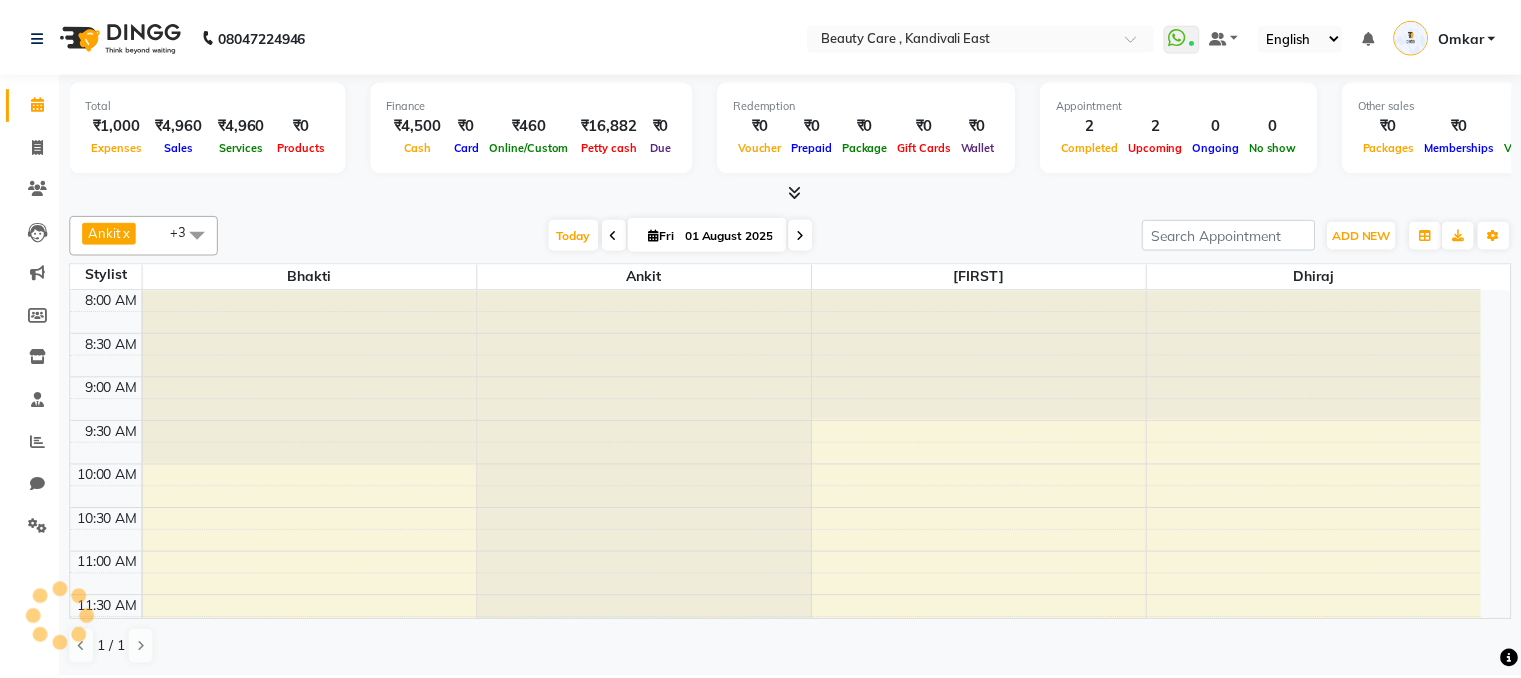 scroll, scrollTop: 0, scrollLeft: 0, axis: both 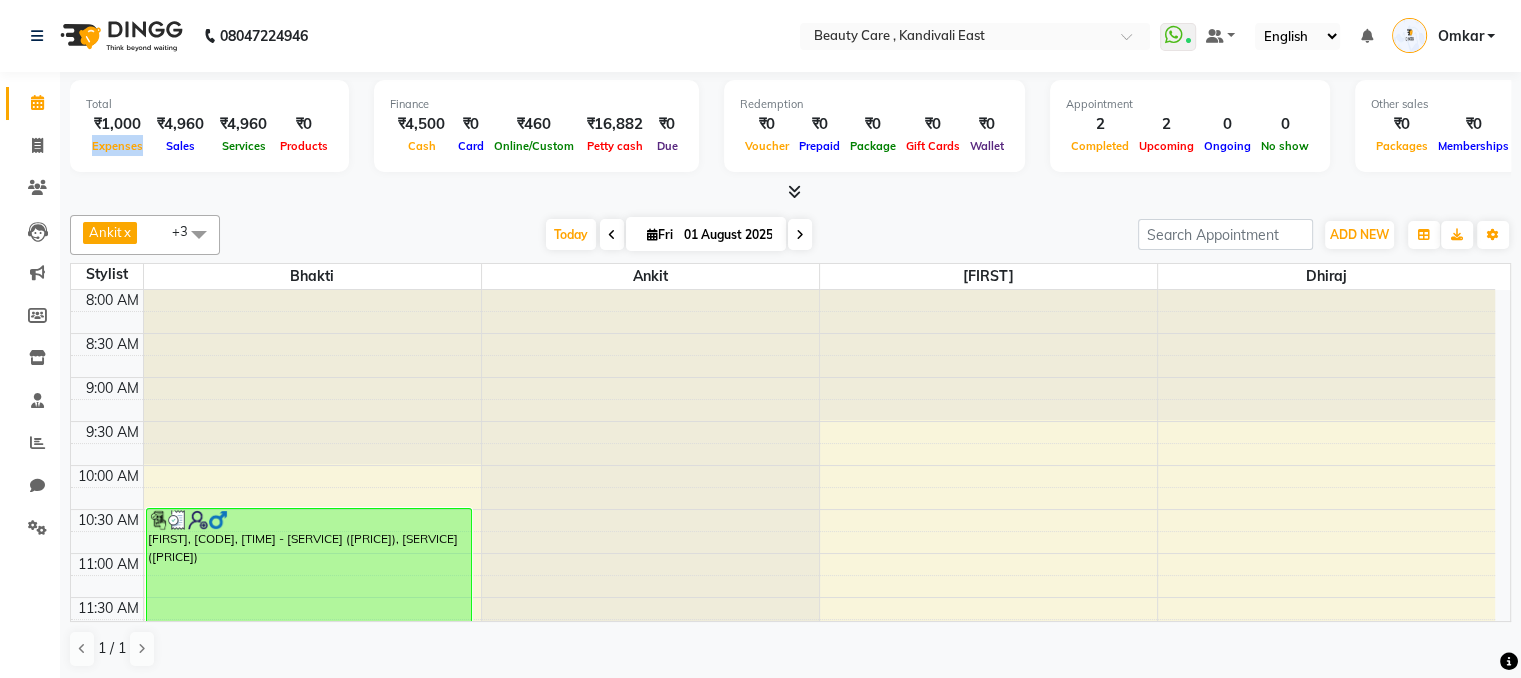 drag, startPoint x: 93, startPoint y: 144, endPoint x: 140, endPoint y: 139, distance: 47.26521 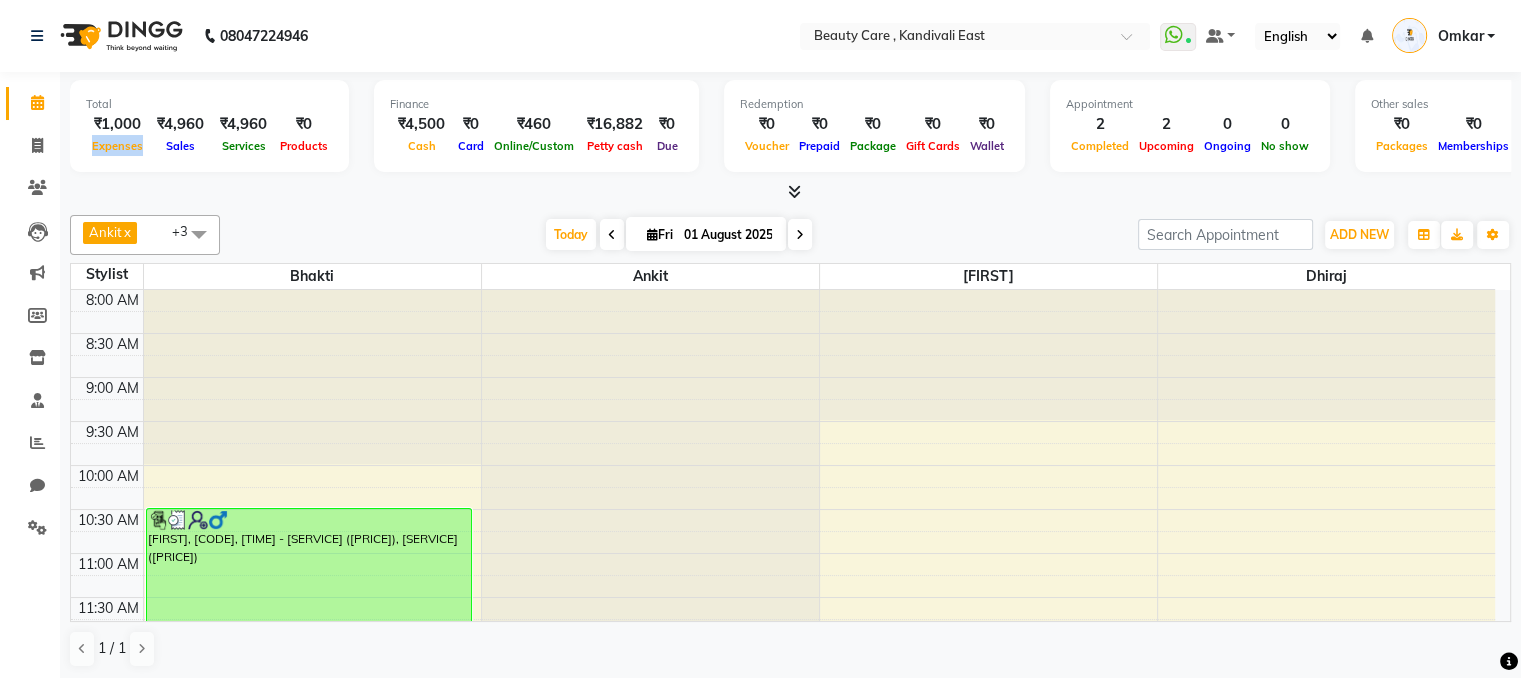 click on "Expenses" at bounding box center (117, 146) 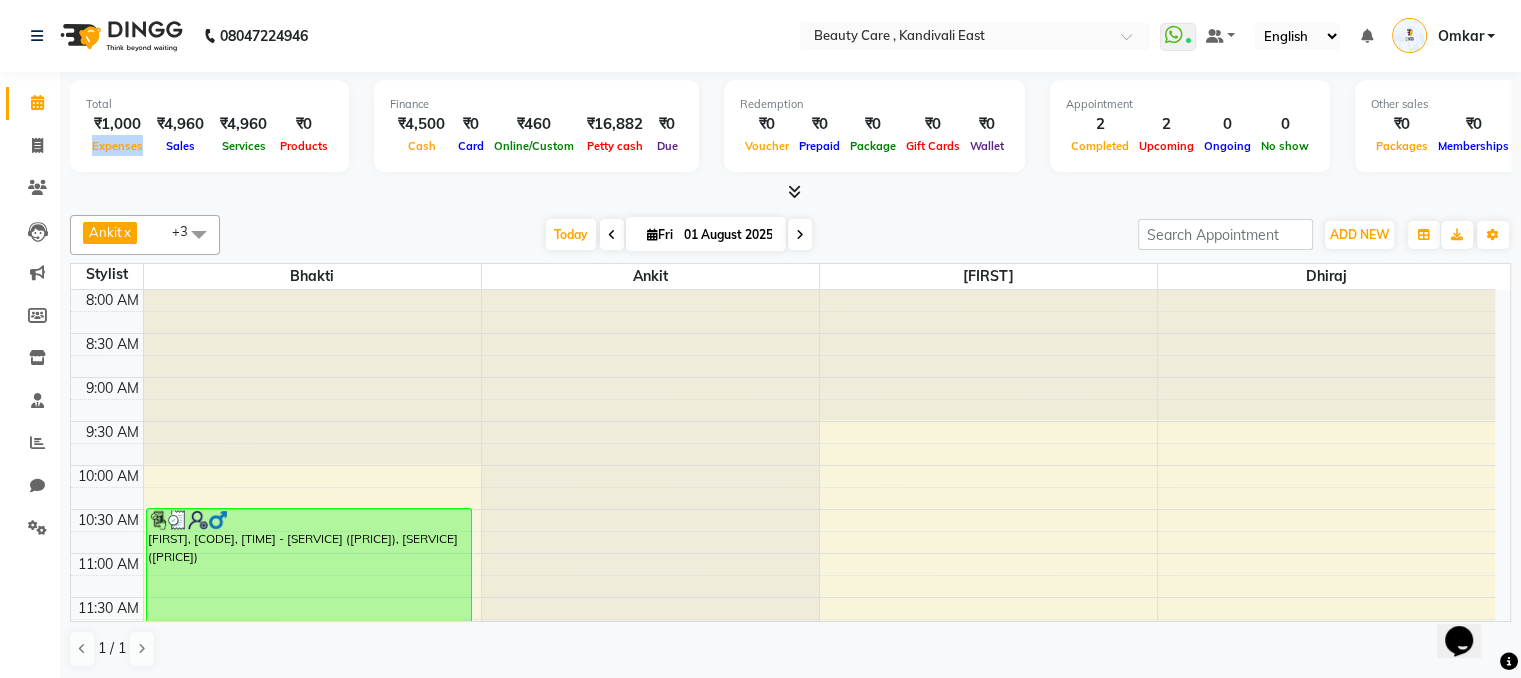 scroll, scrollTop: 0, scrollLeft: 0, axis: both 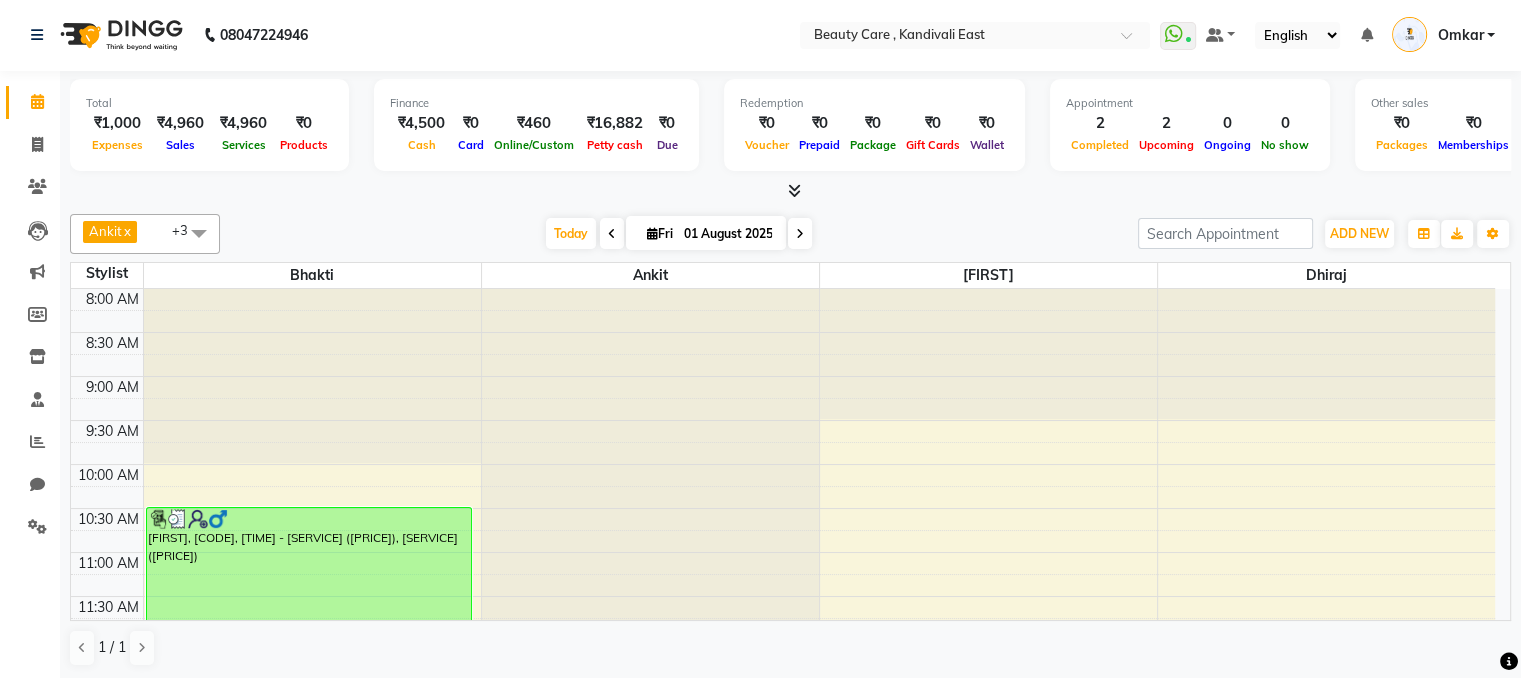 click at bounding box center [790, 191] 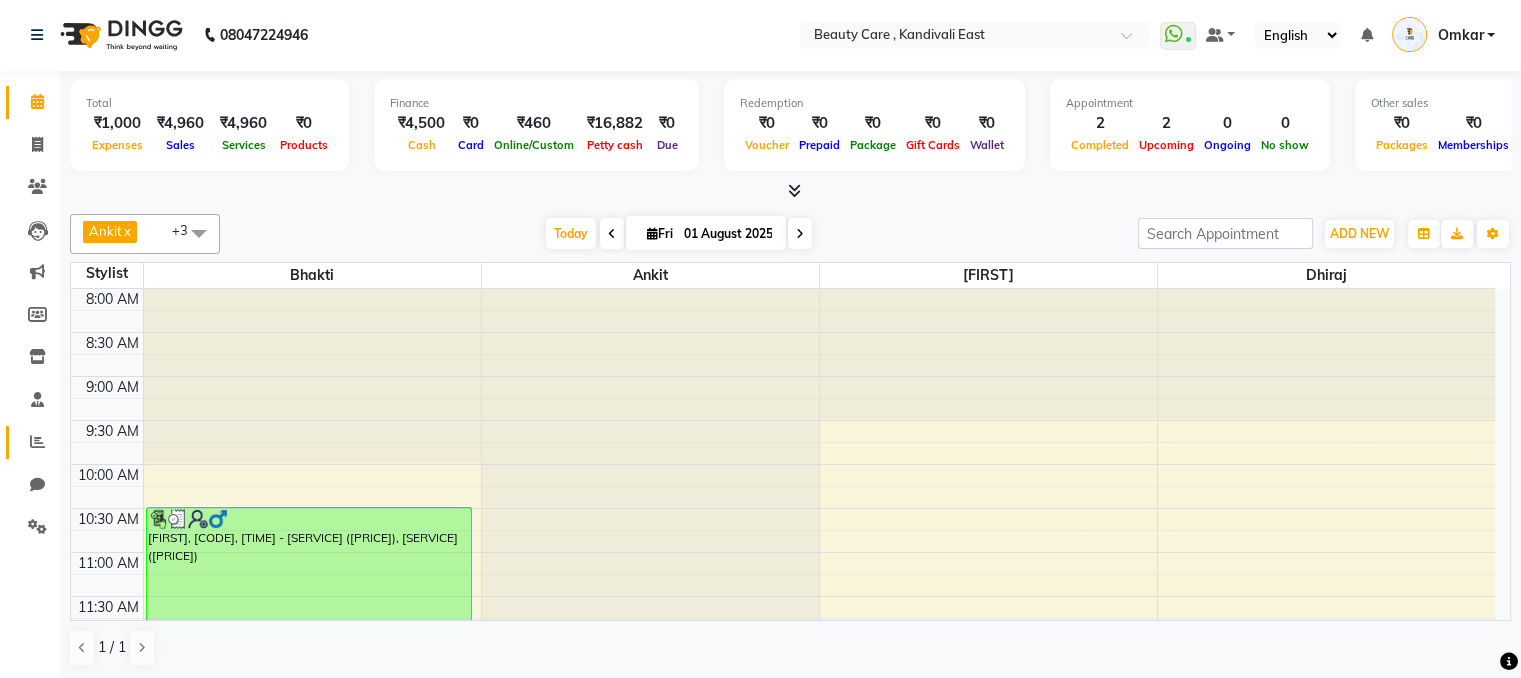 click on "Reports" 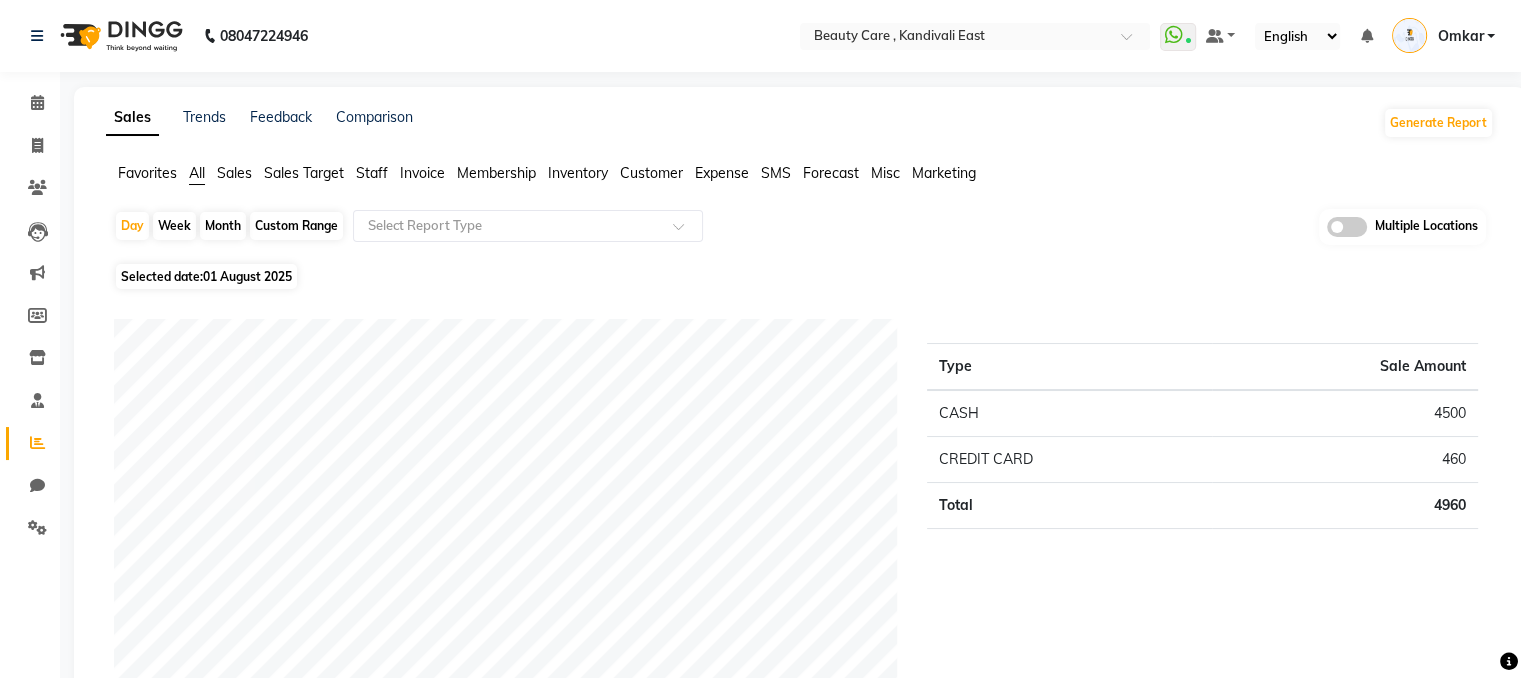 click on "Expense" 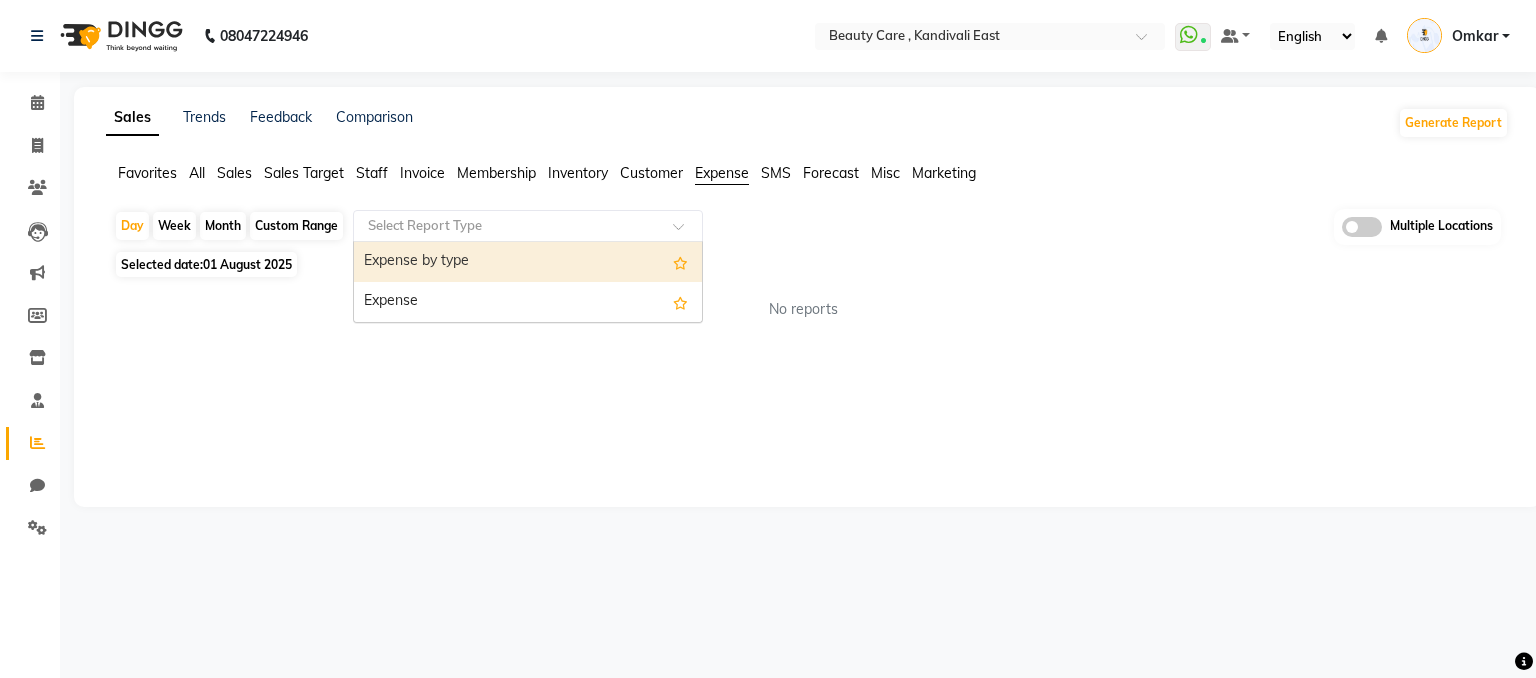 click 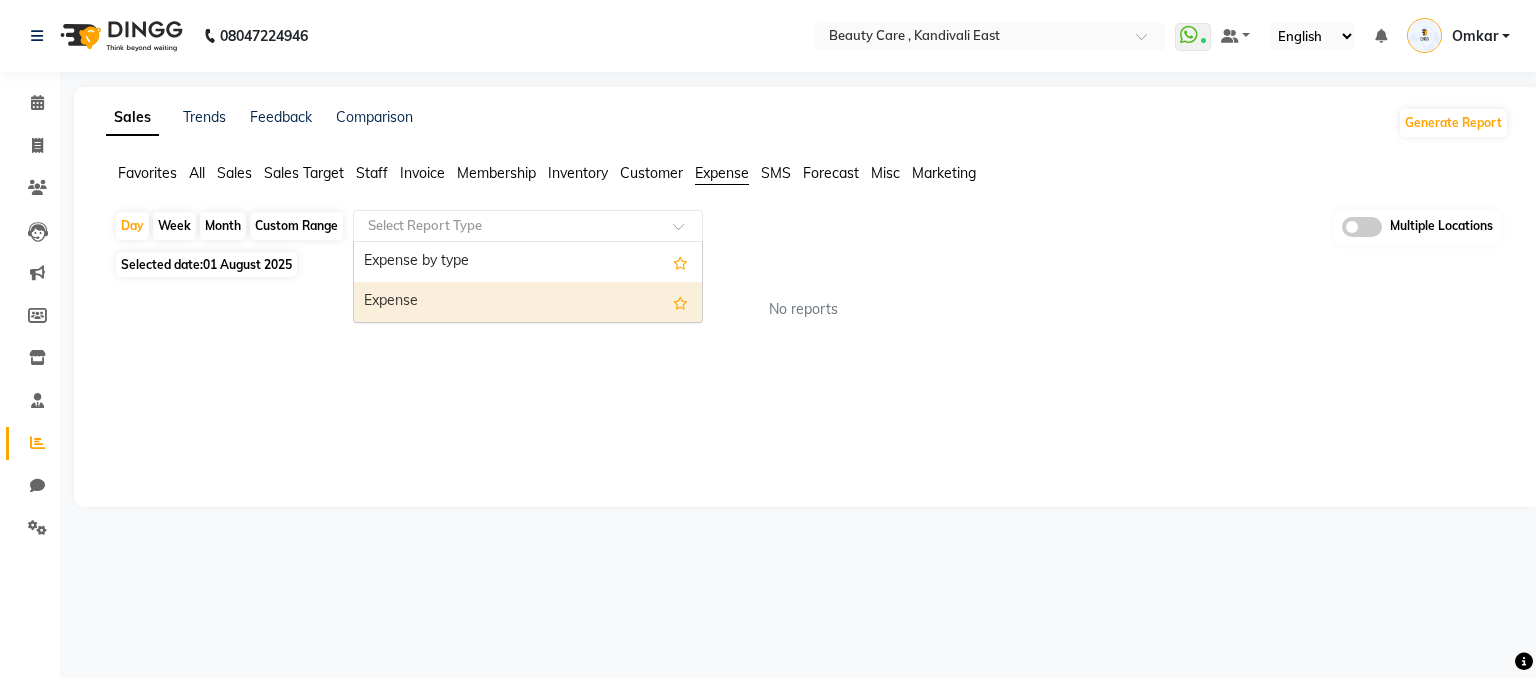 click on "Expense" at bounding box center (528, 302) 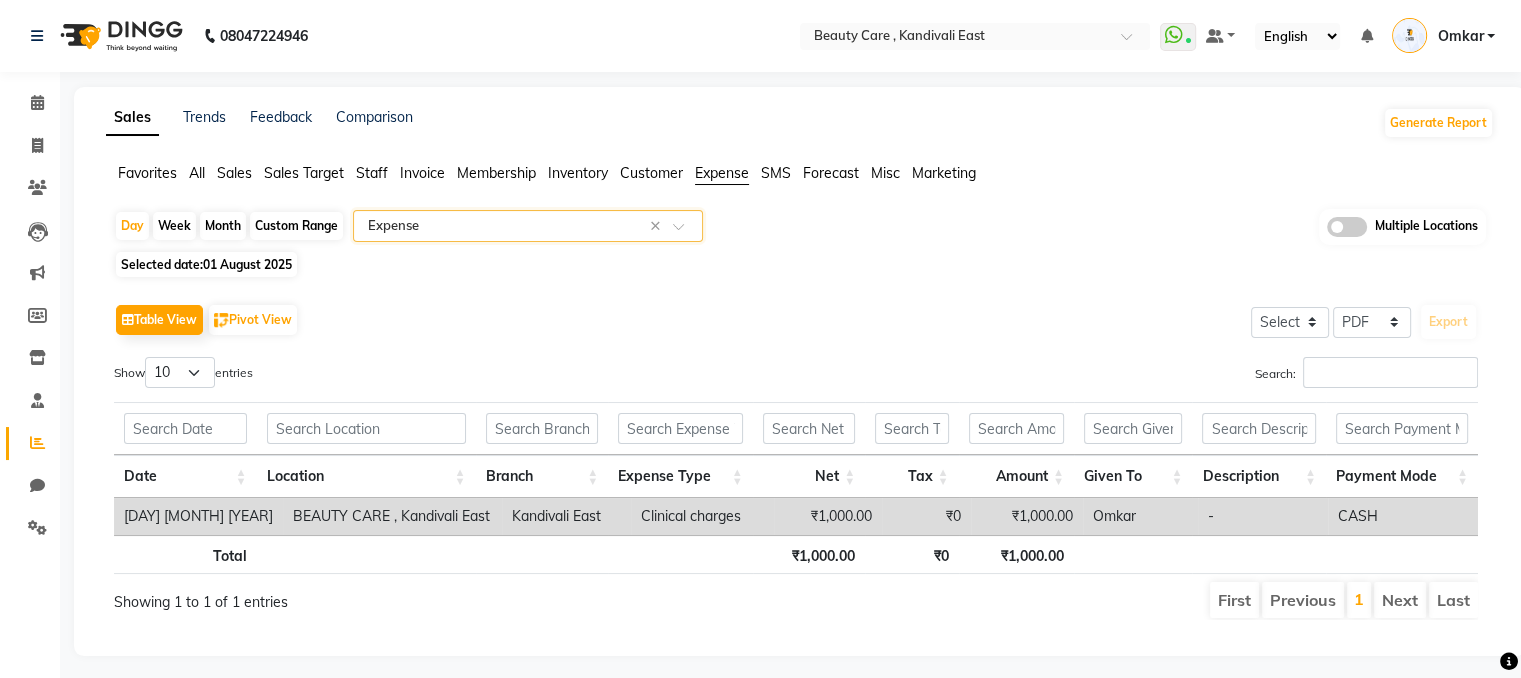 scroll, scrollTop: 21, scrollLeft: 0, axis: vertical 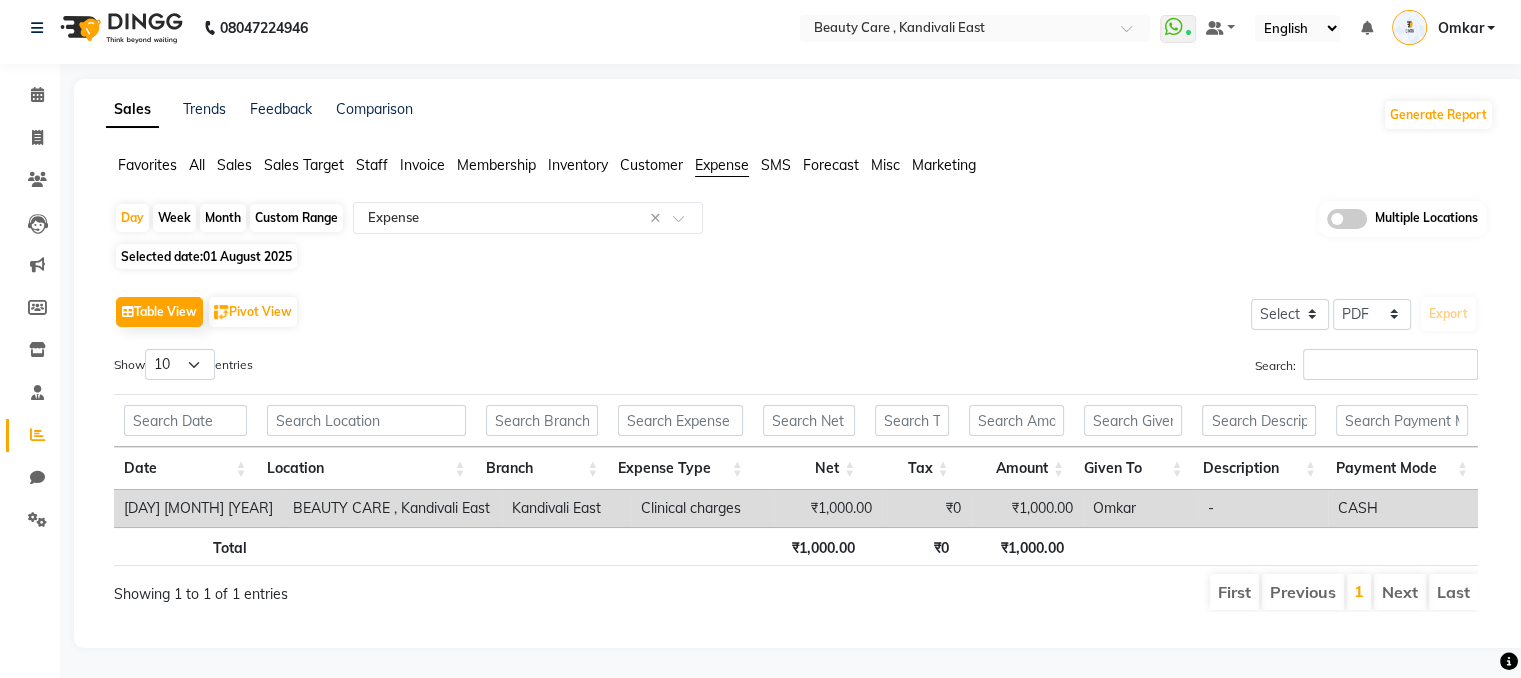click on "Month" 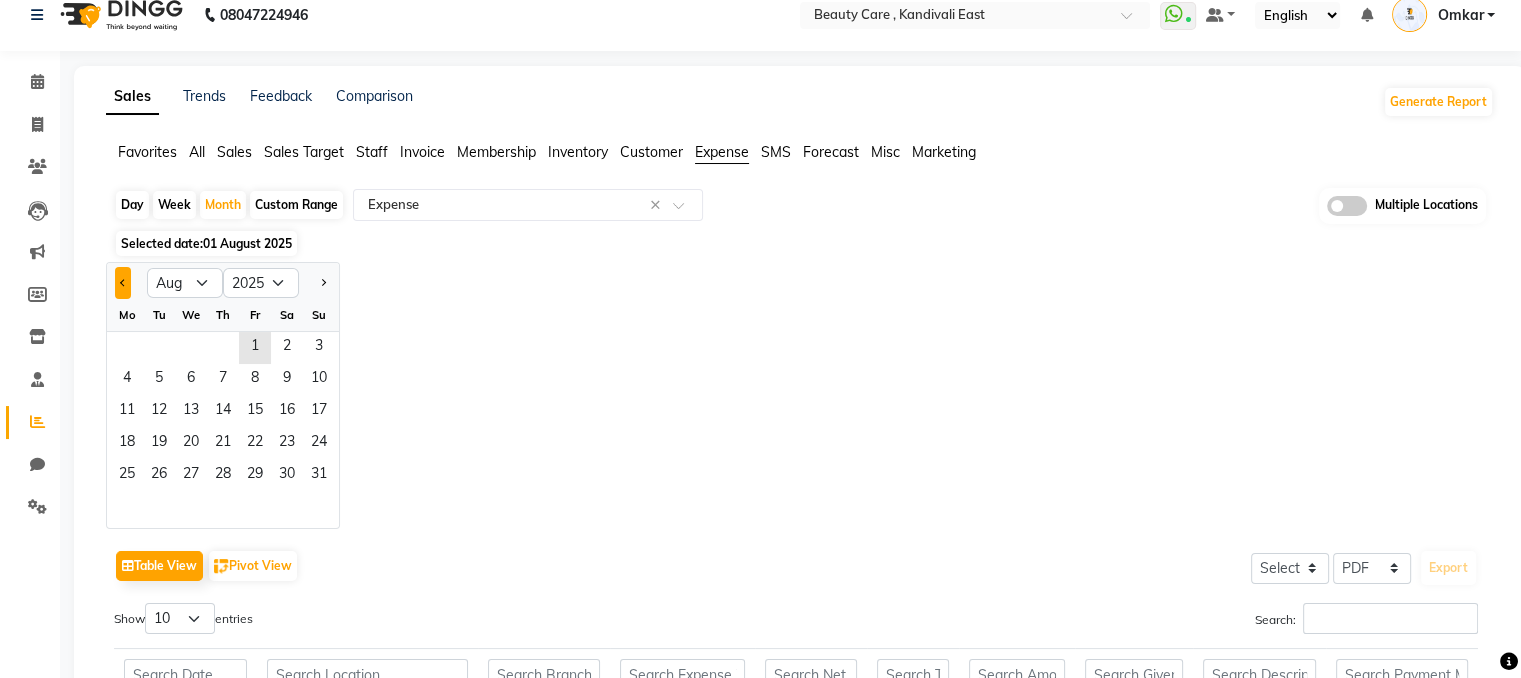 click 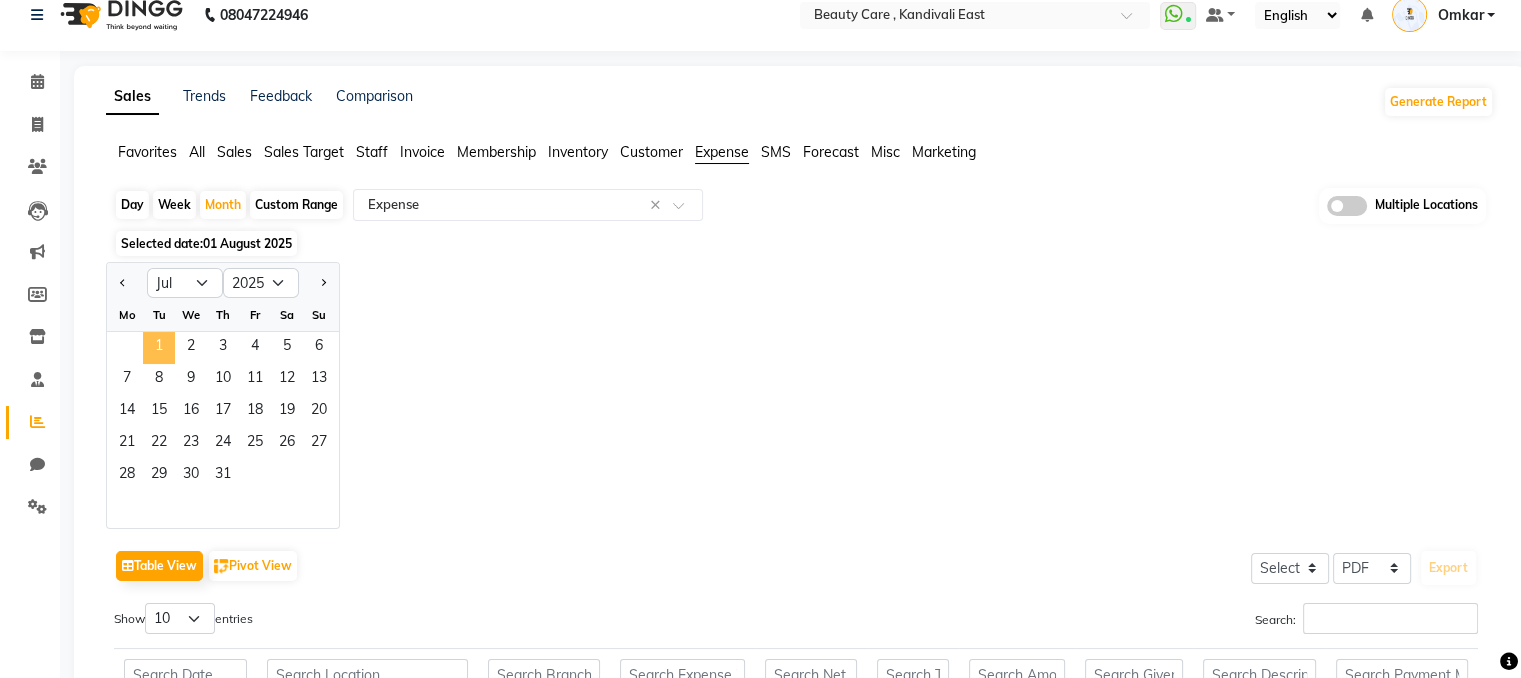 click on "1" 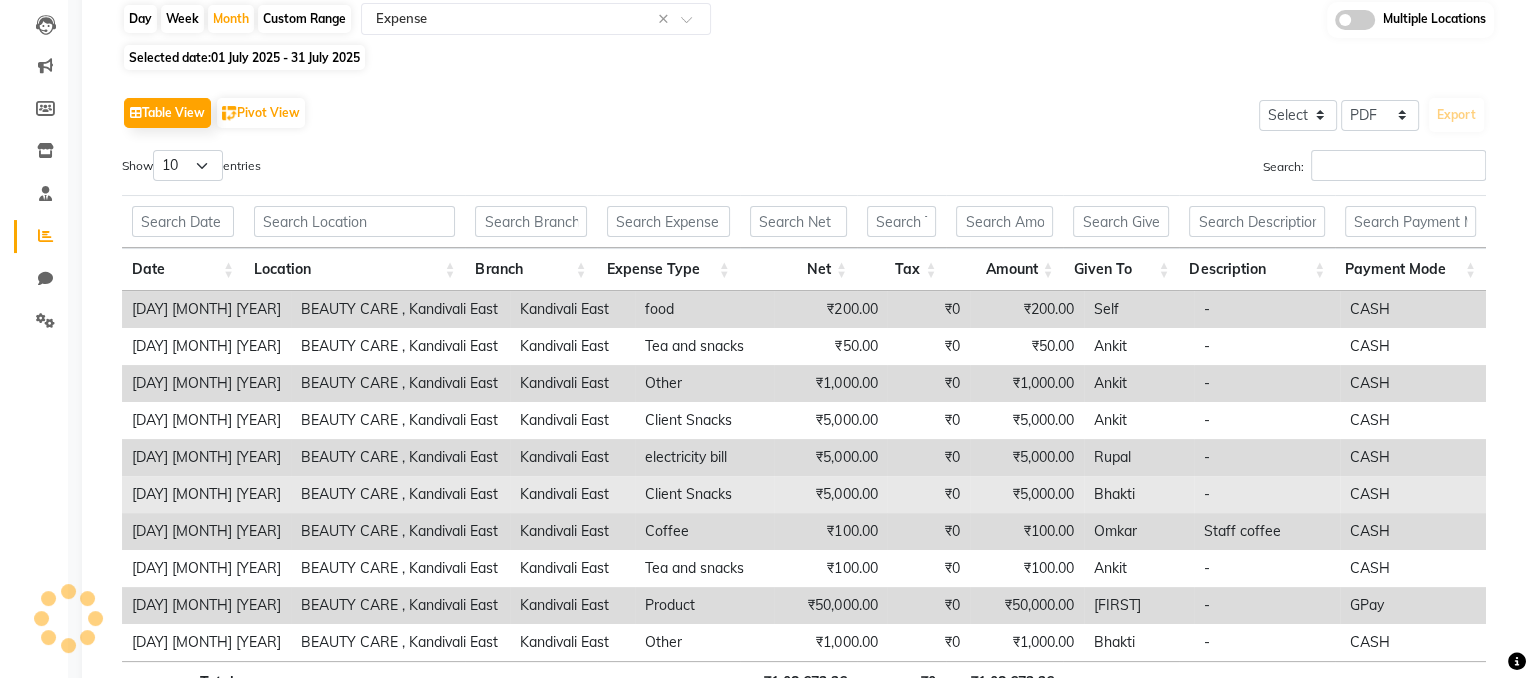 scroll, scrollTop: 0, scrollLeft: 0, axis: both 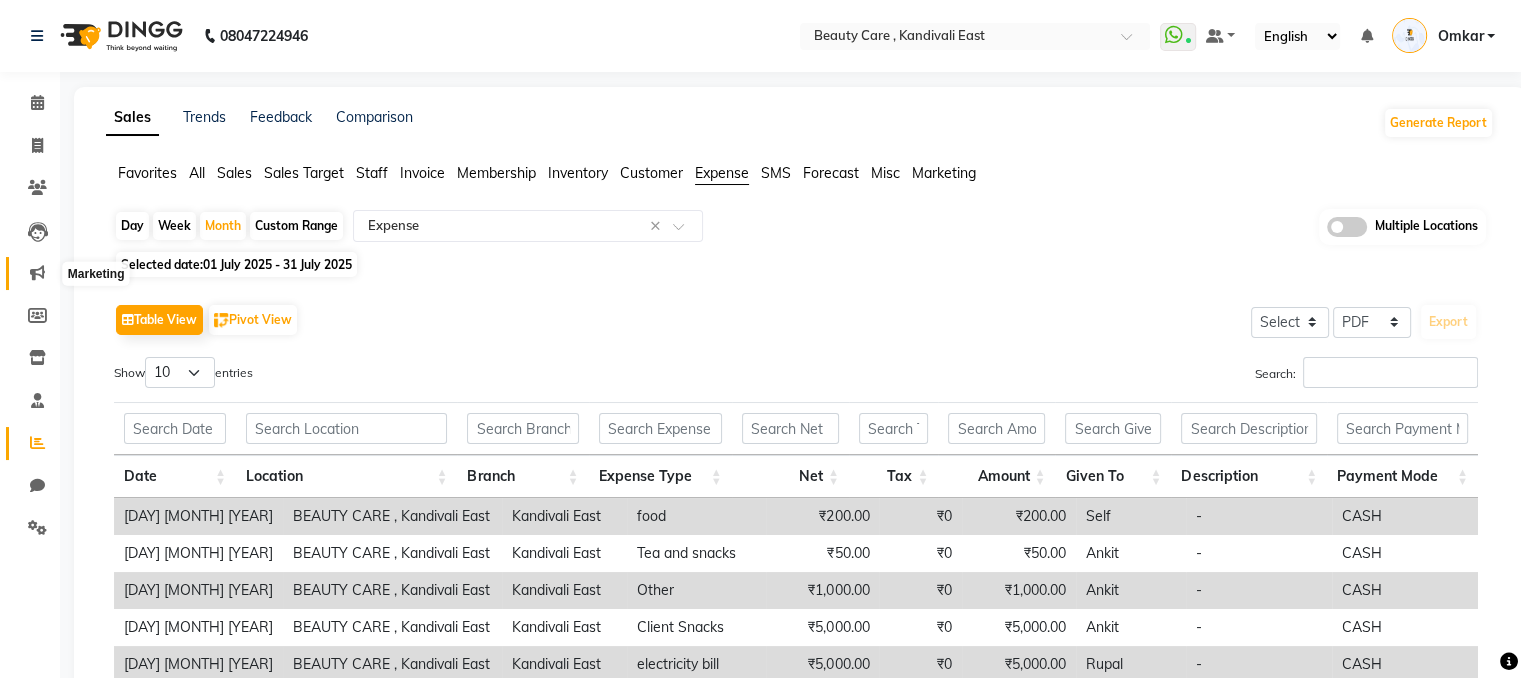 click 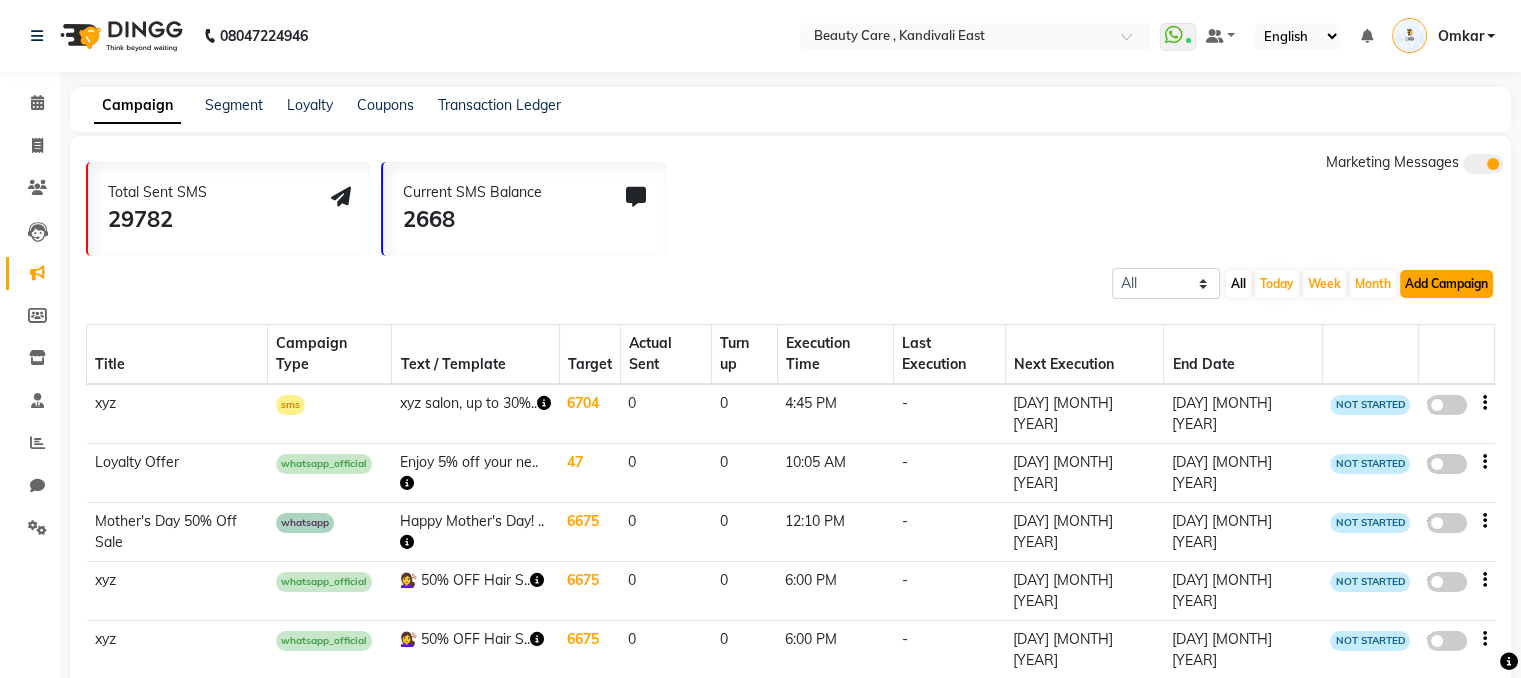 click on "Add Campaign" at bounding box center [1446, 284] 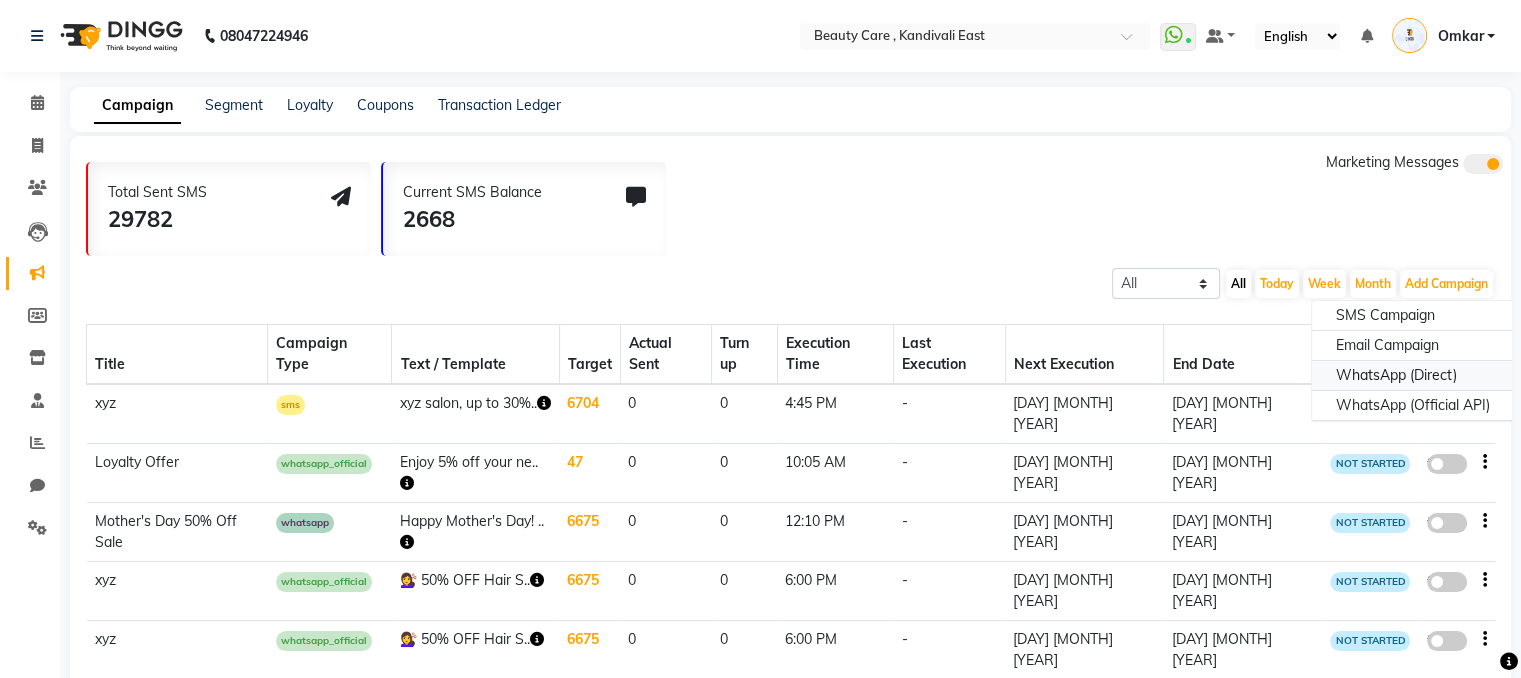 click on "WhatsApp (Direct)" 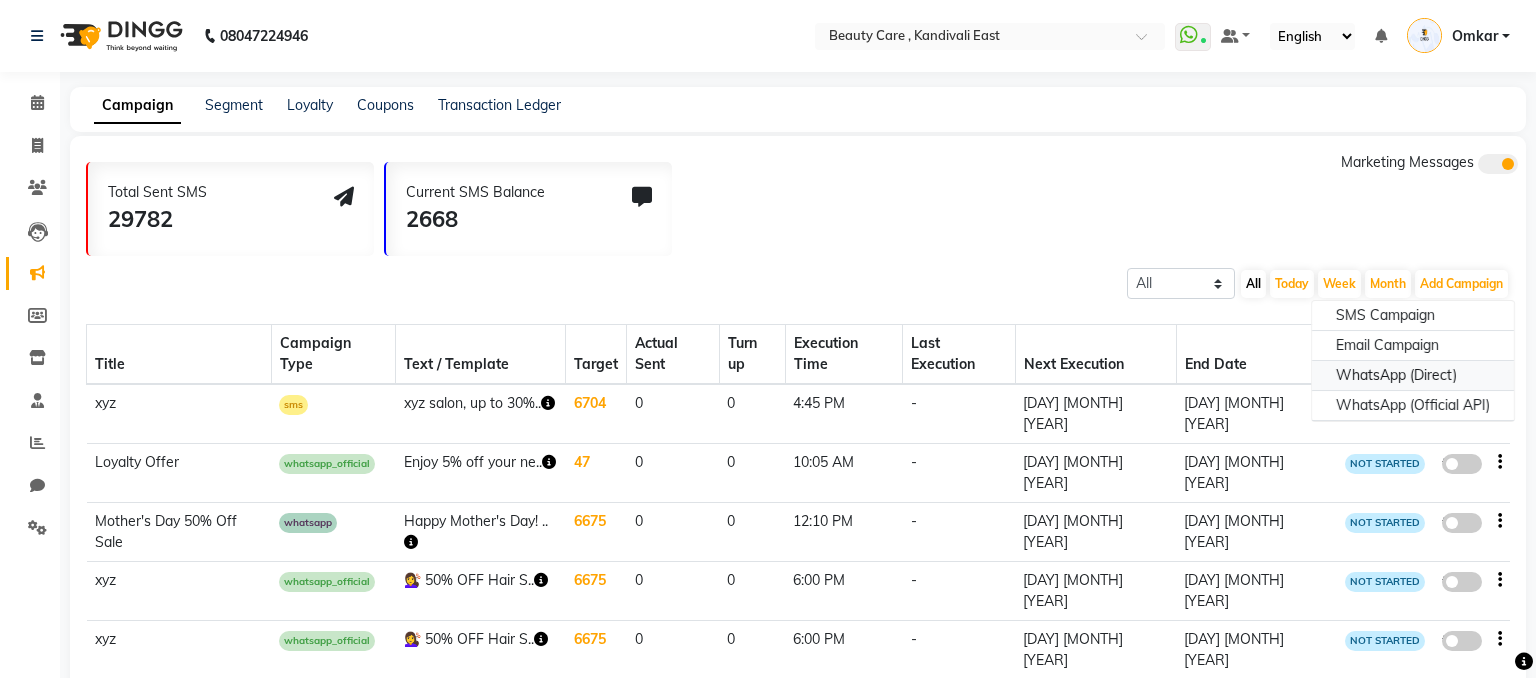 select on "2" 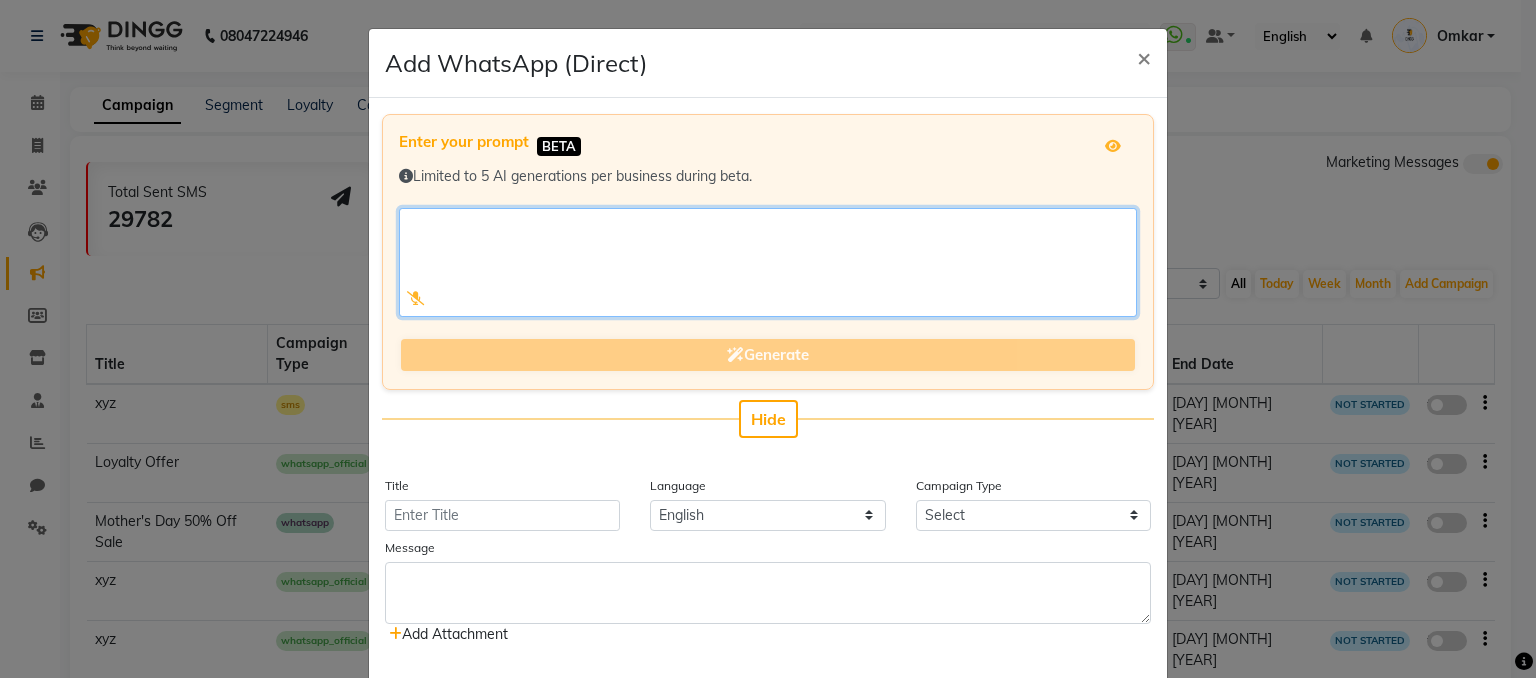 click 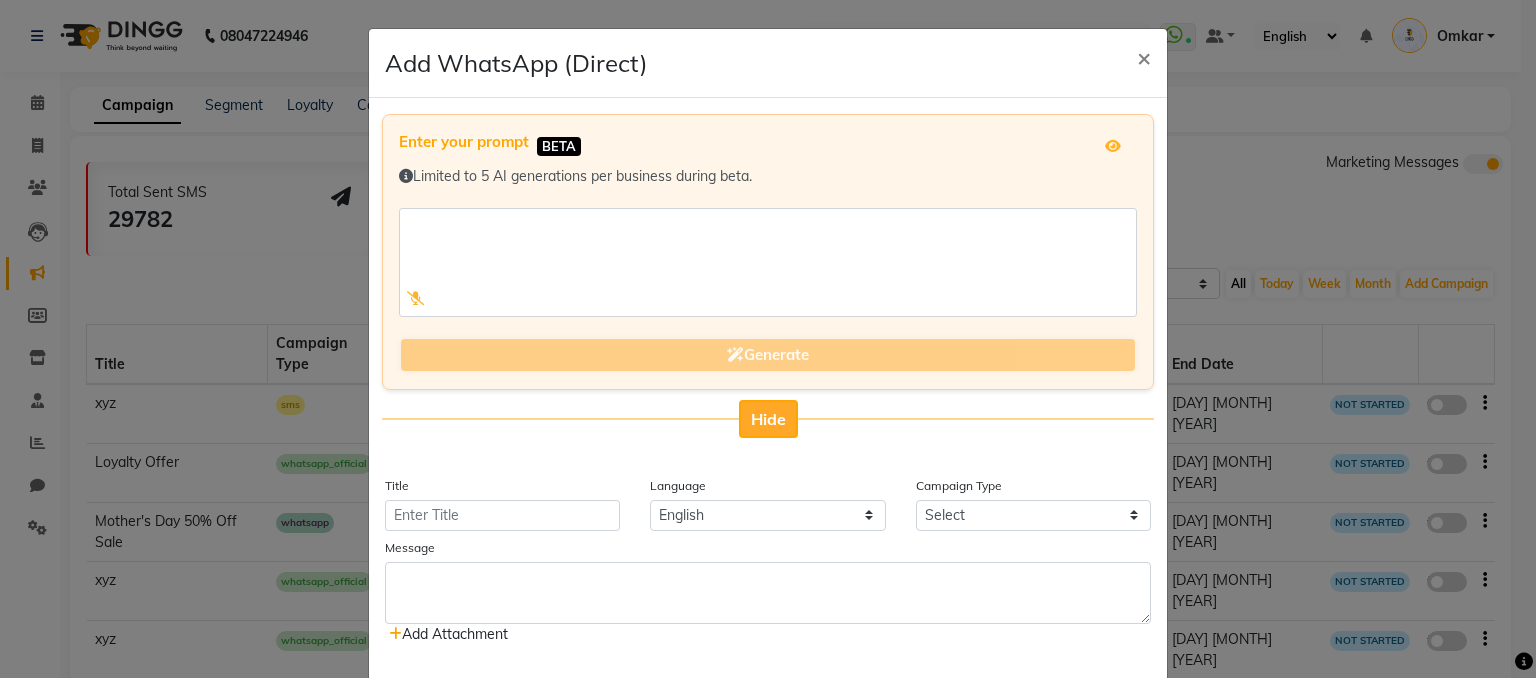 click on "Hide" 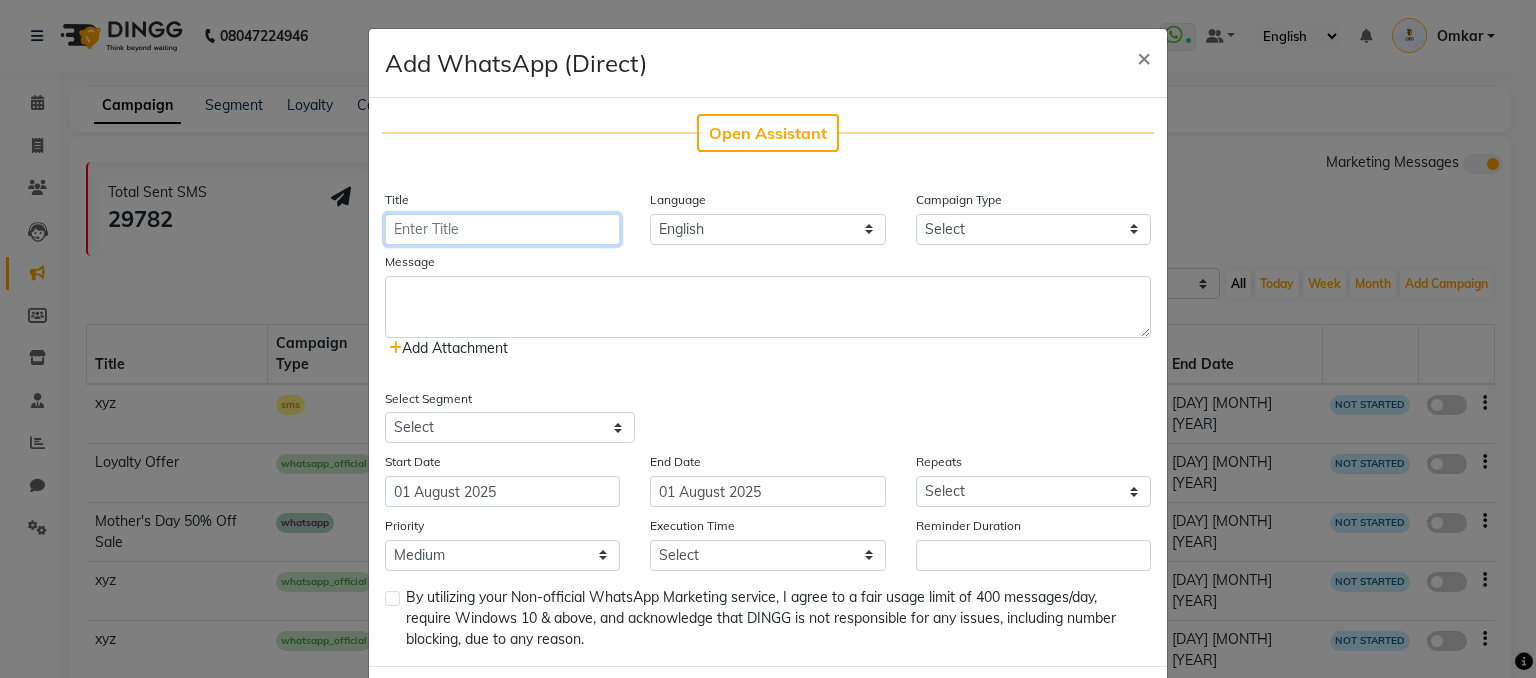 click on "Title" at bounding box center [502, 229] 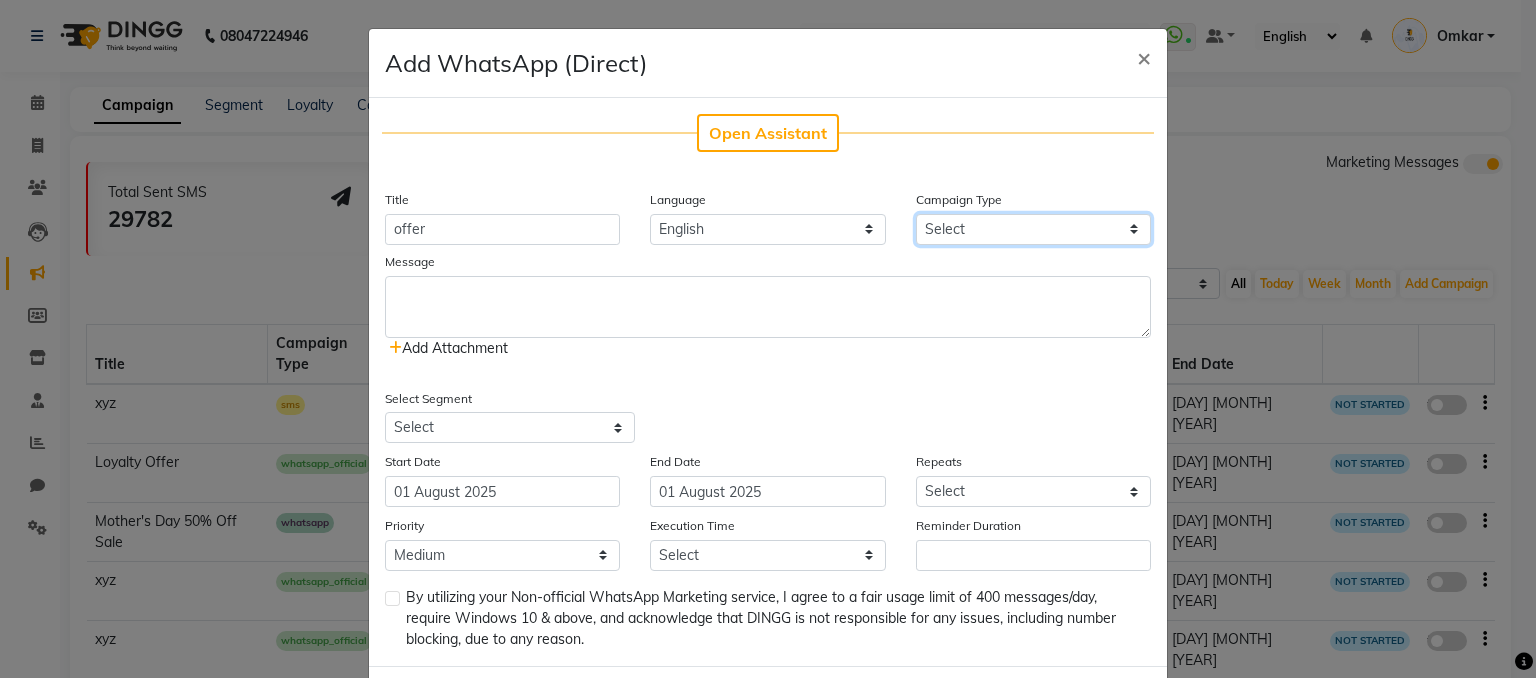 click on "Select Birthday Anniversary Promotional Service reminder" at bounding box center (1033, 229) 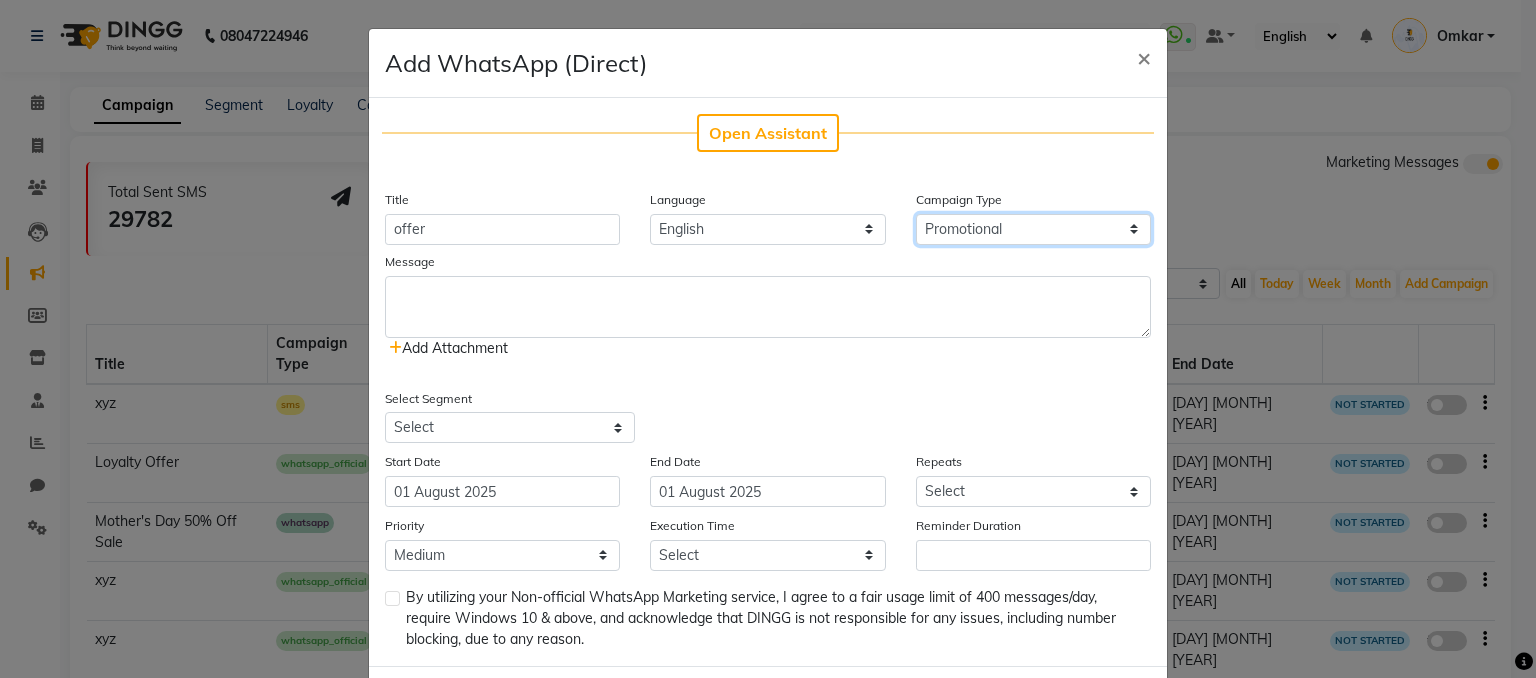click on "Select Birthday Anniversary Promotional Service reminder" at bounding box center [1033, 229] 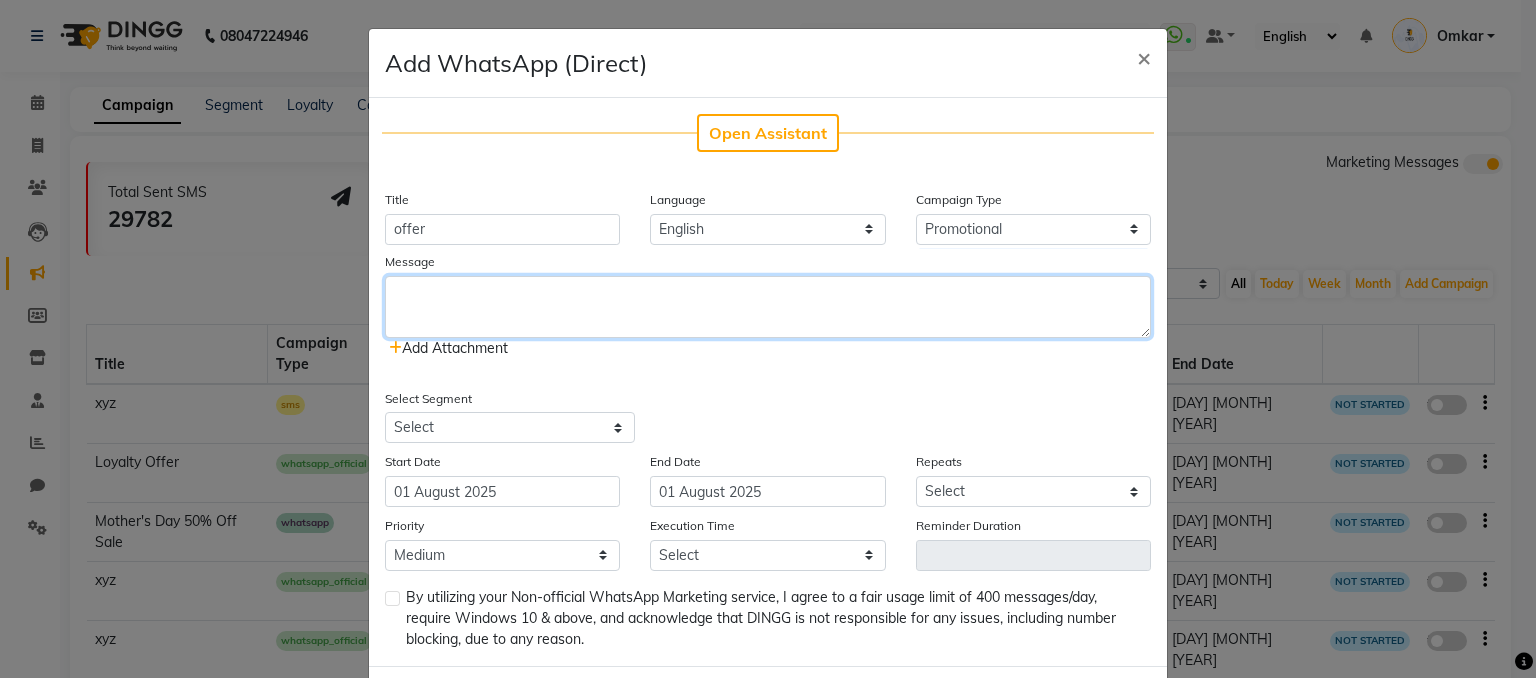 click at bounding box center (768, 307) 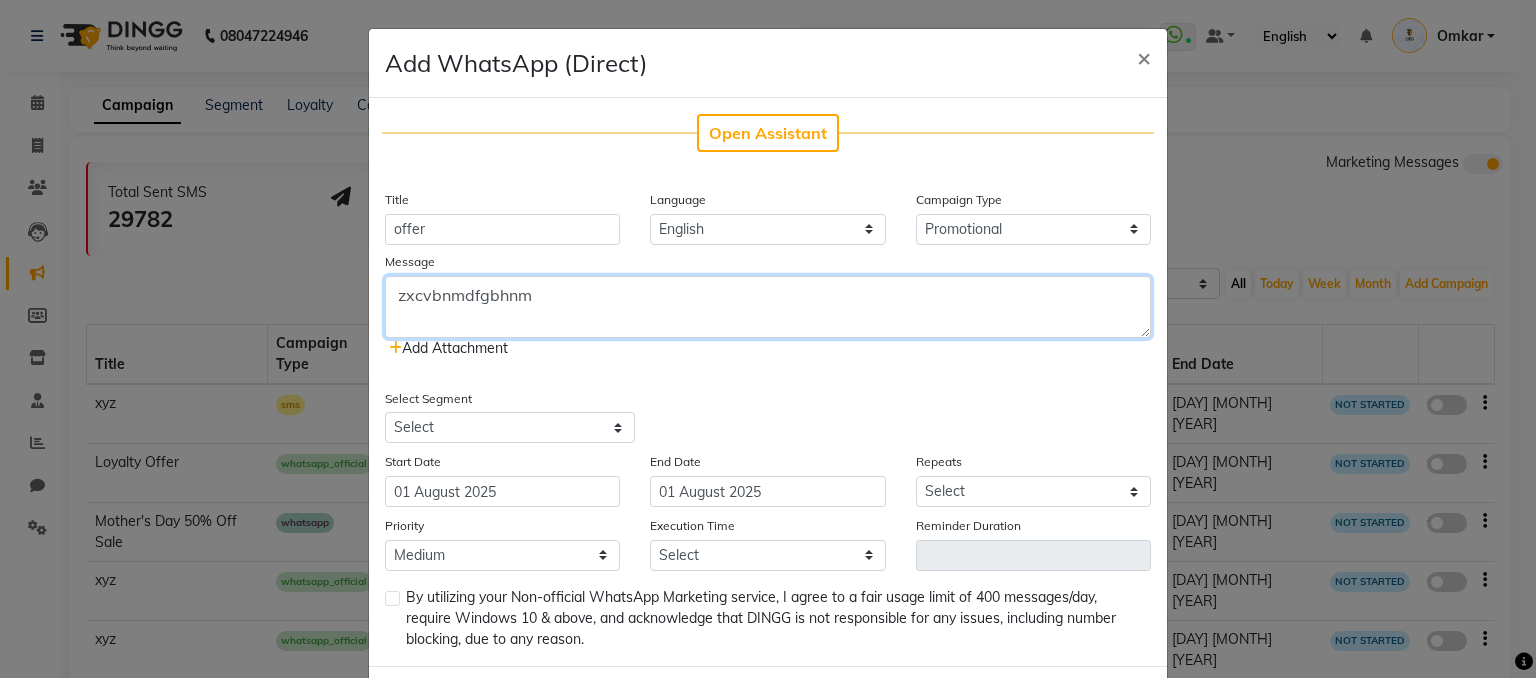 type on "zxcvbnmdfgbhnm" 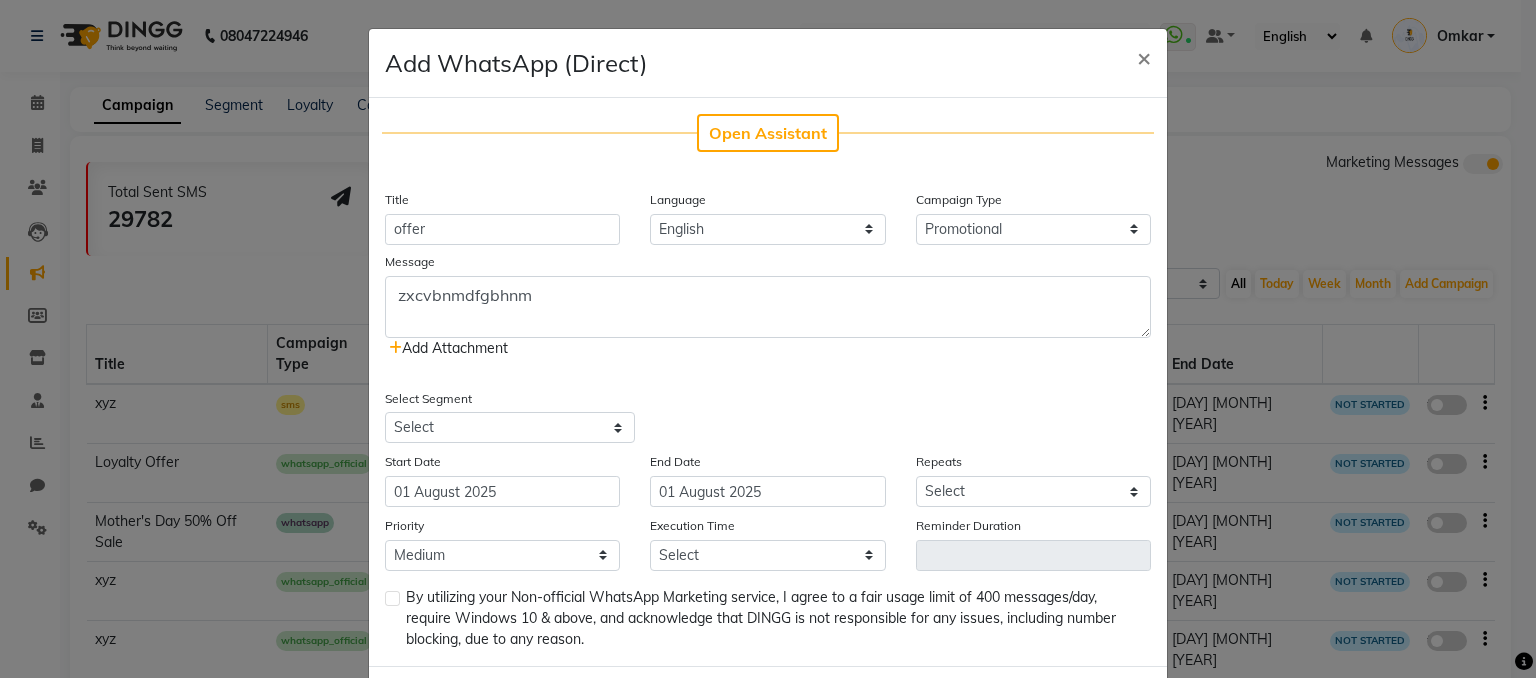 click on "Add Attachment" 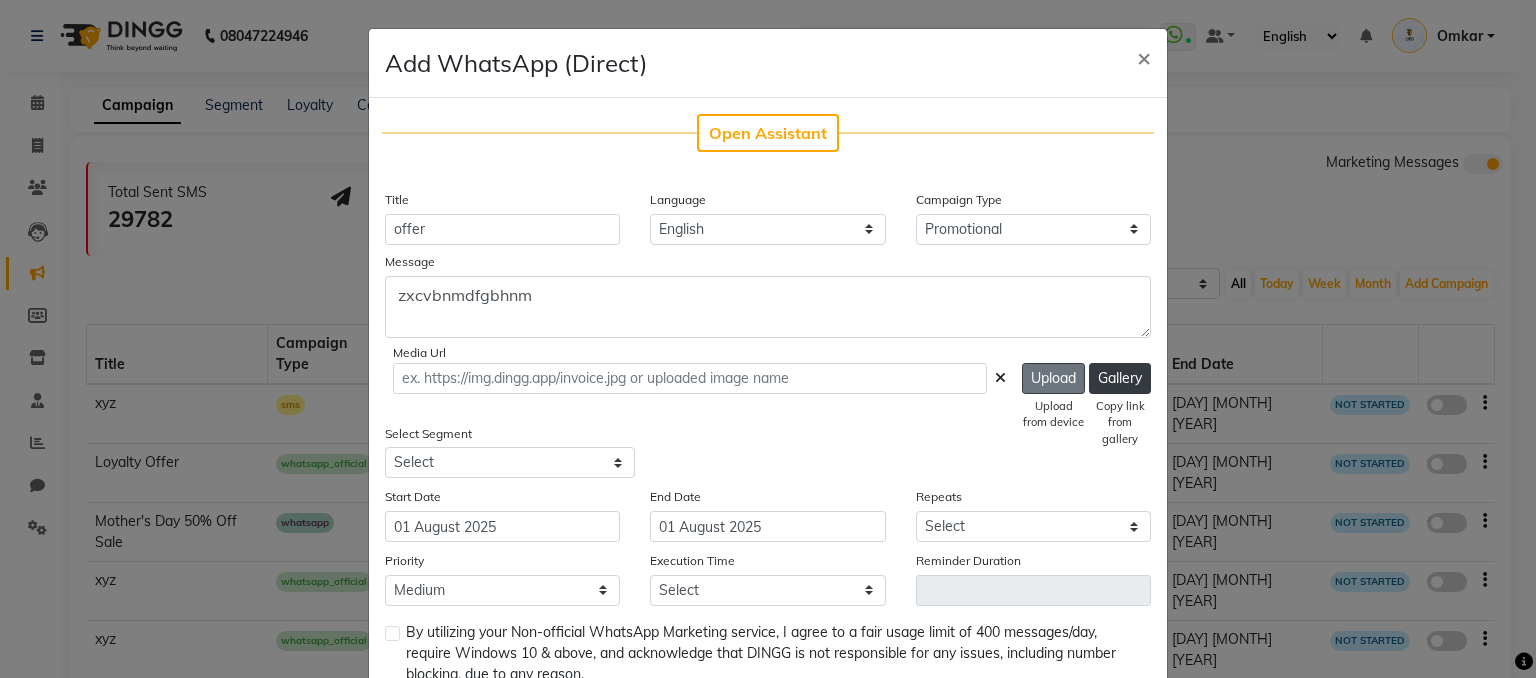 click on "Upload" 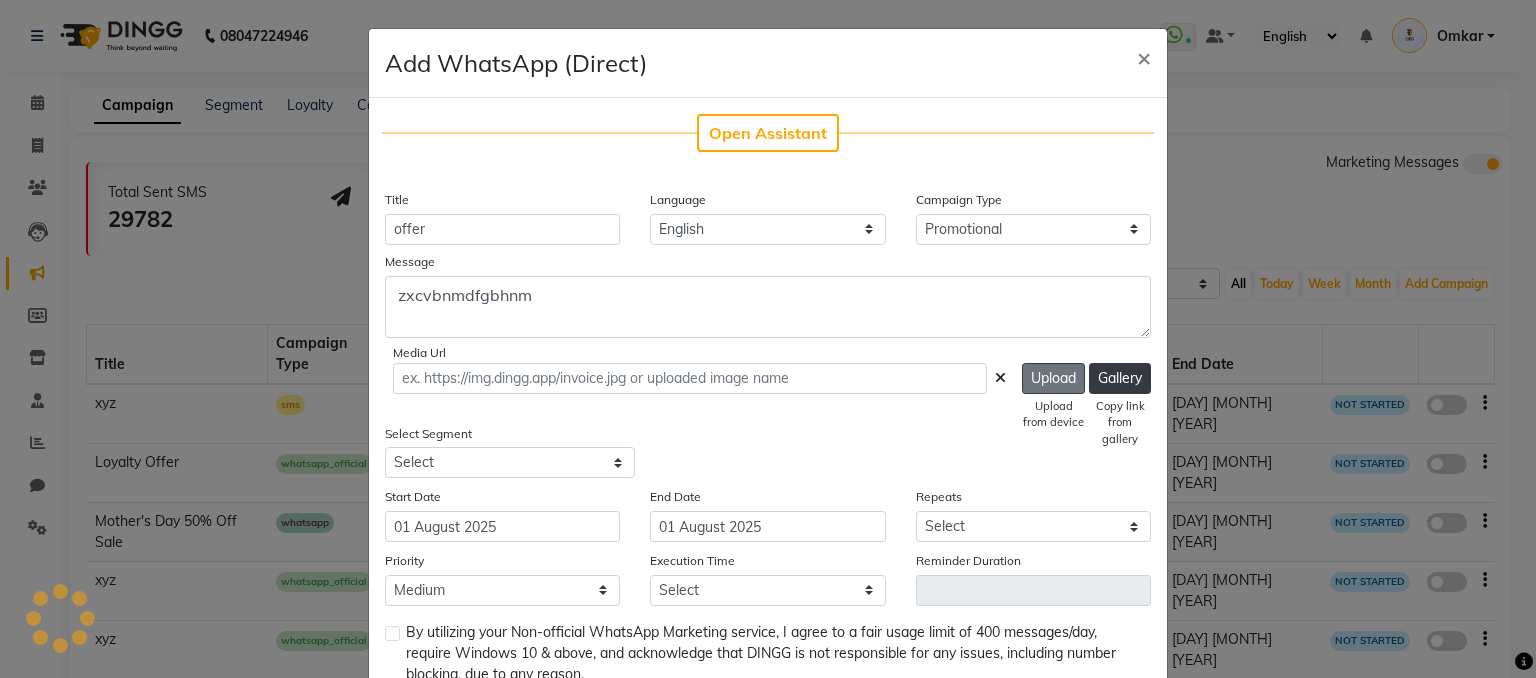 type on "https://ww4.in/a?c=M42K0t" 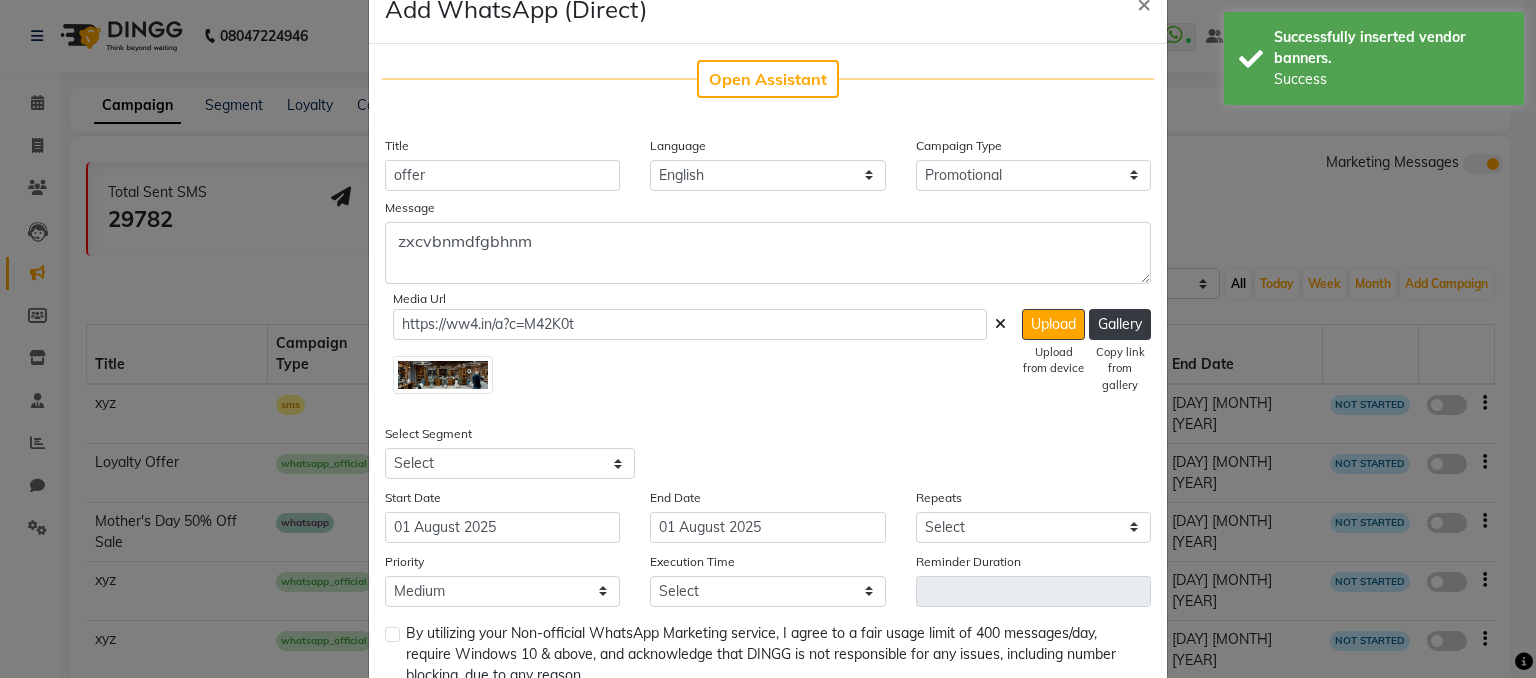 scroll, scrollTop: 63, scrollLeft: 0, axis: vertical 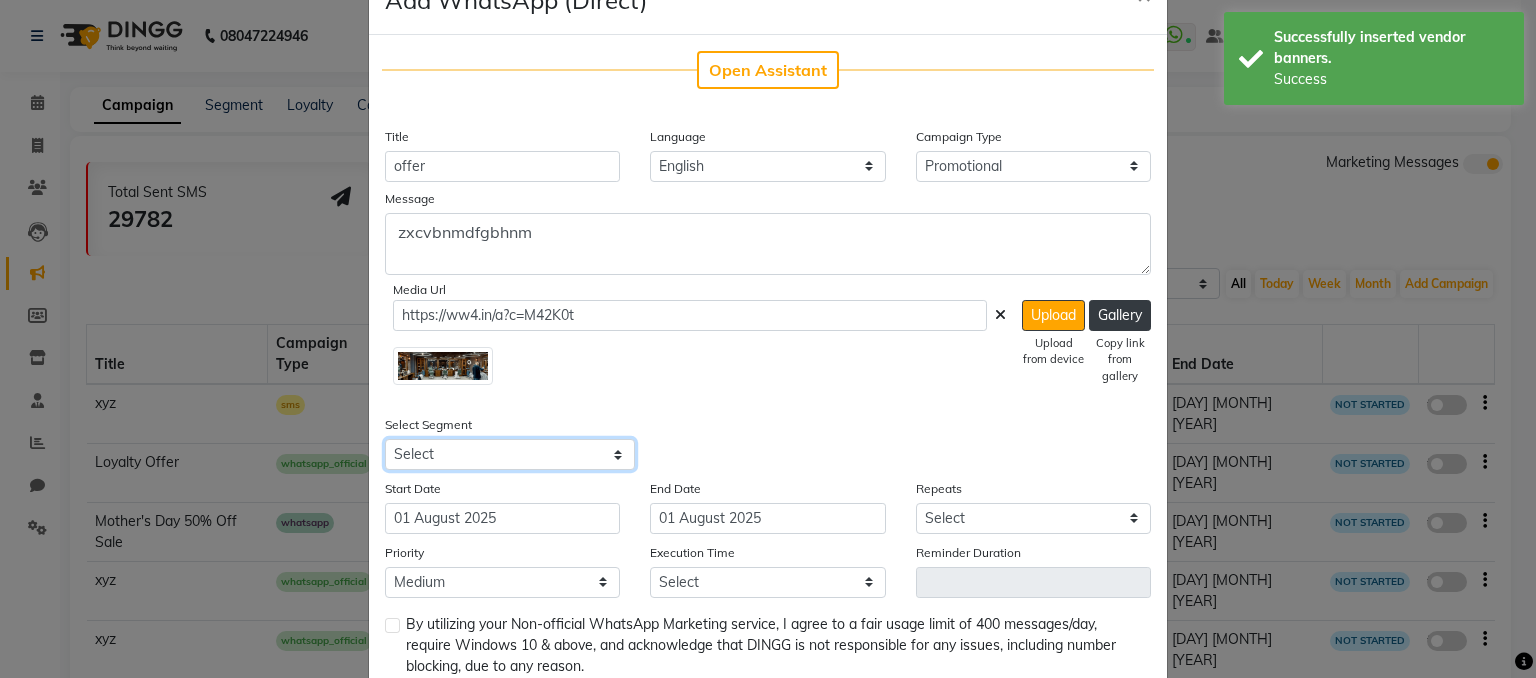 click on "Select All Customers All Male Customer All Female Customer All Members All Customers Visited in last 30 days All Customers Visited in last 60 days but not in last 30 days Inactive/Lost Customers High Ticket Customers Female Low Ticket Customers Frequent Customers Regular Customers New Customers All Customers with Valid Birthdays All Customers with Valid Anniversary All Customer Visited in 2020 high value male High Paying Inactive Shampoo purchases 1m+ Wallet Balance Birthday This Month Bad Feedback  Face Pack Service Taken 30 Days Back Test Color Reminder Sales Team Happy Cutomer Hair cut Taken 20 days Back Hair Color Christmas Offer Loyalty L1 Loyalty L2 Loyalty L3 Test <30 Amount Spent 15k in 1 yr Facial Taken in 30 Days expired membership Prepaid Client Client Visited at least 1 never visited Test Female UYGTFDS invoice due High Ticket Customer 7.5k Cust. HIgh ticket cust High paying global lkjhgfdsa keratine demo rave HNI color Loyalty L2 only hair cut hair cut Female hair cut facial ABC Manicure KERATIN" at bounding box center (510, 454) 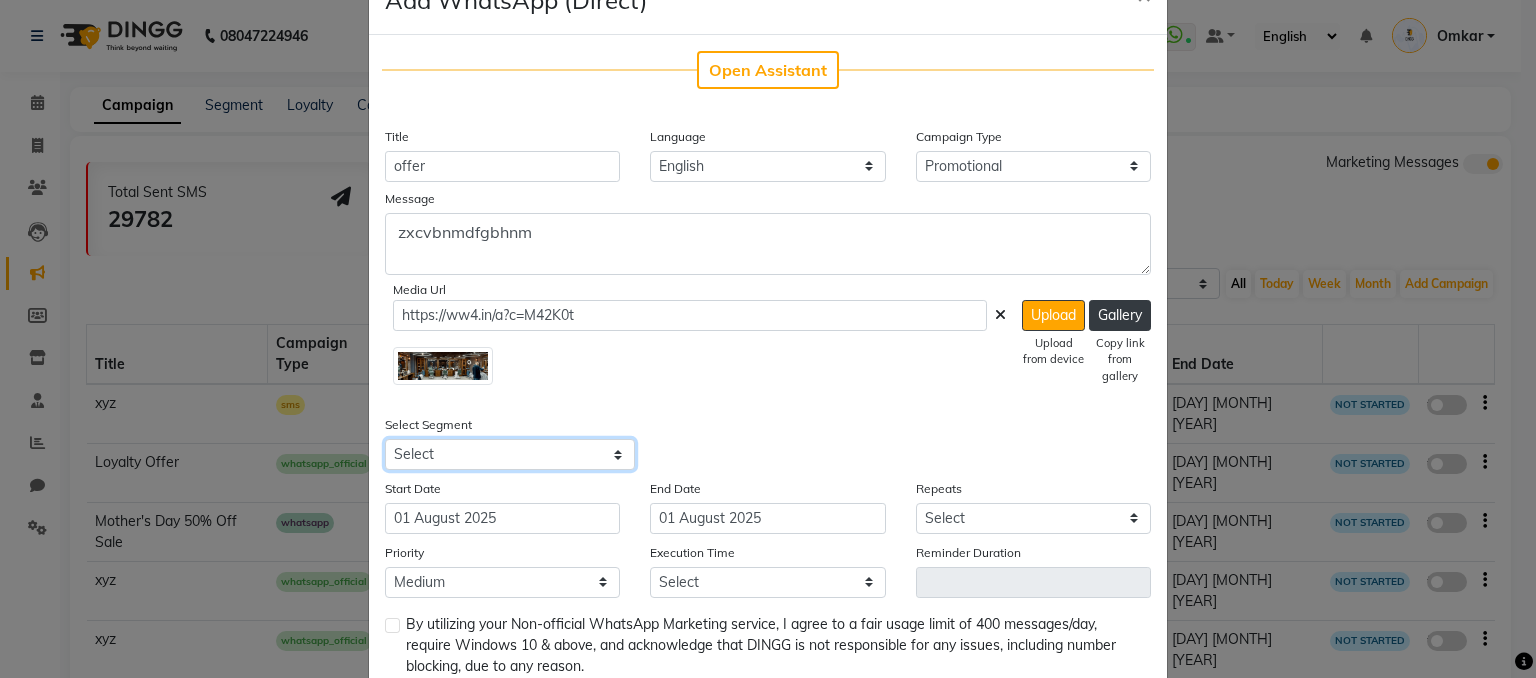 select on "2" 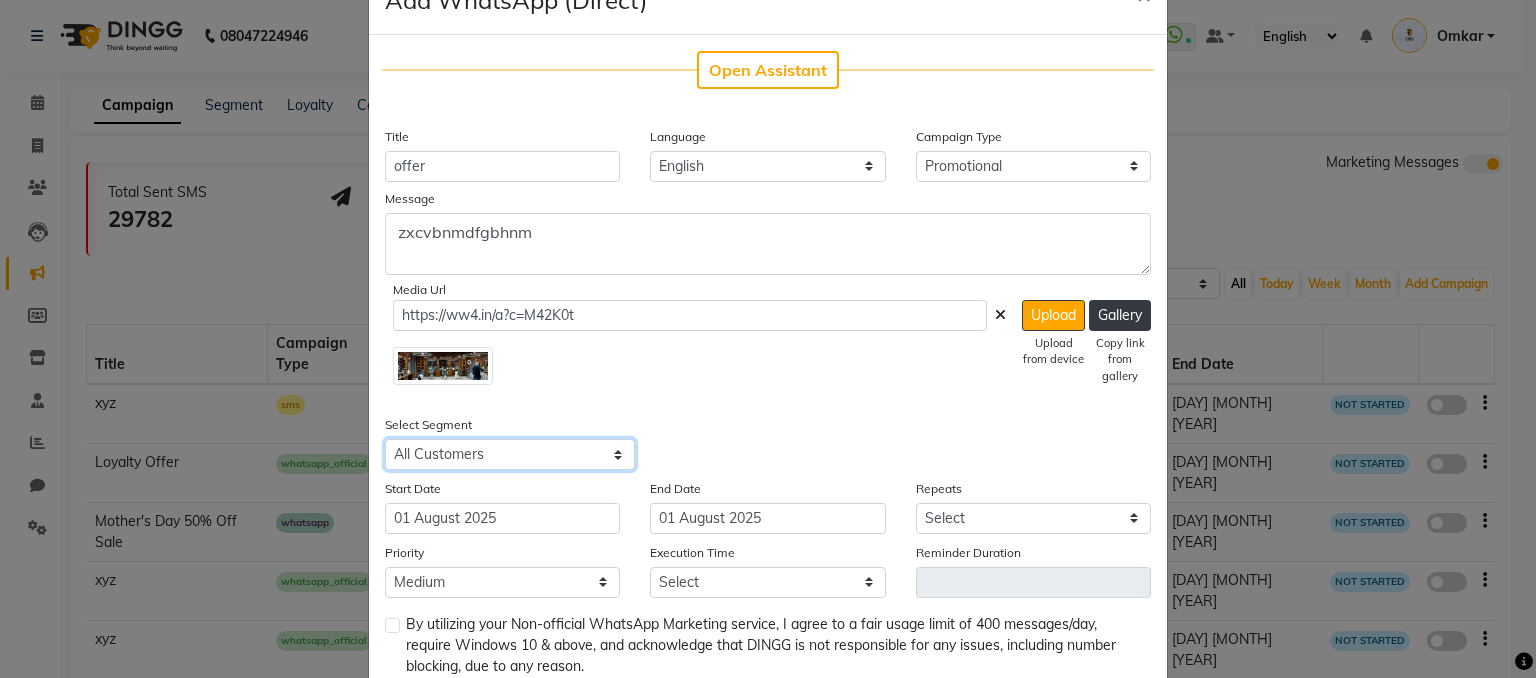 click on "Select All Customers All Male Customer All Female Customer All Members All Customers Visited in last 30 days All Customers Visited in last 60 days but not in last 30 days Inactive/Lost Customers High Ticket Customers Female Low Ticket Customers Frequent Customers Regular Customers New Customers All Customers with Valid Birthdays All Customers with Valid Anniversary All Customer Visited in 2020 high value male High Paying Inactive Shampoo purchases 1m+ Wallet Balance Birthday This Month Bad Feedback  Face Pack Service Taken 30 Days Back Test Color Reminder Sales Team Happy Cutomer Hair cut Taken 20 days Back Hair Color Christmas Offer Loyalty L1 Loyalty L2 Loyalty L3 Test <30 Amount Spent 15k in 1 yr Facial Taken in 30 Days expired membership Prepaid Client Client Visited at least 1 never visited Test Female UYGTFDS invoice due High Ticket Customer 7.5k Cust. HIgh ticket cust High paying global lkjhgfdsa keratine demo rave HNI color Loyalty L2 only hair cut hair cut Female hair cut facial ABC Manicure KERATIN" at bounding box center (510, 454) 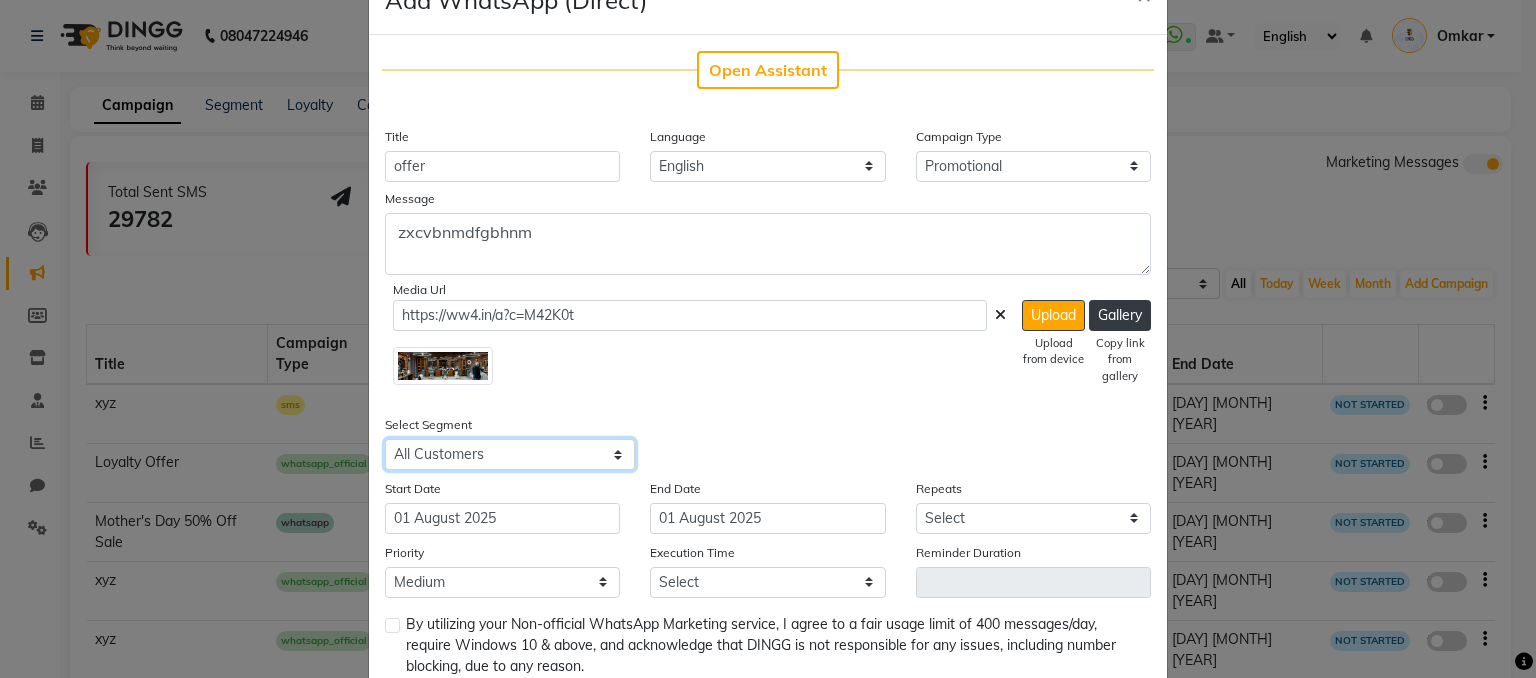 scroll, scrollTop: 188, scrollLeft: 0, axis: vertical 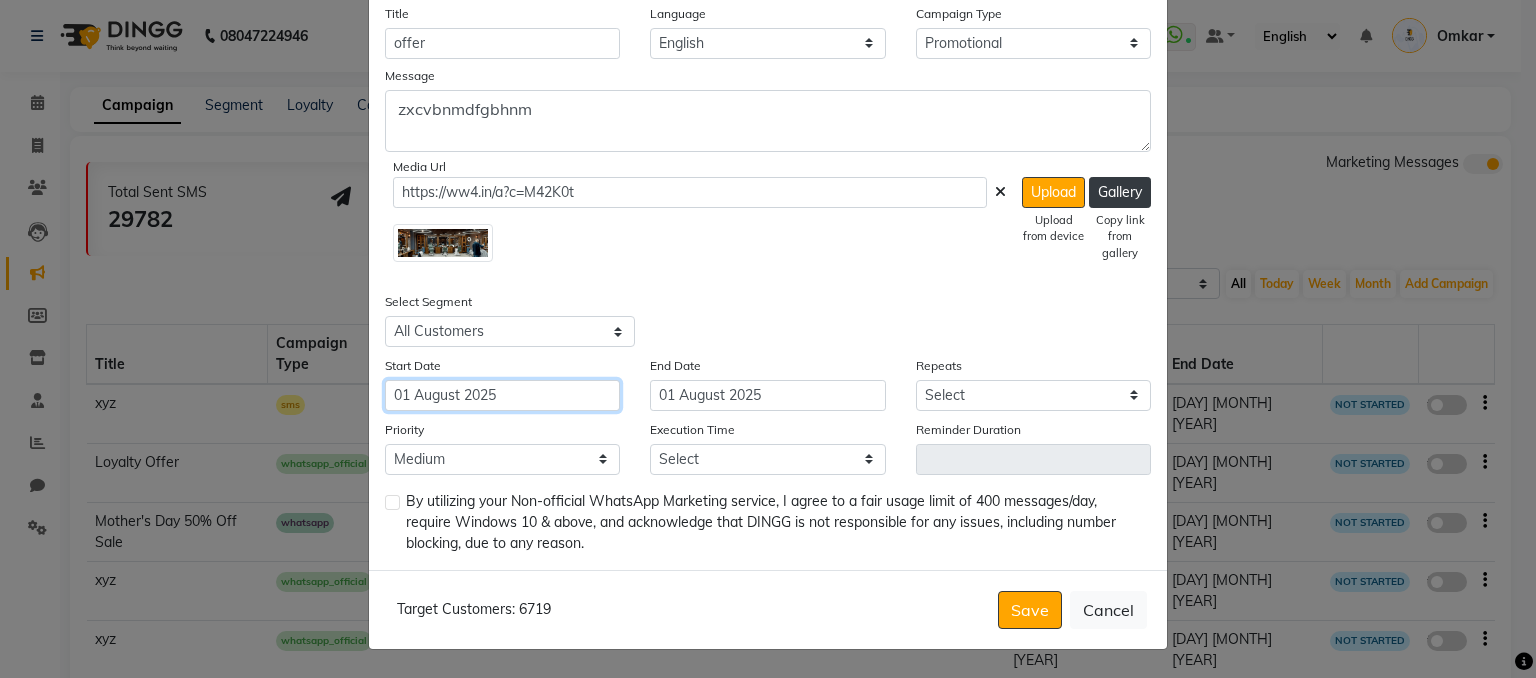 click on "01 August 2025" 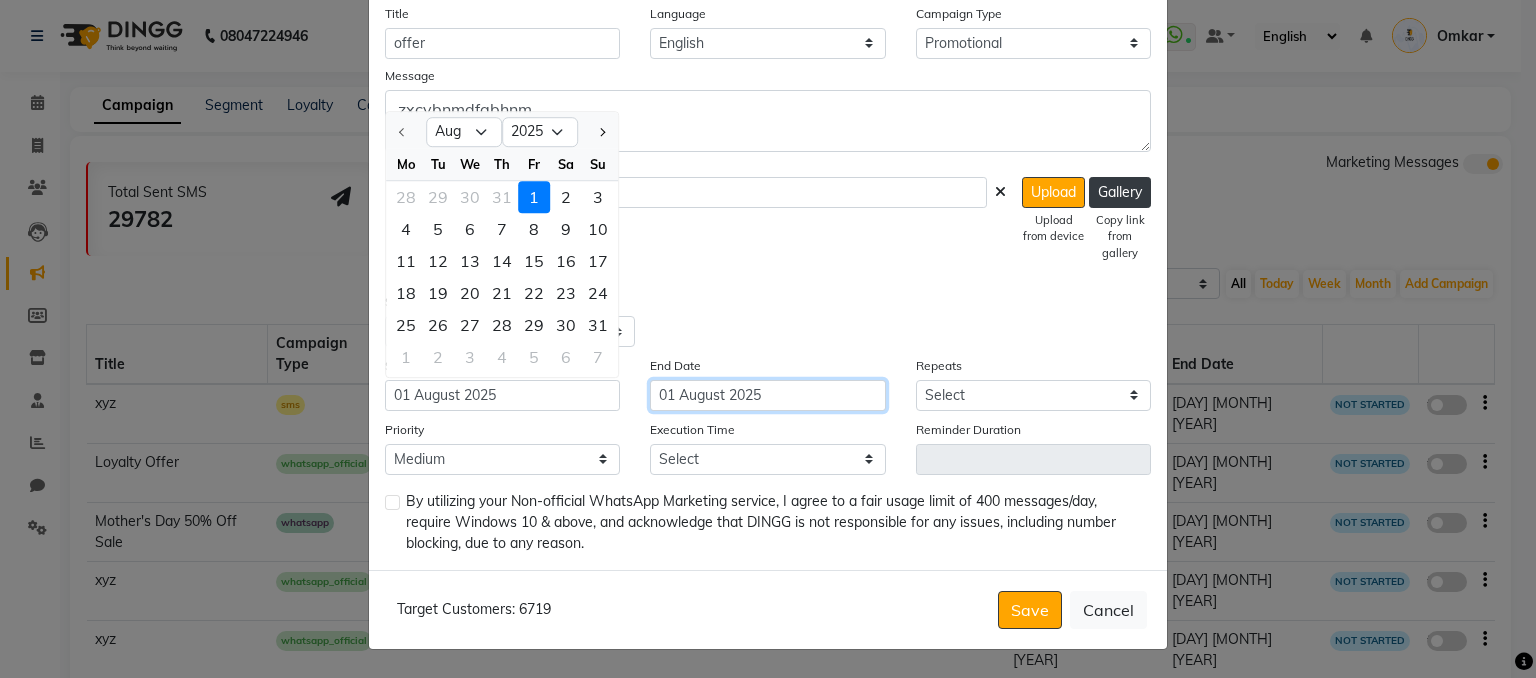click on "01 August 2025" 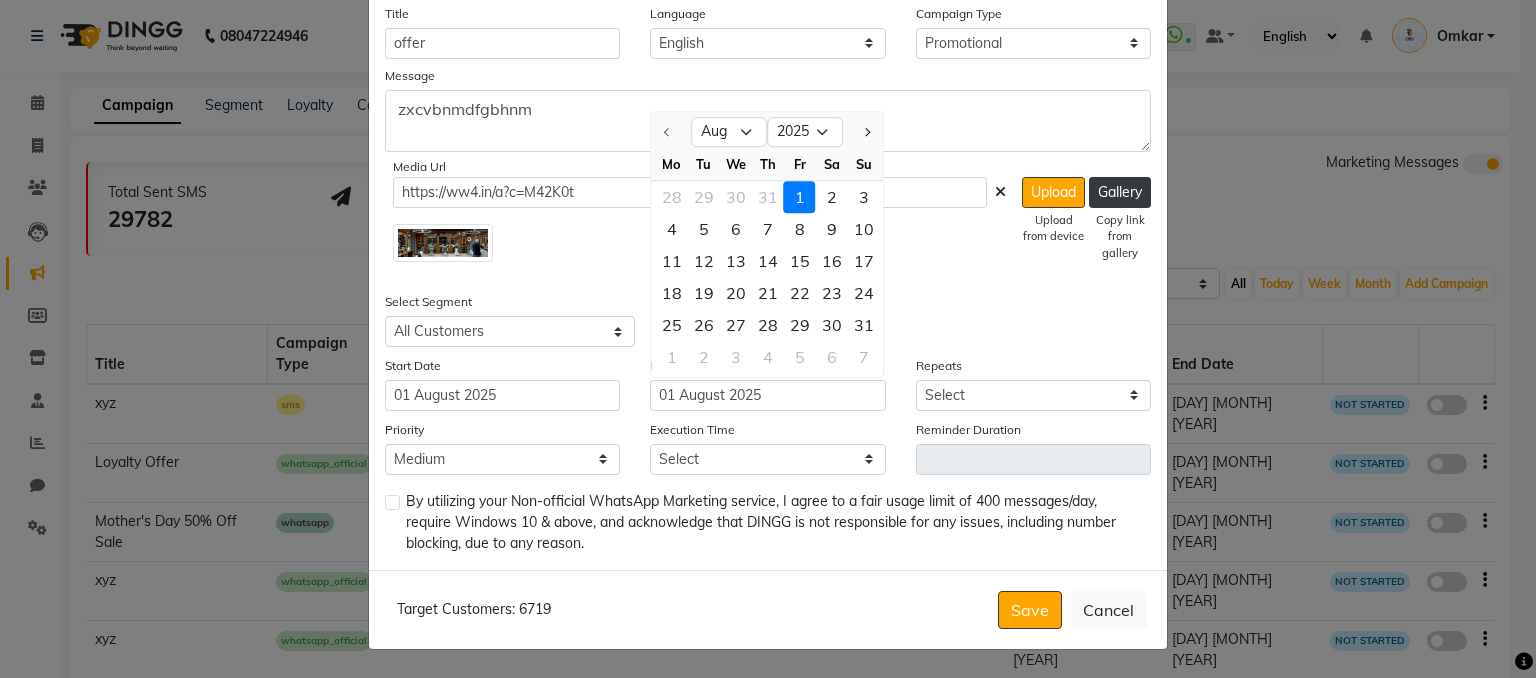 click on "Open Assistant  Title offer Language English Campaign Type Select Birthday Anniversary Promotional Service reminder Message zxcvbnmdfgbhnm Media Url https://ww4.in/a?c=M42K0t  Upload   Upload from device   Gallery   Copy link from gallery  Select Segment Select All Customers All Male Customer All Female Customer All Members All Customers Visited in last 30 days All Customers Visited in last 60 days but not in last 30 days Inactive/Lost Customers High Ticket Customers Female Low Ticket Customers Frequent Customers Regular Customers New Customers All Customers with Valid Birthdays All Customers with Valid Anniversary All Customer Visited in 2020 high value male High Paying Inactive Shampoo purchases 1m+ Wallet Balance Birthday This Month Bad Feedback  Face Pack Service Taken 30 Days Back Test Color Reminder Sales Team Happy Cutomer Hair cut Taken 20 days Back Hair Color Christmas Offer Loyalty L1 Loyalty L2 Loyalty L3 Test <30 Amount Spent 15k in 1 yr Facial Taken in 30 Days expired membership Prepaid Client 1" 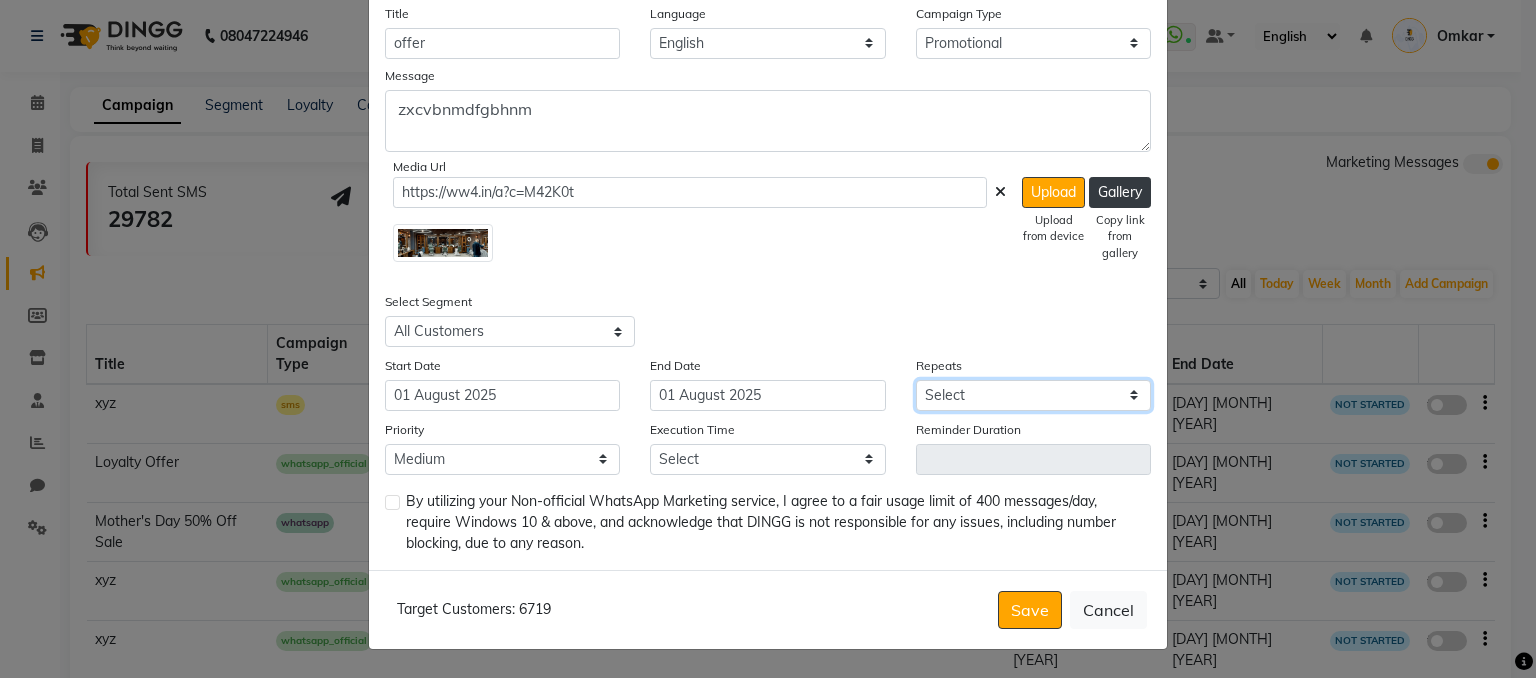click on "Select Once Daily Alternate Day Weekly Monthly Yearly" at bounding box center (1033, 395) 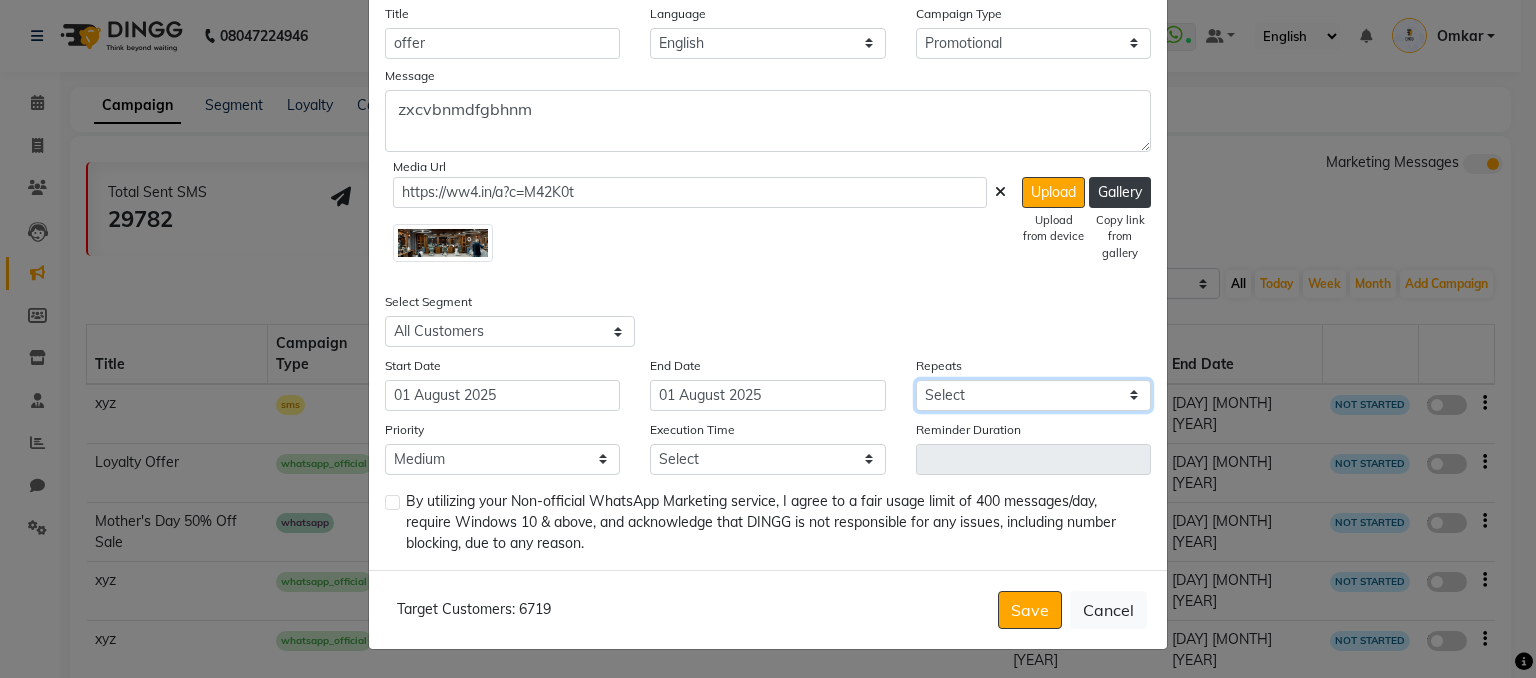 select on "1" 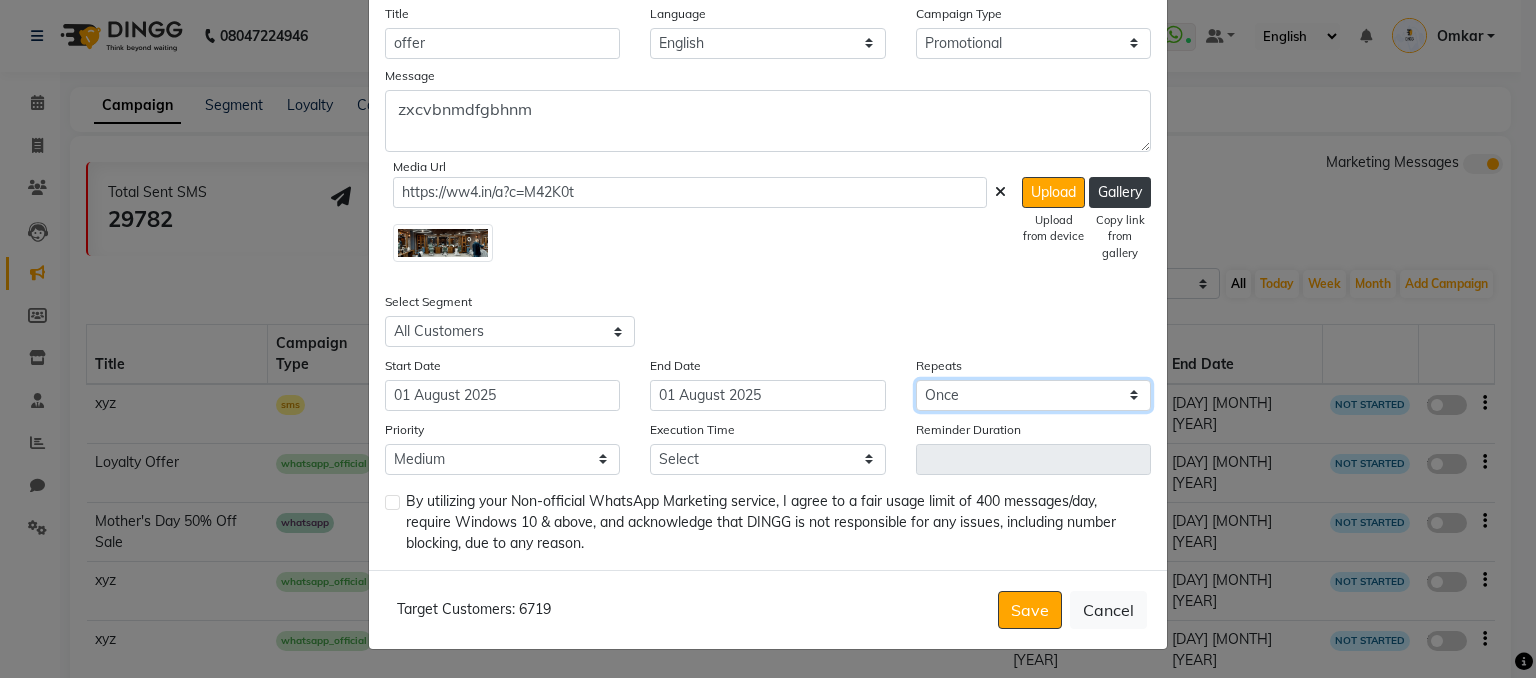 click on "Select Once Daily Alternate Day Weekly Monthly Yearly" at bounding box center (1033, 395) 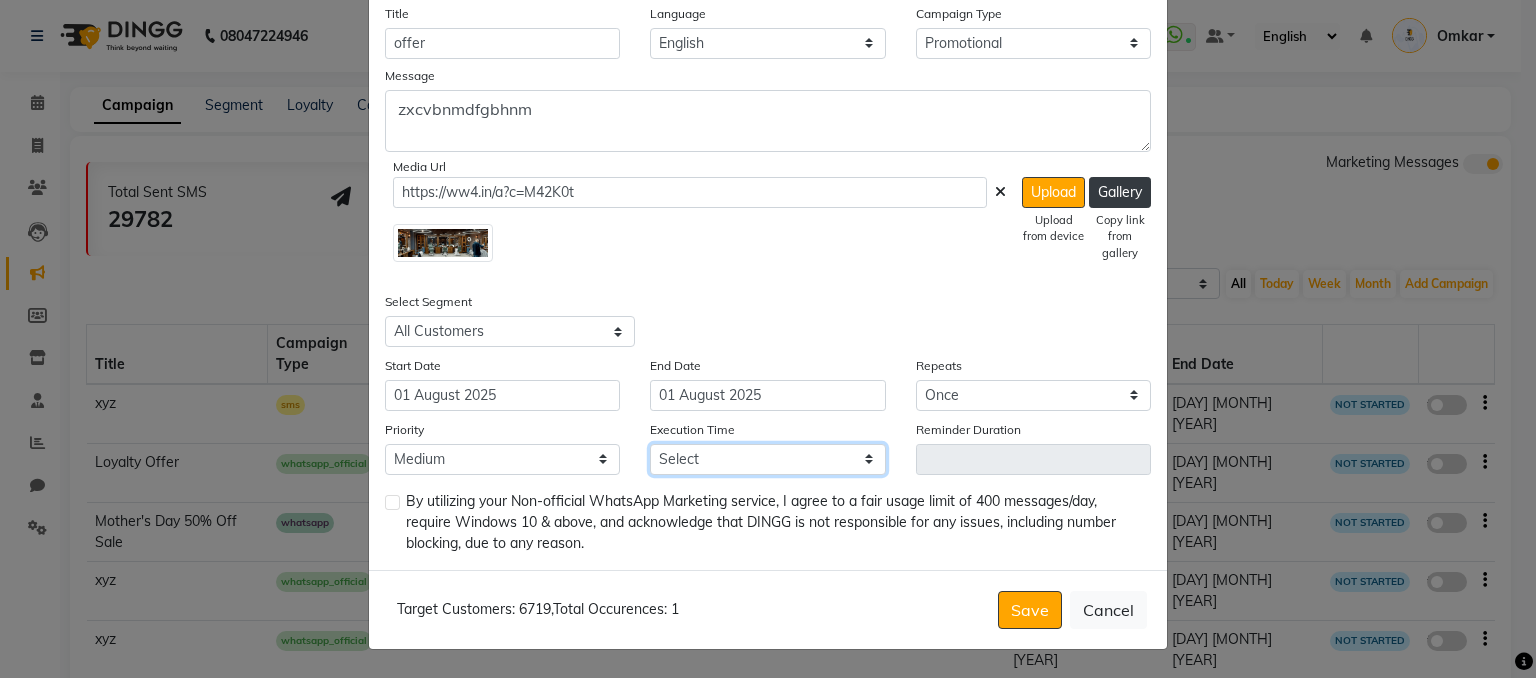 click on "Select 09:00 AM 09:05 AM 09:10 AM 09:15 AM 09:20 AM 09:25 AM 09:30 AM 09:35 AM 09:40 AM 09:45 AM 09:50 AM 09:55 AM 10:00 AM 10:05 AM 10:10 AM 10:15 AM 10:20 AM 10:25 AM 10:30 AM 10:35 AM 10:40 AM 10:45 AM 10:50 AM 10:55 AM 11:00 AM 11:05 AM 11:10 AM 11:15 AM 11:20 AM 11:25 AM 11:30 AM 11:35 AM 11:40 AM 11:45 AM 11:50 AM 11:55 AM 12:00 PM 12:05 PM 12:10 PM 12:15 PM 12:20 PM 12:25 PM 12:30 PM 12:35 PM 12:40 PM 12:45 PM 12:50 PM 12:55 PM 01:00 PM 01:05 PM 01:10 PM 01:15 PM 01:20 PM 01:25 PM 01:30 PM 01:35 PM 01:40 PM 01:45 PM 01:50 PM 01:55 PM 02:00 PM 02:05 PM 02:10 PM 02:15 PM 02:20 PM 02:25 PM 02:30 PM 02:35 PM 02:40 PM 02:45 PM 02:50 PM 02:55 PM 03:00 PM 03:05 PM 03:10 PM 03:15 PM 03:20 PM 03:25 PM 03:30 PM 03:35 PM 03:40 PM 03:45 PM 03:50 PM 03:55 PM 04:00 PM 04:05 PM 04:10 PM 04:15 PM 04:20 PM 04:25 PM 04:30 PM 04:35 PM 04:40 PM 04:45 PM 04:50 PM 04:55 PM 05:00 PM 05:05 PM 05:10 PM 05:15 PM 05:20 PM 05:25 PM 05:30 PM 05:35 PM 05:40 PM 05:45 PM 05:50 PM 05:55 PM 06:00 PM 06:05 PM 06:10 PM 06:15 PM 06:20 PM" at bounding box center [767, 459] 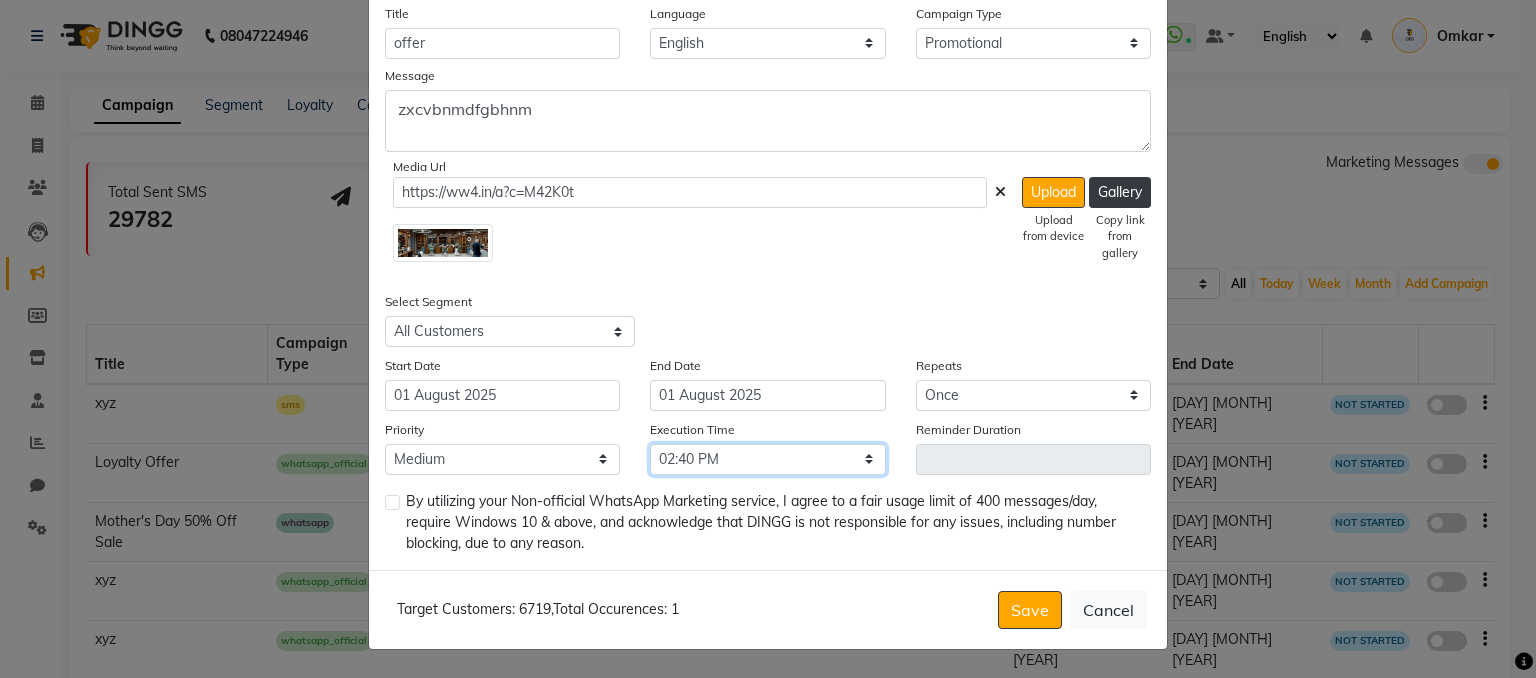 click on "Select 09:00 AM 09:05 AM 09:10 AM 09:15 AM 09:20 AM 09:25 AM 09:30 AM 09:35 AM 09:40 AM 09:45 AM 09:50 AM 09:55 AM 10:00 AM 10:05 AM 10:10 AM 10:15 AM 10:20 AM 10:25 AM 10:30 AM 10:35 AM 10:40 AM 10:45 AM 10:50 AM 10:55 AM 11:00 AM 11:05 AM 11:10 AM 11:15 AM 11:20 AM 11:25 AM 11:30 AM 11:35 AM 11:40 AM 11:45 AM 11:50 AM 11:55 AM 12:00 PM 12:05 PM 12:10 PM 12:15 PM 12:20 PM 12:25 PM 12:30 PM 12:35 PM 12:40 PM 12:45 PM 12:50 PM 12:55 PM 01:00 PM 01:05 PM 01:10 PM 01:15 PM 01:20 PM 01:25 PM 01:30 PM 01:35 PM 01:40 PM 01:45 PM 01:50 PM 01:55 PM 02:00 PM 02:05 PM 02:10 PM 02:15 PM 02:20 PM 02:25 PM 02:30 PM 02:35 PM 02:40 PM 02:45 PM 02:50 PM 02:55 PM 03:00 PM 03:05 PM 03:10 PM 03:15 PM 03:20 PM 03:25 PM 03:30 PM 03:35 PM 03:40 PM 03:45 PM 03:50 PM 03:55 PM 04:00 PM 04:05 PM 04:10 PM 04:15 PM 04:20 PM 04:25 PM 04:30 PM 04:35 PM 04:40 PM 04:45 PM 04:50 PM 04:55 PM 05:00 PM 05:05 PM 05:10 PM 05:15 PM 05:20 PM 05:25 PM 05:30 PM 05:35 PM 05:40 PM 05:45 PM 05:50 PM 05:55 PM 06:00 PM 06:05 PM 06:10 PM 06:15 PM 06:20 PM" at bounding box center (767, 459) 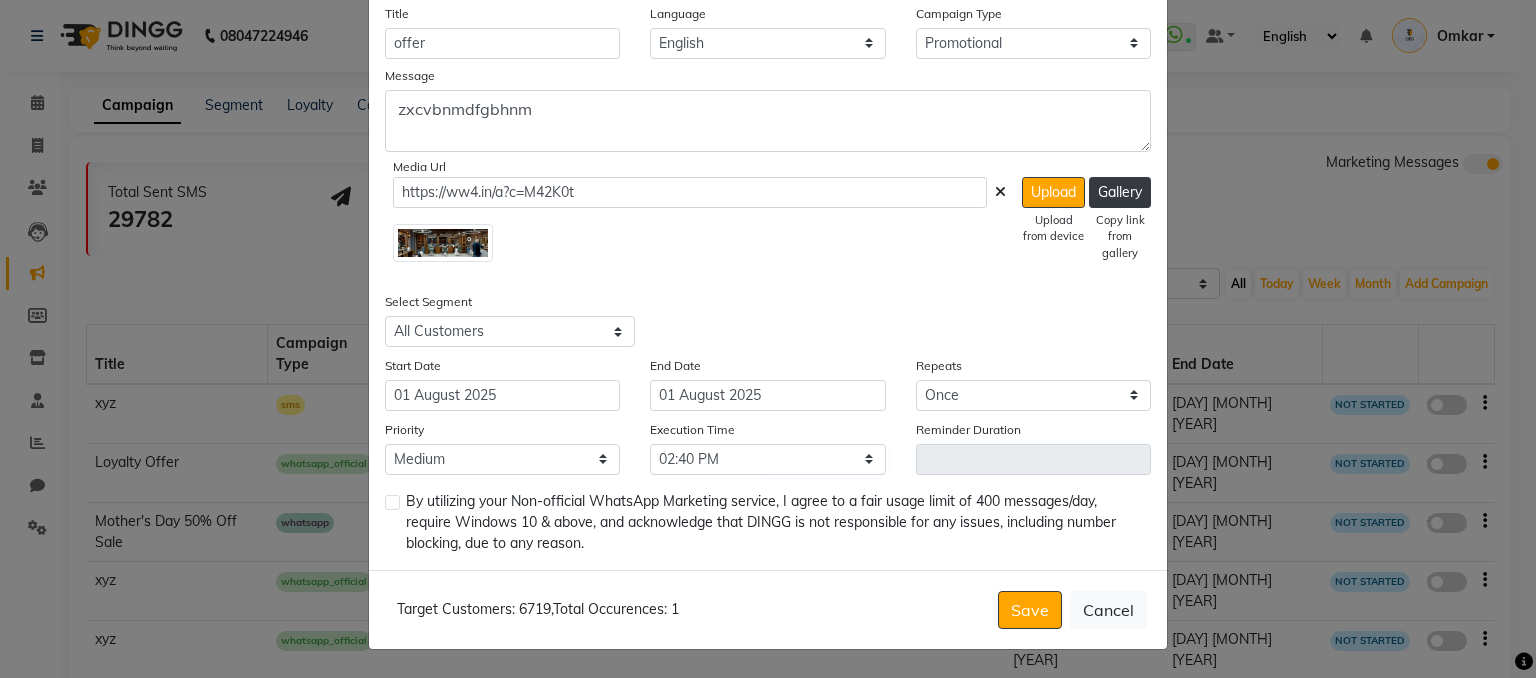 click 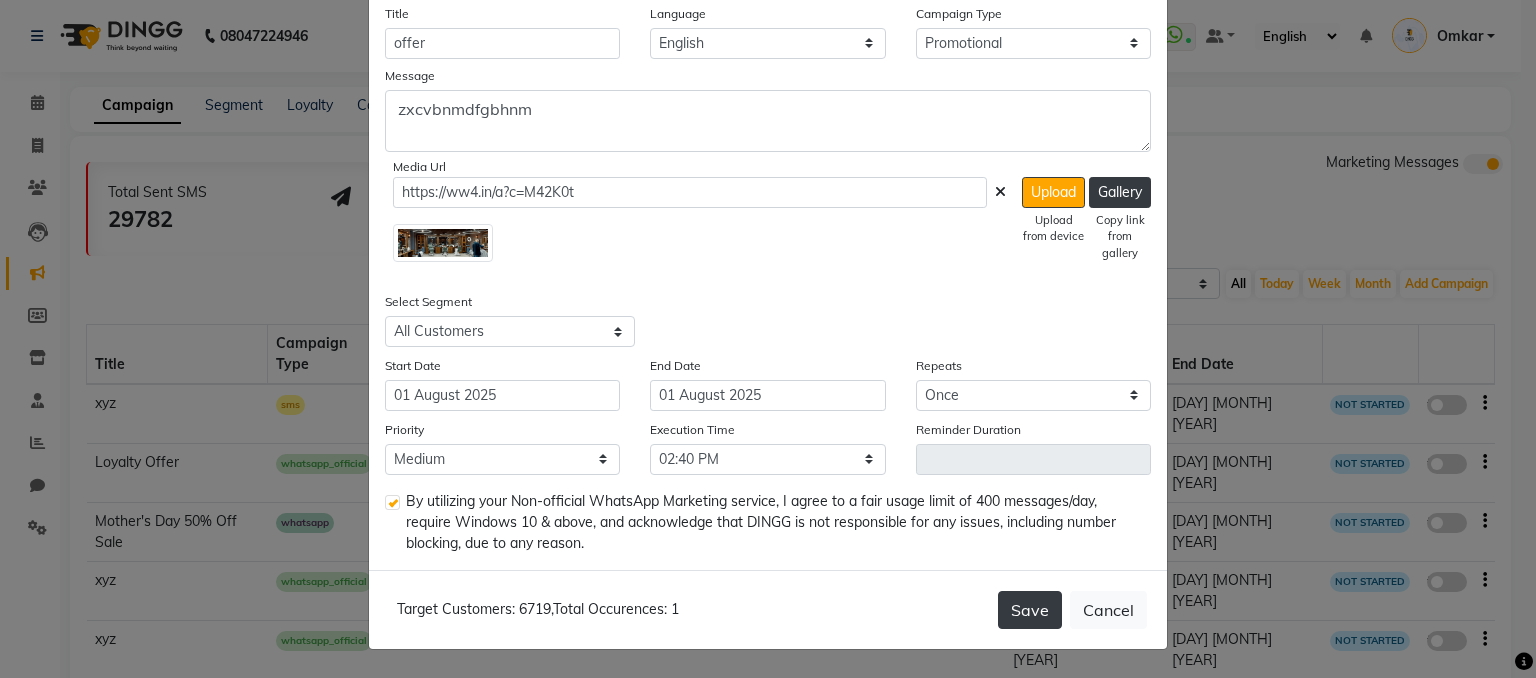 click on "Save" 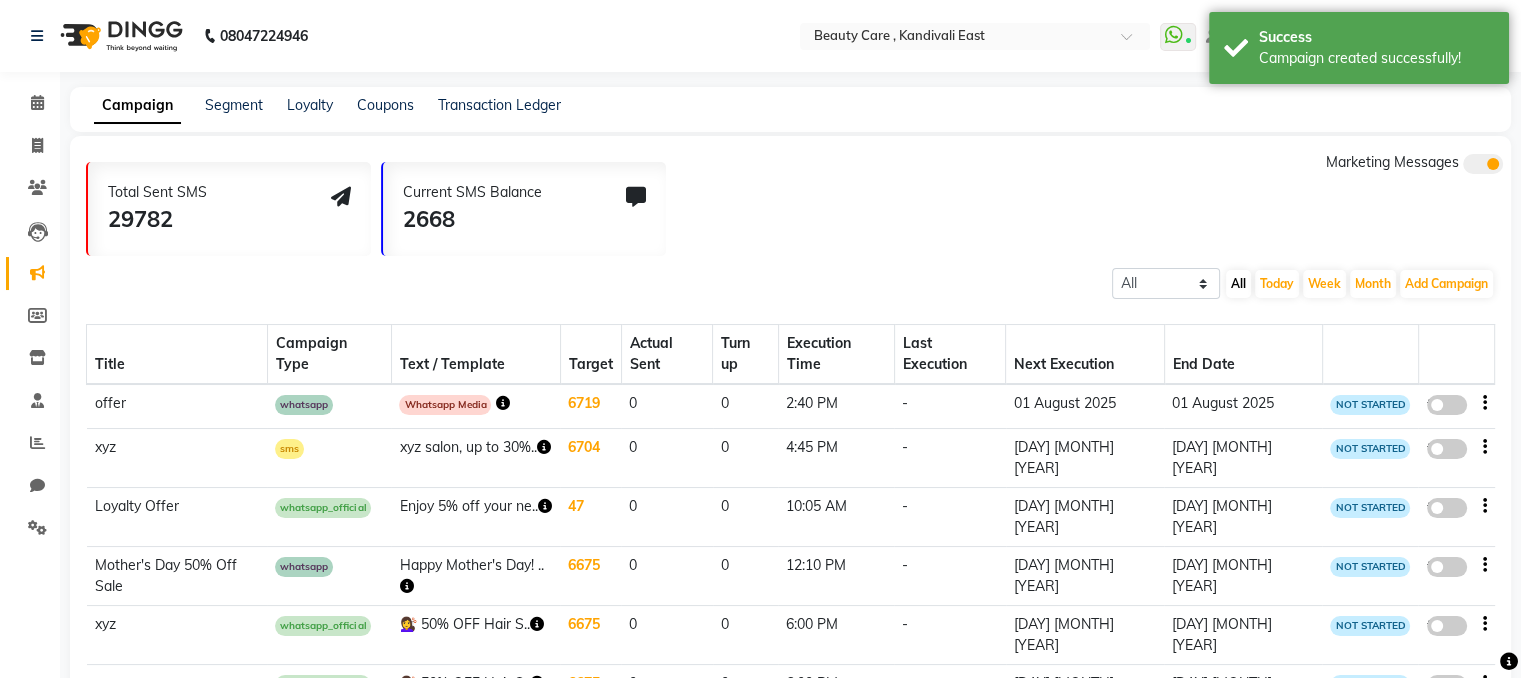 click 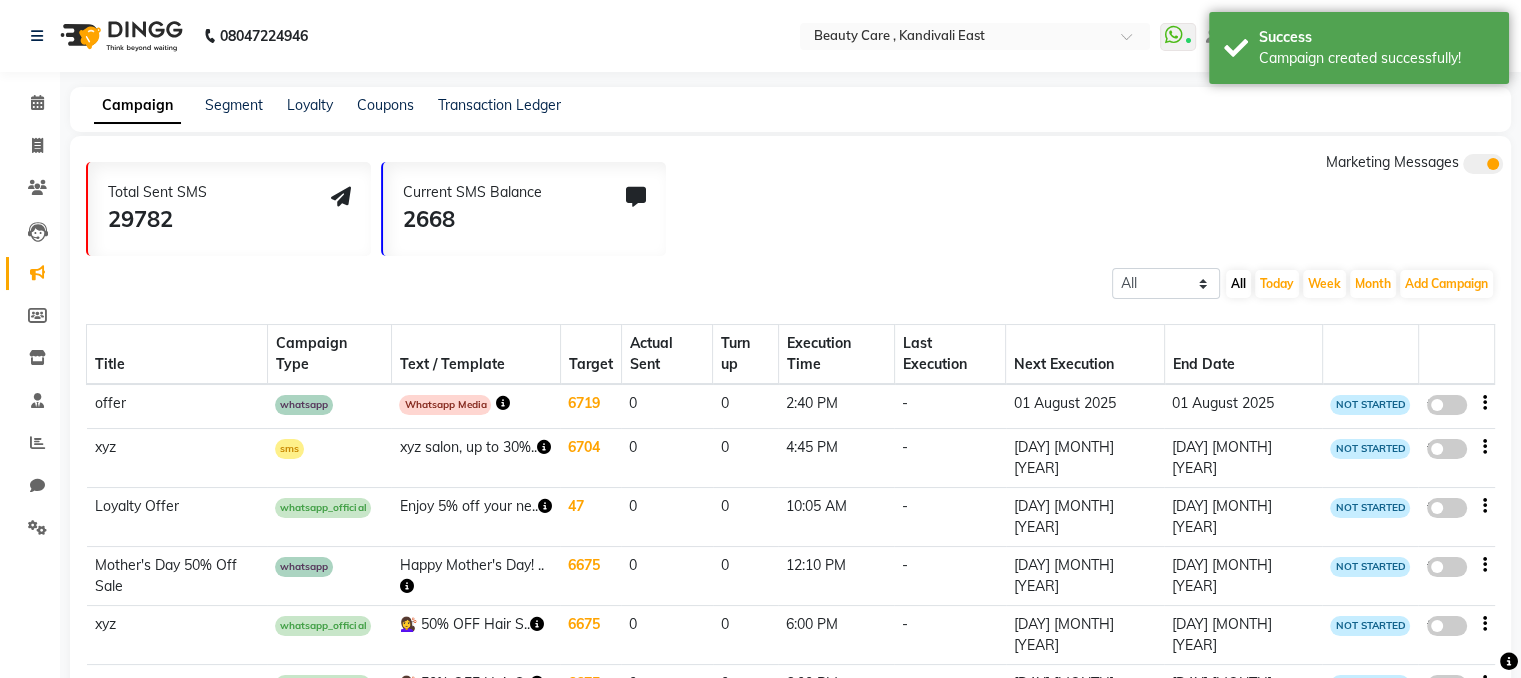 click on "false" 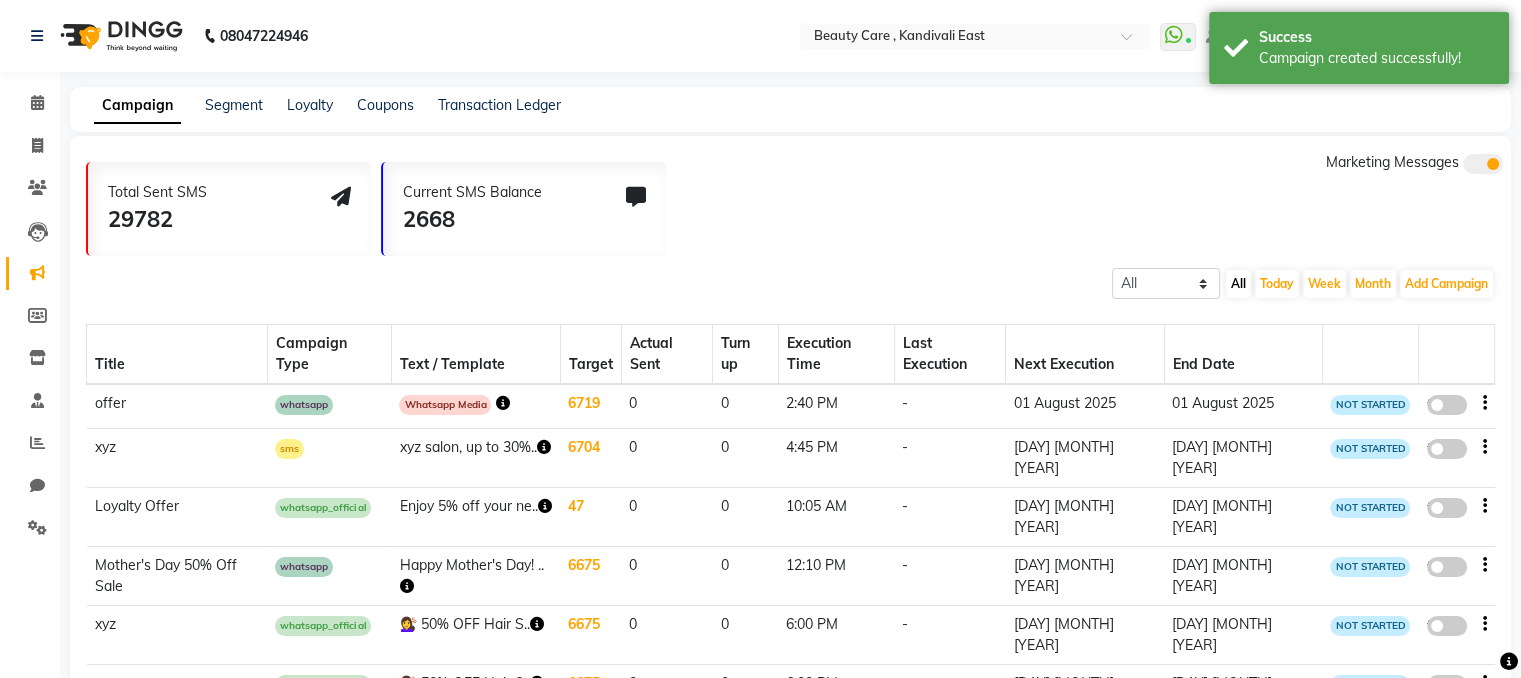 select on "3" 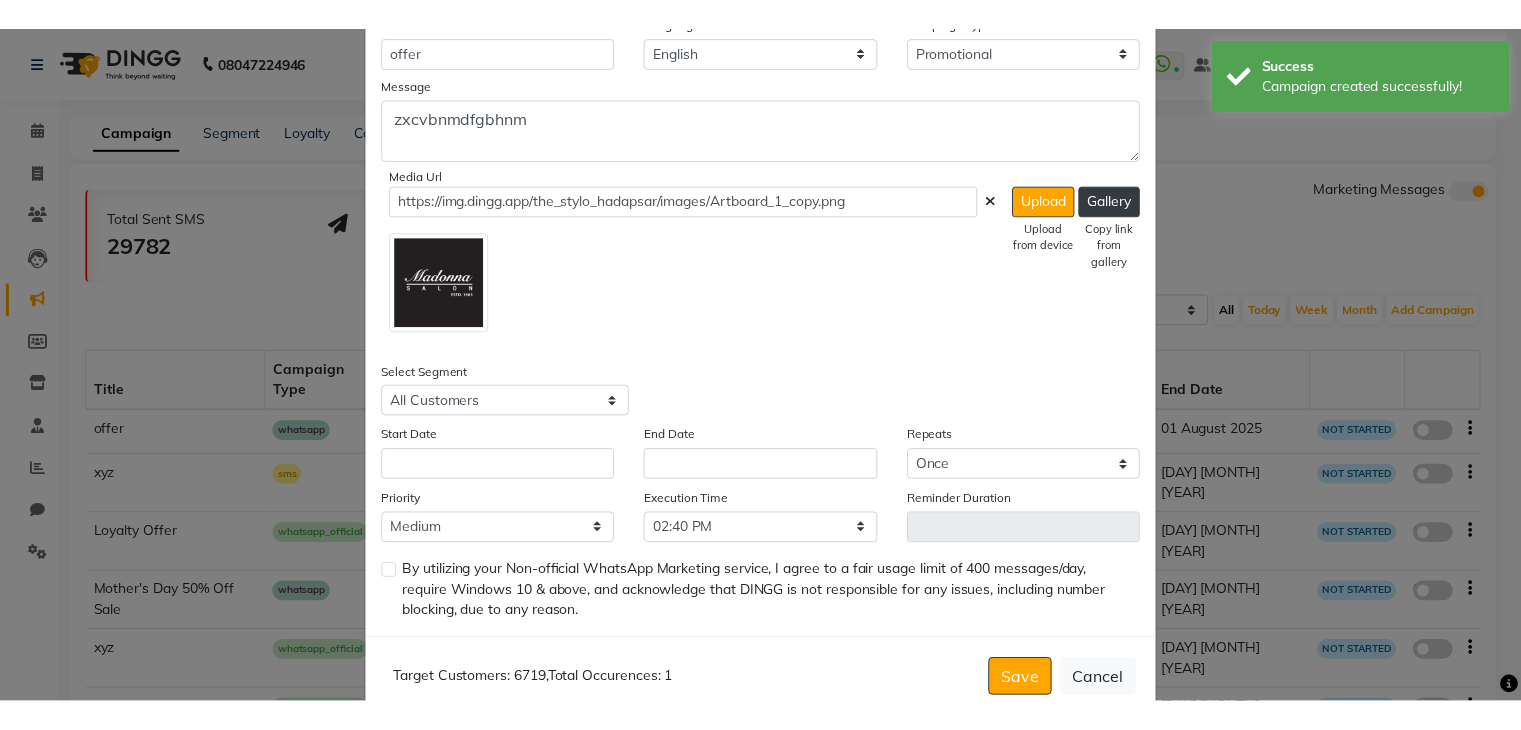 scroll, scrollTop: 535, scrollLeft: 0, axis: vertical 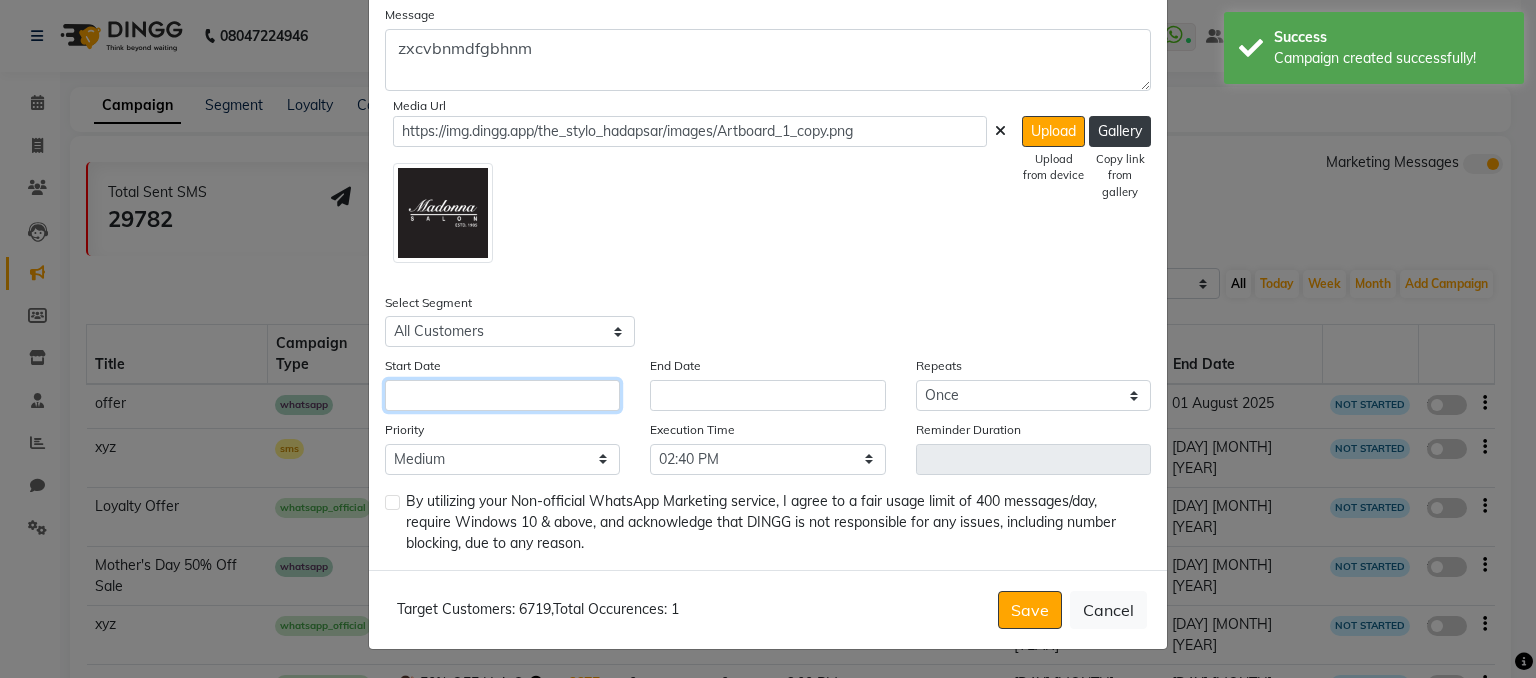 click 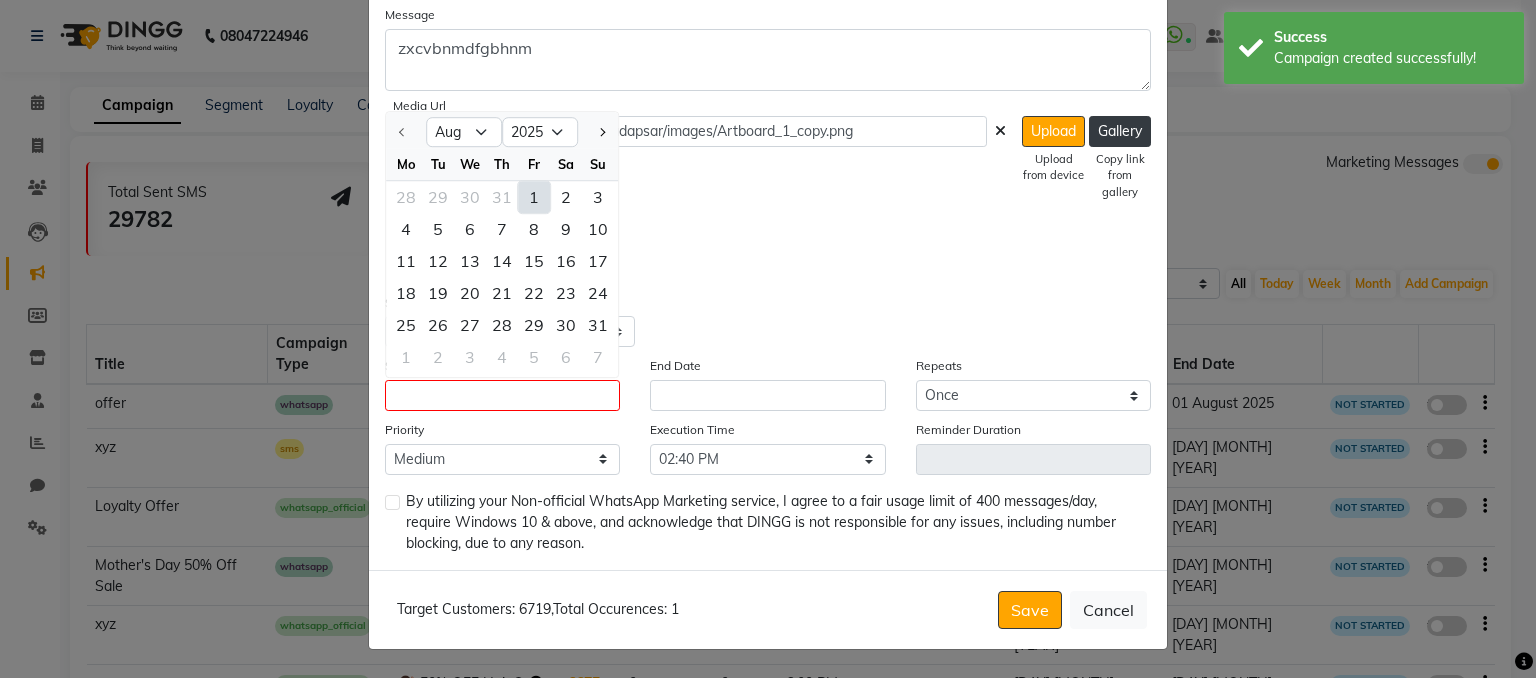 click on "1" 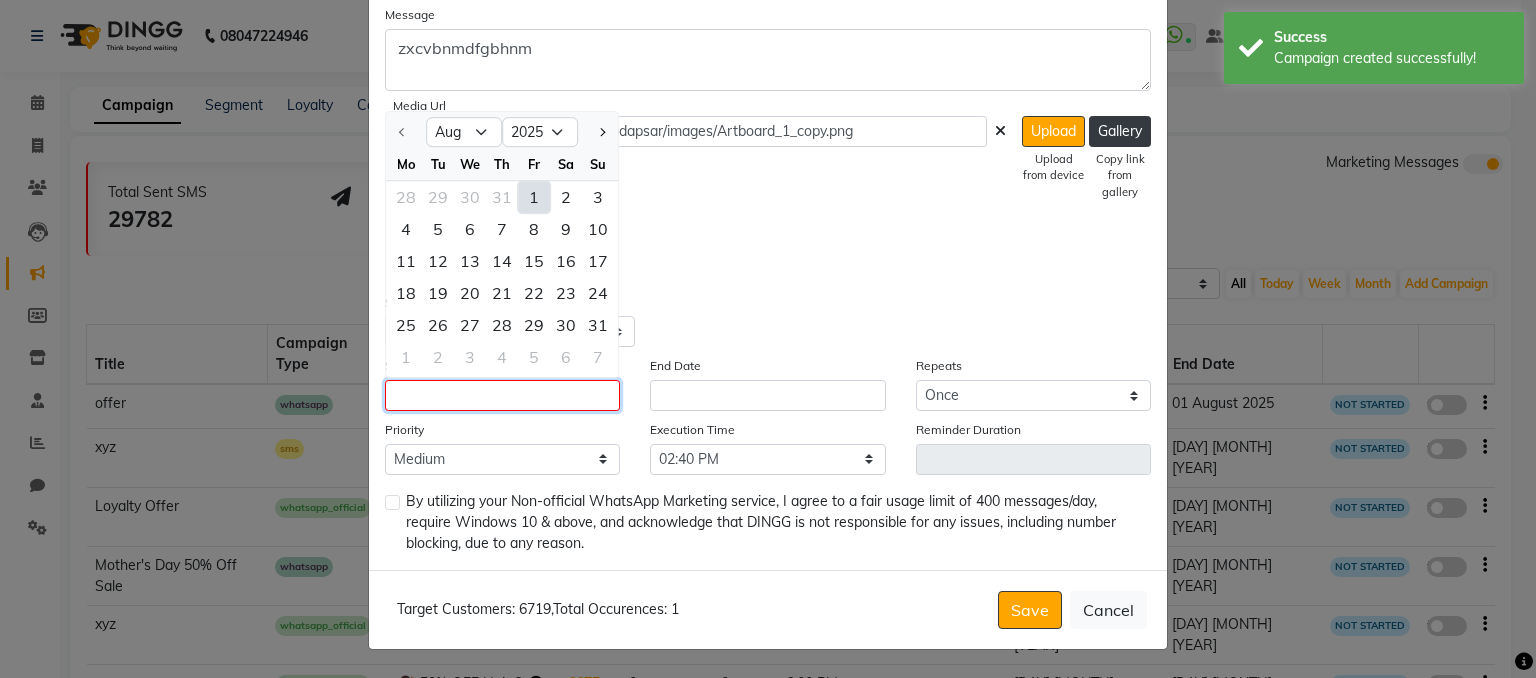 type on "01 August 2025" 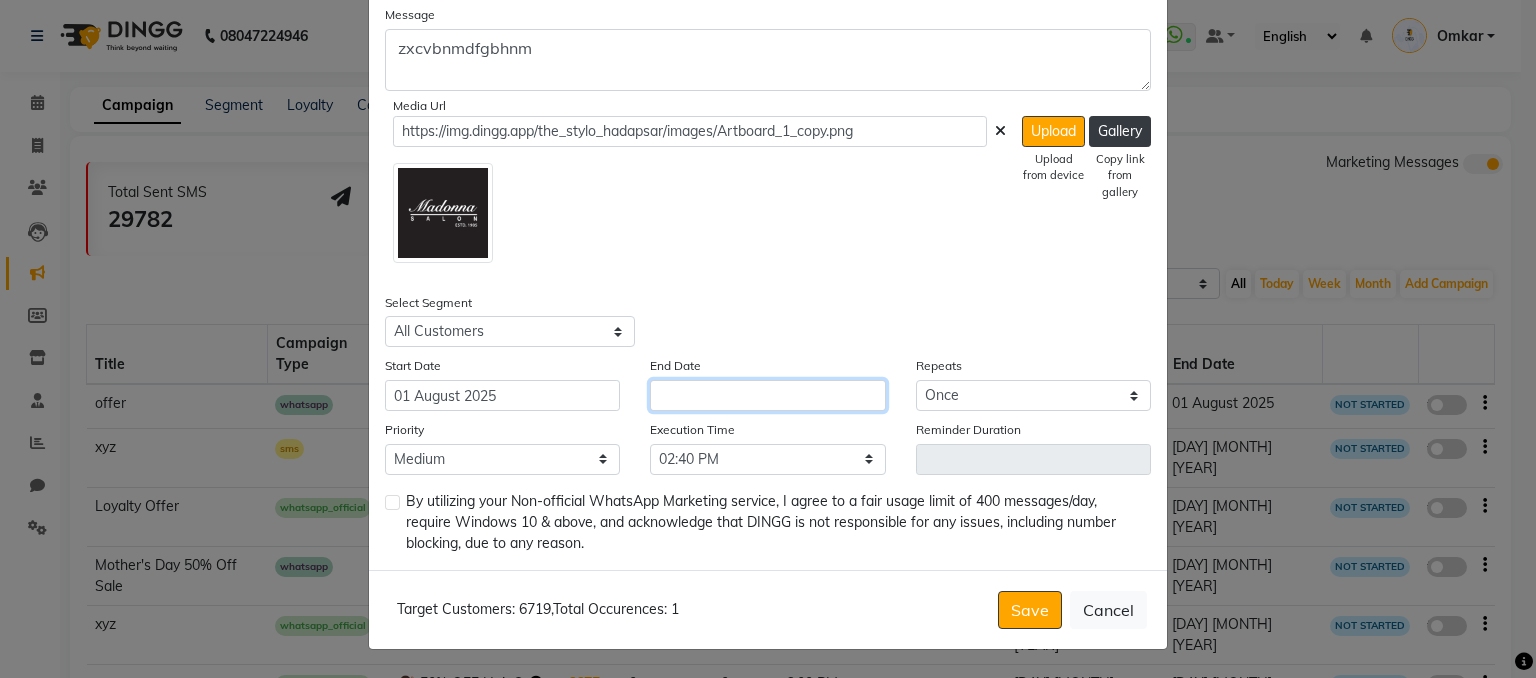 click 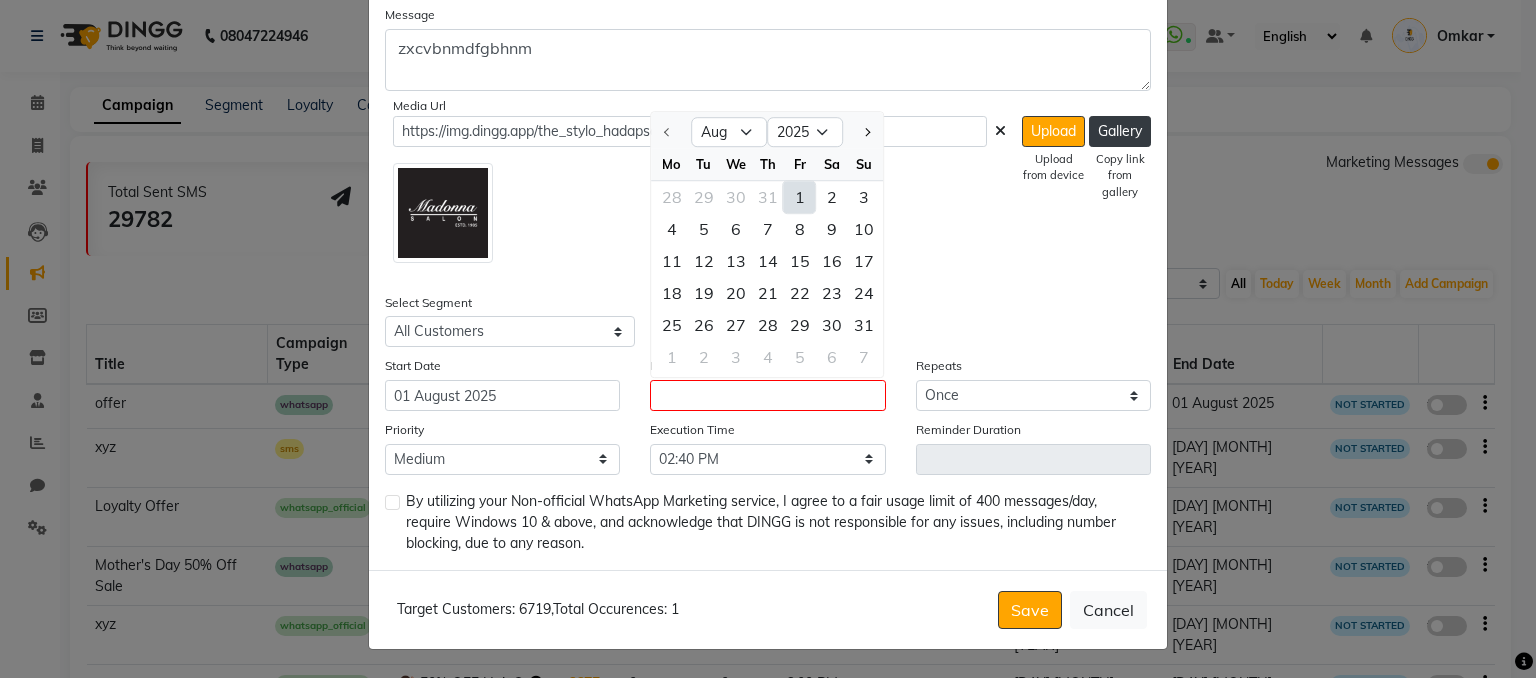 click on "1" 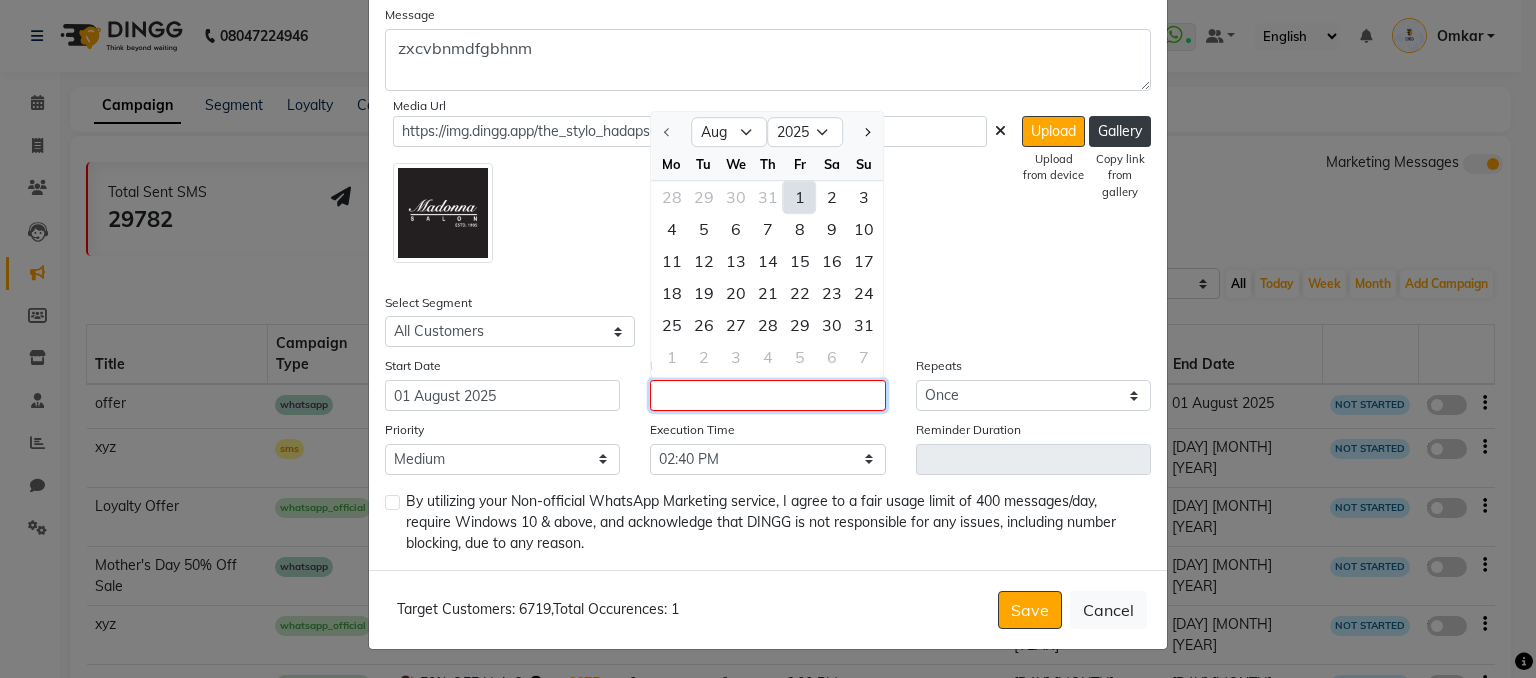 type on "01 August 2025" 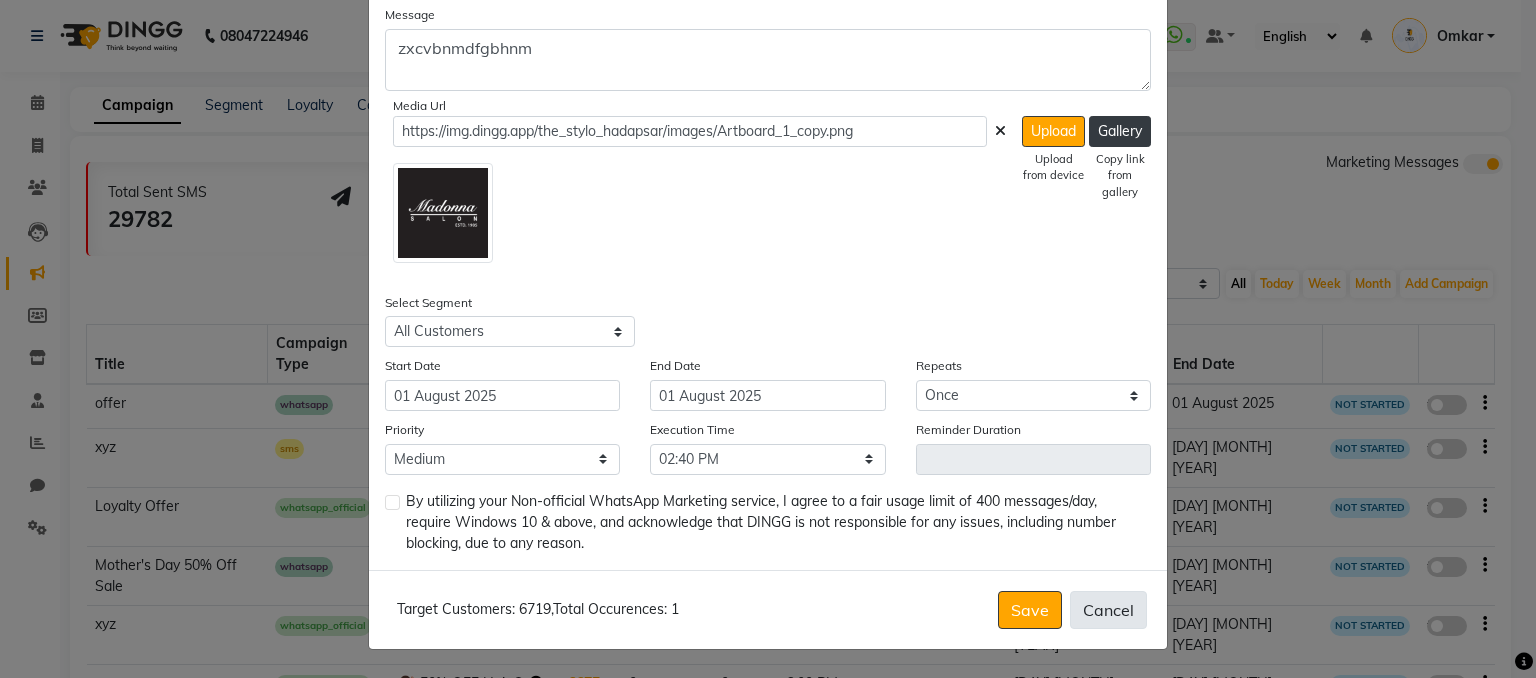 click on "Cancel" 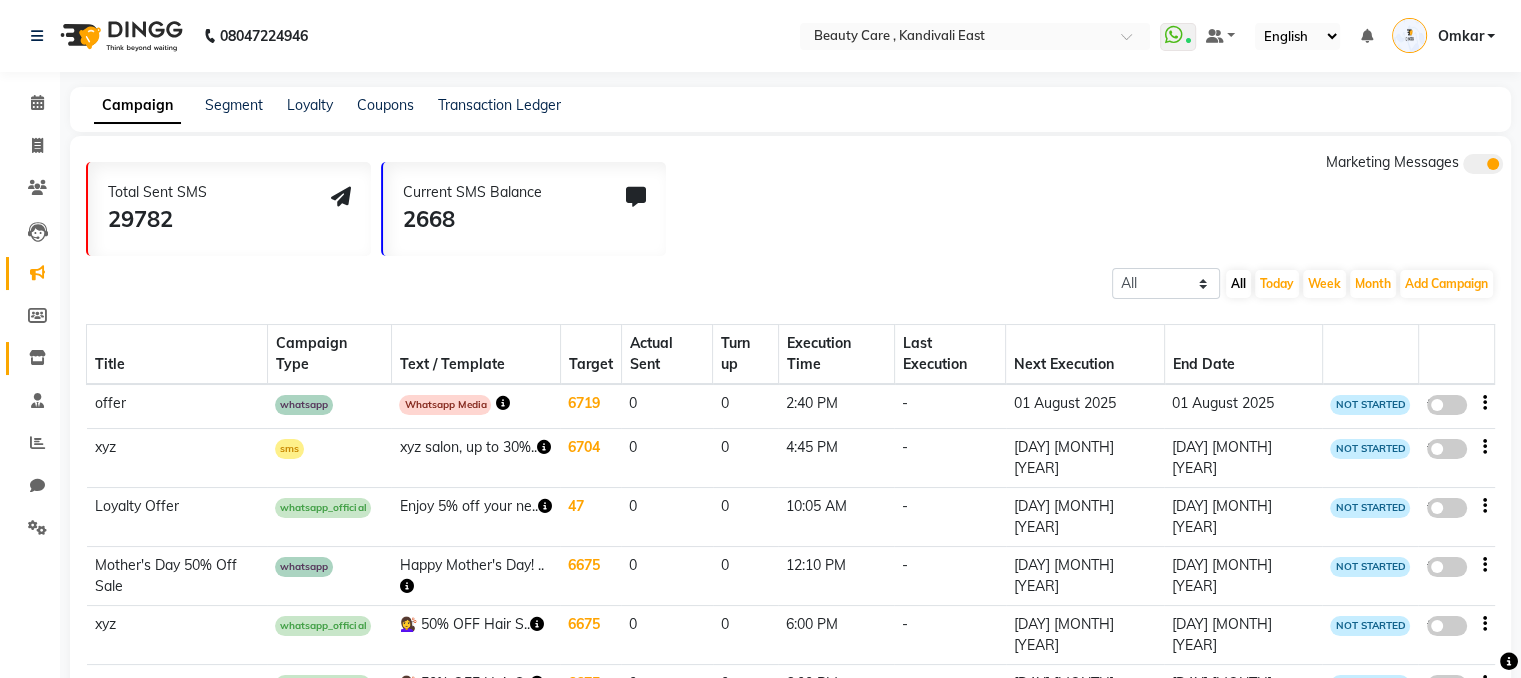 click on "Inventory" 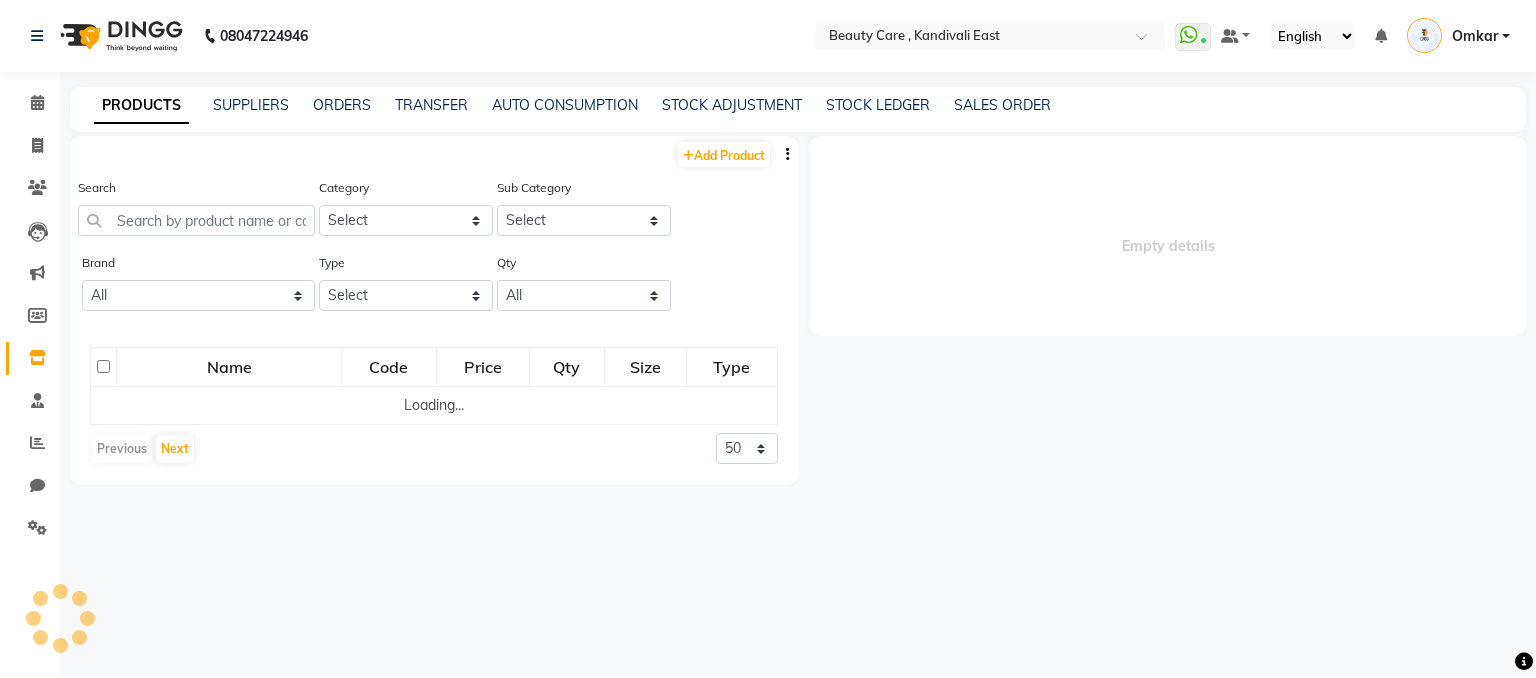 select 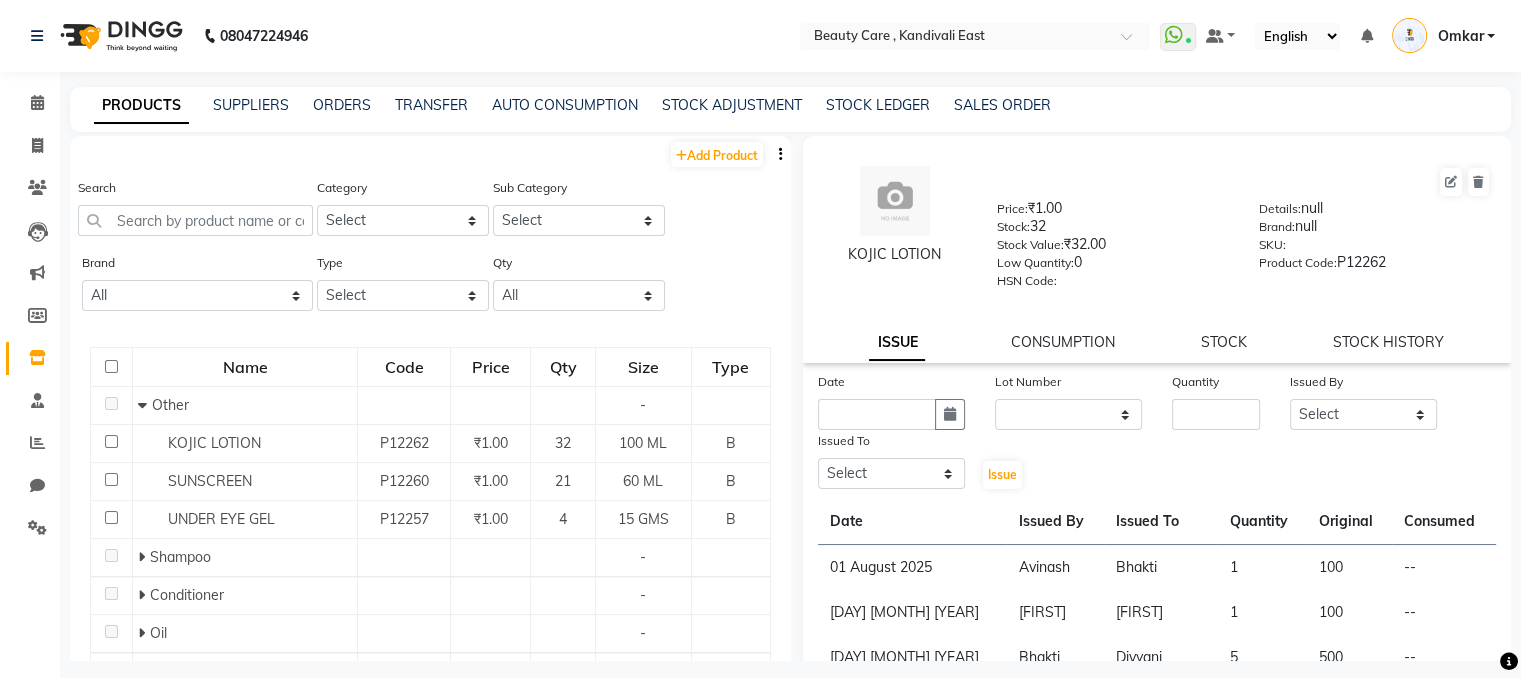 click 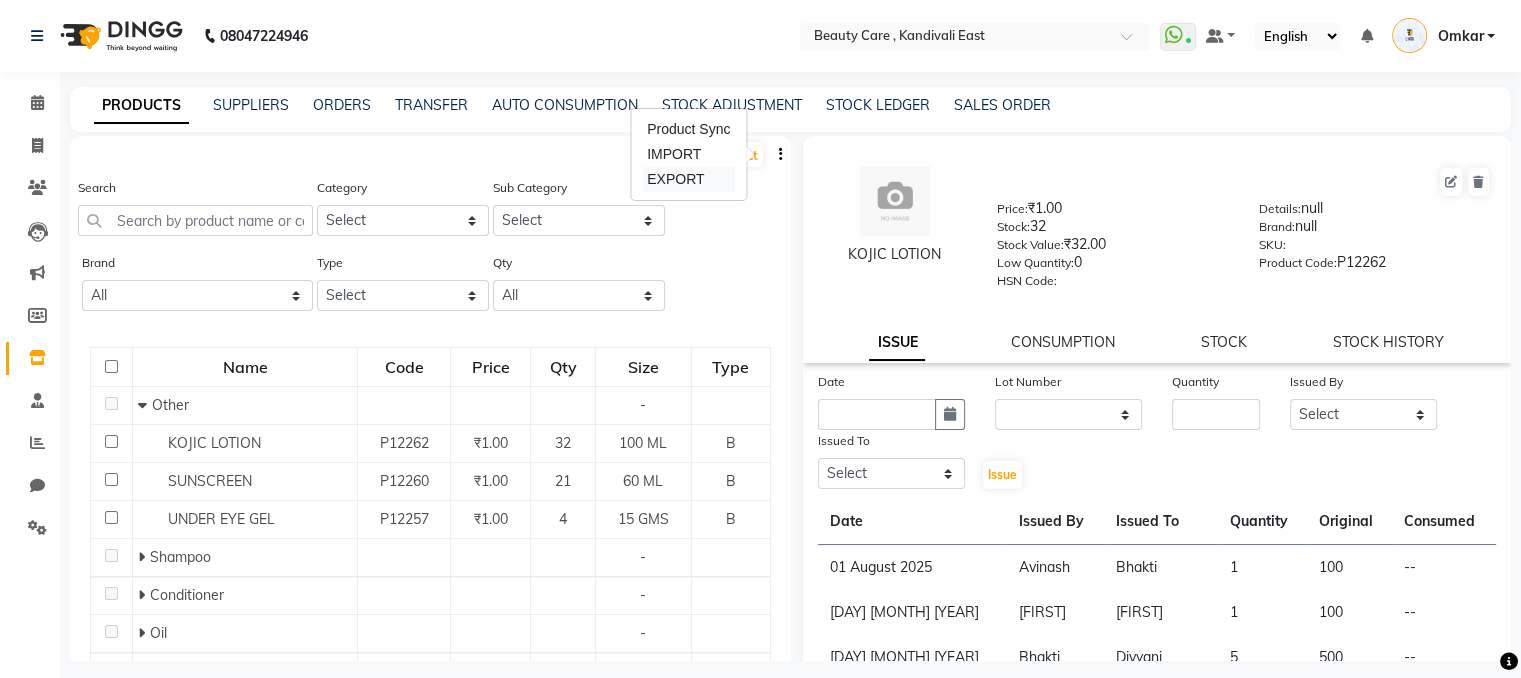 click on "EXPORT" at bounding box center (688, 179) 